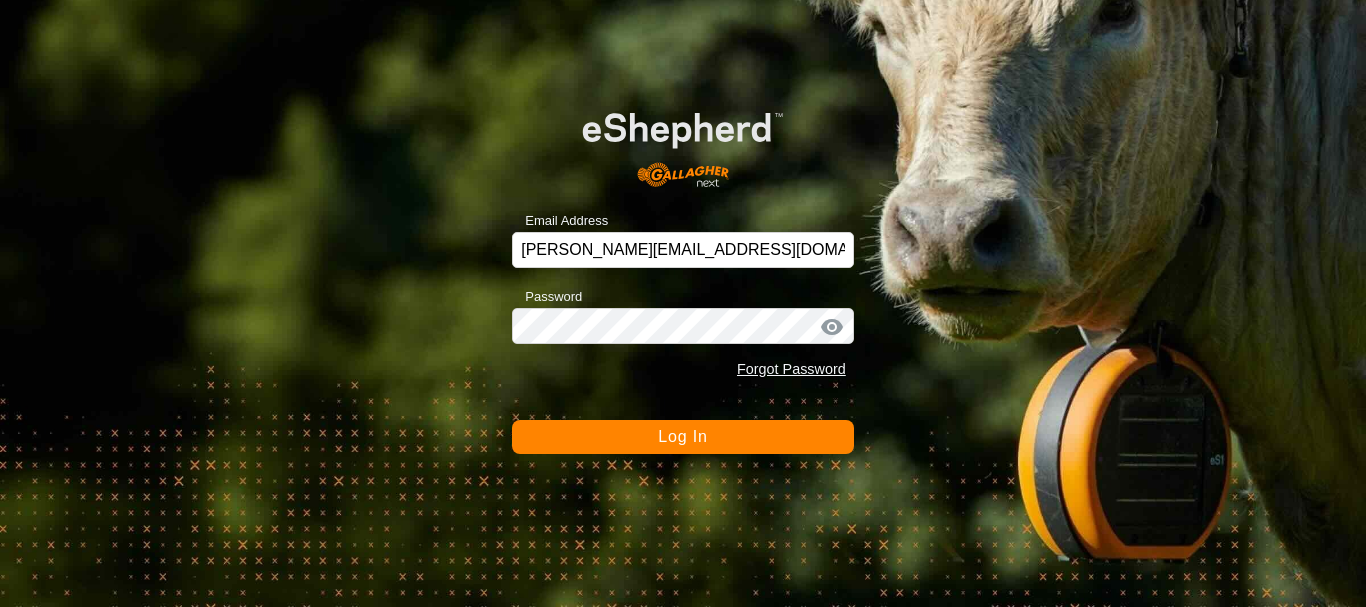 scroll, scrollTop: 0, scrollLeft: 0, axis: both 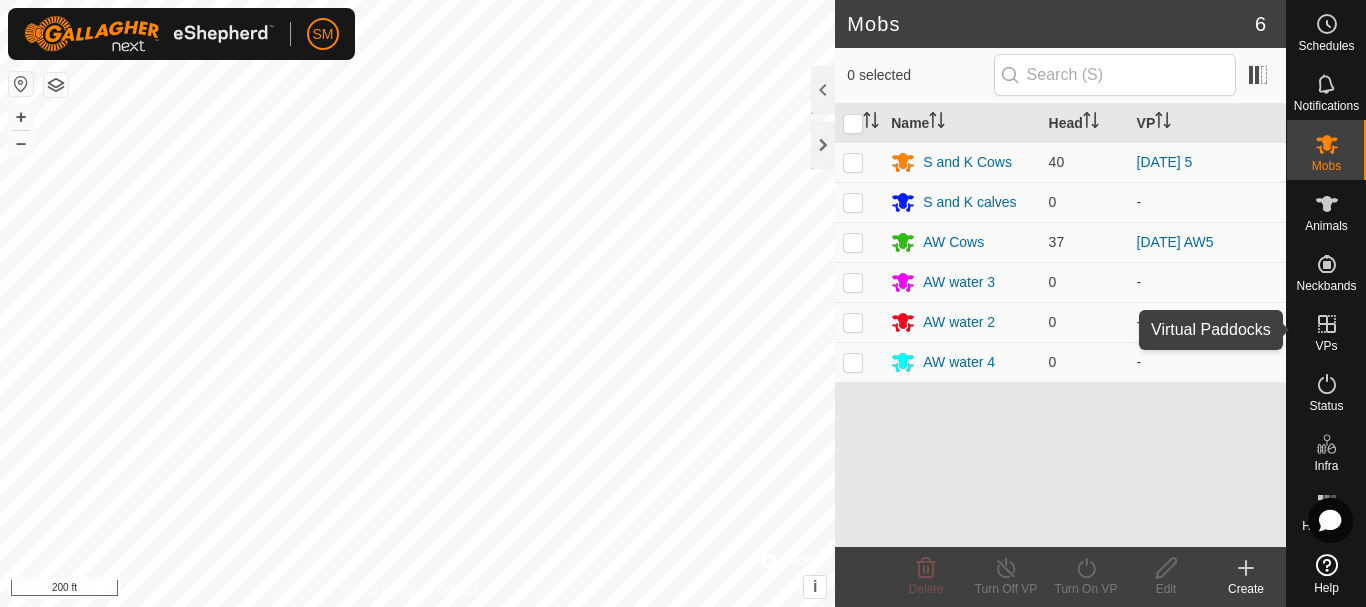 click 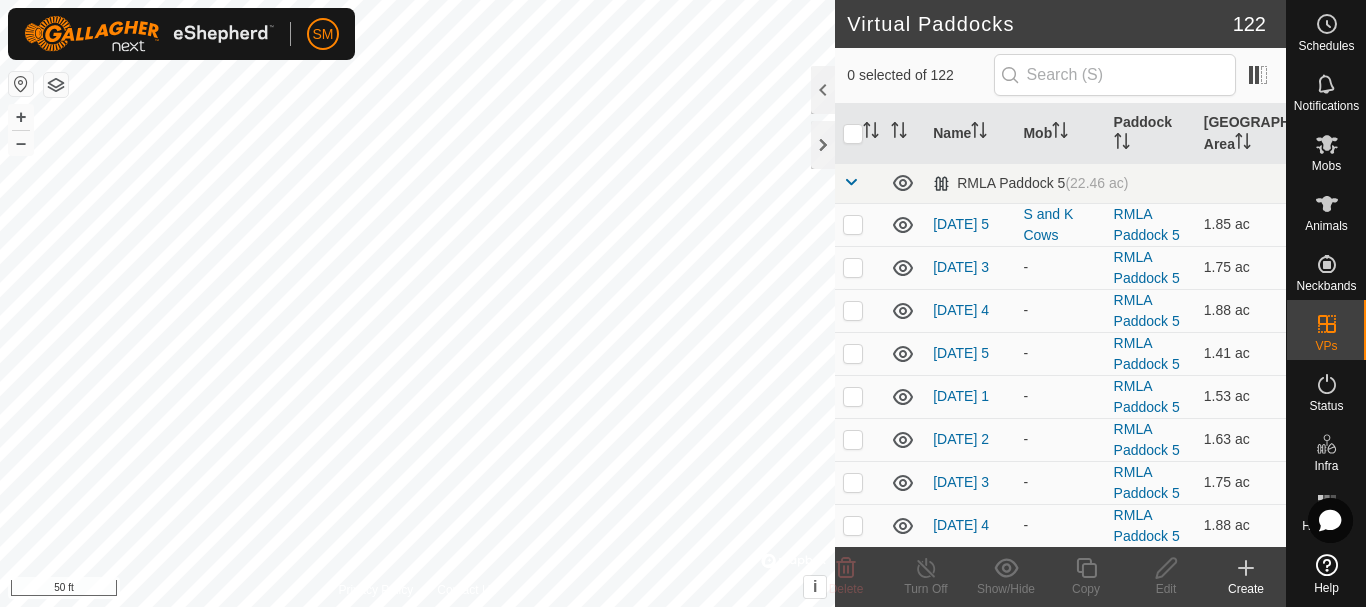 click 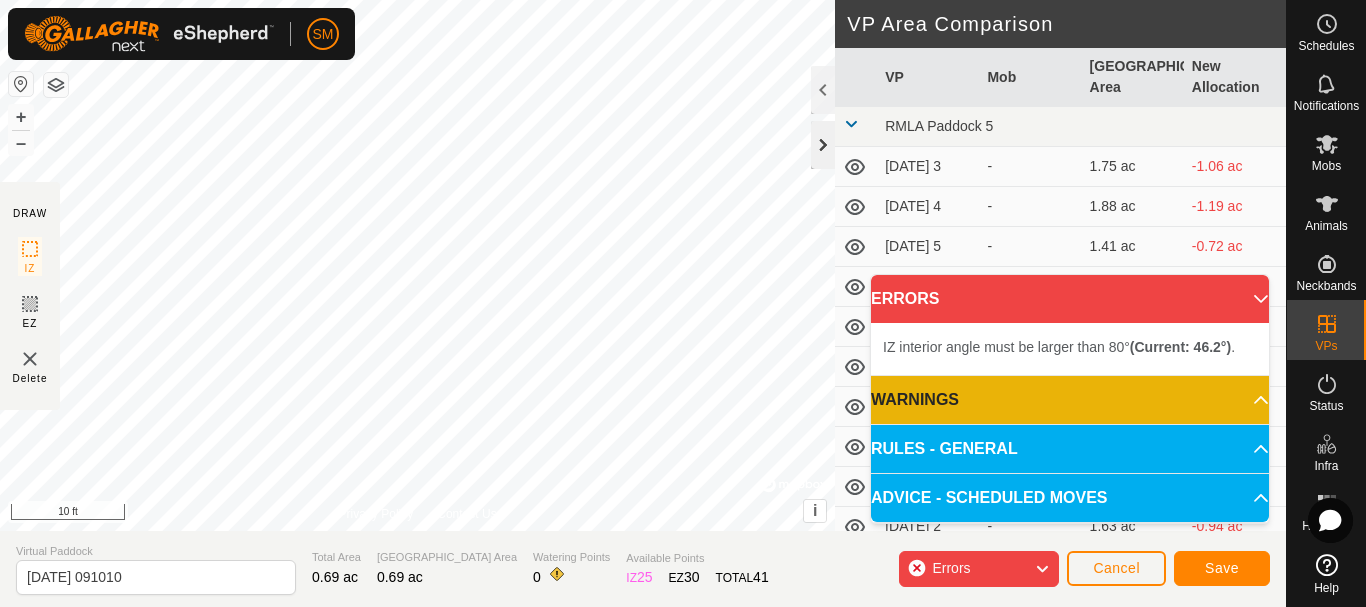 click 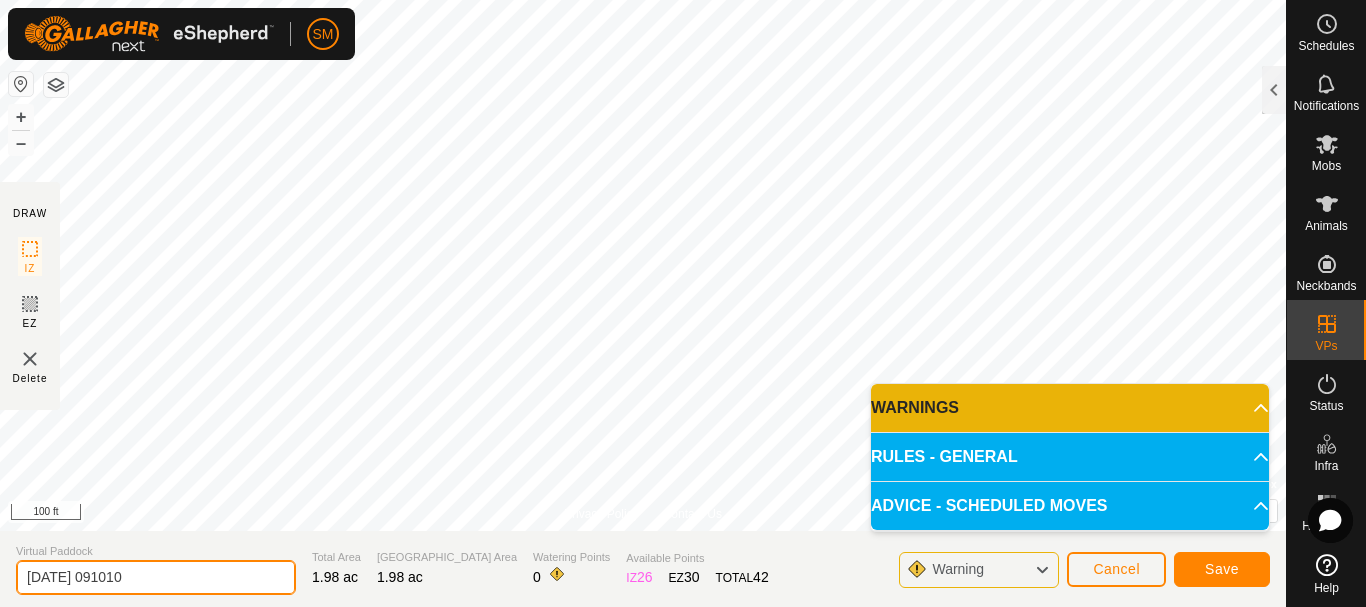 drag, startPoint x: 91, startPoint y: 571, endPoint x: 185, endPoint y: 574, distance: 94.04786 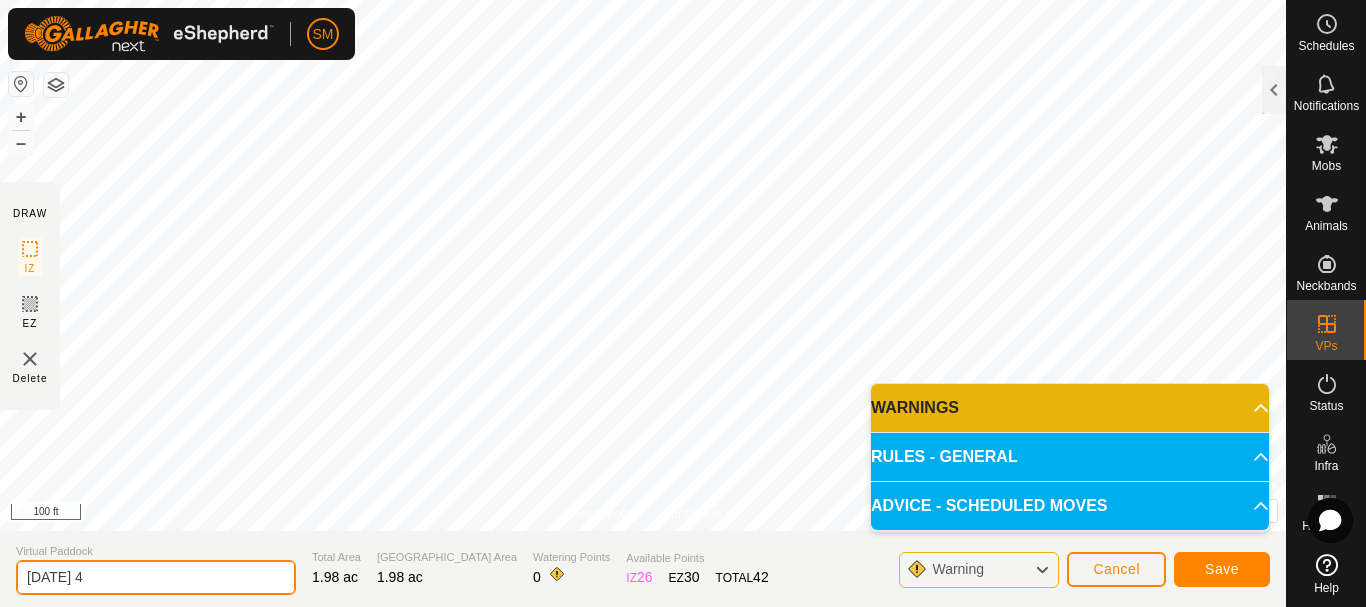 drag, startPoint x: 102, startPoint y: 580, endPoint x: 0, endPoint y: 567, distance: 102.825096 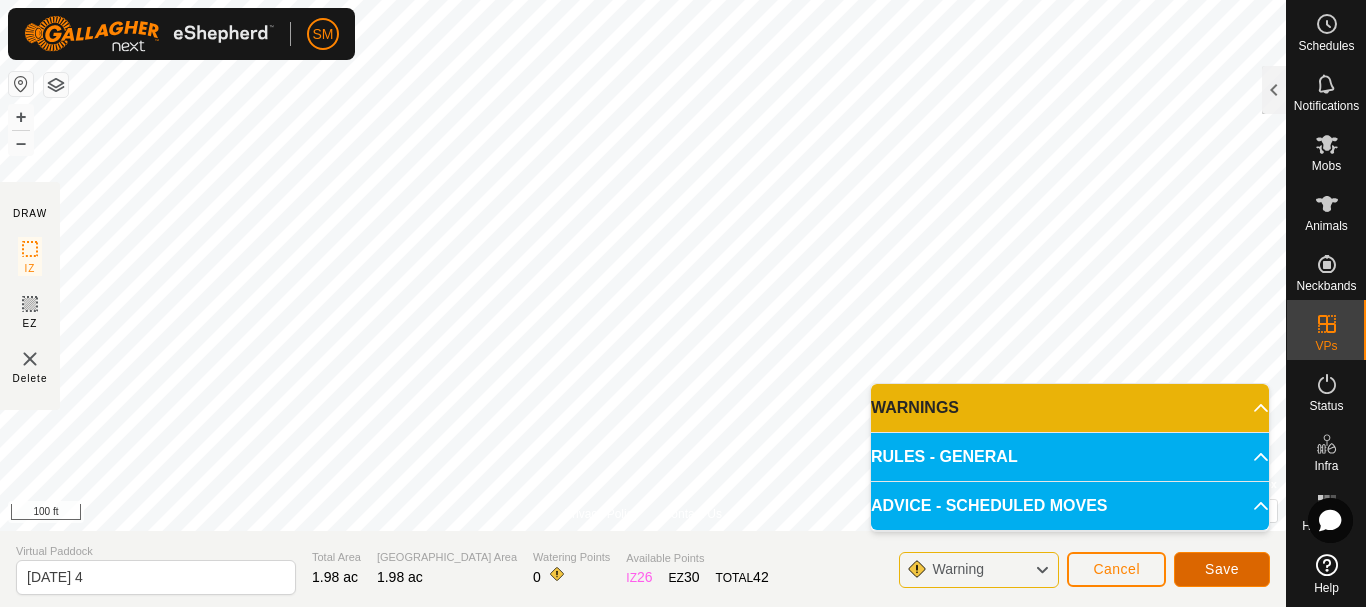 click on "Save" 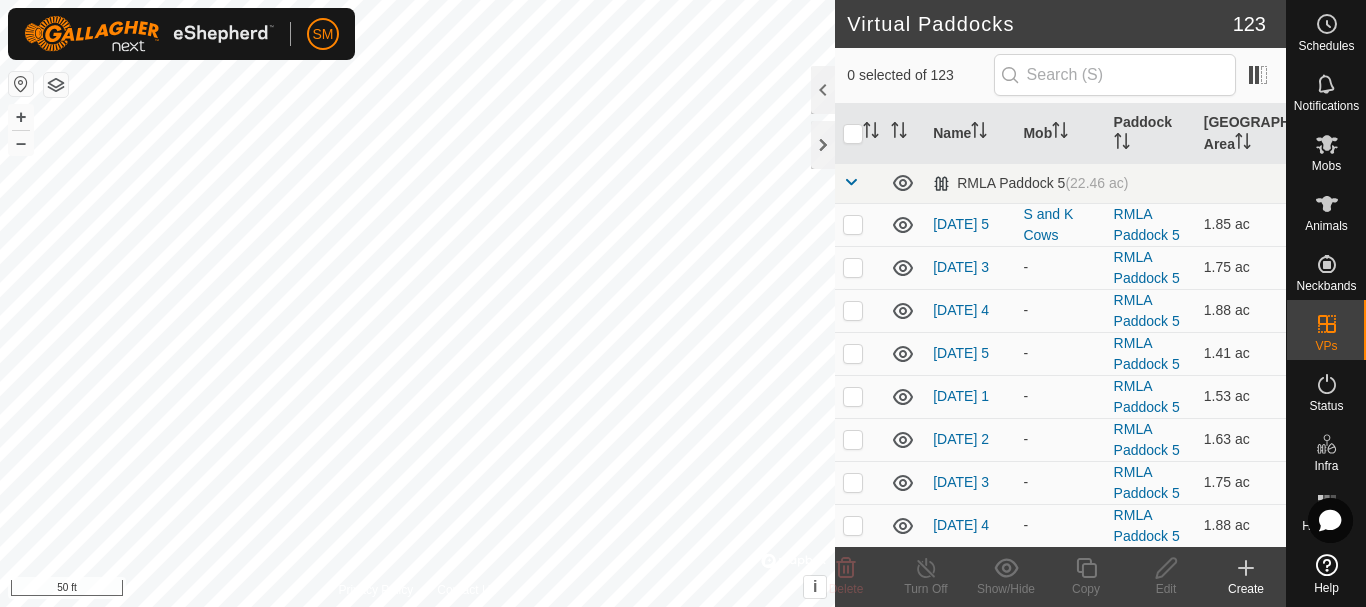 checkbox on "true" 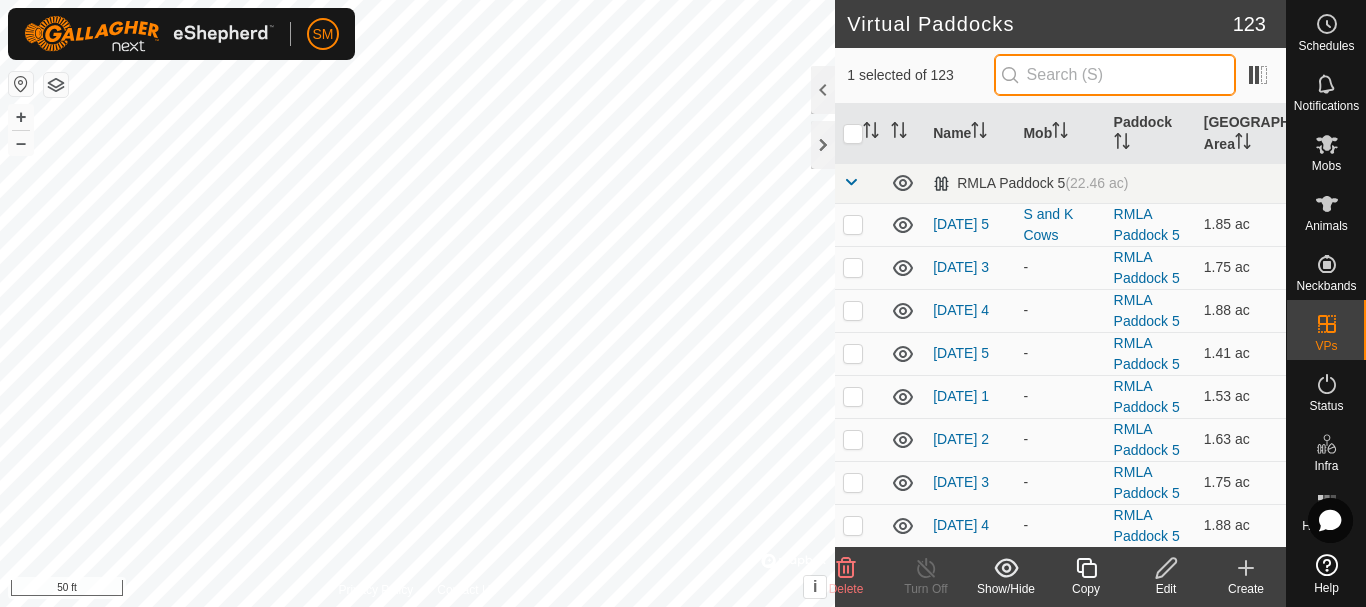 click at bounding box center [1115, 75] 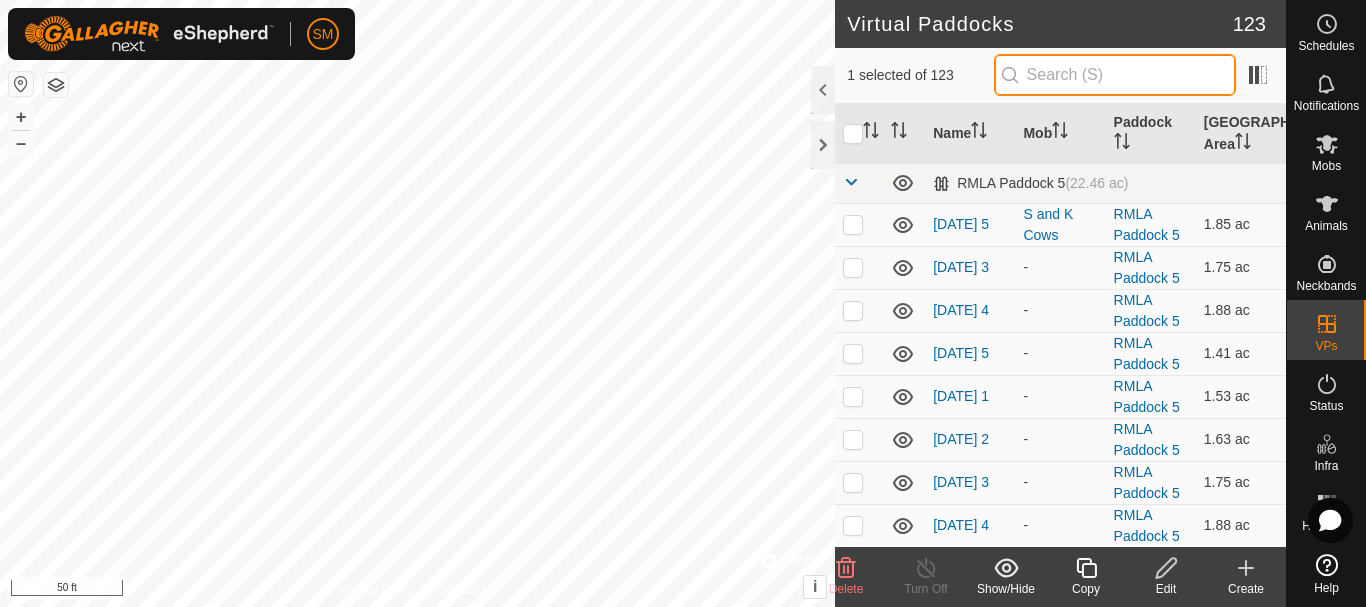 paste on "[DATE]" 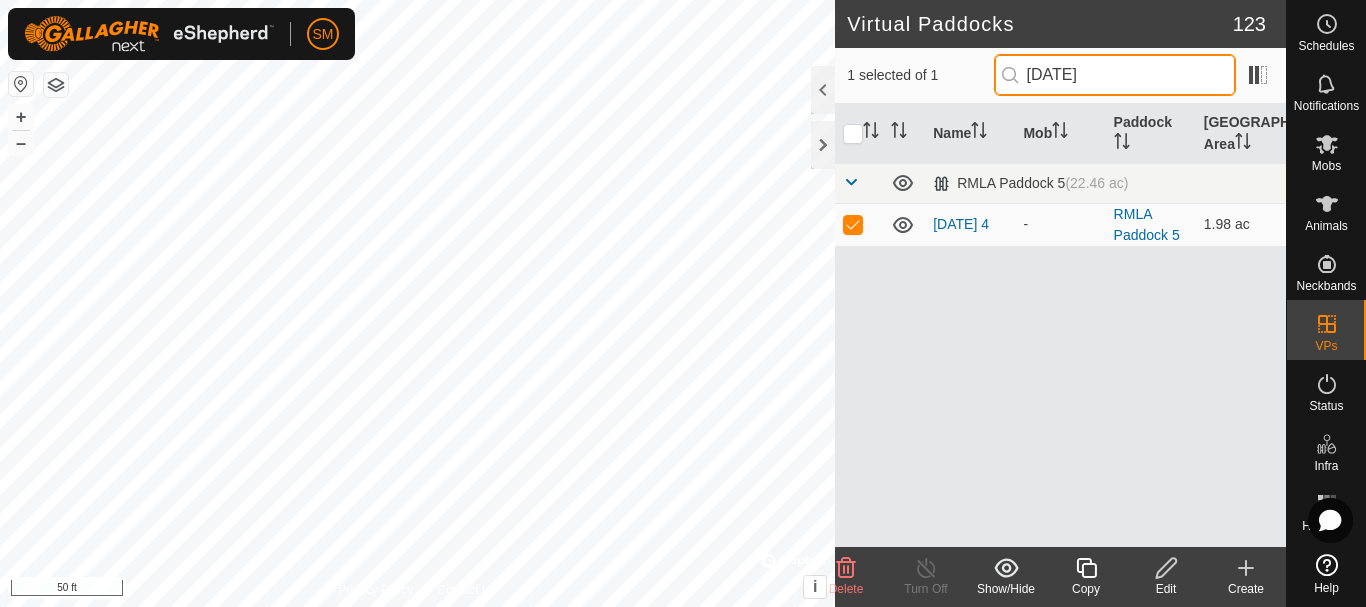 type on "[DATE]" 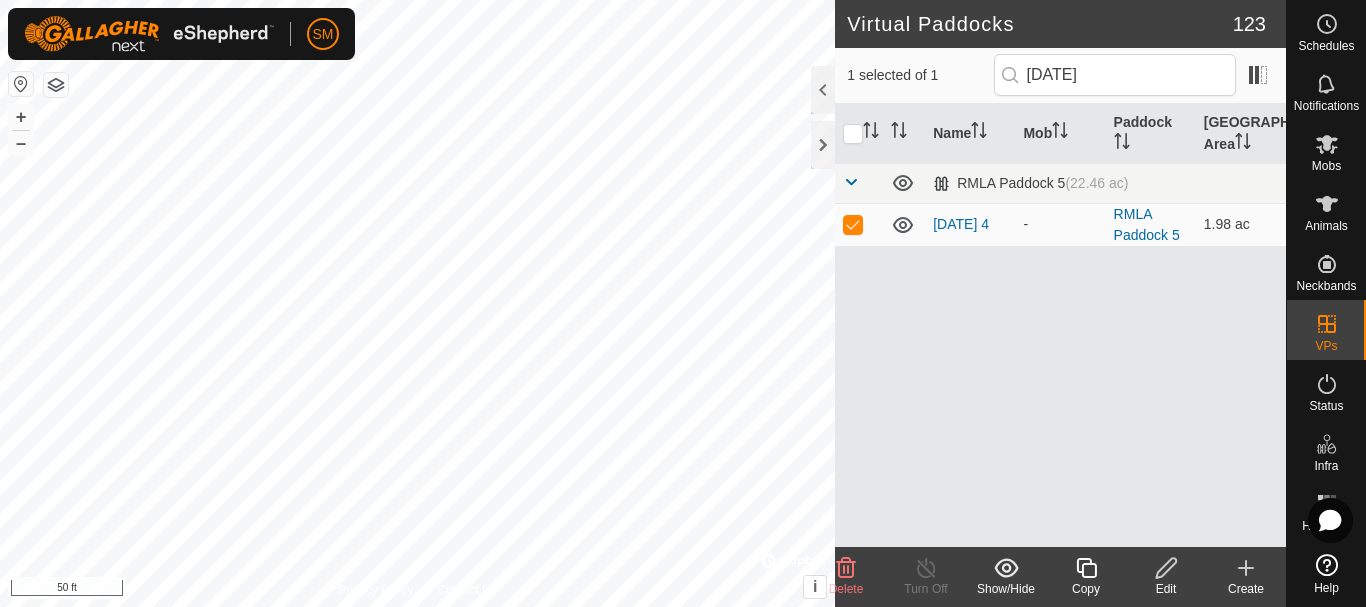 click 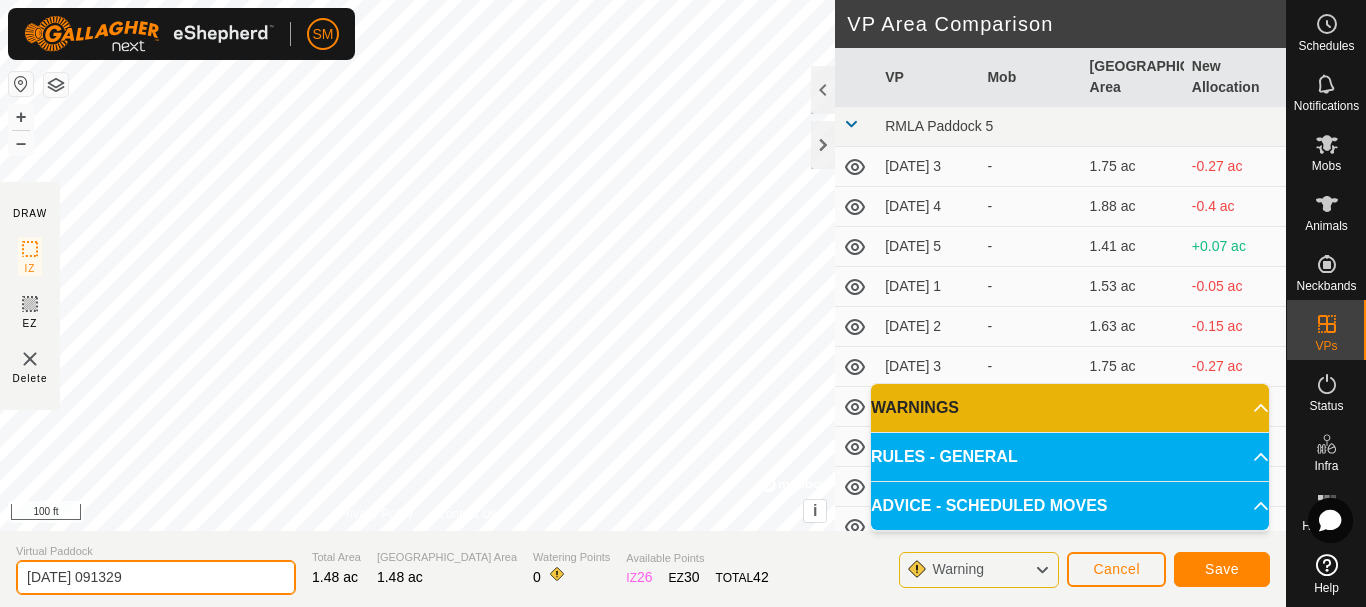 drag, startPoint x: 255, startPoint y: 583, endPoint x: 0, endPoint y: 575, distance: 255.12546 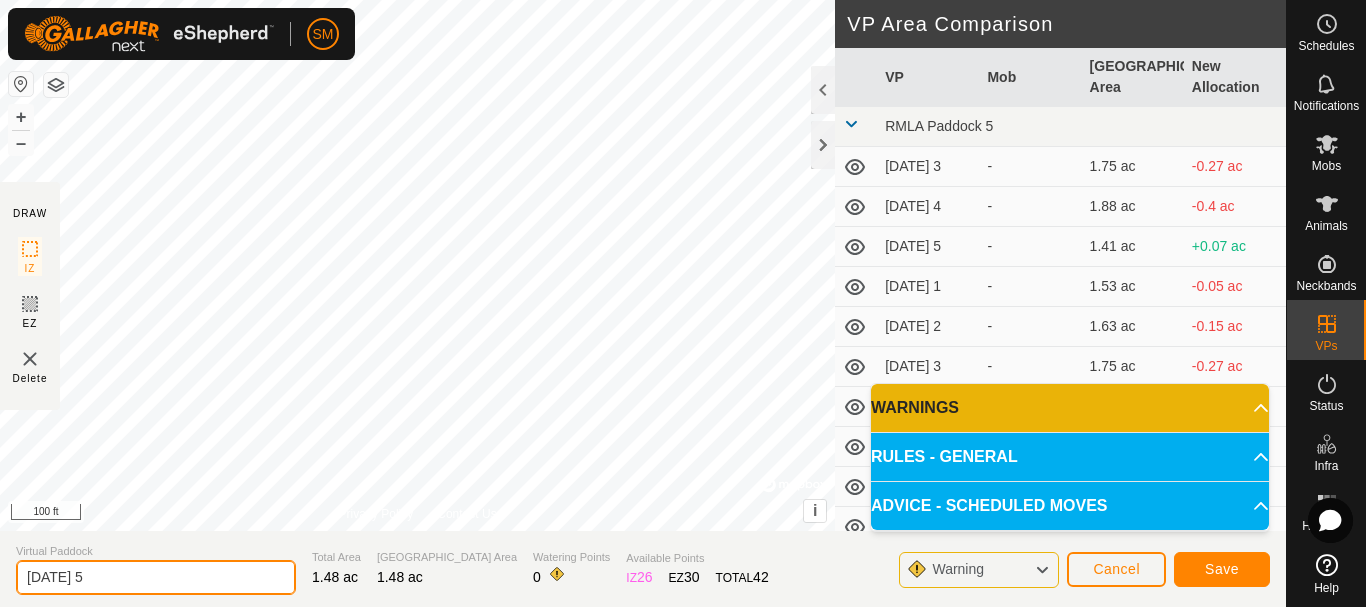 type on "[DATE] 5" 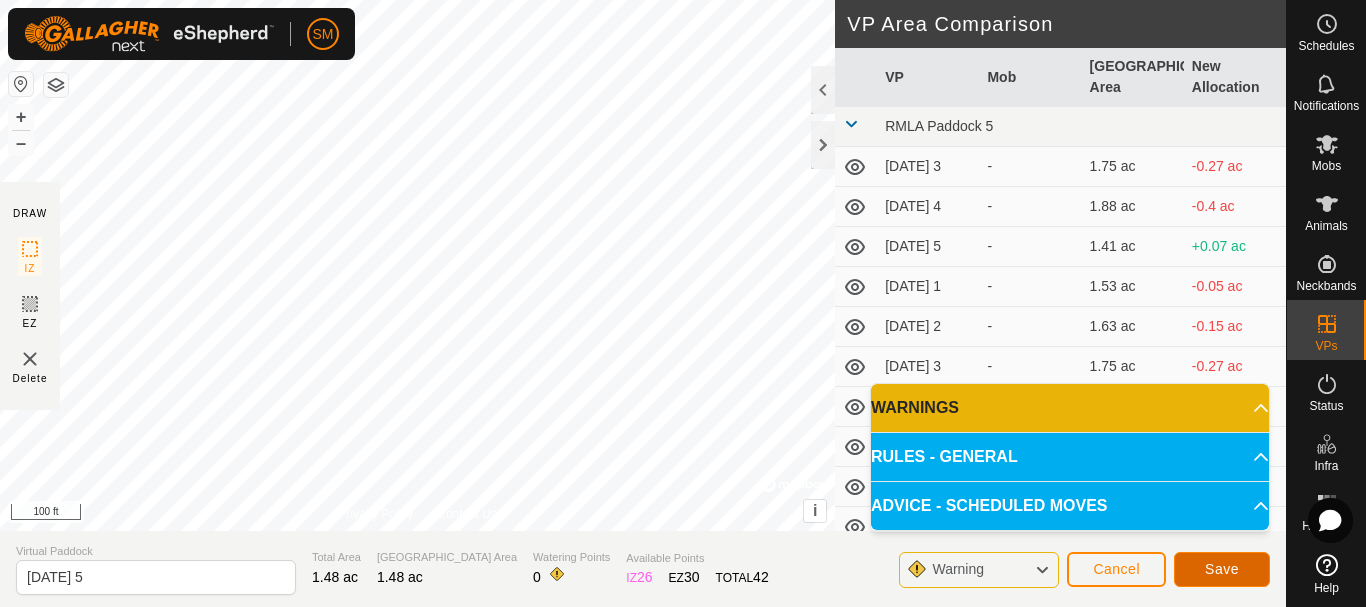 click on "Save" 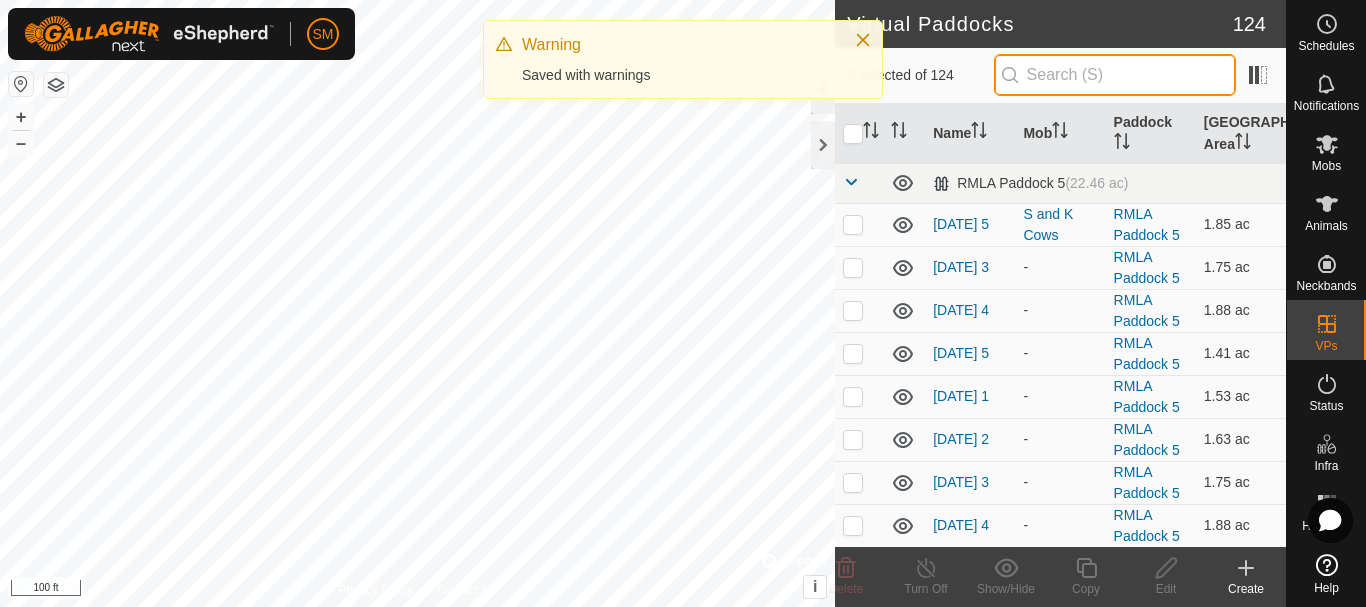 click at bounding box center [1115, 75] 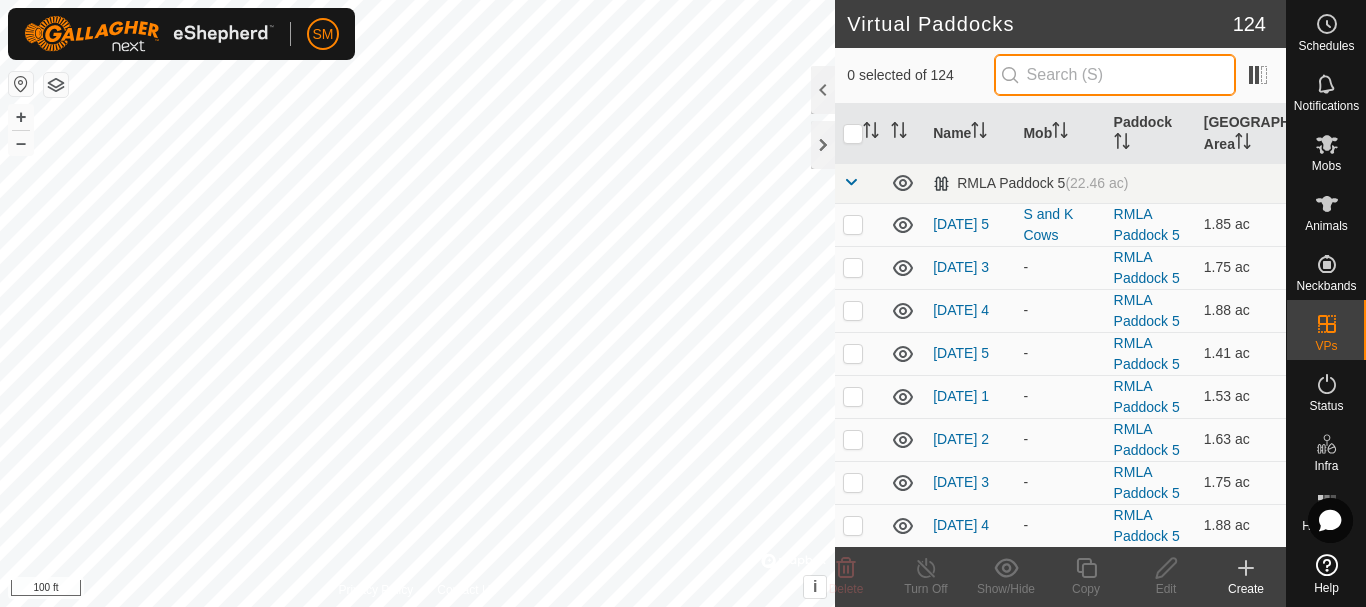 paste on "[DATE]" 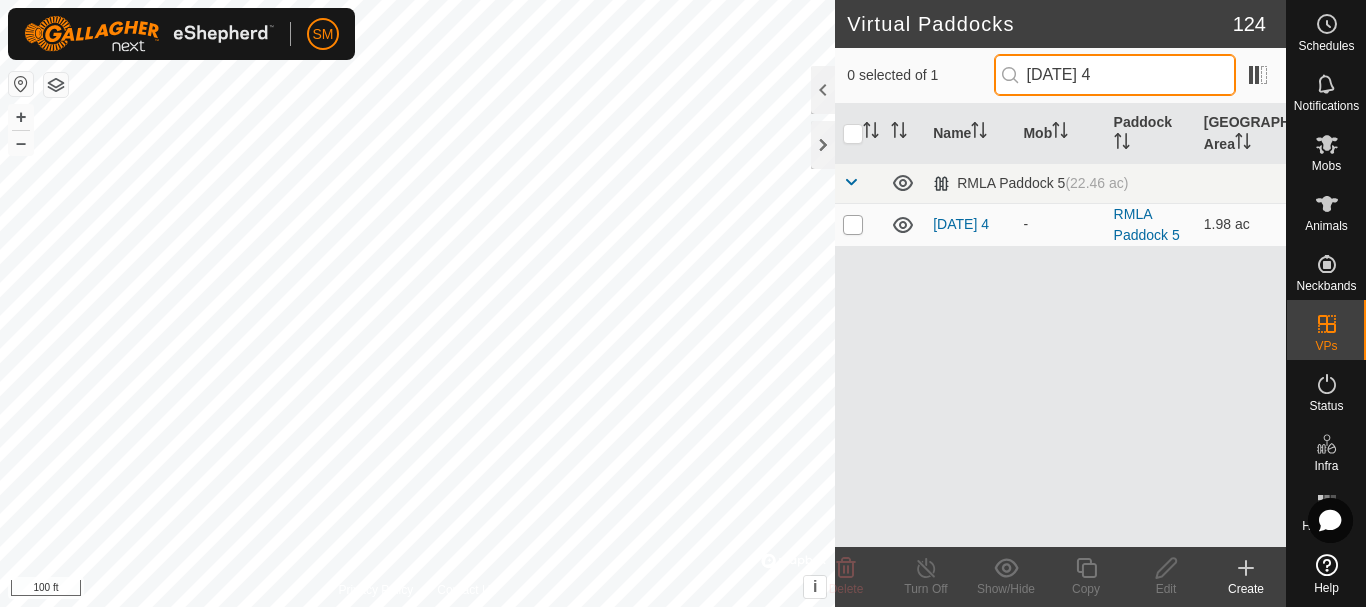 type on "[DATE] 4" 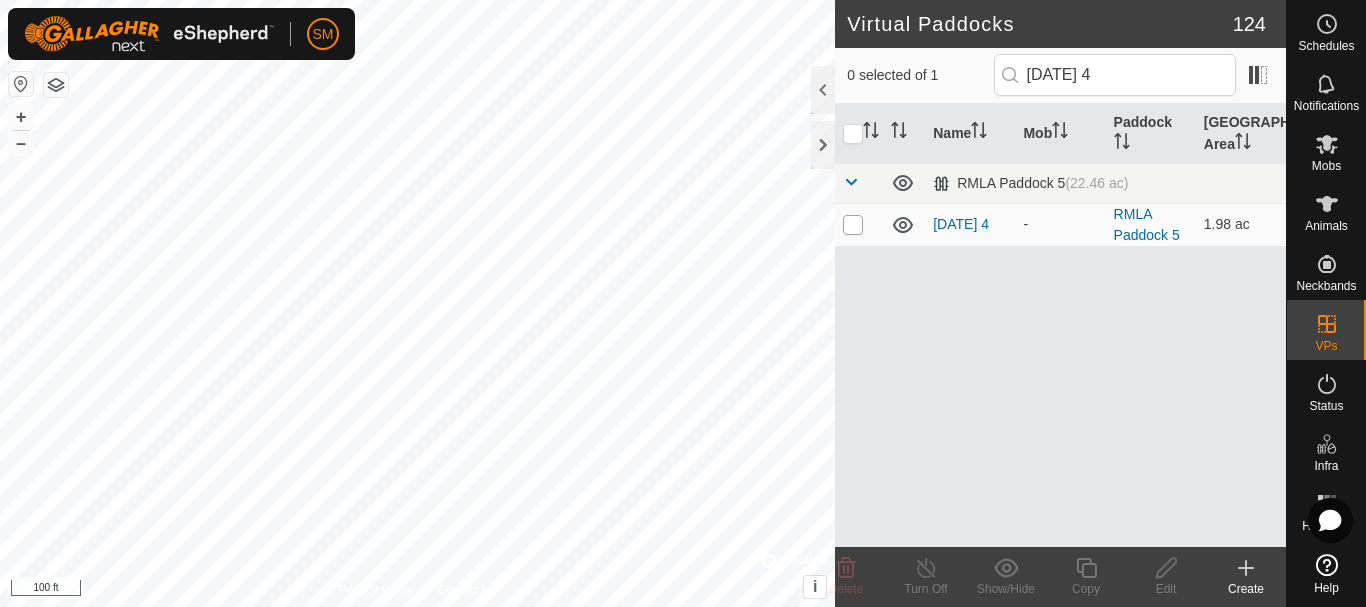 click at bounding box center [853, 225] 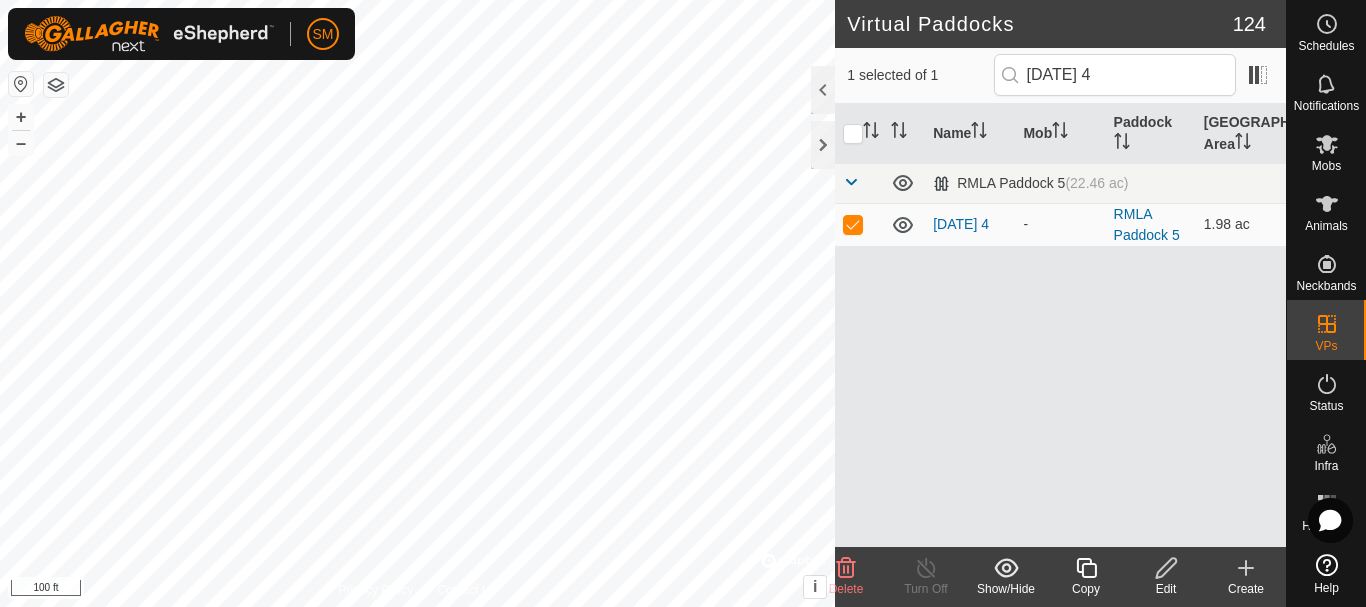 click 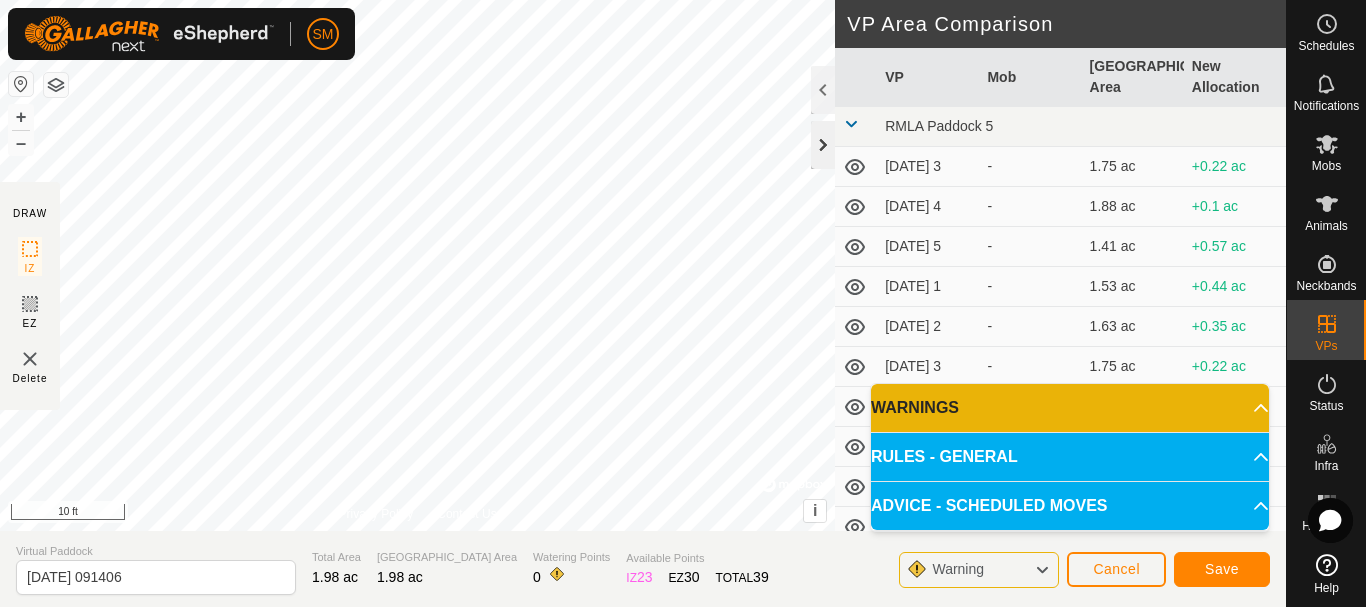 click 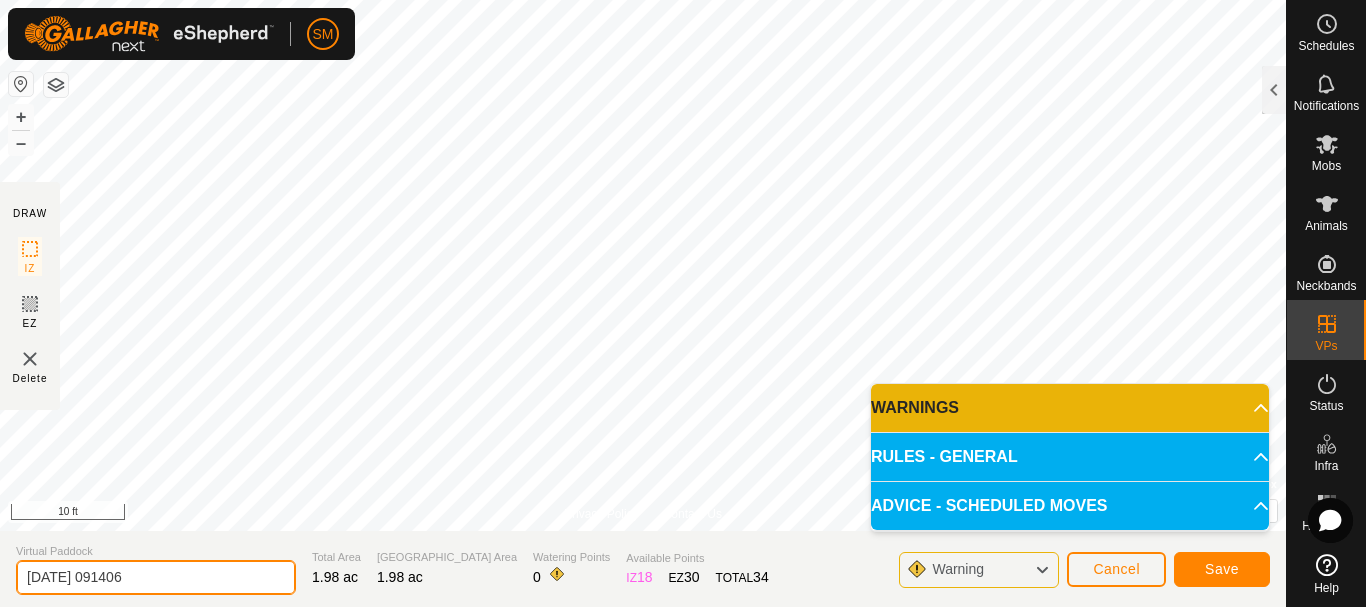 click on "[DATE] 091406" 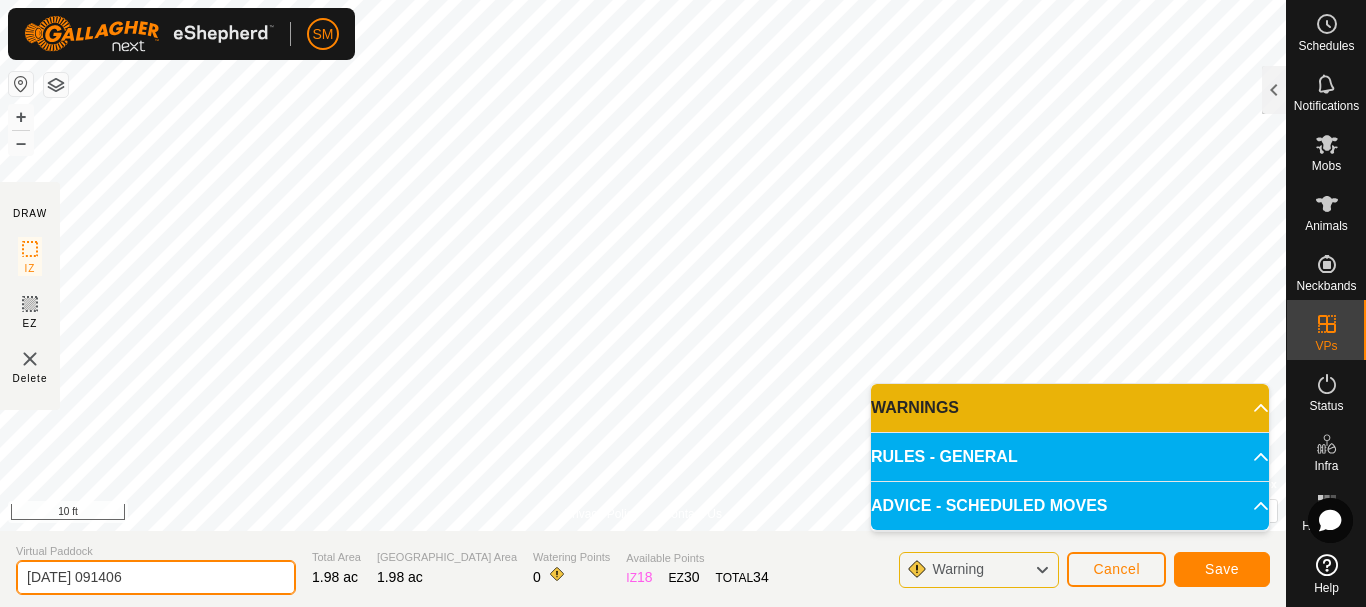 paste on "3" 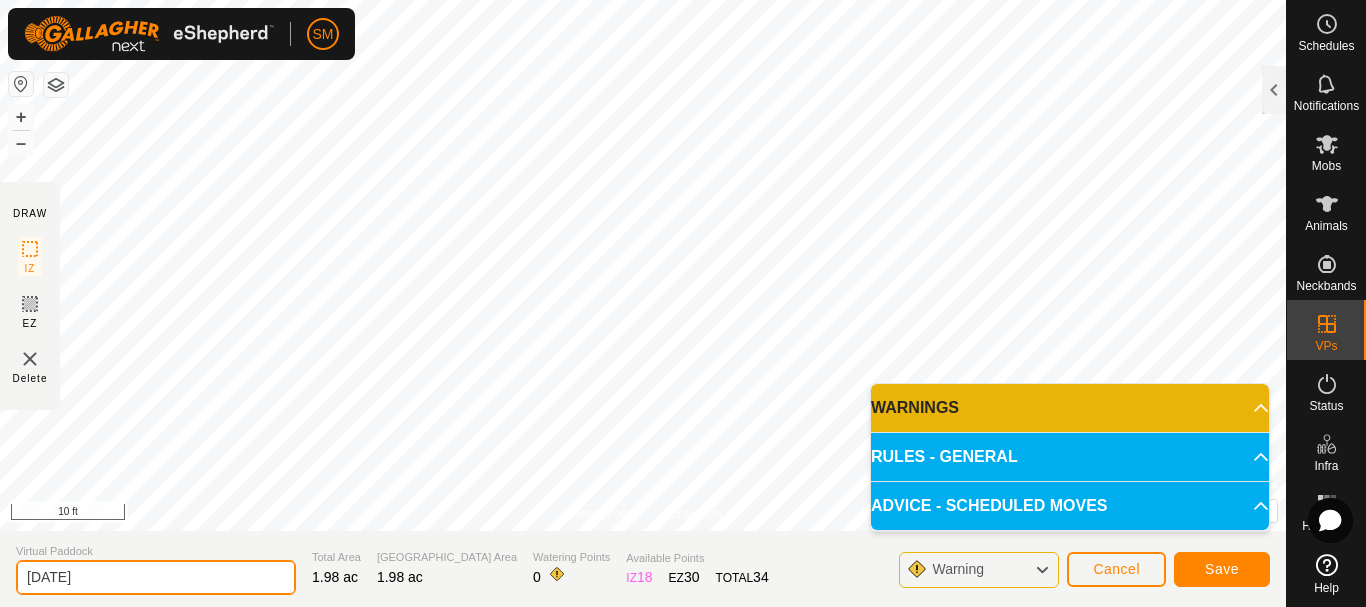type on "[DATE]" 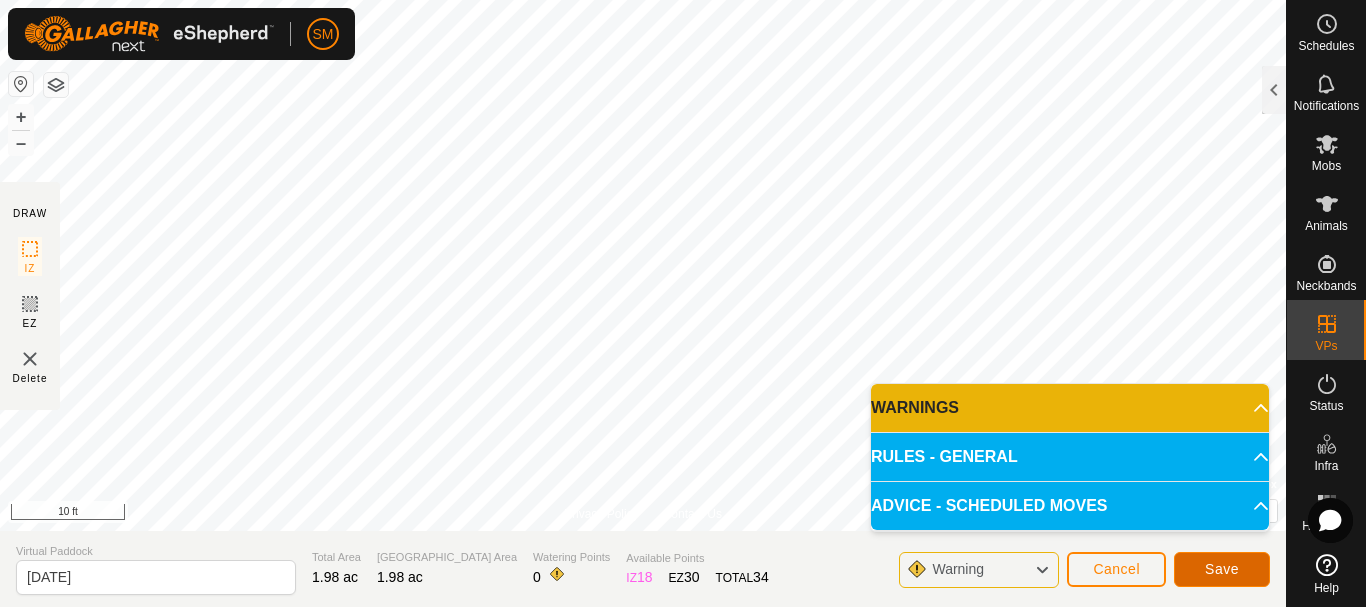 click on "Save" 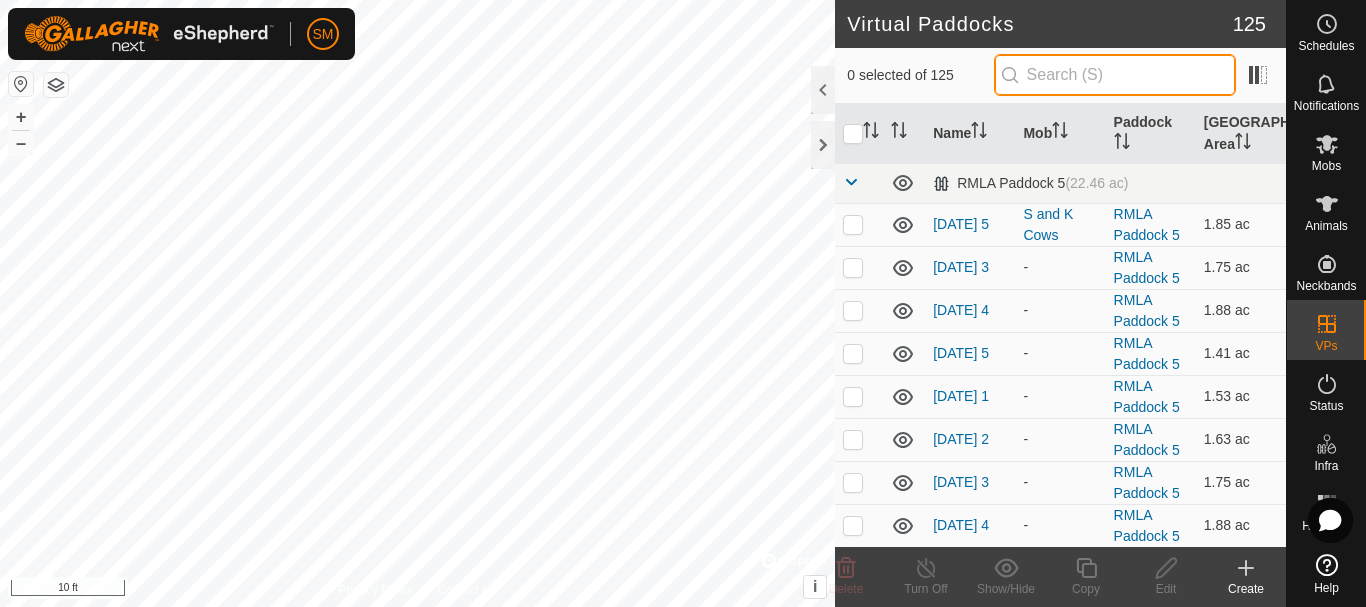 click at bounding box center (1115, 75) 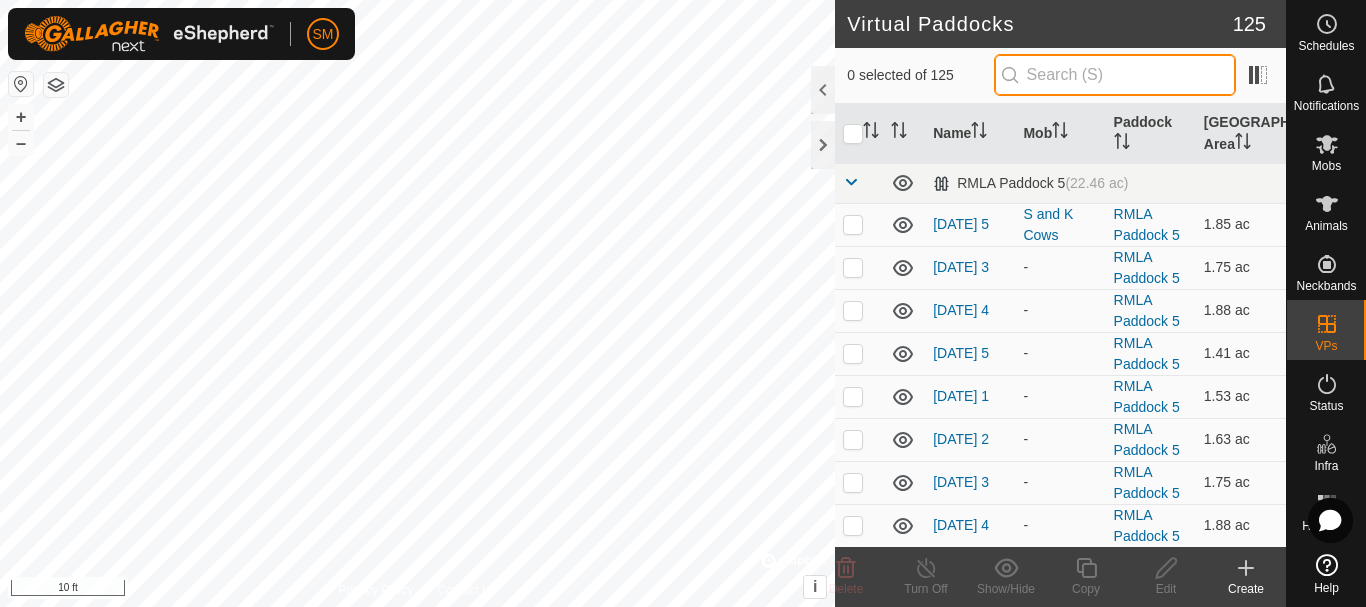 paste on "[DATE]" 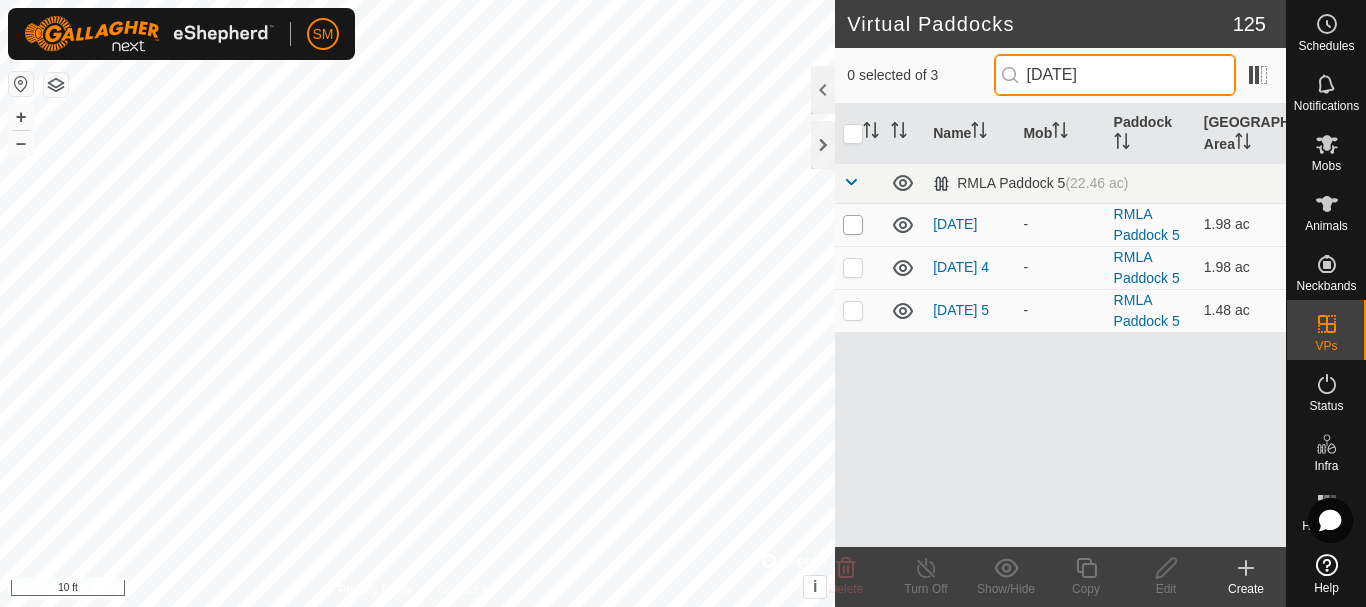 type on "[DATE]" 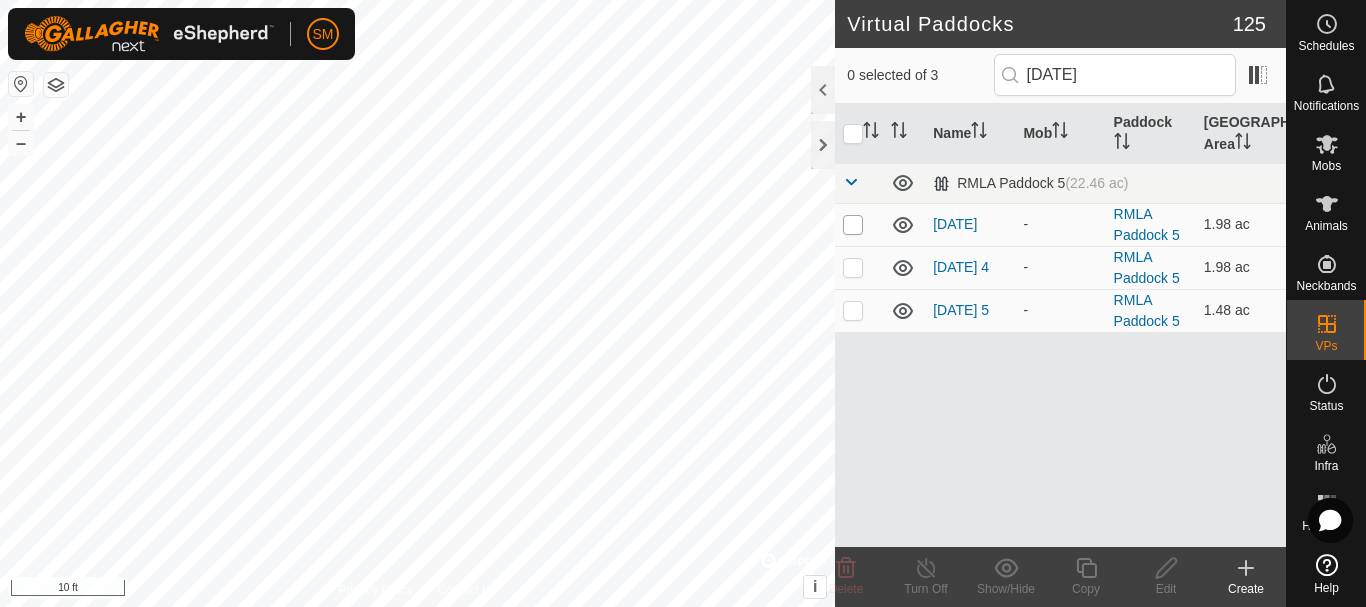 click at bounding box center (853, 225) 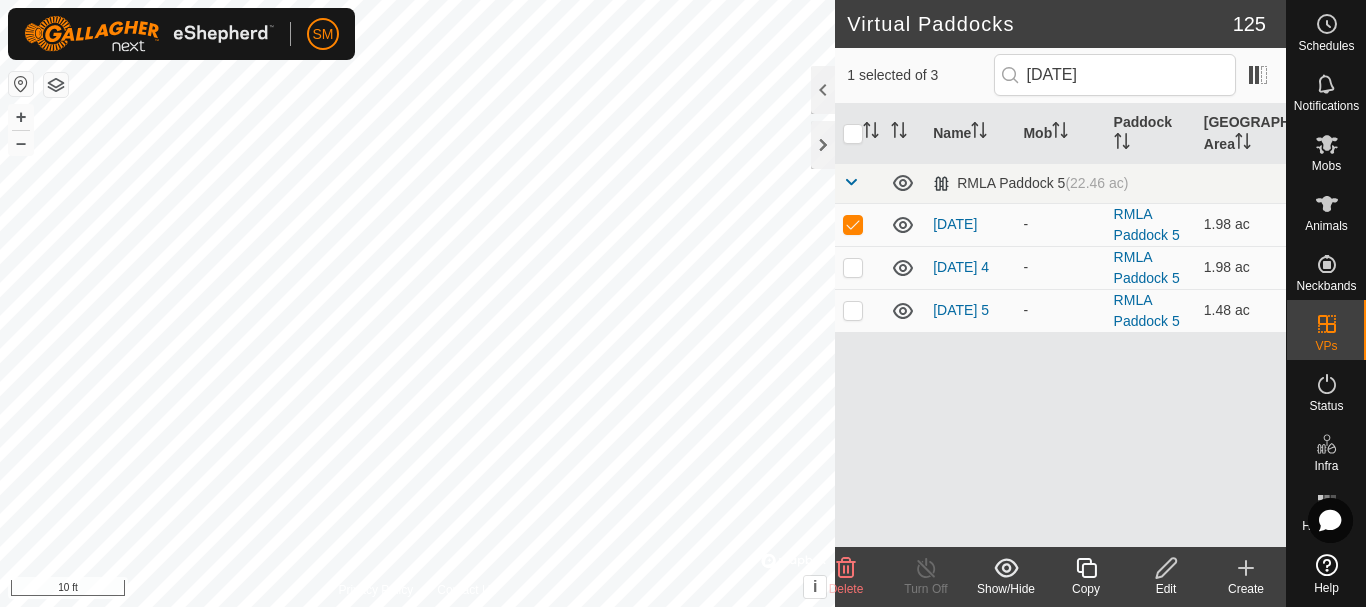 click 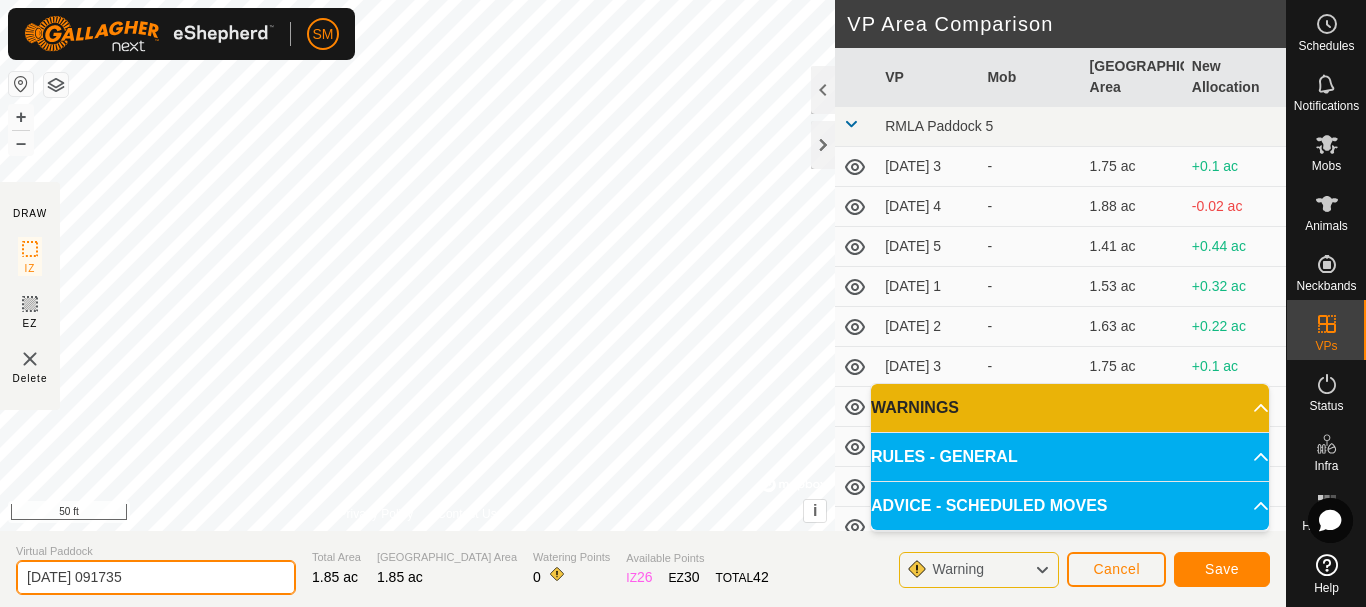 click on "[DATE] 091735" 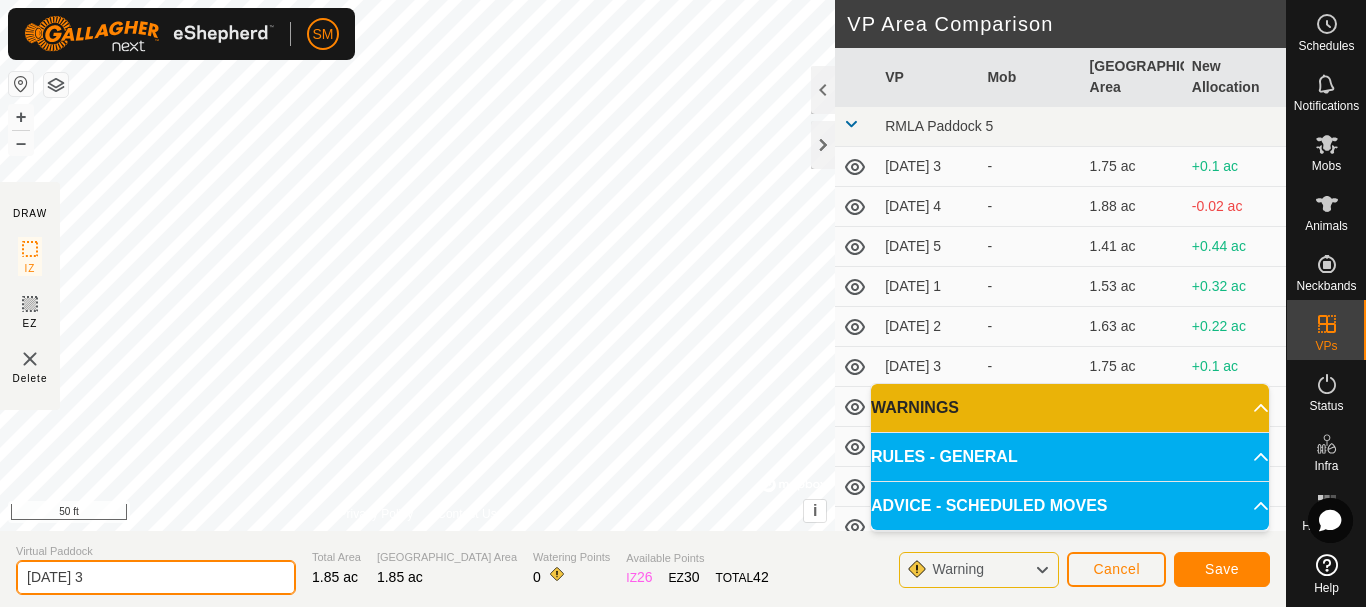type on "[DATE] 3" 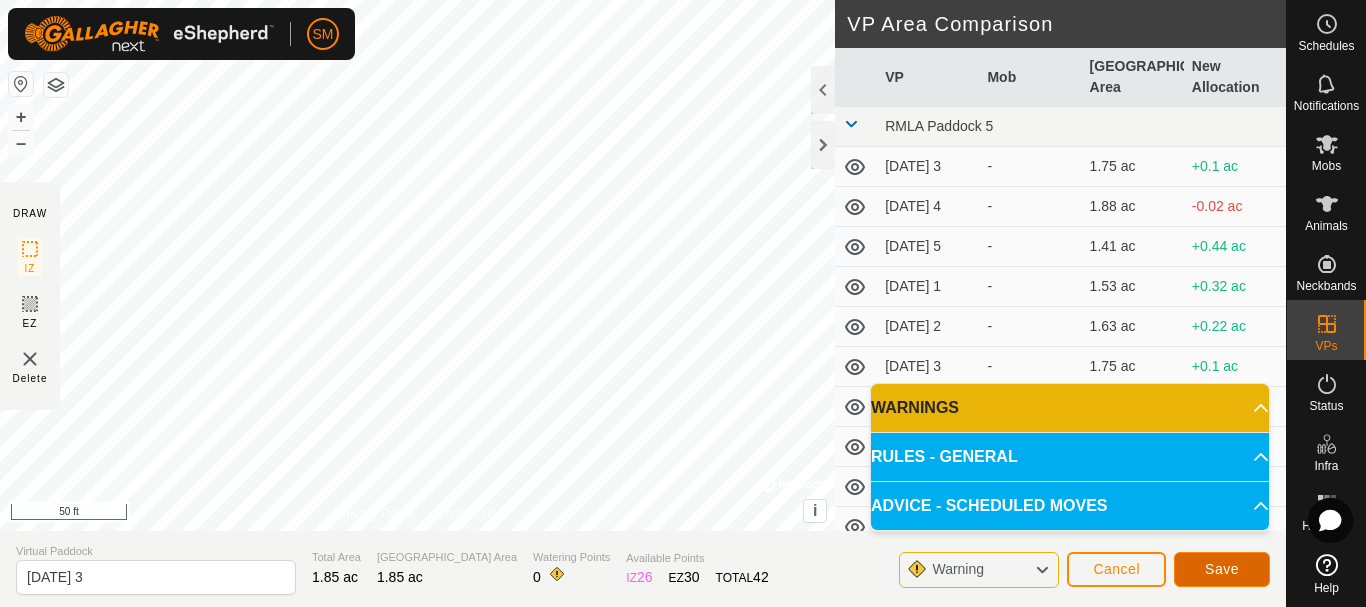 click on "Save" 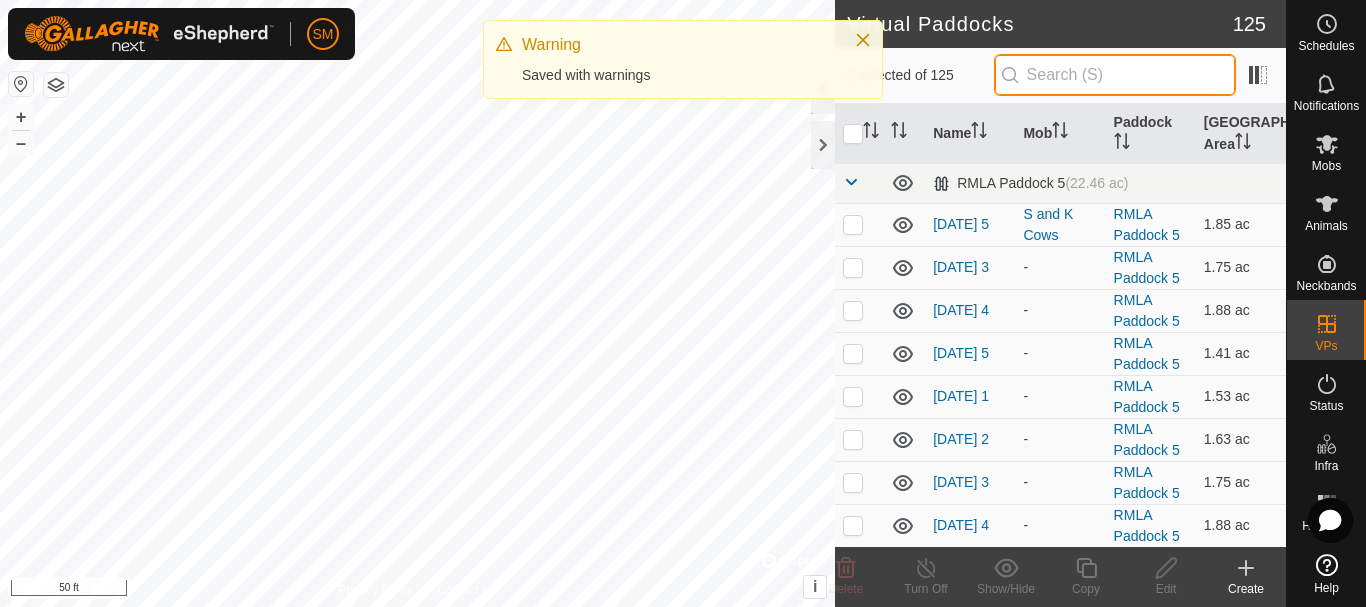 click at bounding box center (1115, 75) 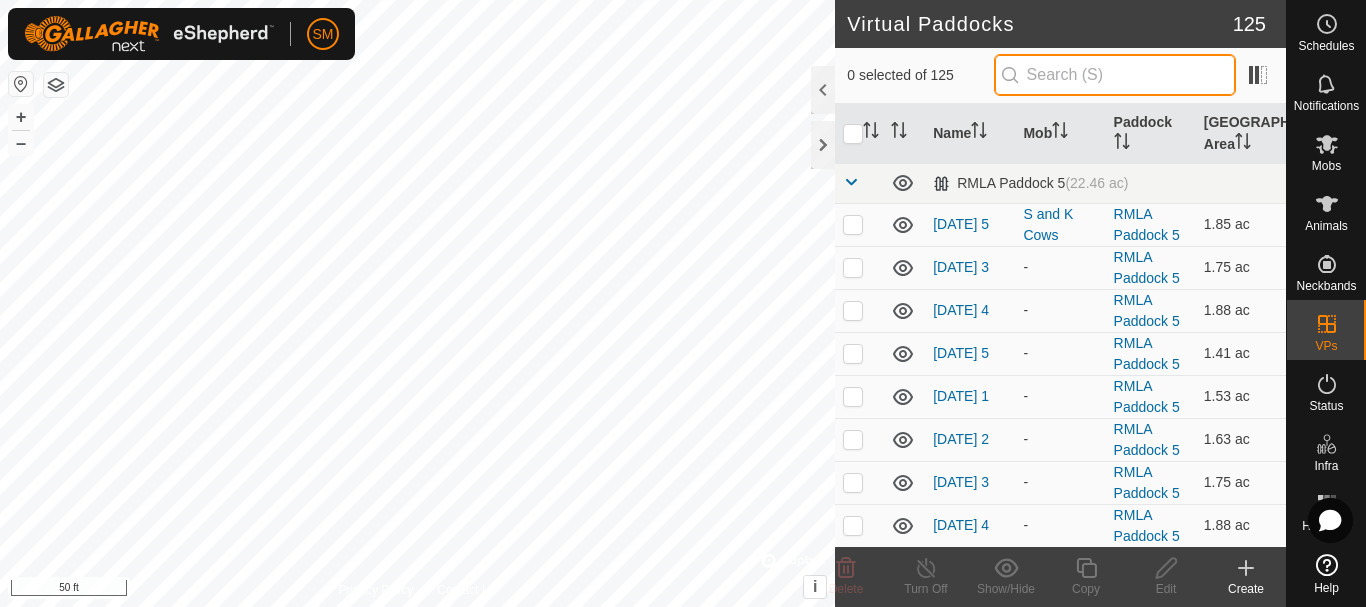 paste on "[DATE]" 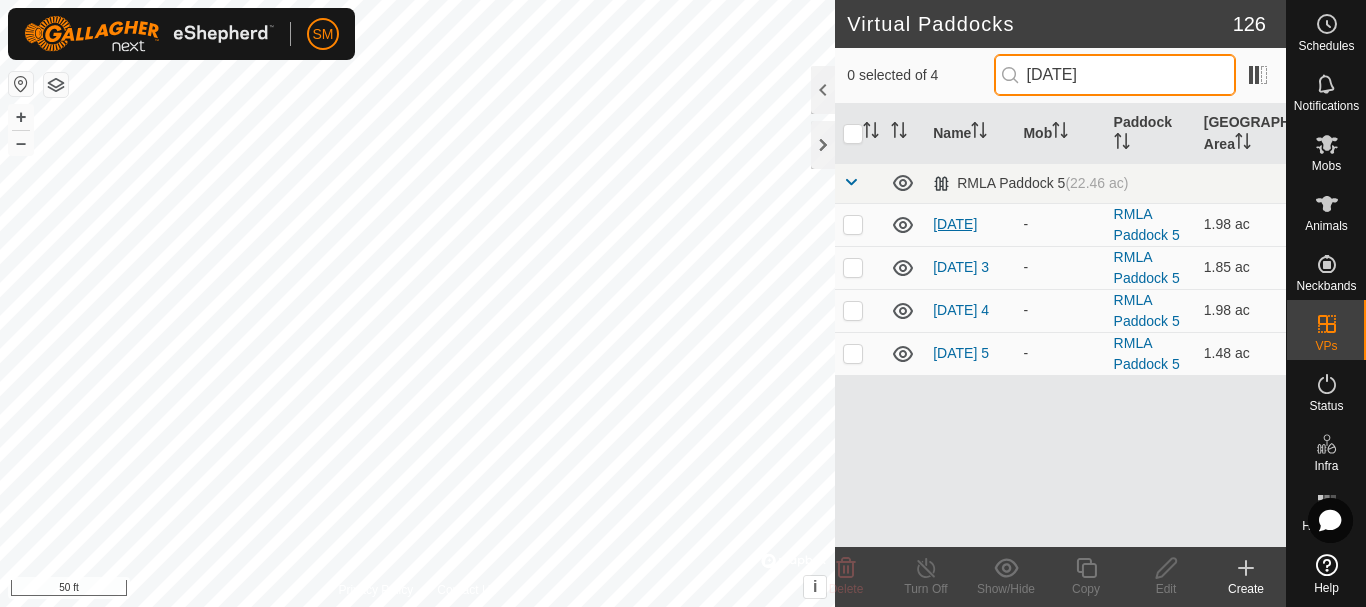 type on "[DATE]" 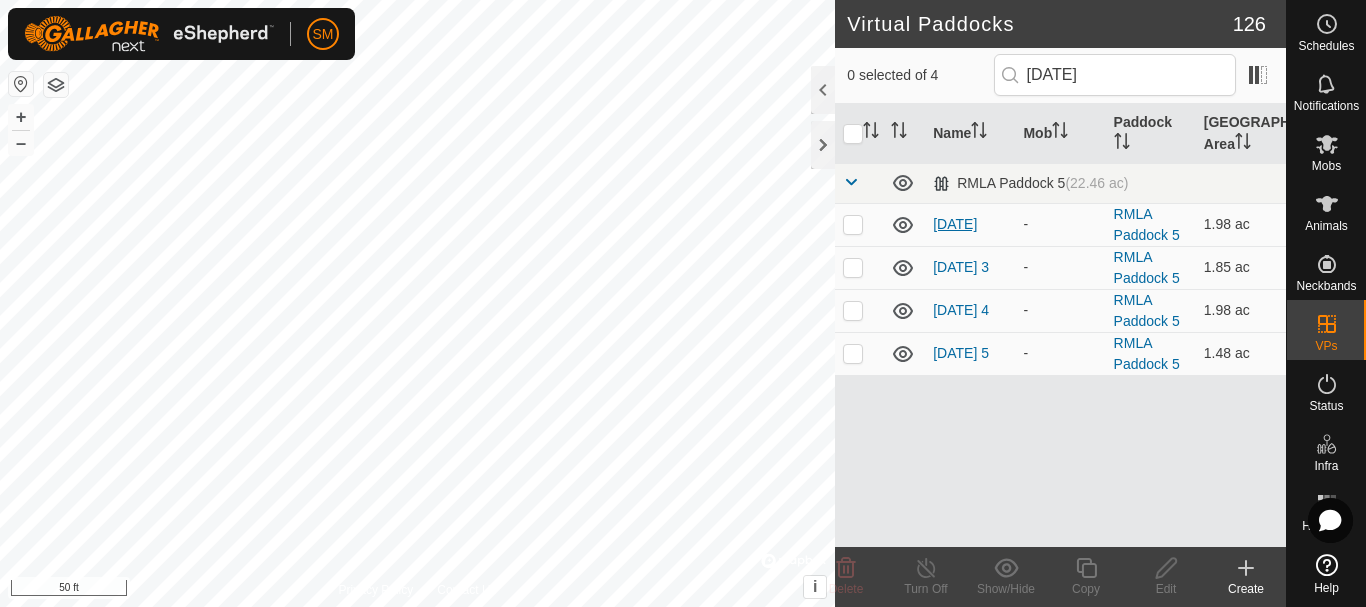 click on "[DATE]" at bounding box center [955, 224] 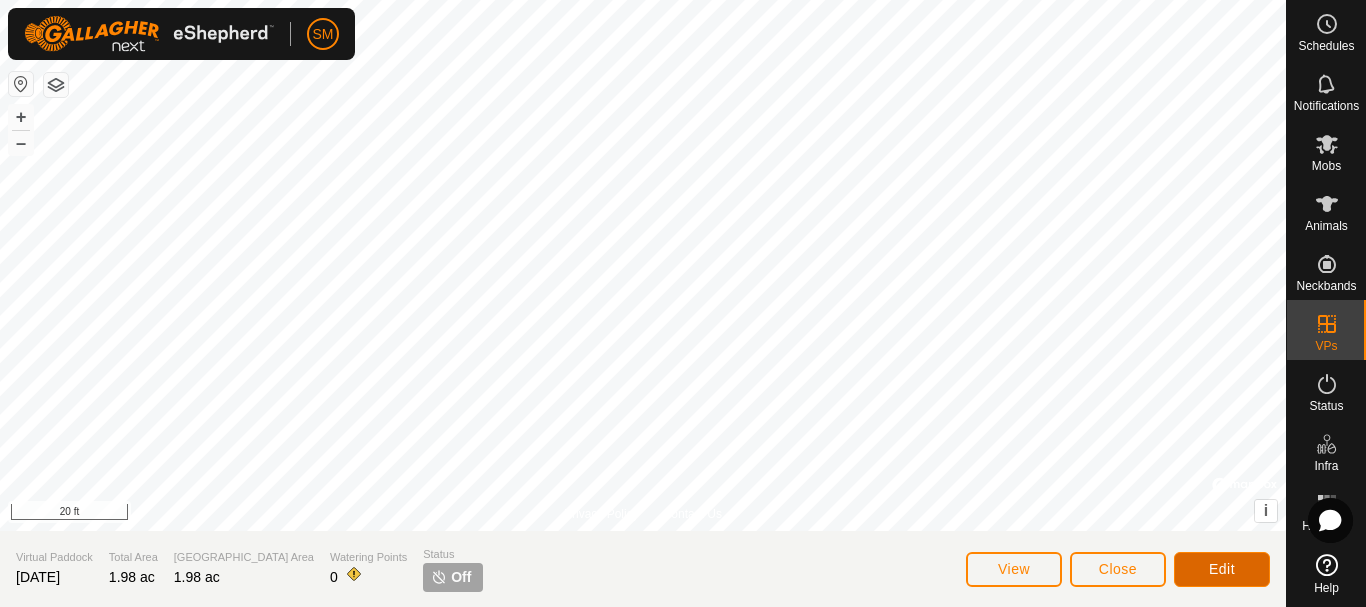 click on "Edit" 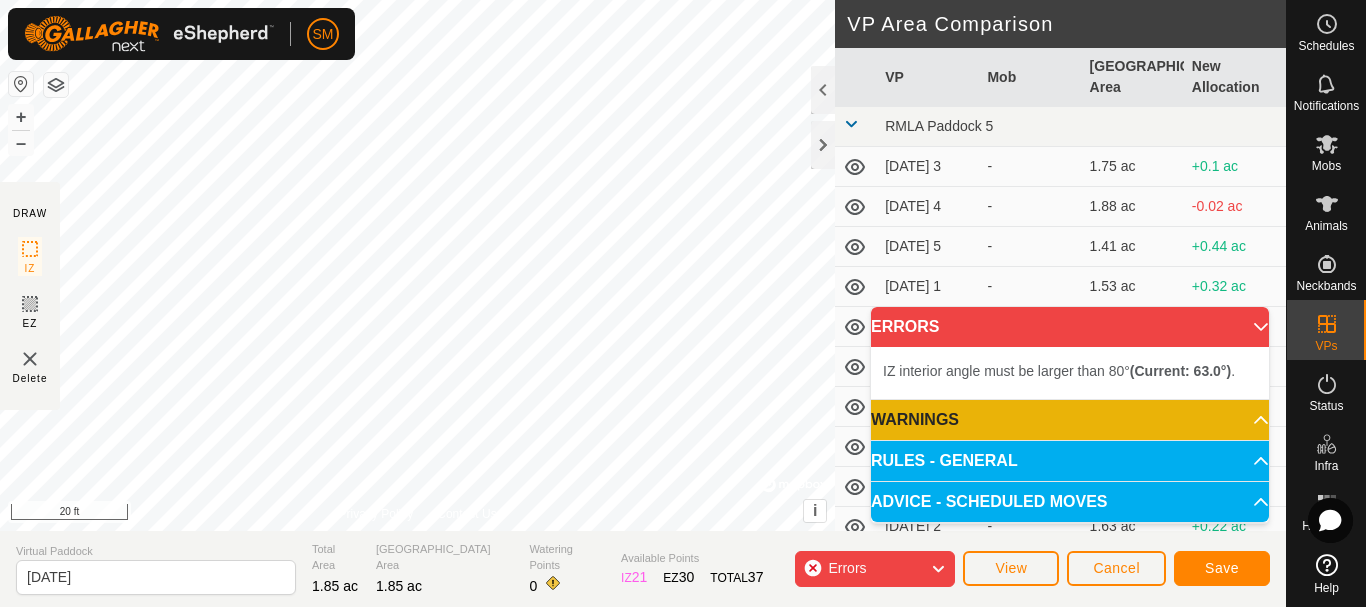 click on "SM Schedules Notifications Mobs Animals Neckbands VPs Status Infra Heatmap Help DRAW IZ EZ Delete Privacy Policy Contact Us + – ⇧ i ©  Mapbox , ©  OpenStreetMap ,  Improve this map 20 ft VP Area Comparison     VP   Mob   Grazing Area   New Allocation  RMLA Paddock 5  [DATE] 3  -  1.75 ac  +0.1 ac  [DATE] 4  -  1.88 ac  -0.02 ac  [DATE] 5  -  1.41 ac  +0.44 ac  [DATE] 1  -  1.53 ac  +0.32 ac  [DATE] 2  -  1.63 ac  +0.22 ac  [DATE] 3  -  1.75 ac  +0.1 ac  [DATE] 4  -  1.88 ac  -0.02 ac  [DATE] 5  -  1.41 ac  +0.44 ac  [DATE] 1  -  1.53 ac  +0.32 ac  [DATE] 2  -  1.63 ac  +0.22 ac  [DATE] 3  -  1.75 ac  +0.1 ac  [DATE] 4  -  1.88 ac  -0.02 ac  [DATE] 5  -  1.41 ac  +0.44 ac  [DATE] 1  -  1.53 ac  +0.32 ac  [DATE] 2  -  1.66 ac  +0.2 ac  [DATE] 3  -  1.75 ac  +0.1 ac  [DATE] 4  -  1.88 ac  -0.02 ac  [DATE] 5  -  1.41 ac  +0.44 ac  [DATE] 6  -  1.66 ac  +0.2 ac  [DATE] 1  -  1.75 ac  +0.1 ac  [DATE] 2  -  1.88 ac  - - -" at bounding box center [683, 303] 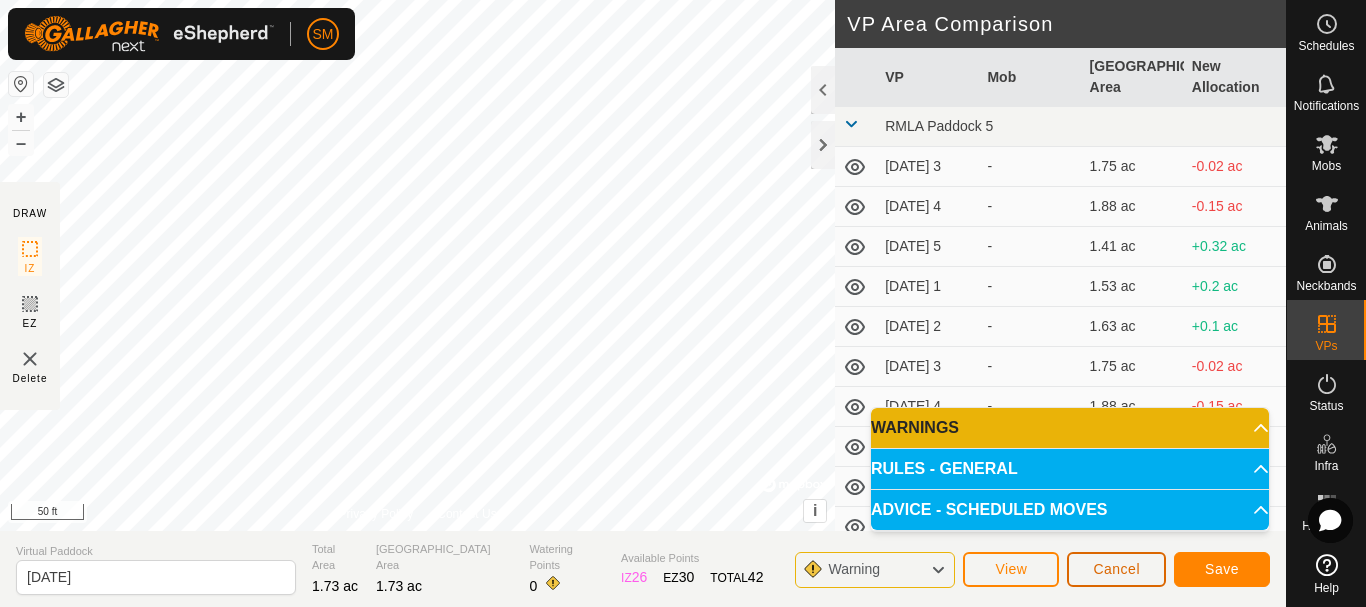 click on "Cancel" 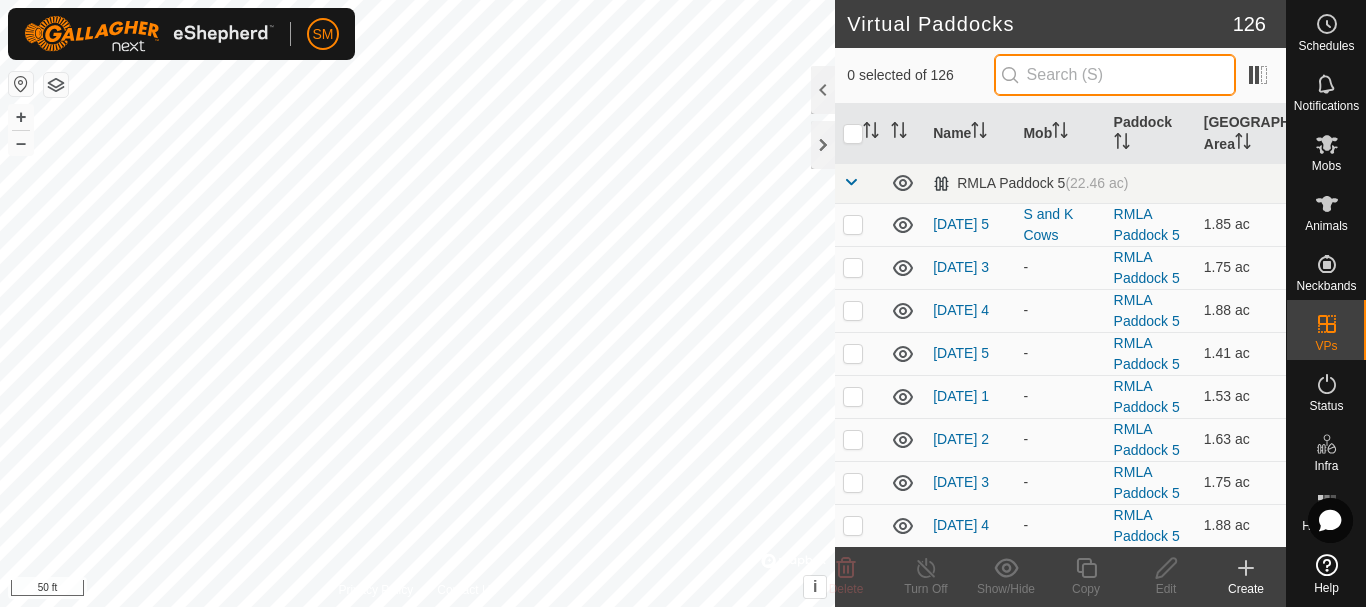 click at bounding box center [1115, 75] 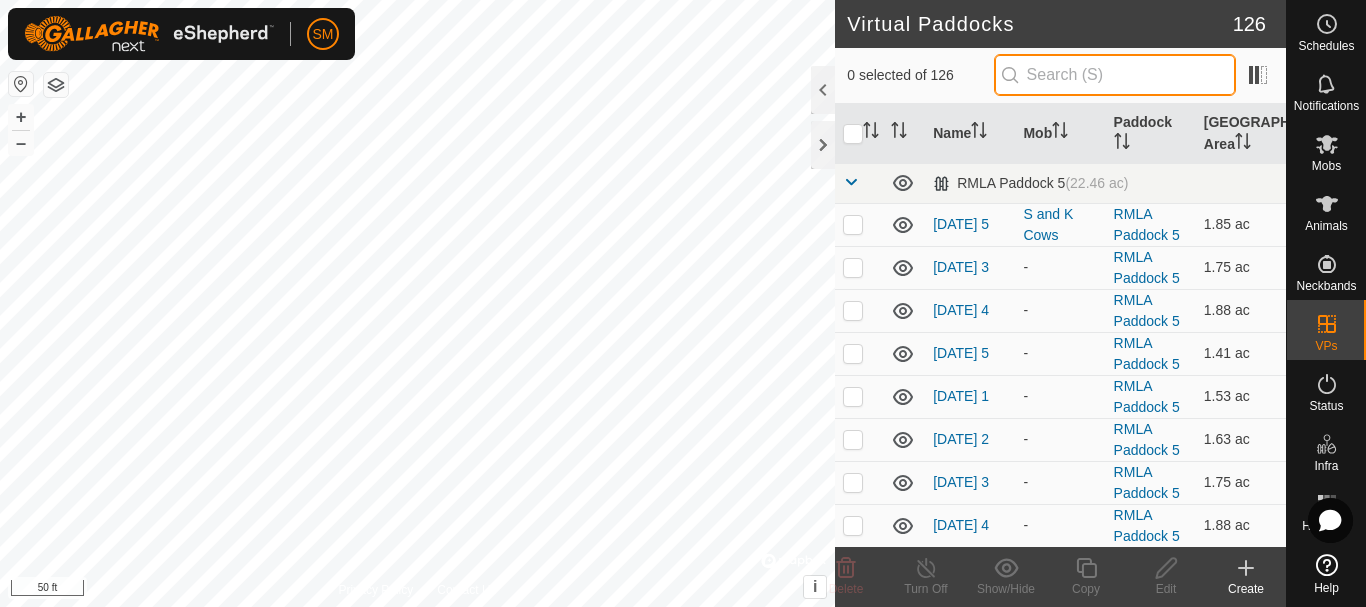 paste on "[DATE]" 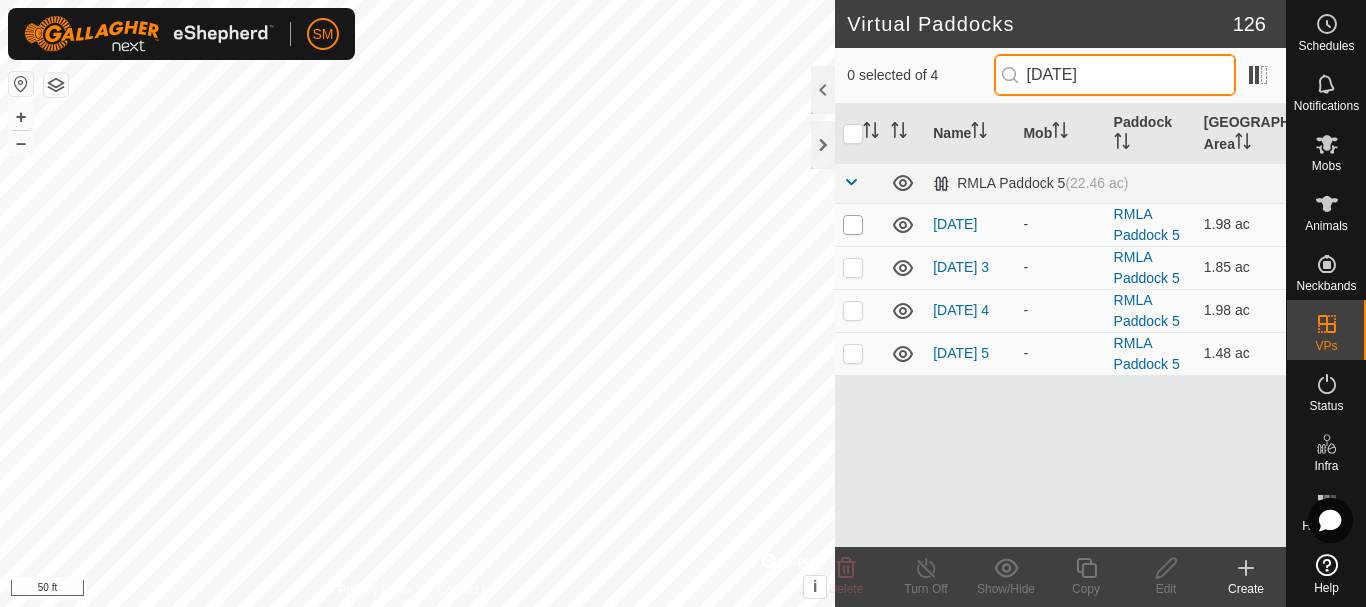 type on "[DATE]" 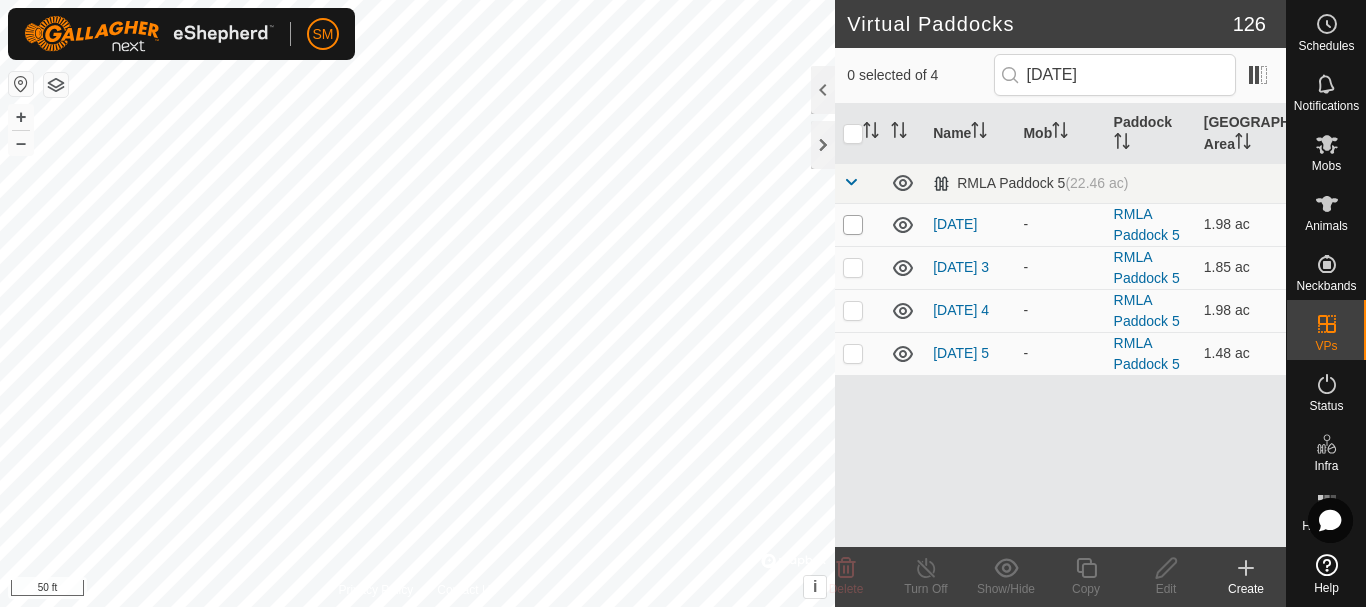 click at bounding box center [853, 225] 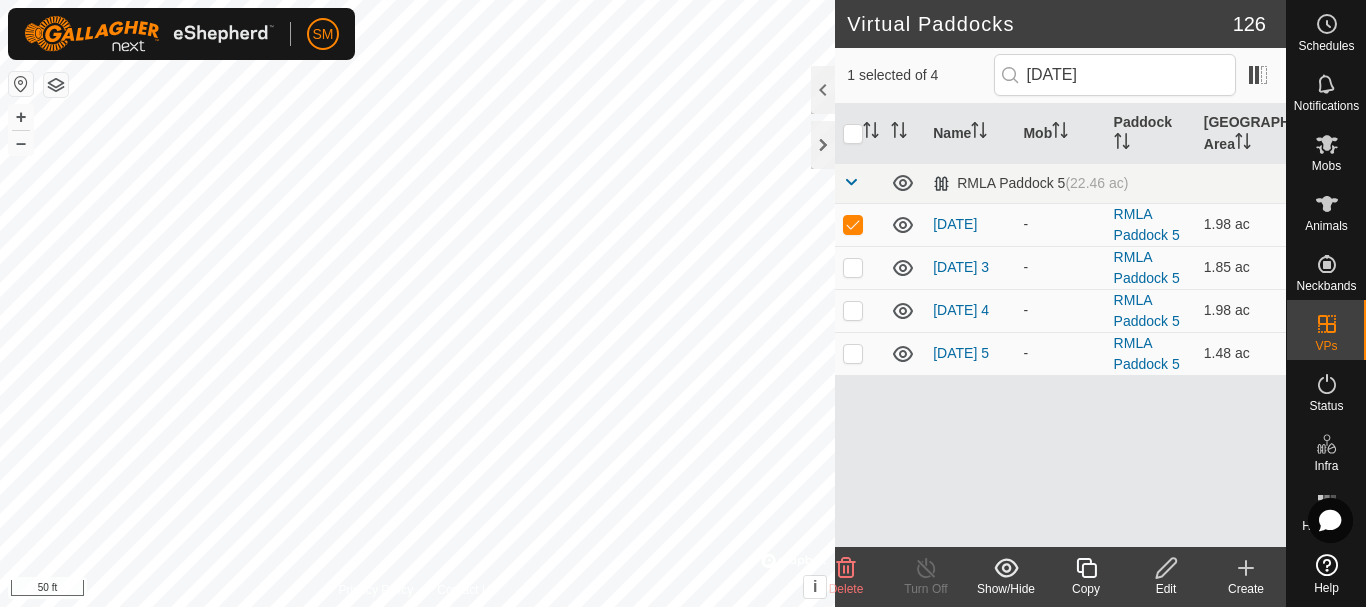 click 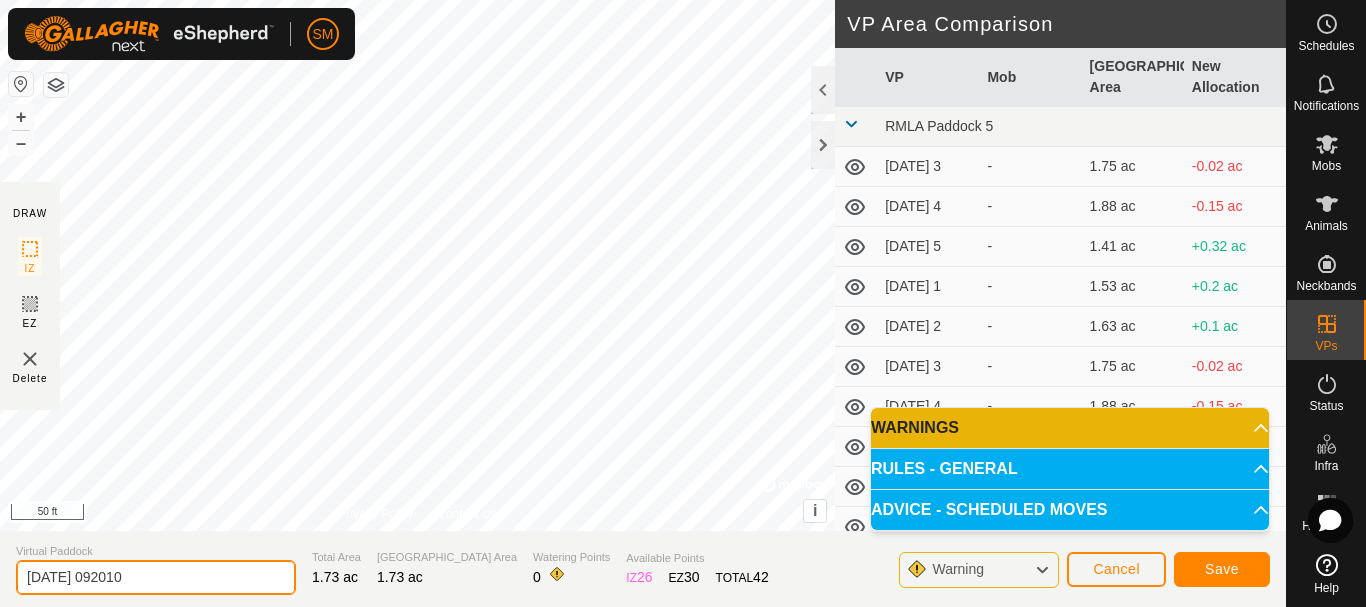 click on "[DATE] 092010" 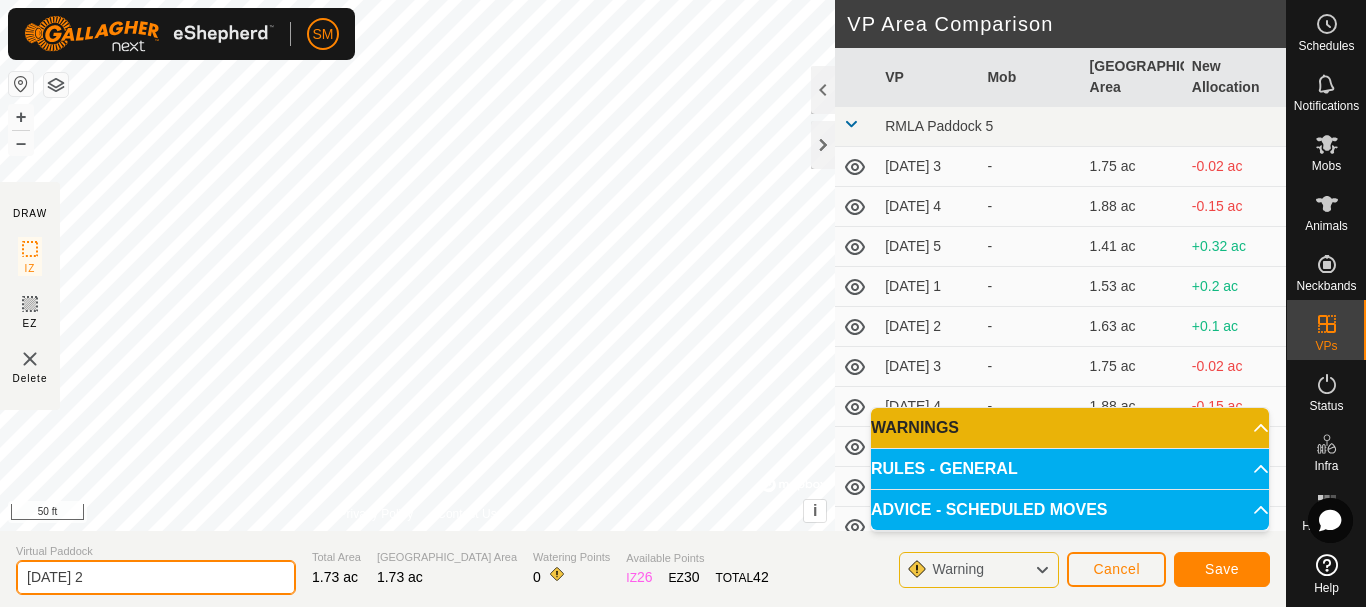 type on "[DATE] 2" 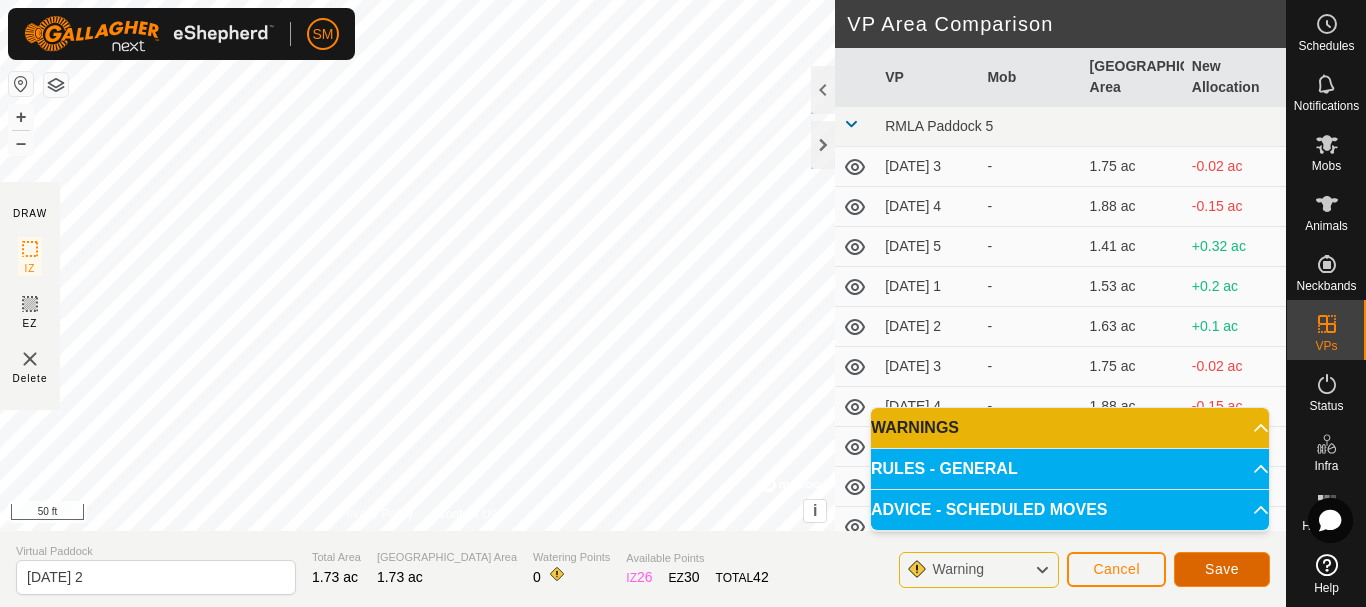 click on "Save" 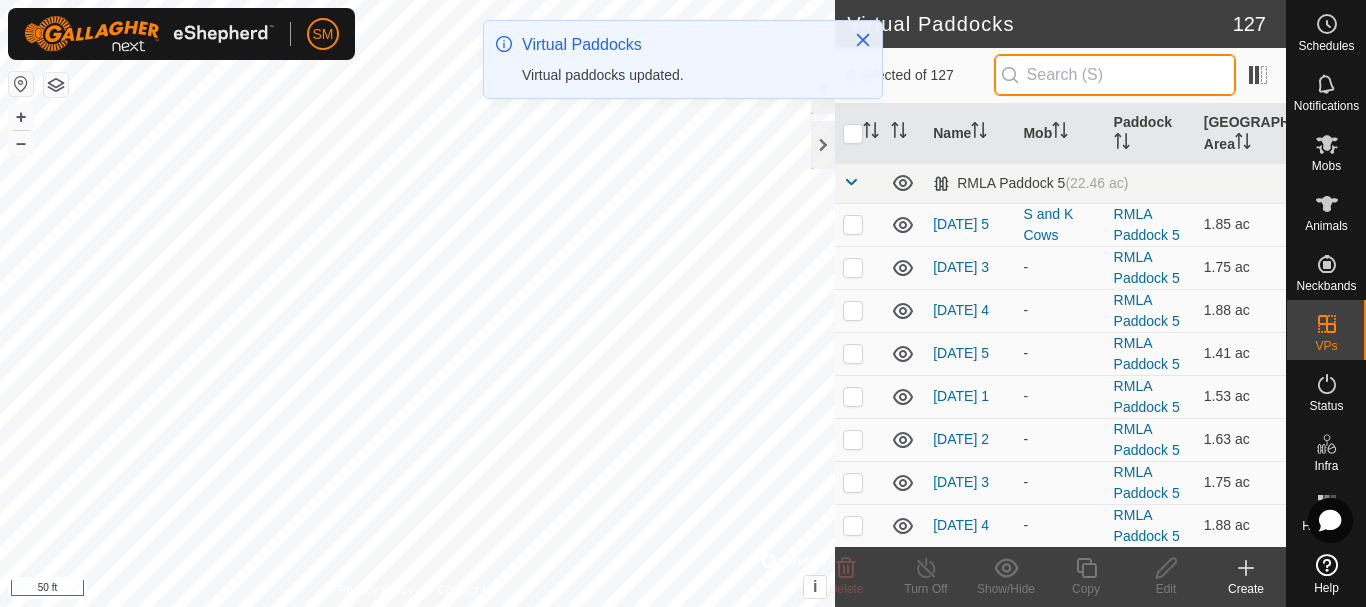 click at bounding box center [1115, 75] 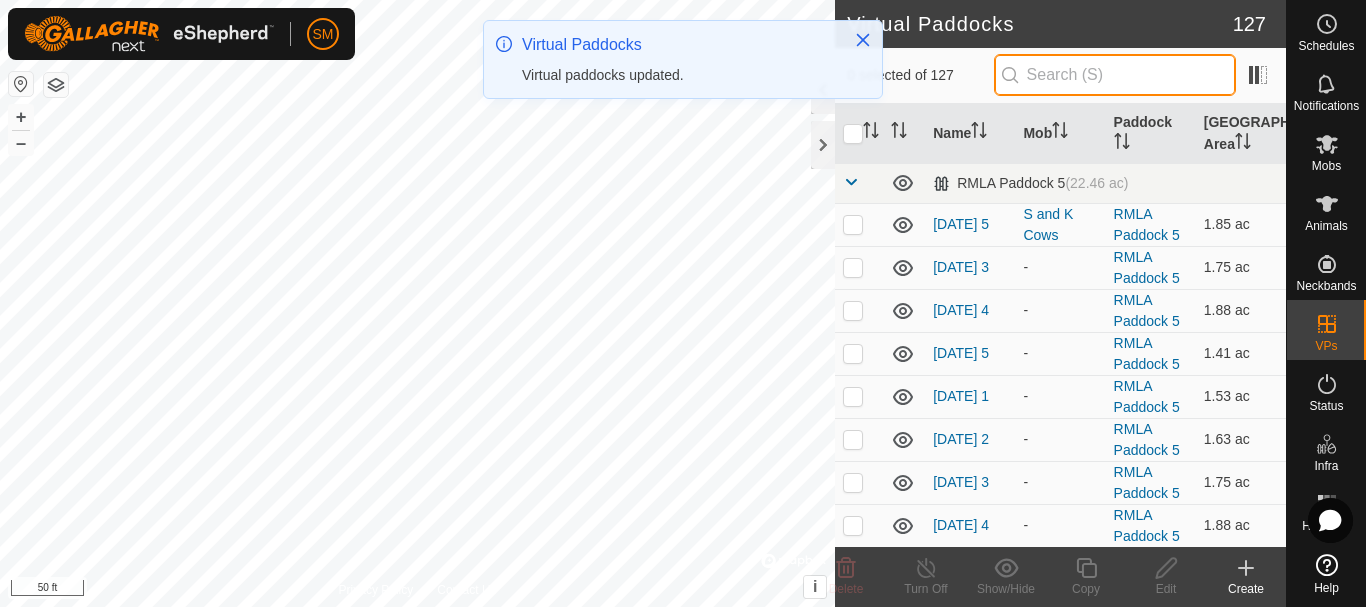 paste on "[DATE]" 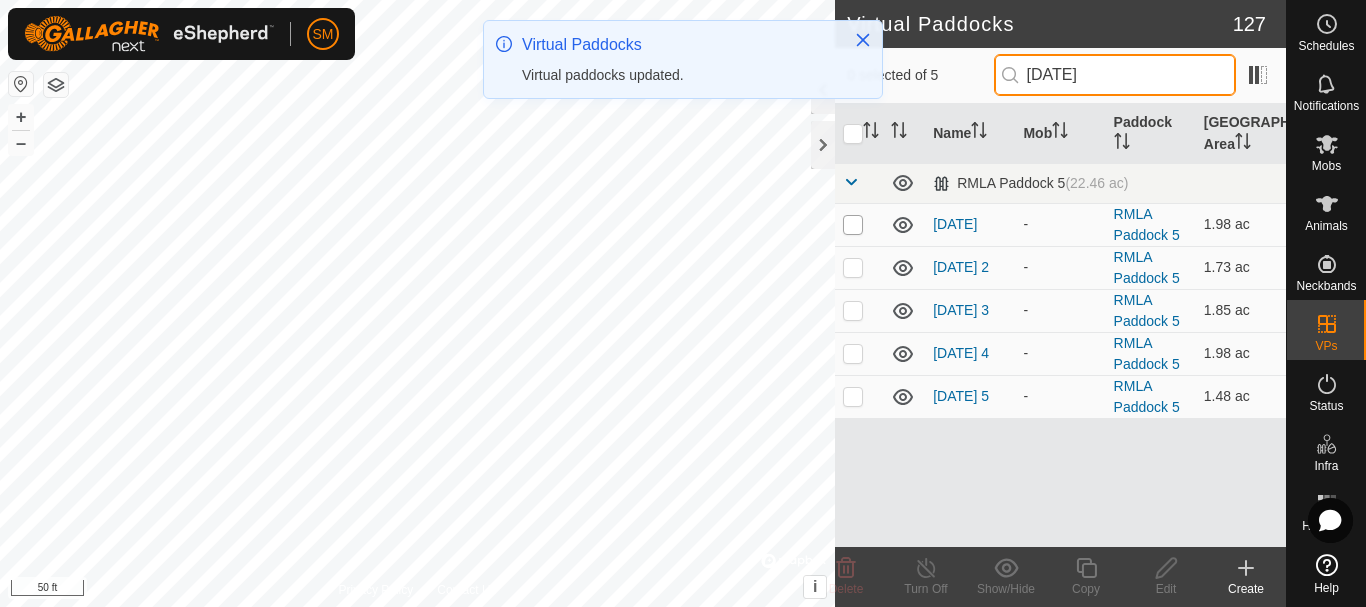 type on "[DATE]" 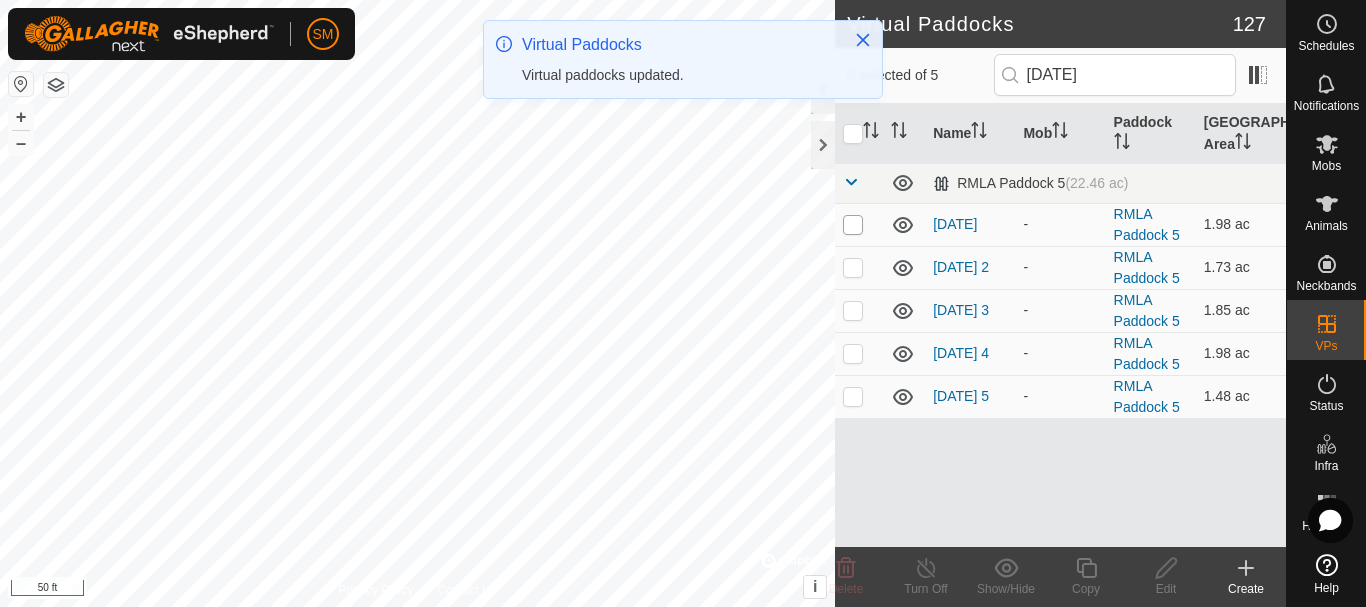 click at bounding box center (853, 225) 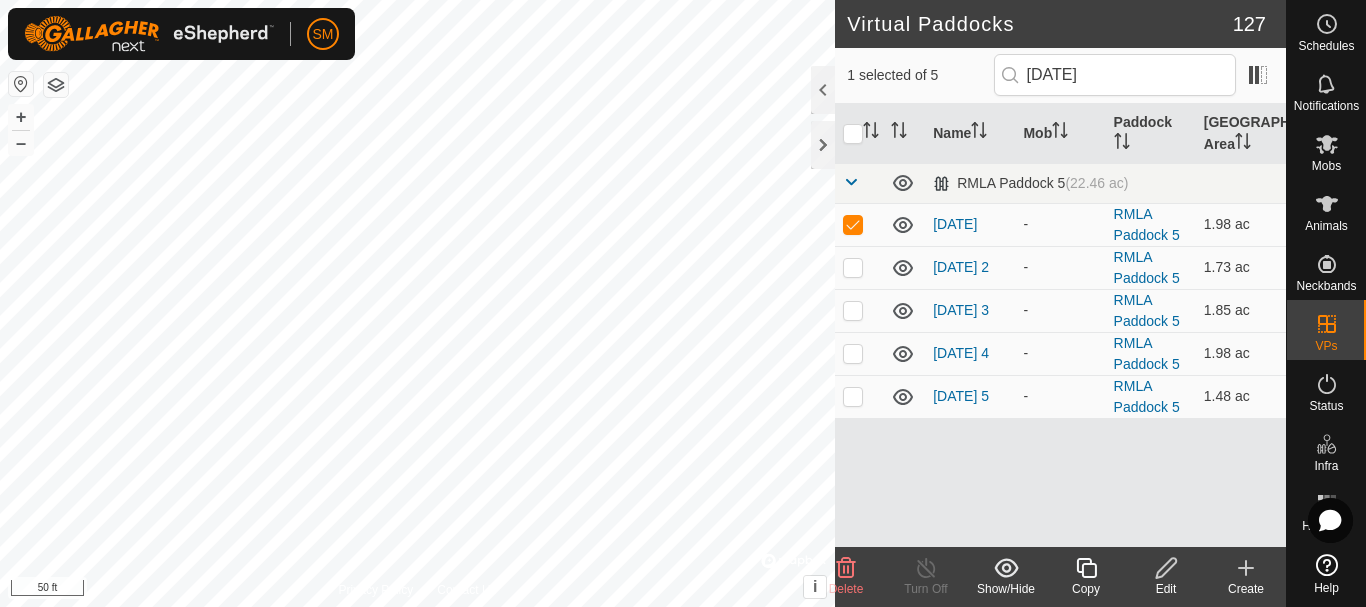 click 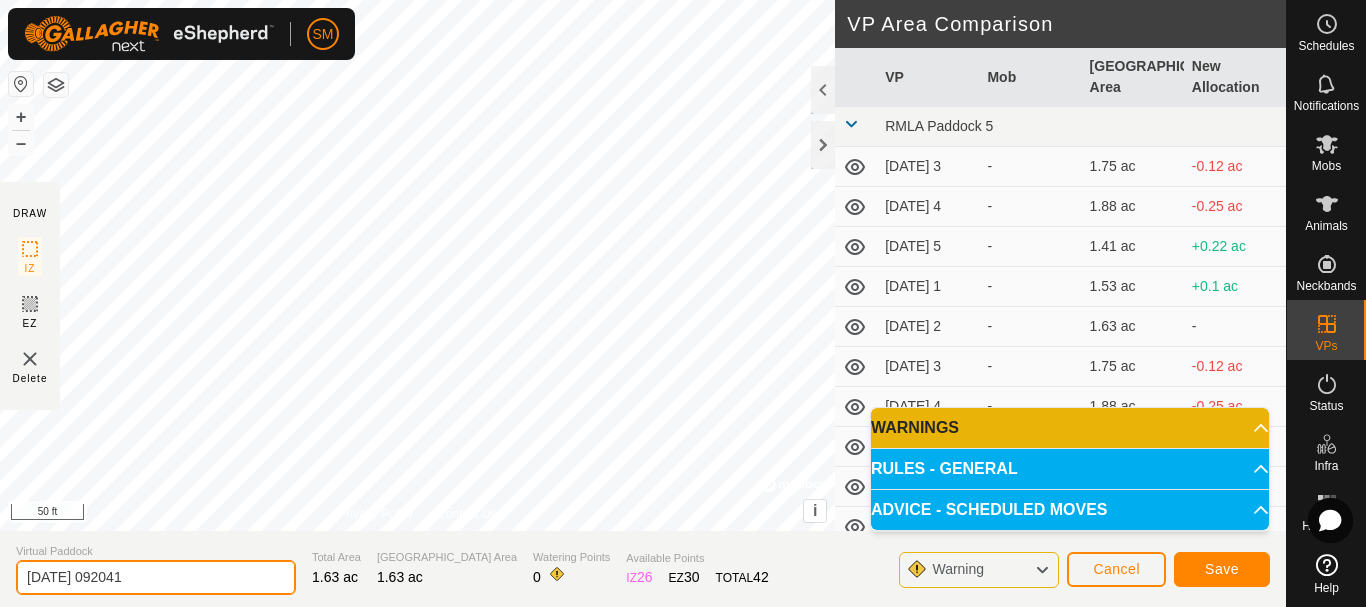 click on "[DATE] 092041" 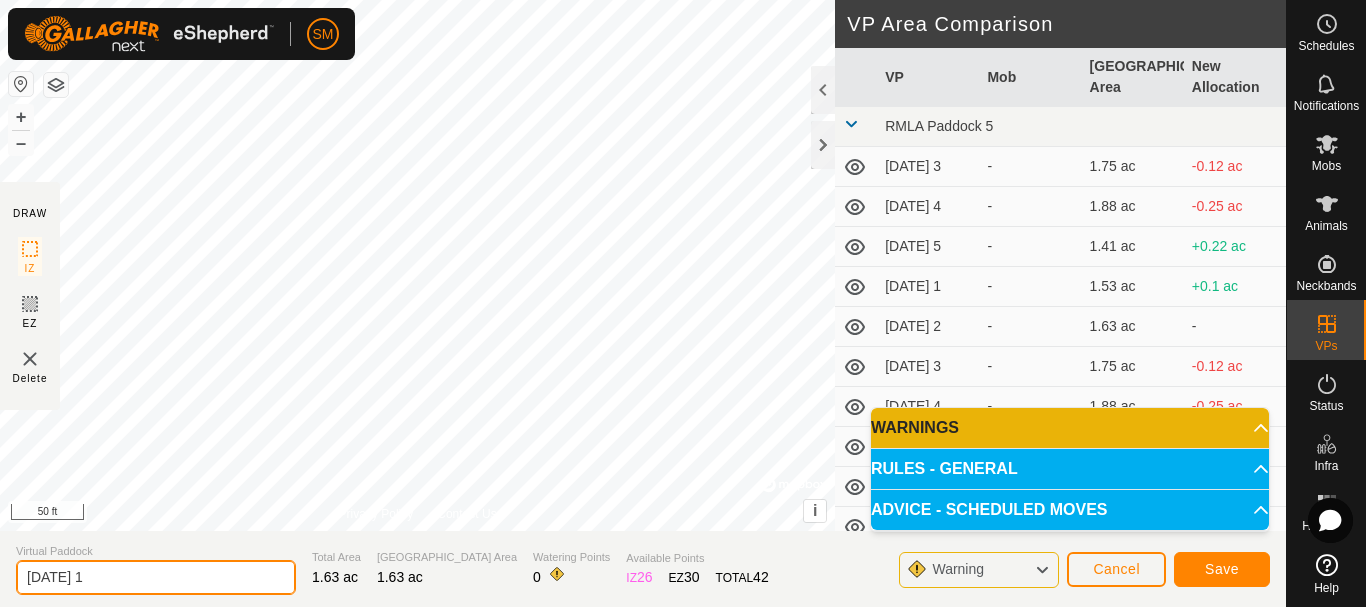 type on "[DATE] 1" 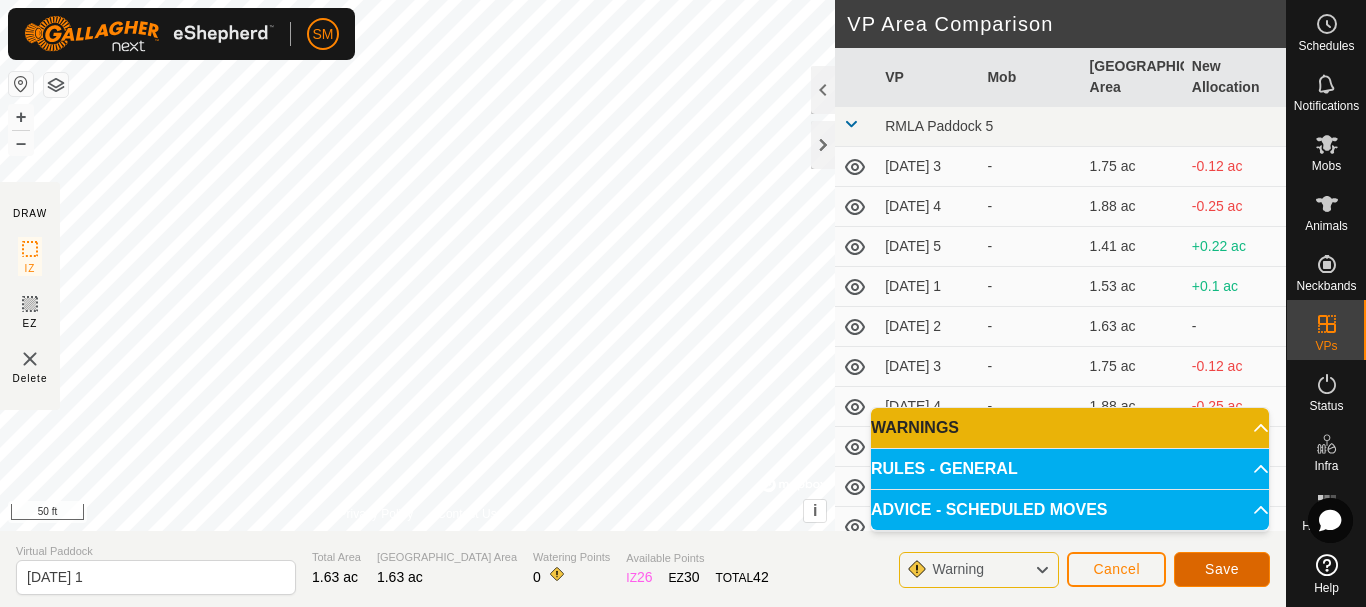 click on "Save" 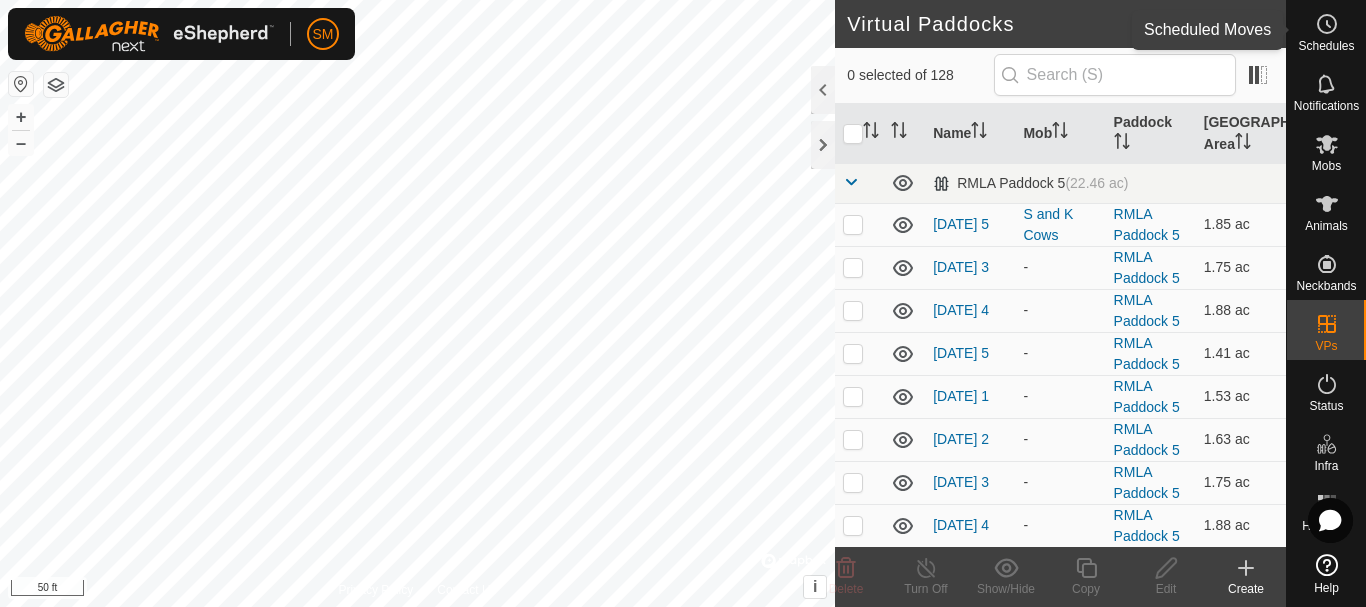click 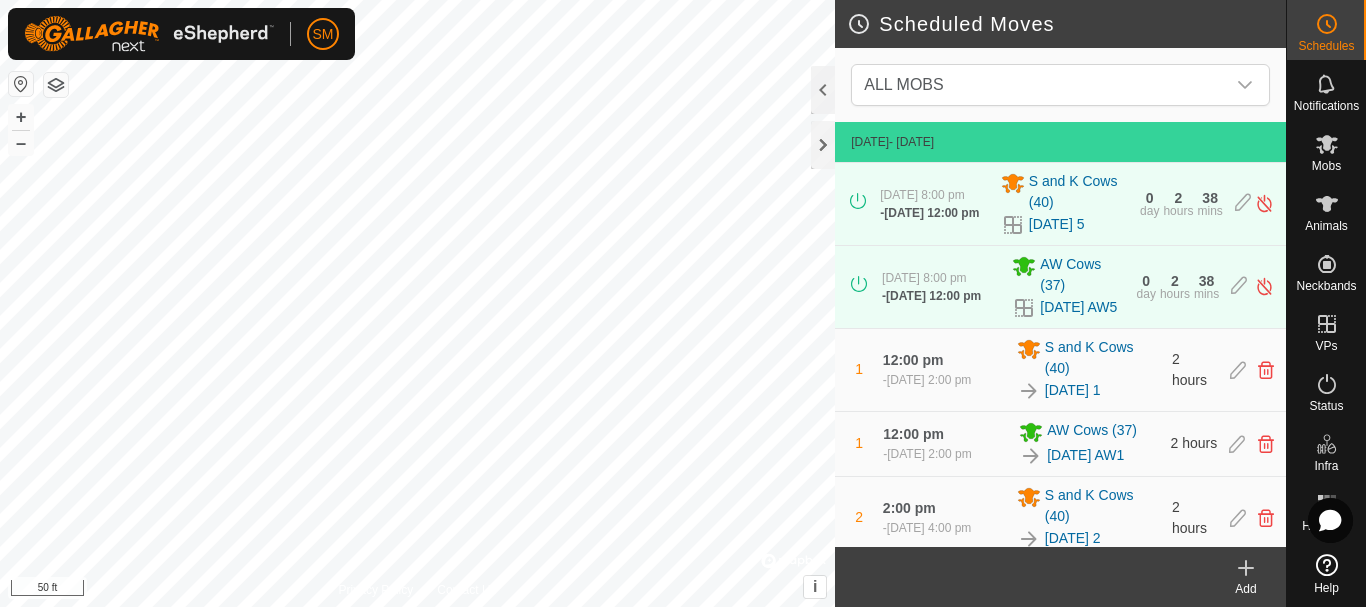 click 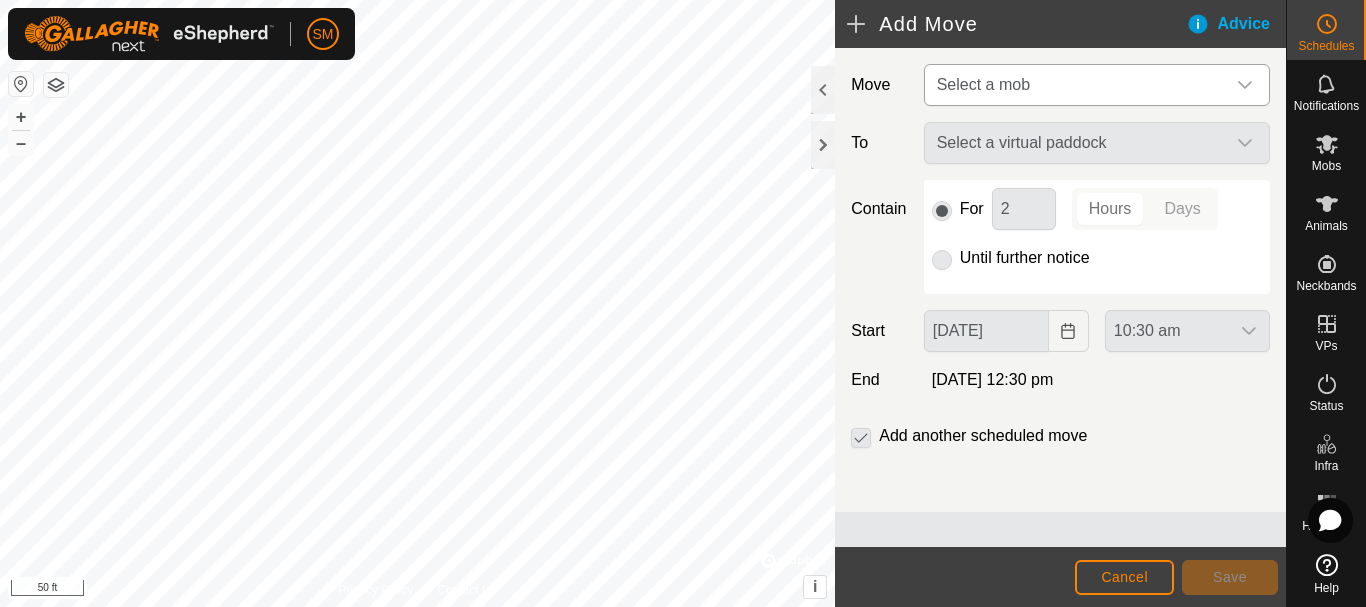 click on "Select a mob" at bounding box center [1077, 85] 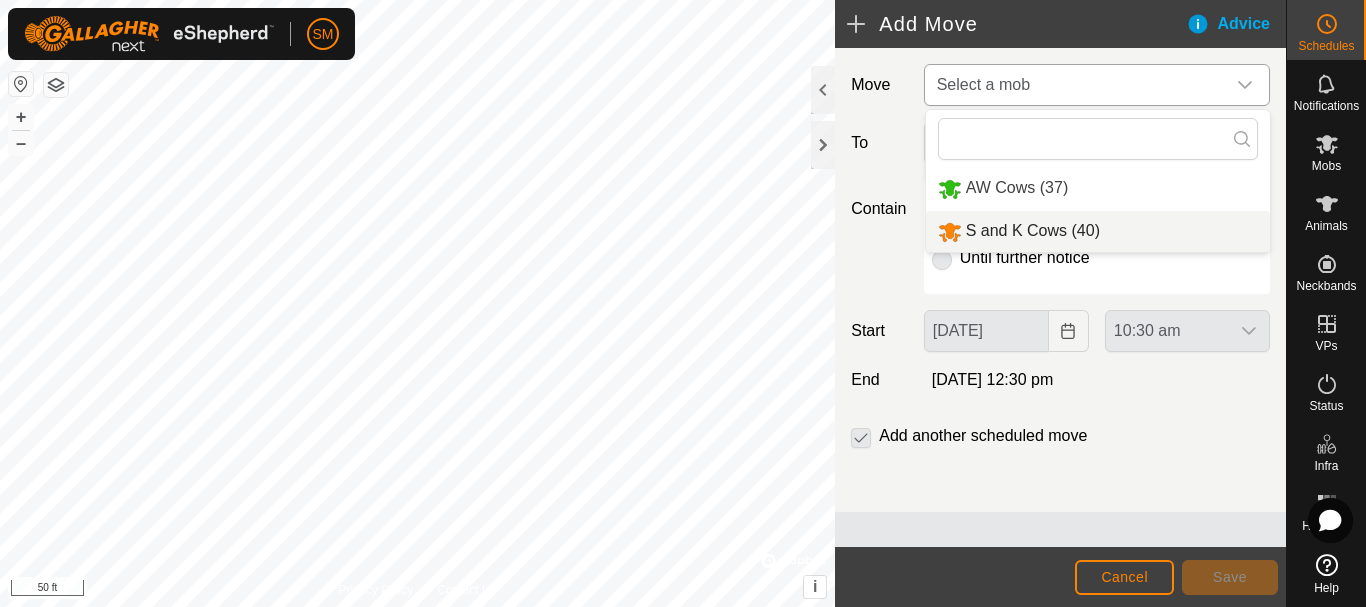 click on "S and K Cows (40)" at bounding box center (1098, 231) 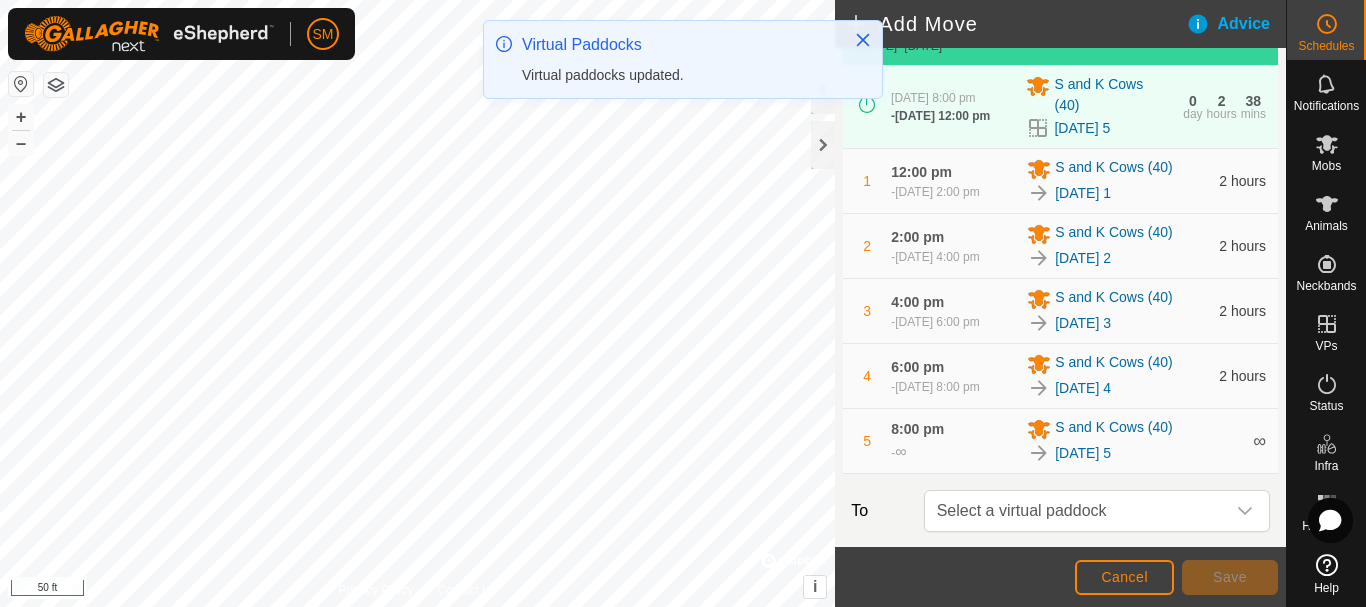 scroll, scrollTop: 490, scrollLeft: 0, axis: vertical 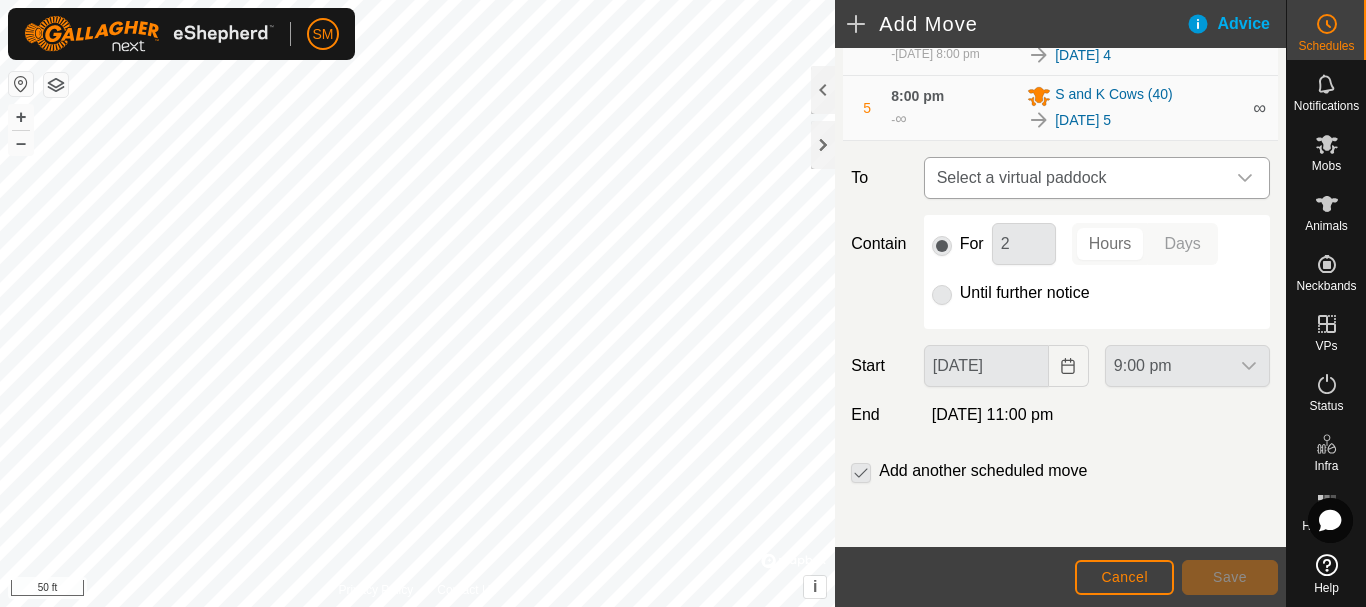 click on "Select a virtual paddock" at bounding box center (1077, 178) 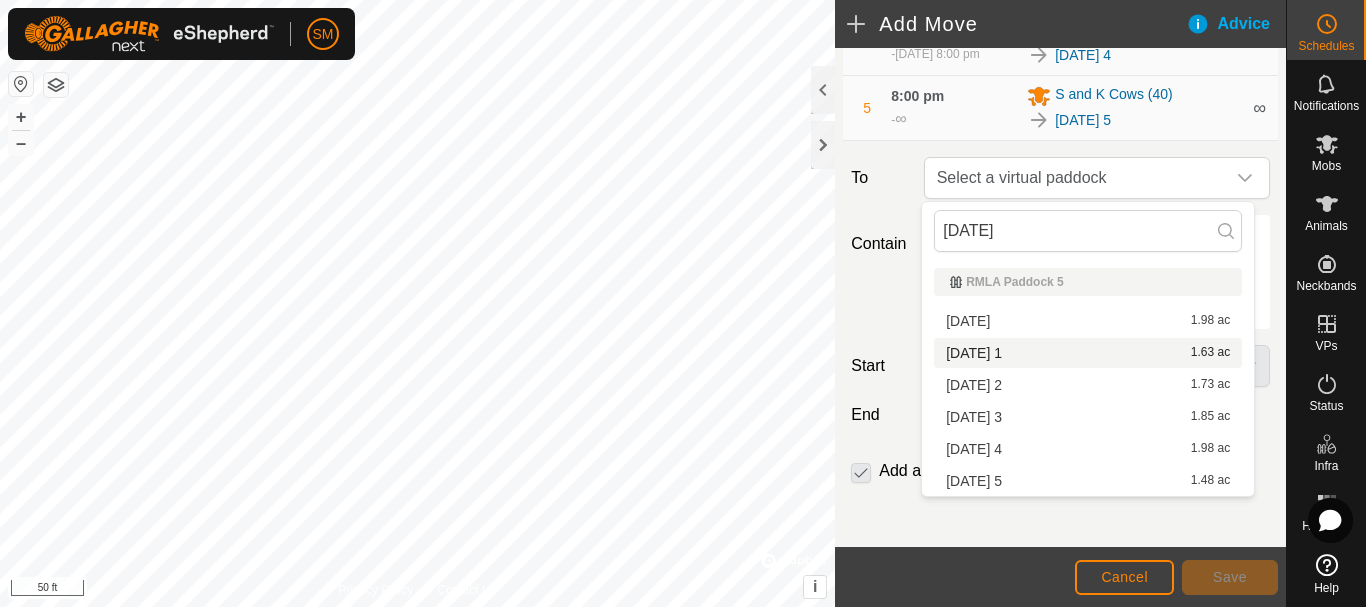 type on "[DATE]" 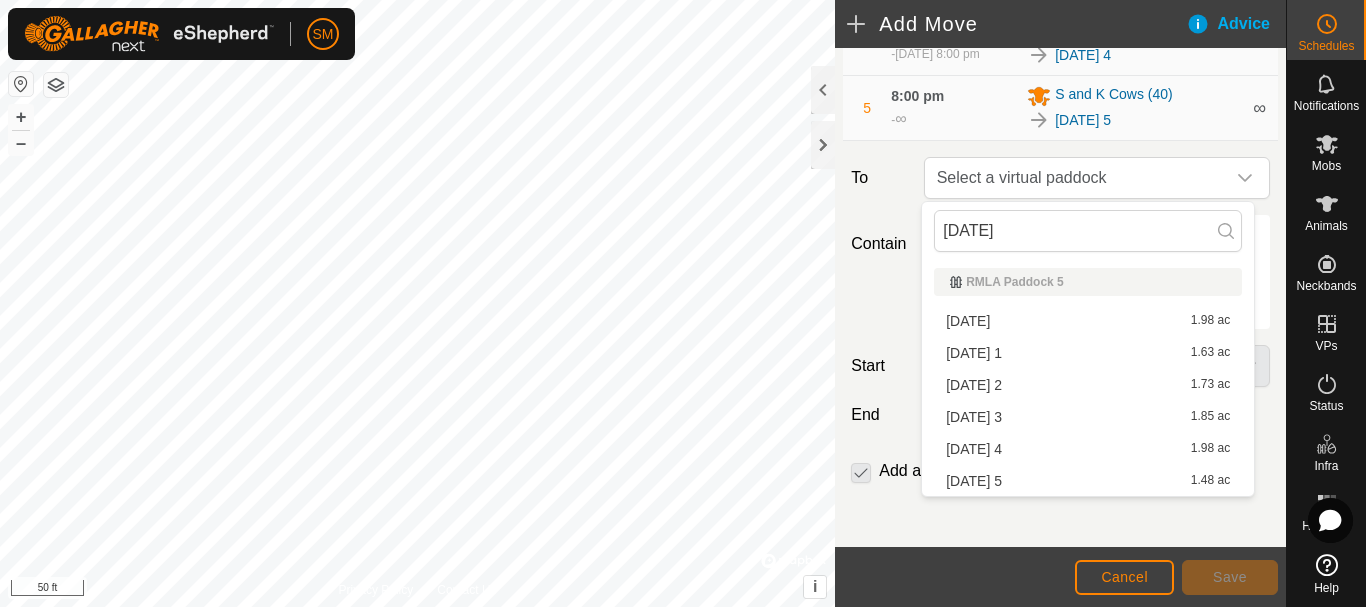 click on "[DATE] 1  1.63 ac" at bounding box center (1088, 353) 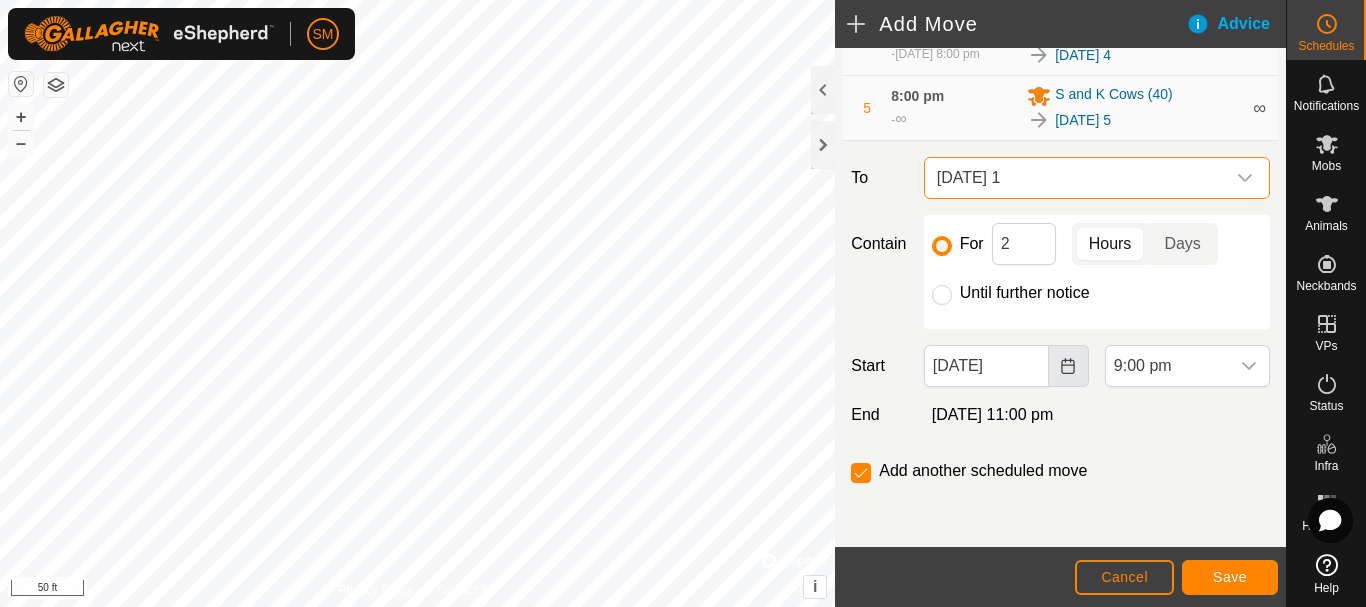 click 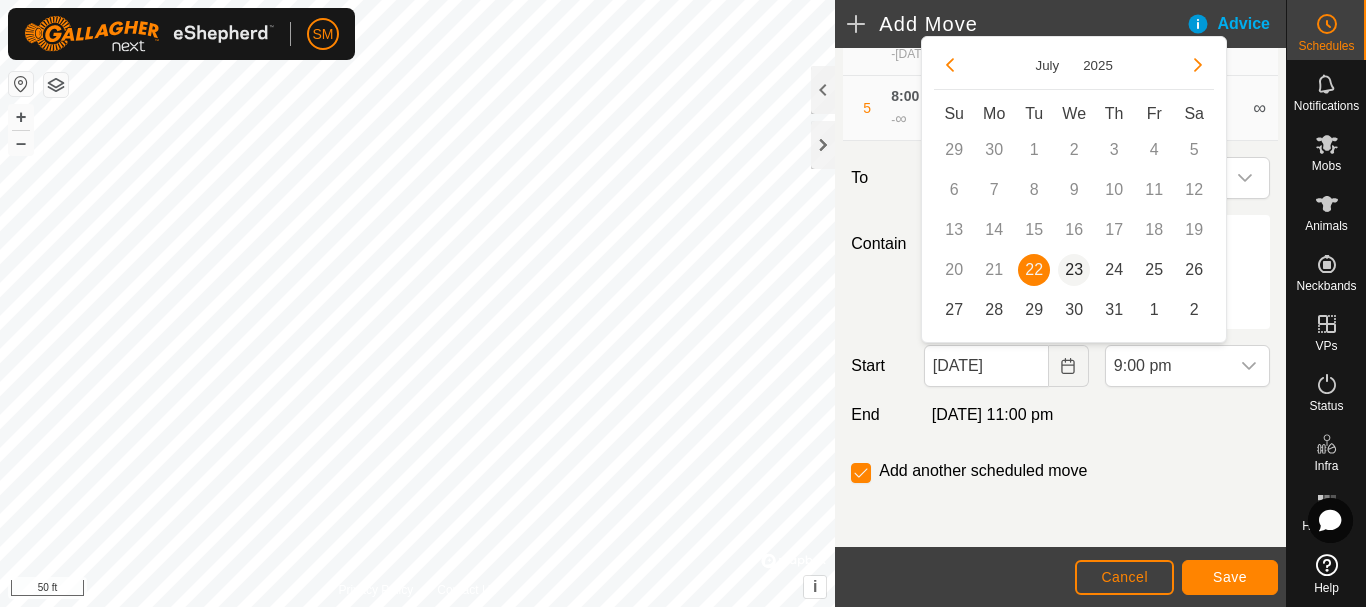 click on "23" at bounding box center (1074, 270) 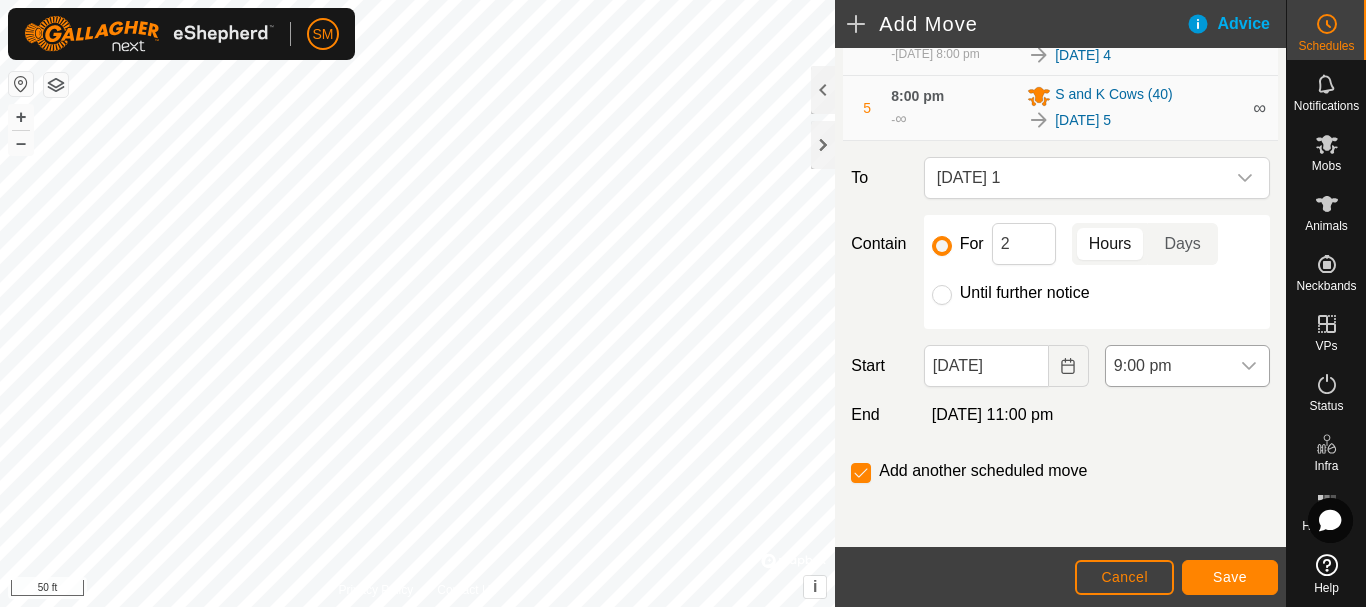 click 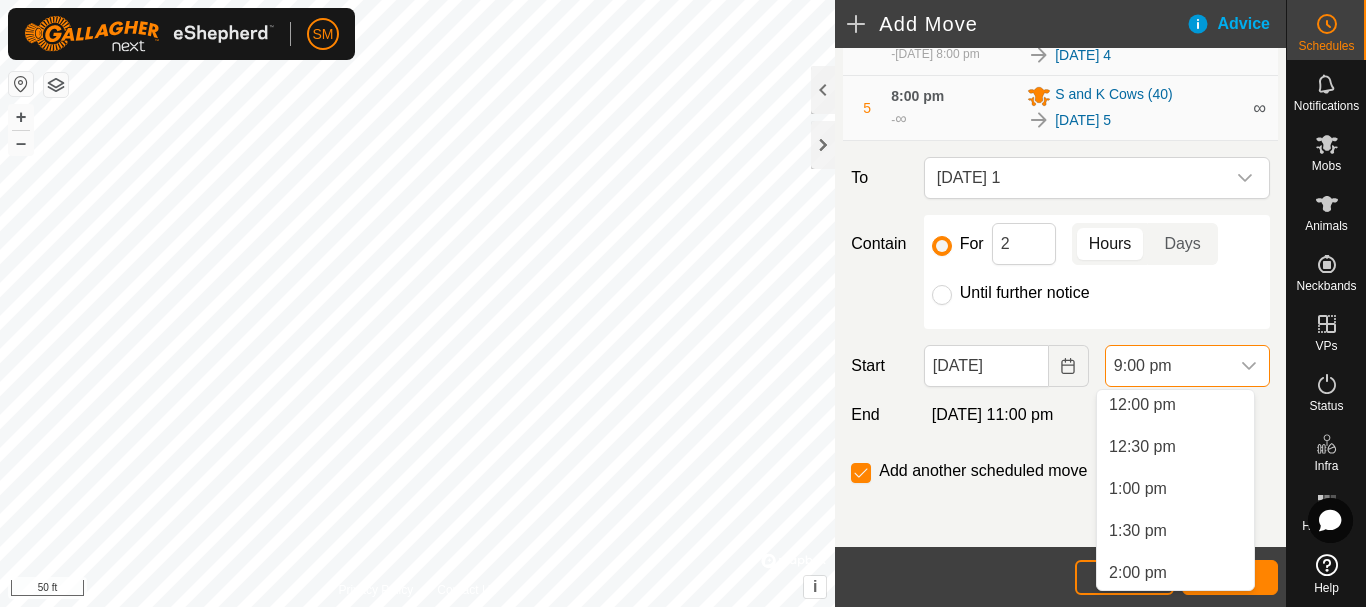 scroll, scrollTop: 996, scrollLeft: 0, axis: vertical 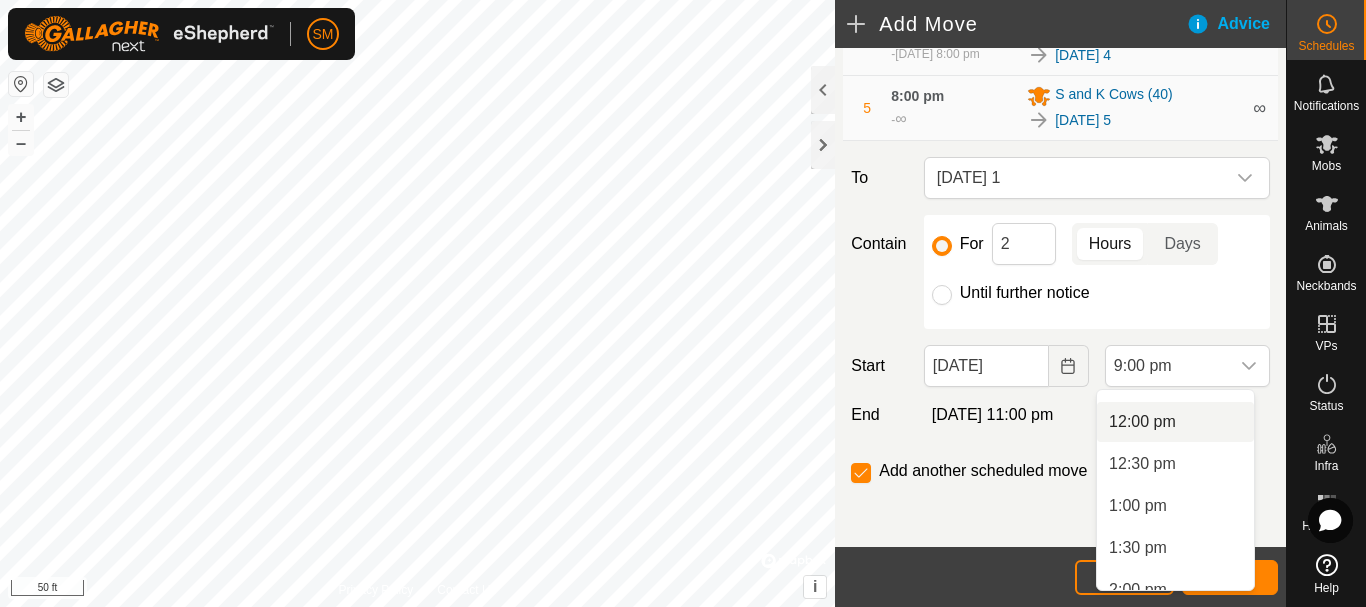 click on "12:00 pm" at bounding box center (1175, 422) 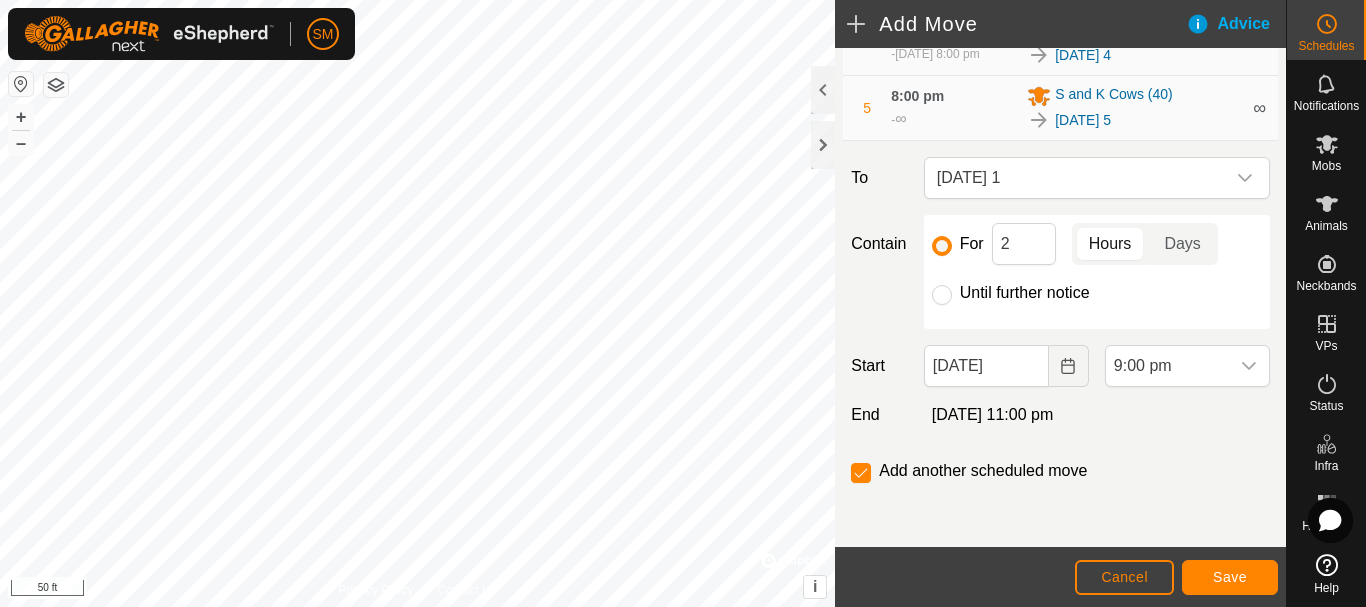 scroll, scrollTop: 1604, scrollLeft: 0, axis: vertical 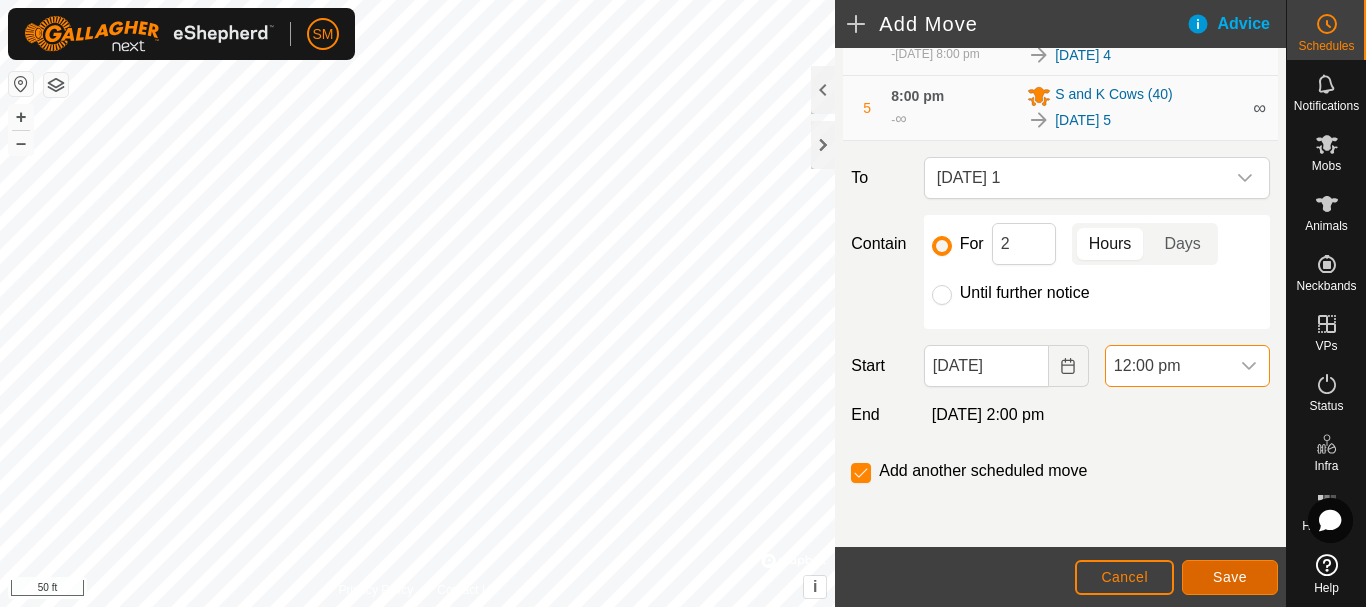 click on "Save" 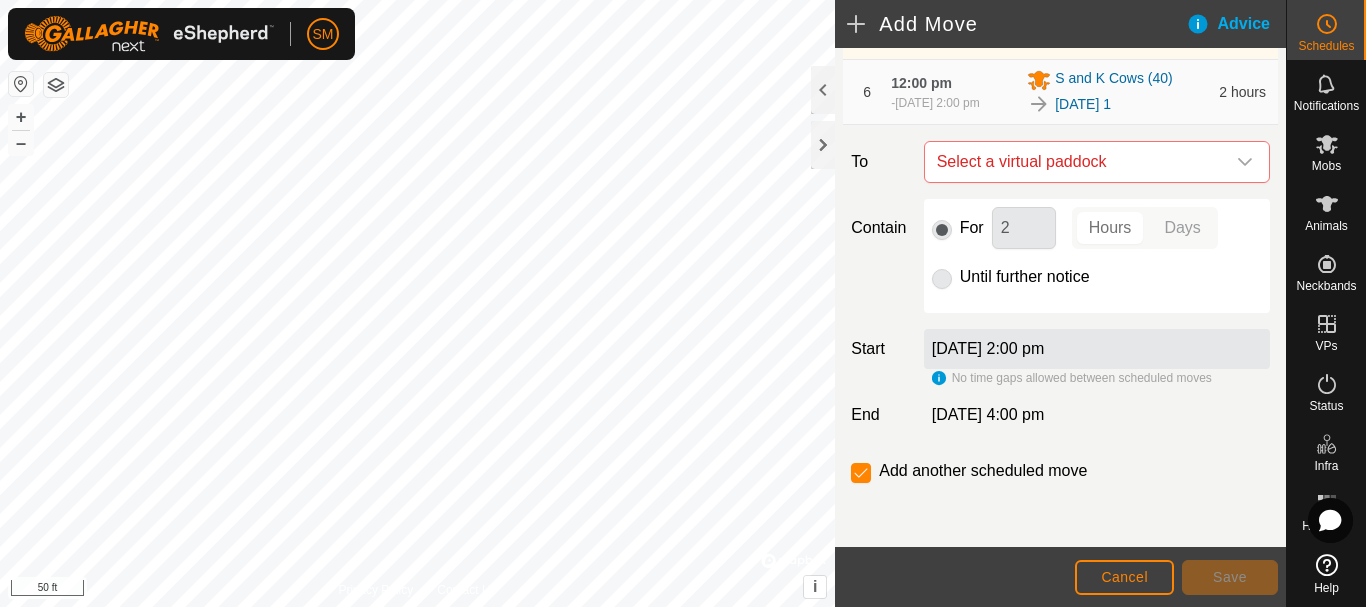 scroll, scrollTop: 629, scrollLeft: 0, axis: vertical 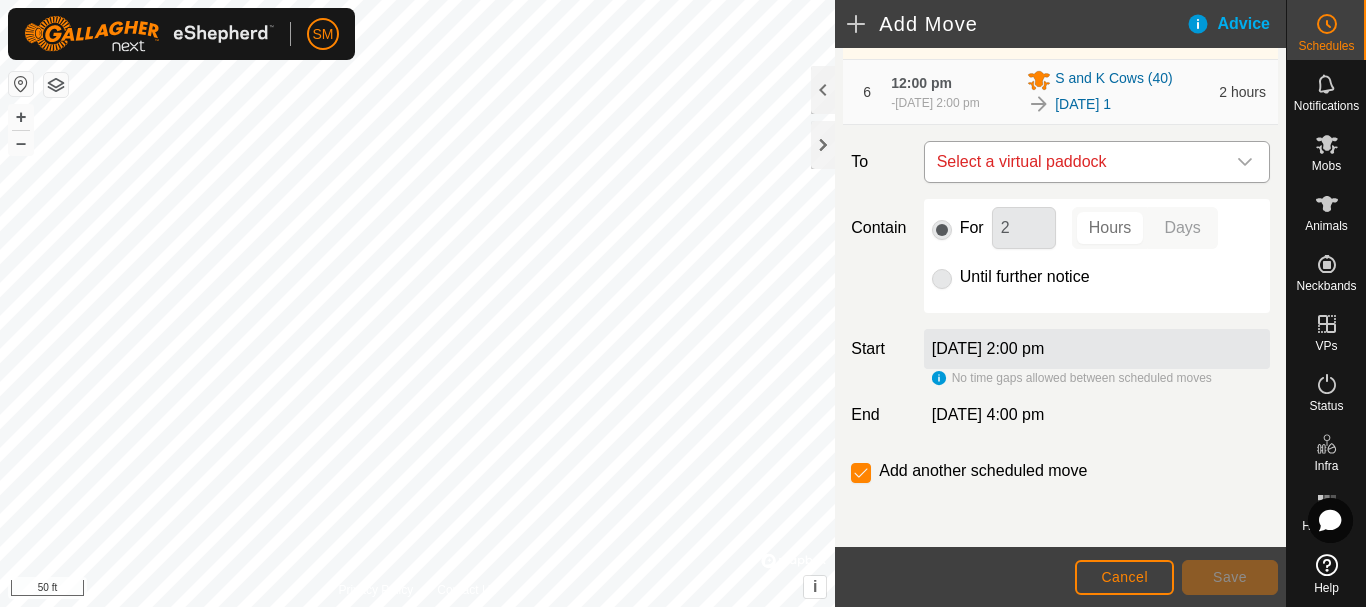 click at bounding box center (1245, 162) 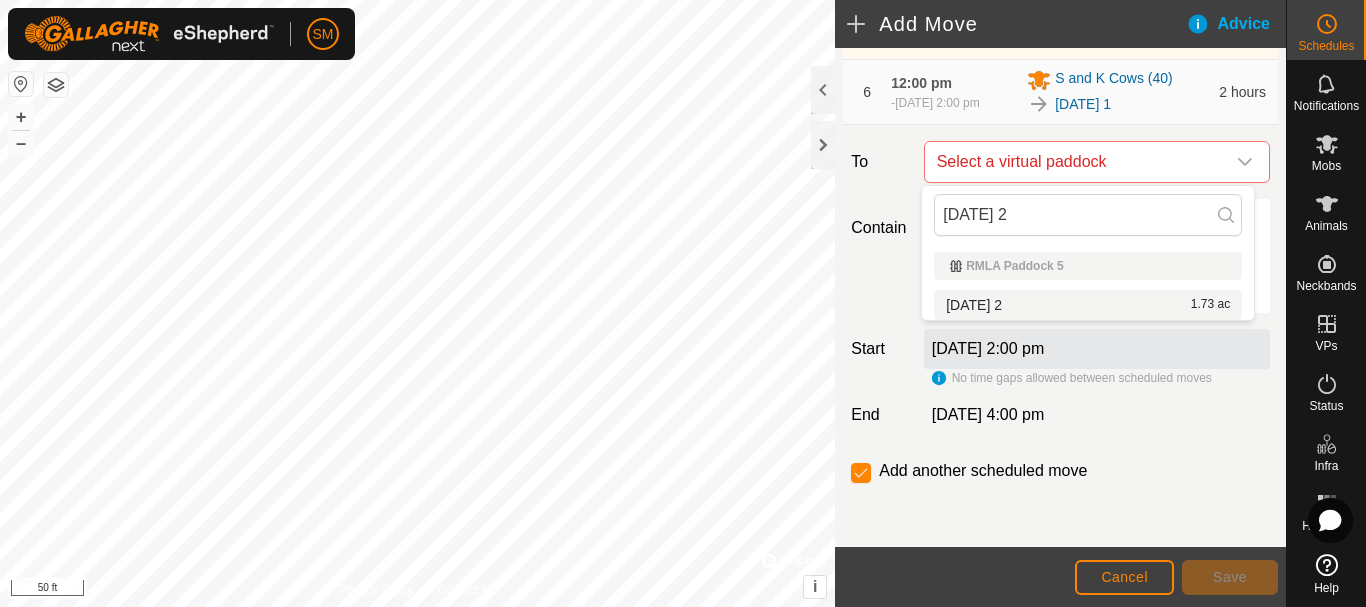 type on "[DATE] 2" 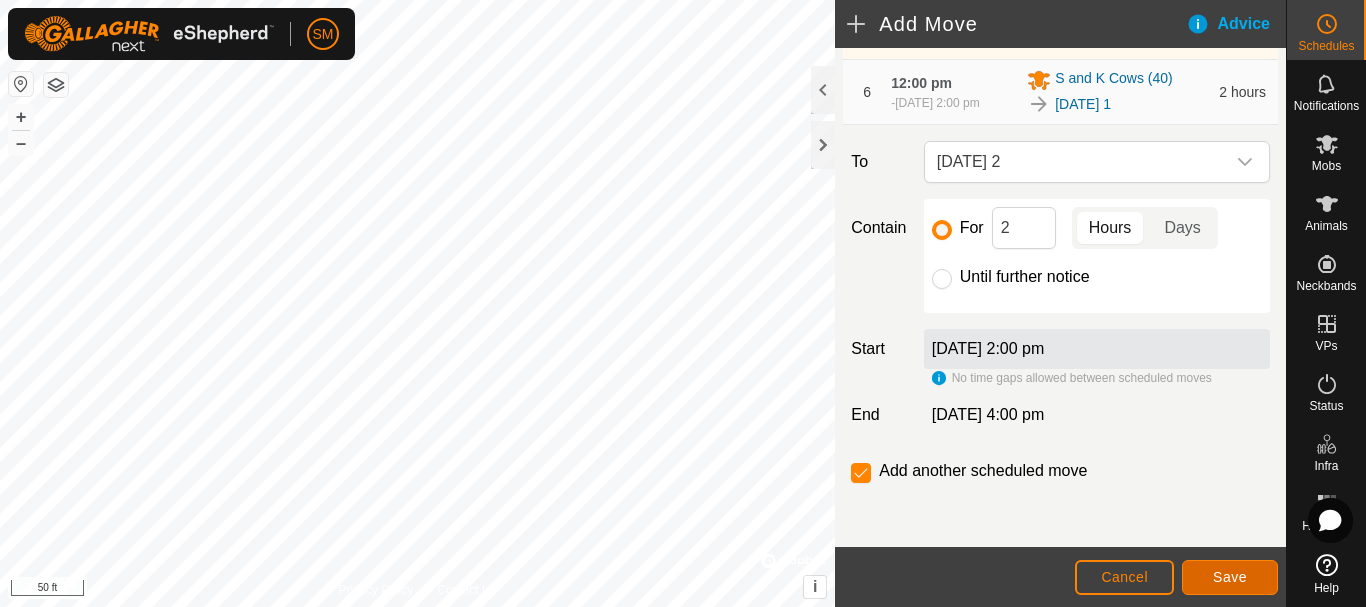 click on "Save" 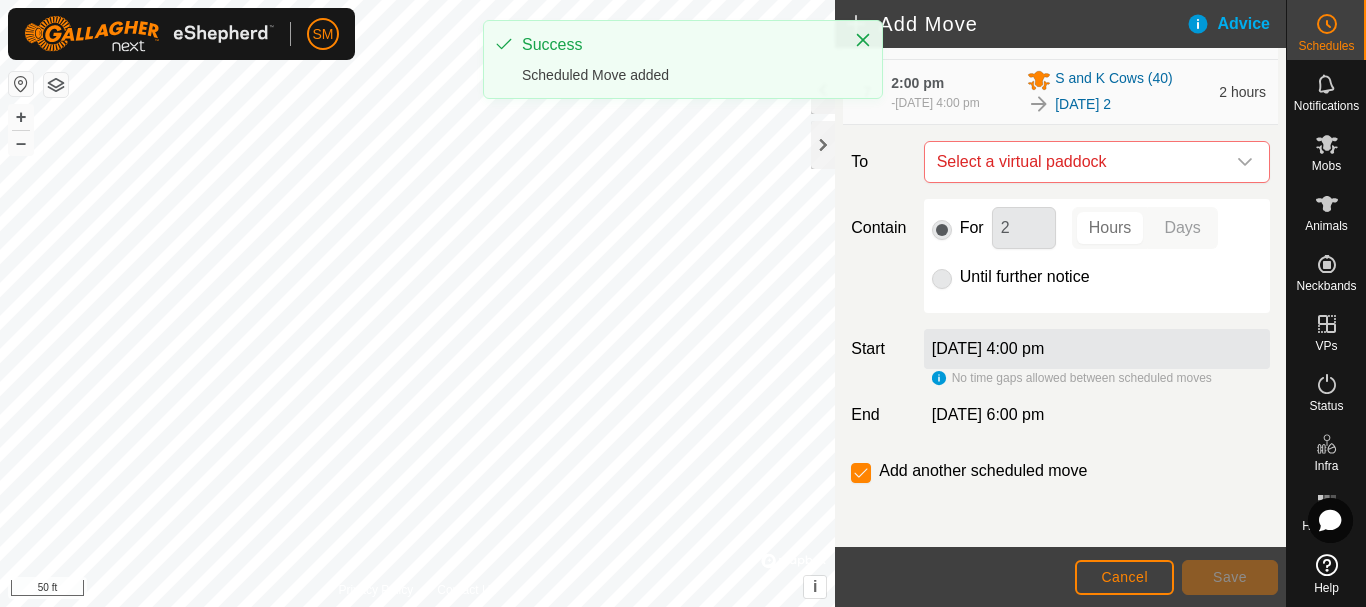 scroll, scrollTop: 703, scrollLeft: 0, axis: vertical 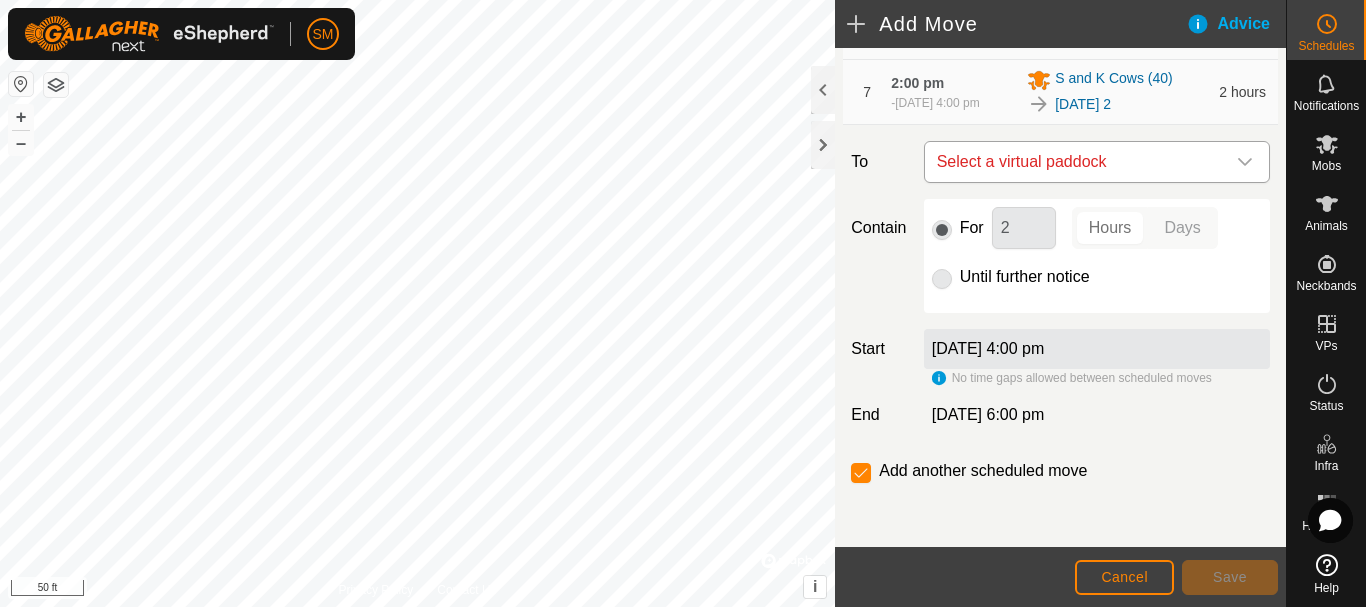 click 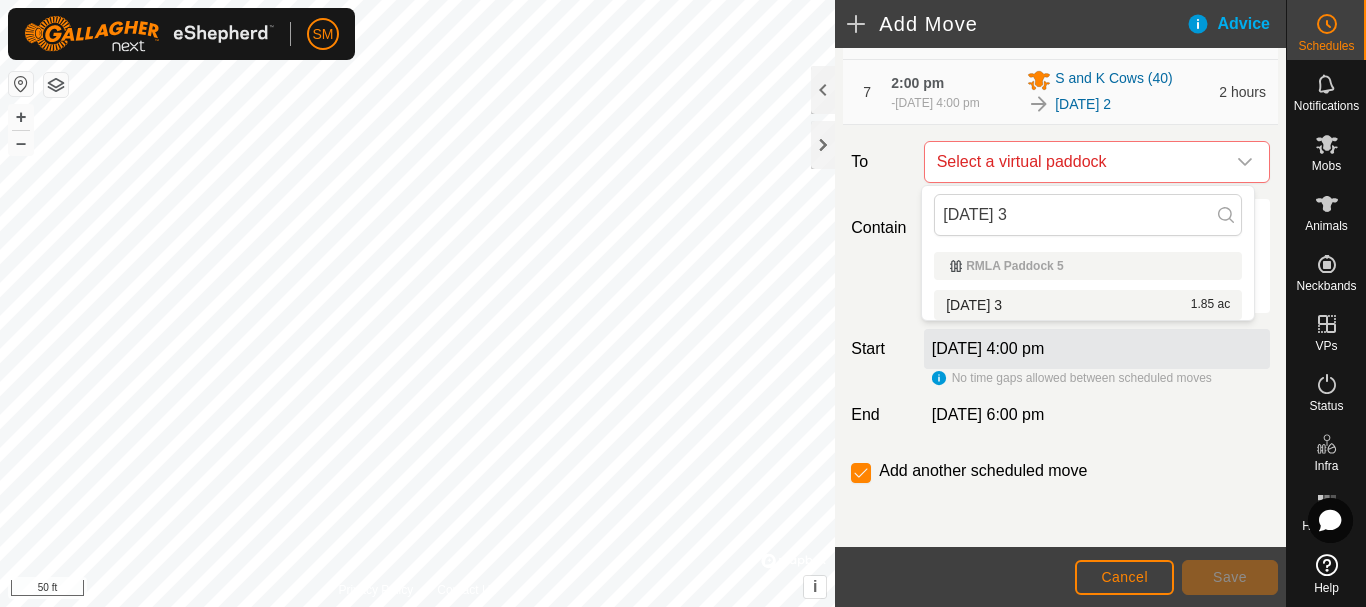 type on "[DATE] 3" 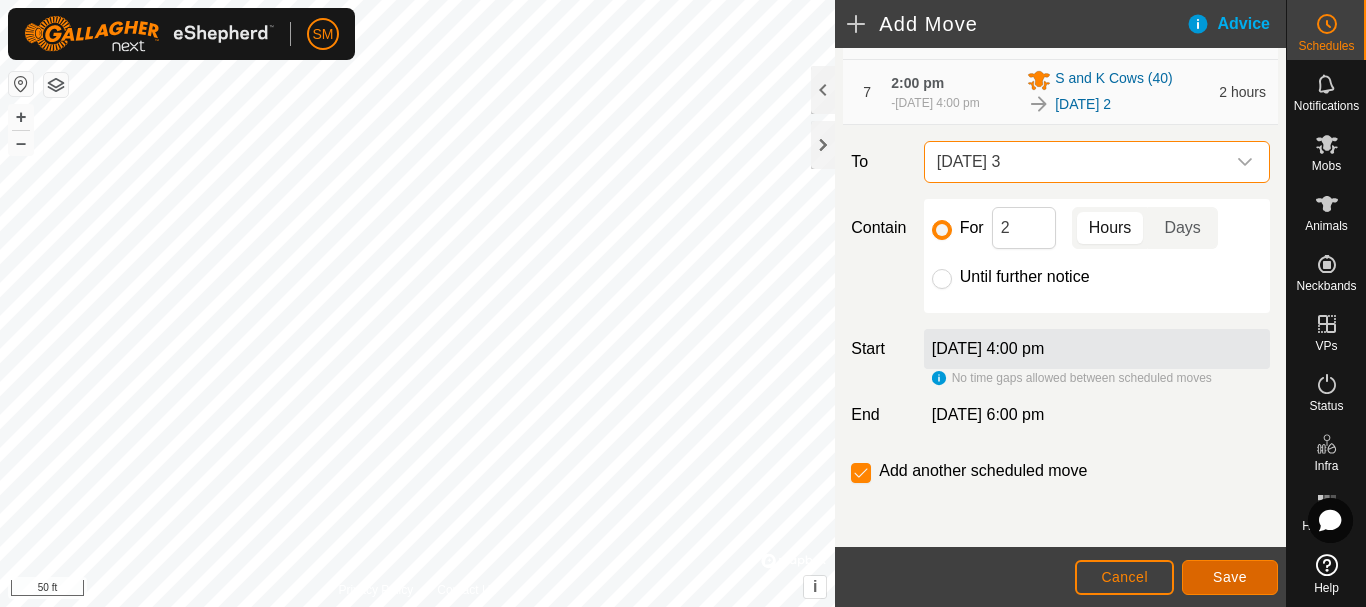 click on "Save" 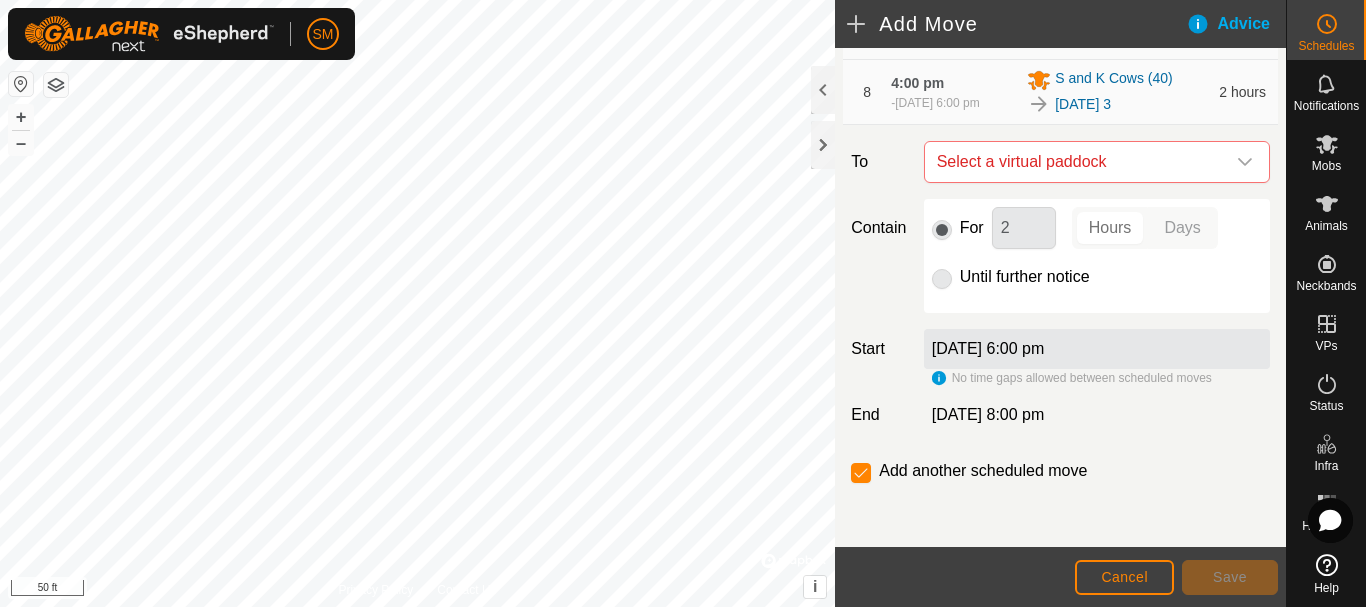 scroll, scrollTop: 777, scrollLeft: 0, axis: vertical 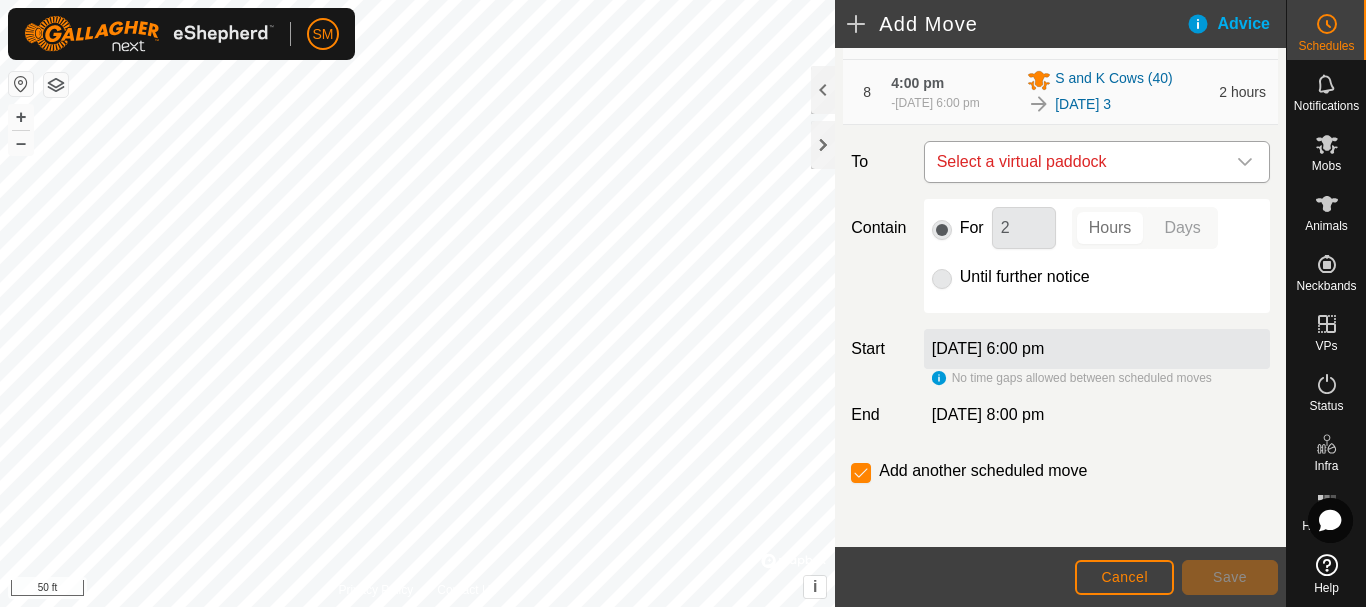 click at bounding box center [1245, 162] 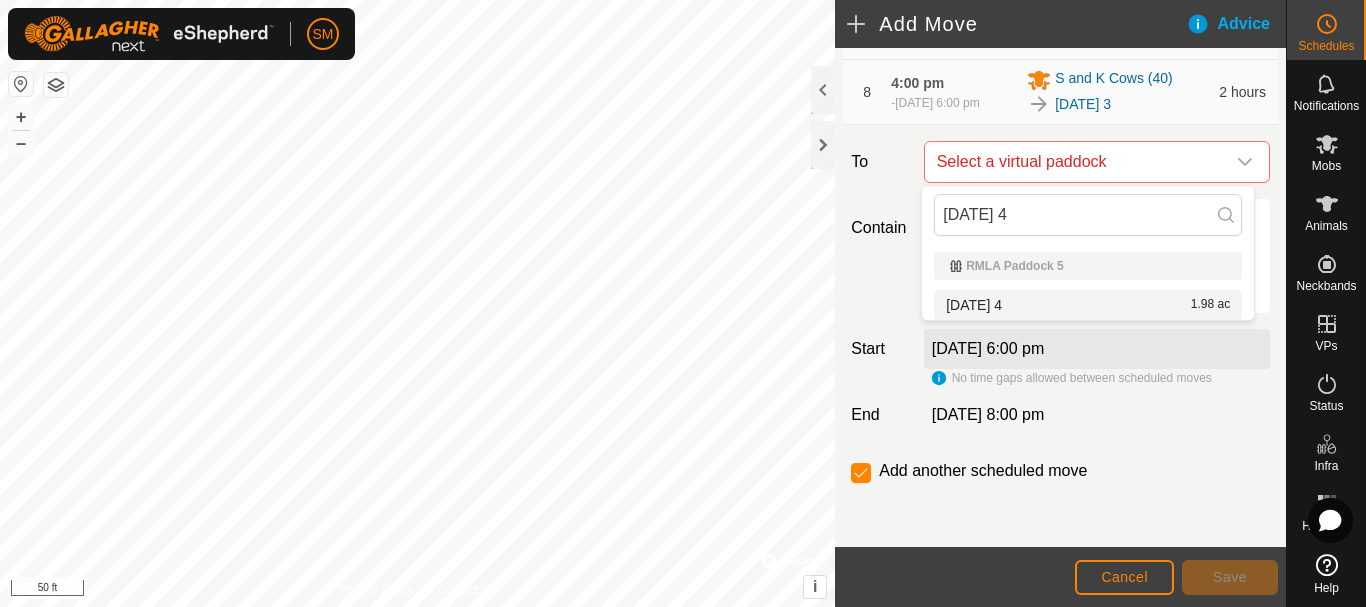 type on "[DATE] 4" 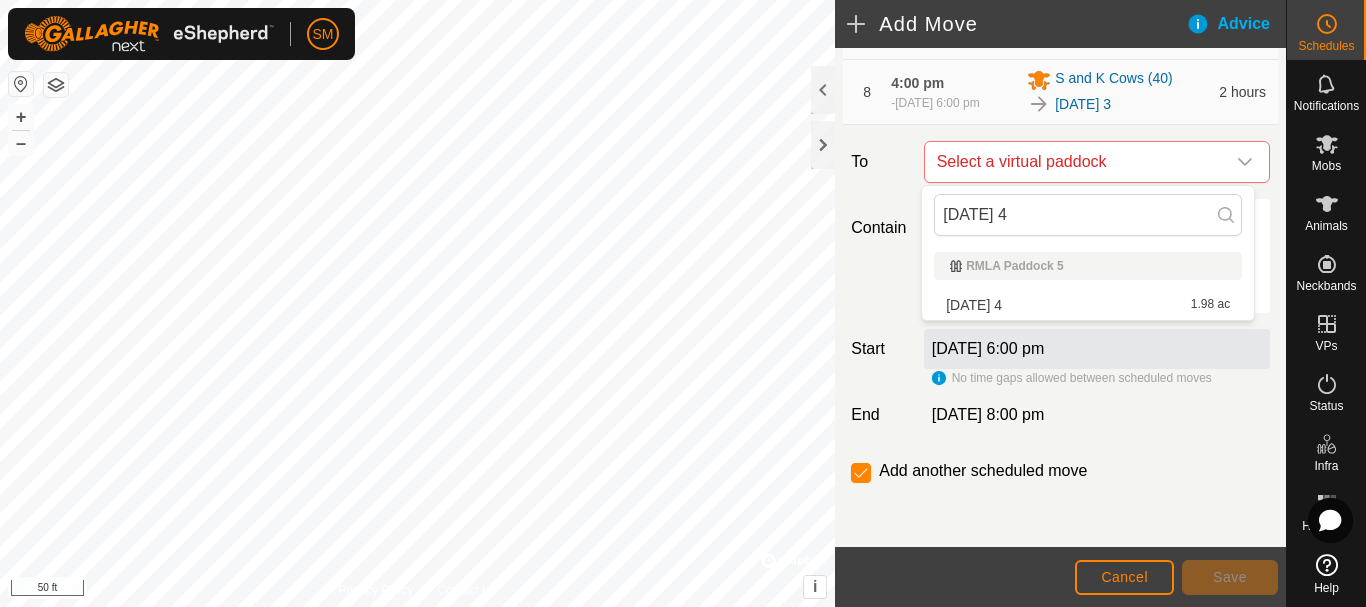 click on "[DATE] 4  1.98 ac" at bounding box center (1088, 305) 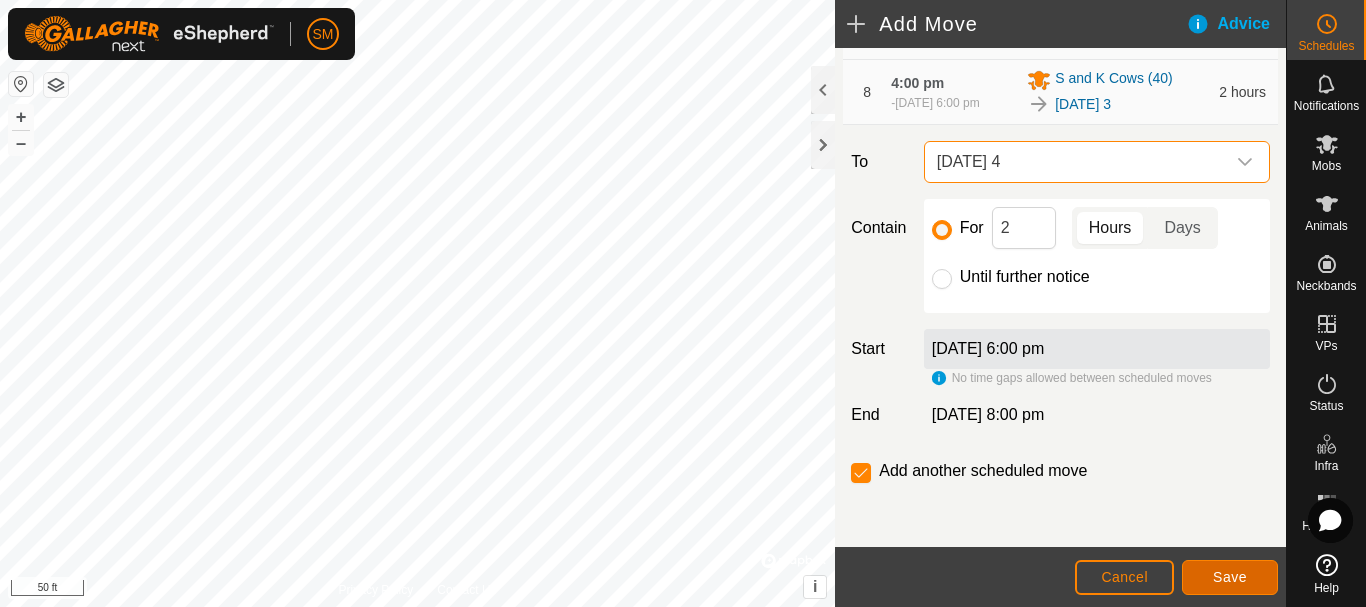 click on "Save" 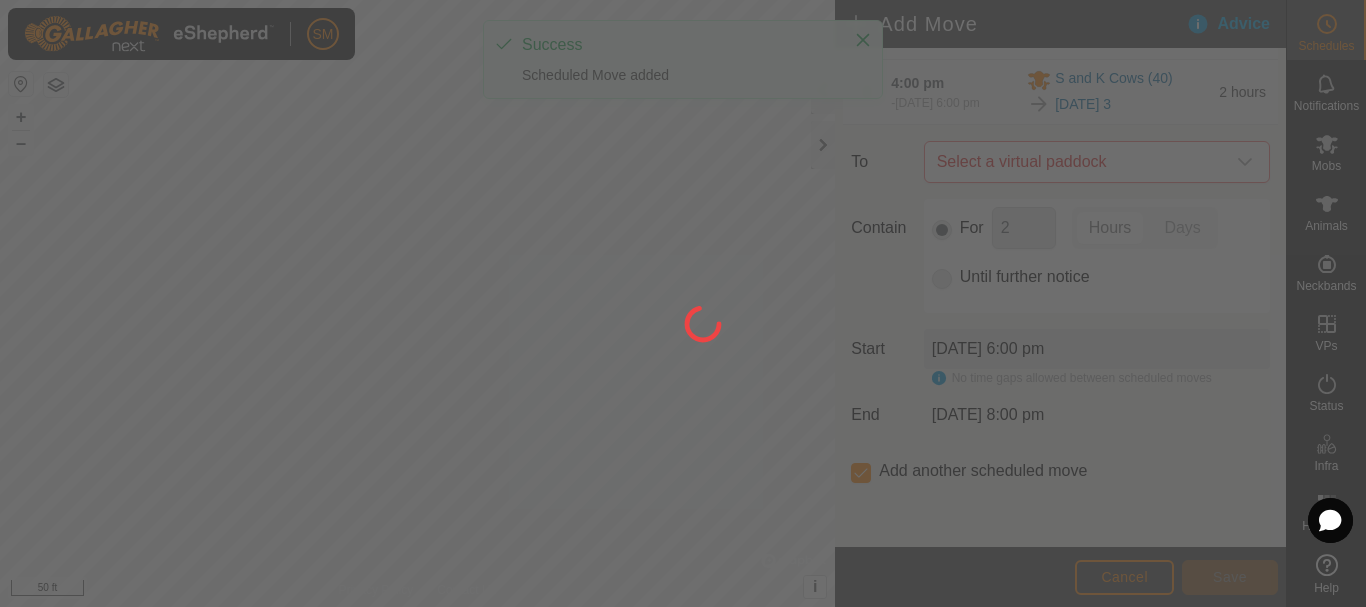 scroll, scrollTop: 16, scrollLeft: 0, axis: vertical 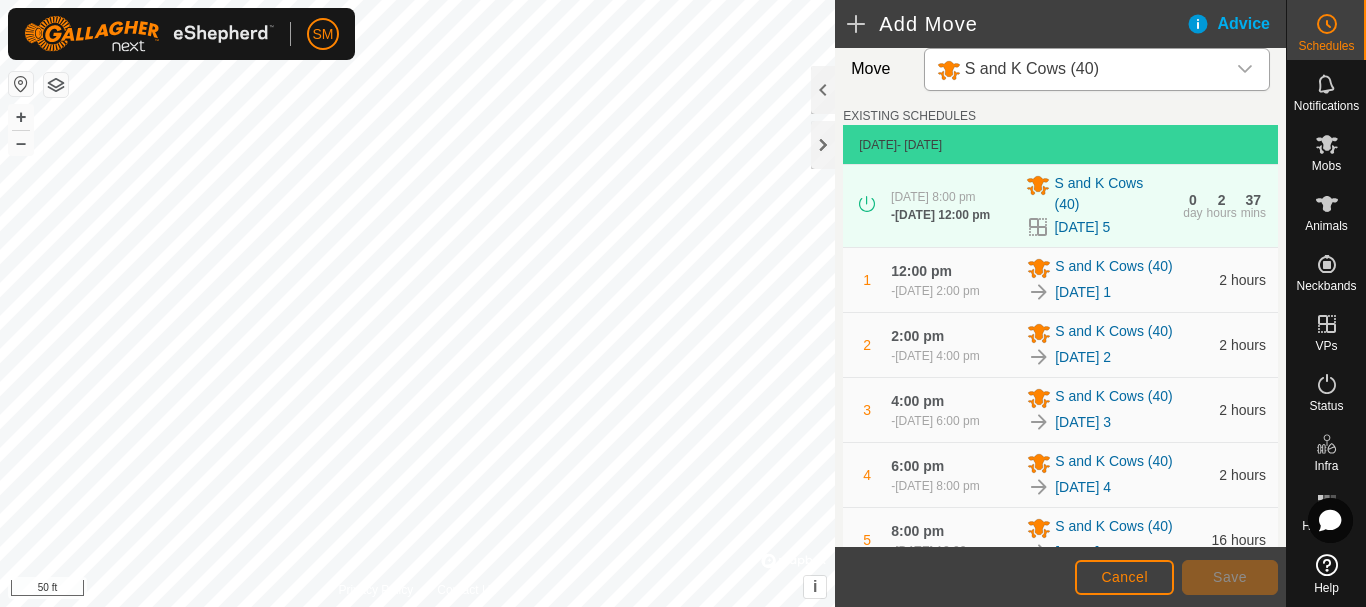click 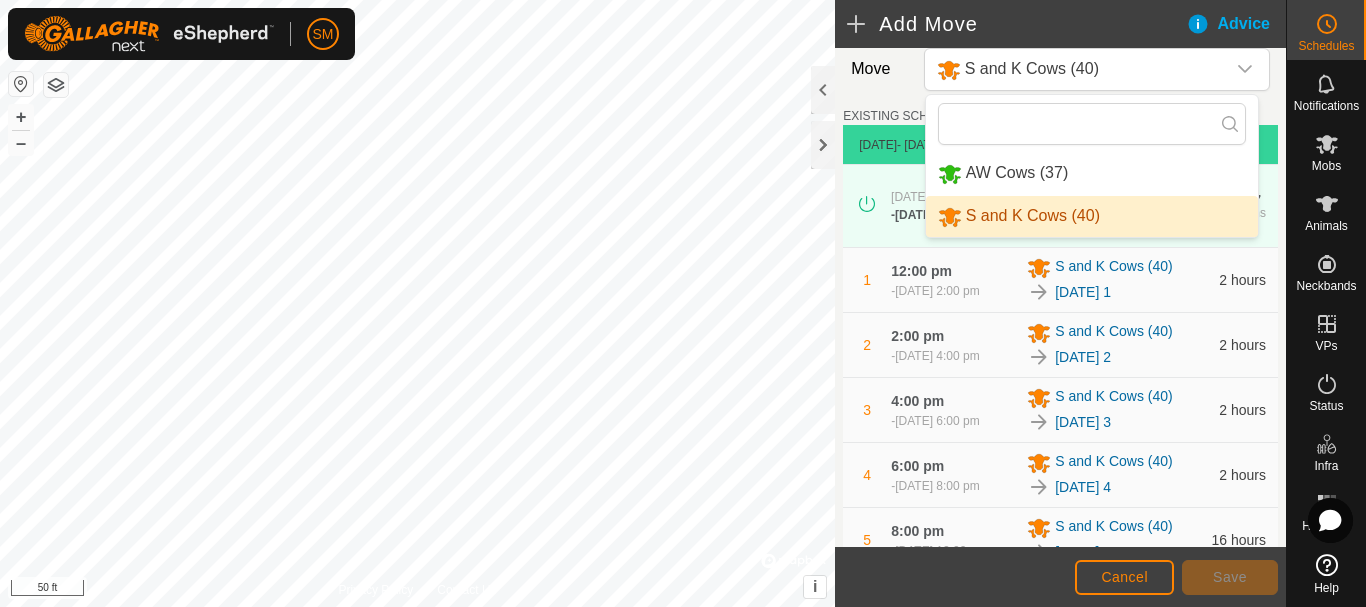 click on "S and K Cows (40)" at bounding box center (1092, 216) 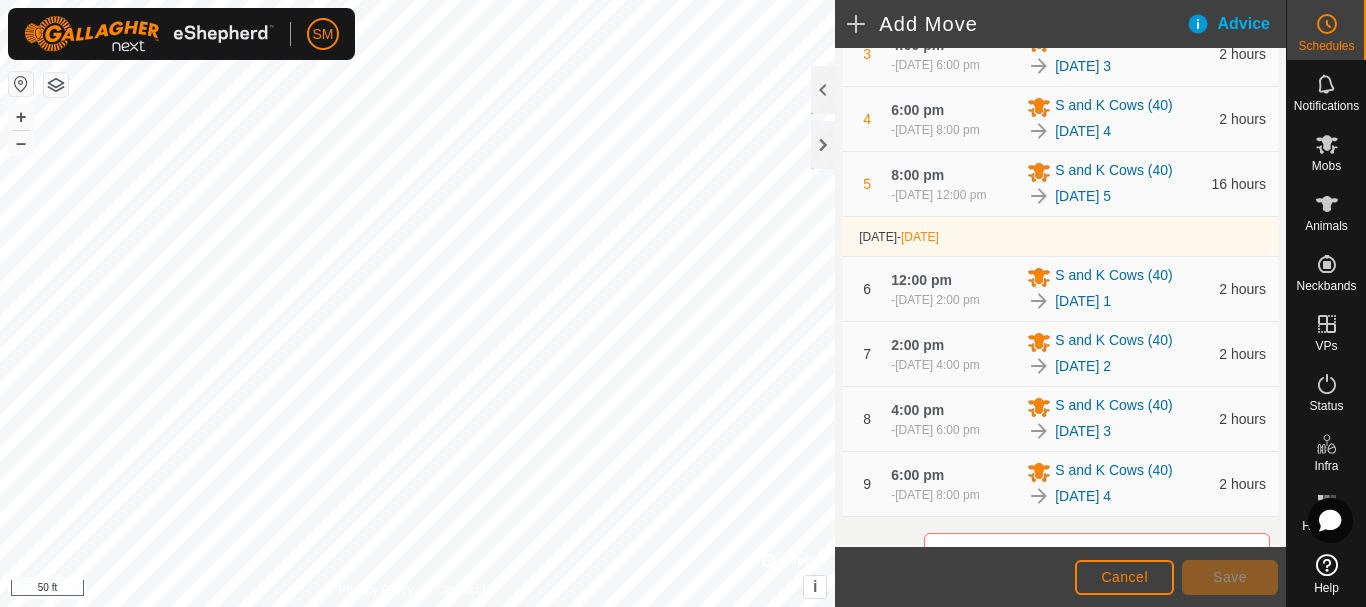 scroll, scrollTop: 851, scrollLeft: 0, axis: vertical 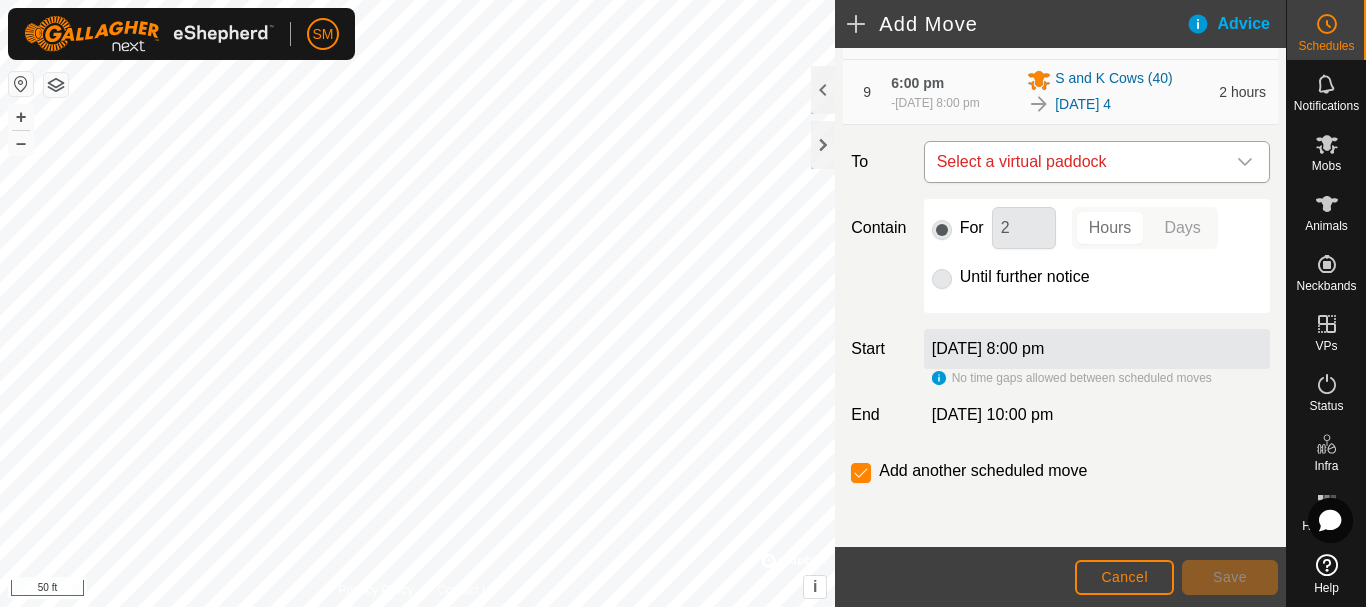 click at bounding box center [1245, 162] 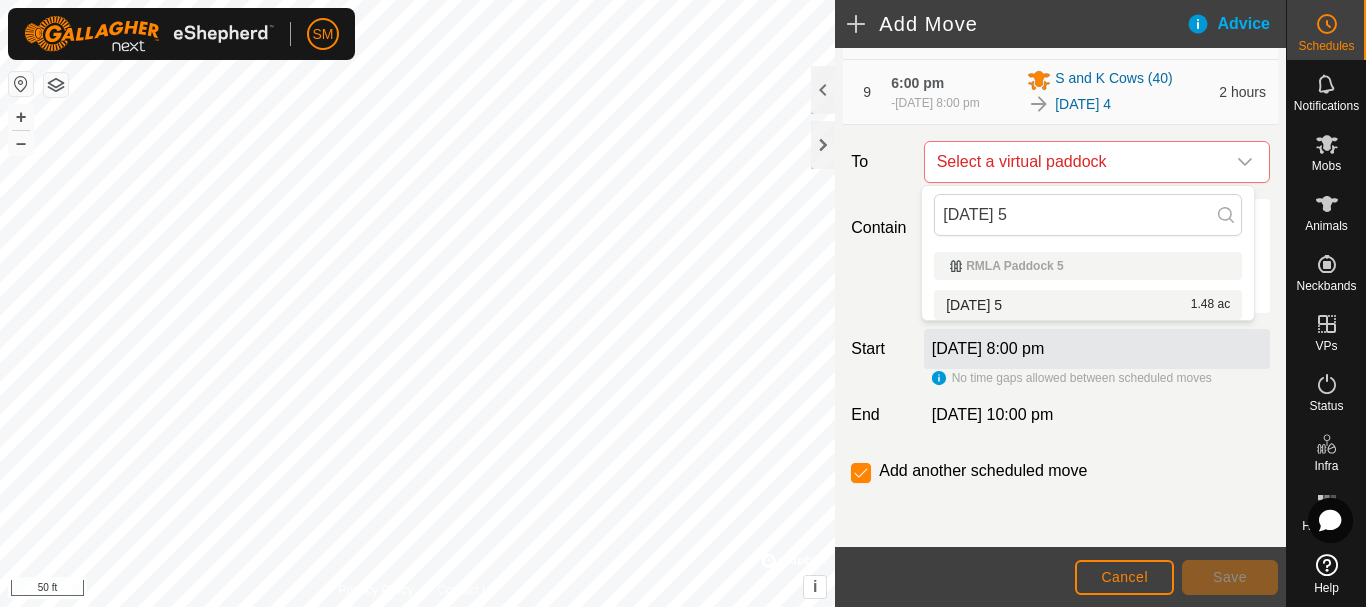 type on "[DATE] 5" 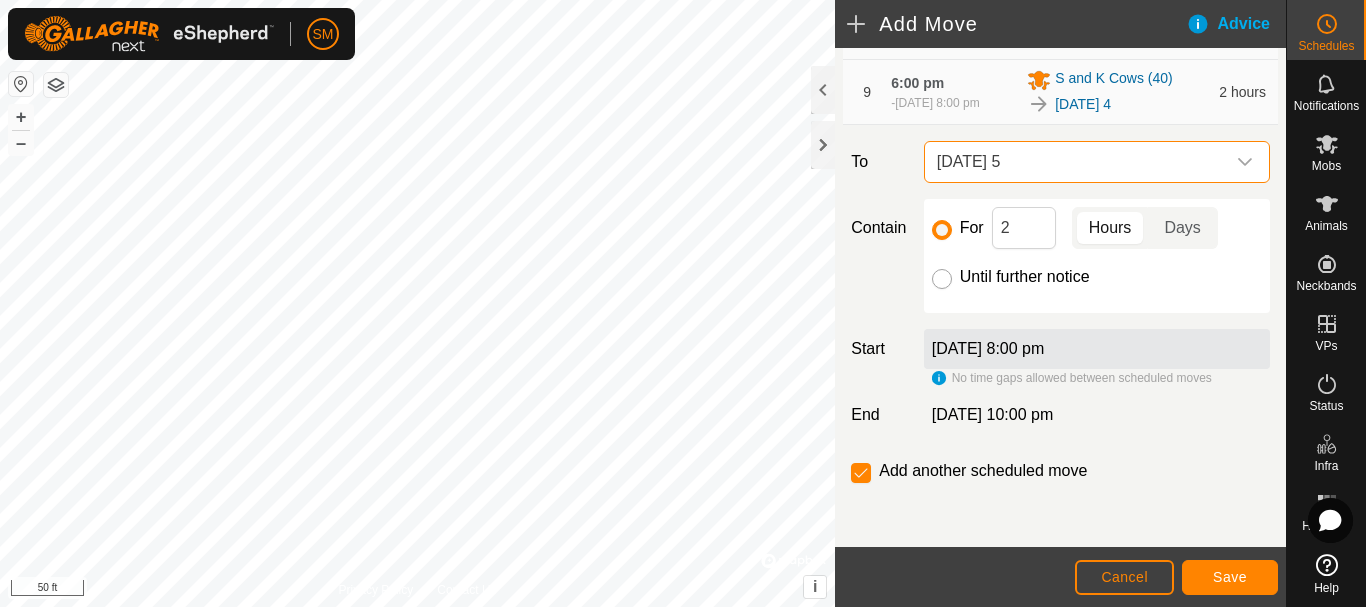 click on "Until further notice" at bounding box center [942, 279] 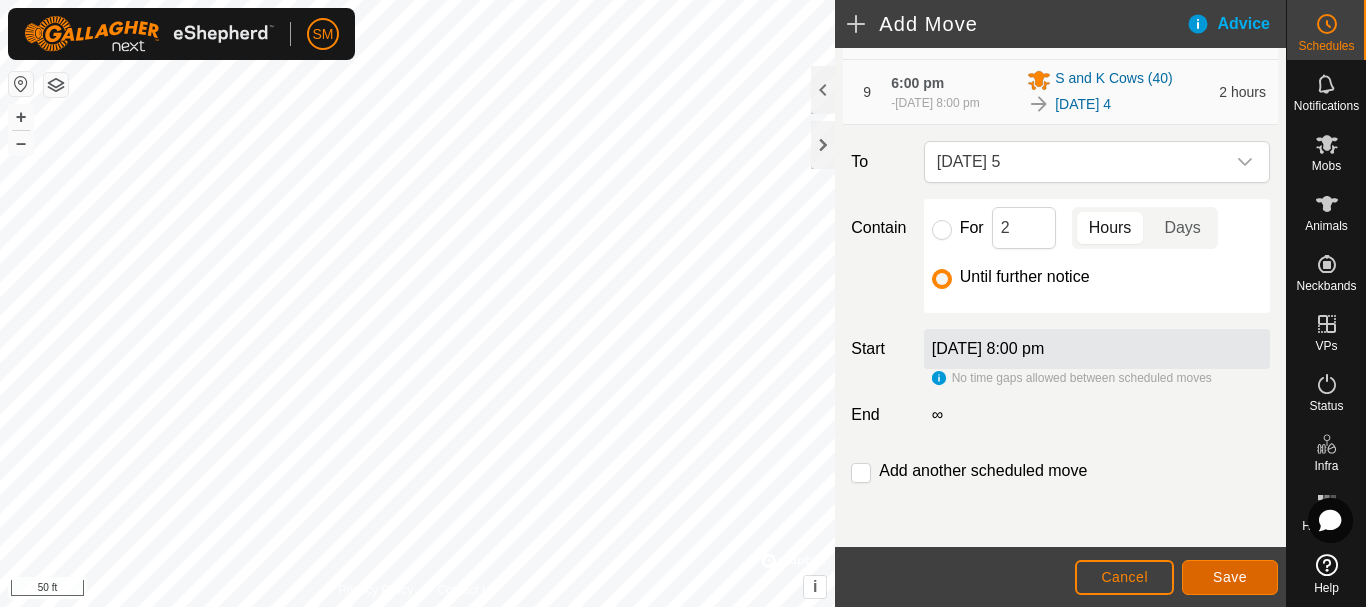 click on "Save" 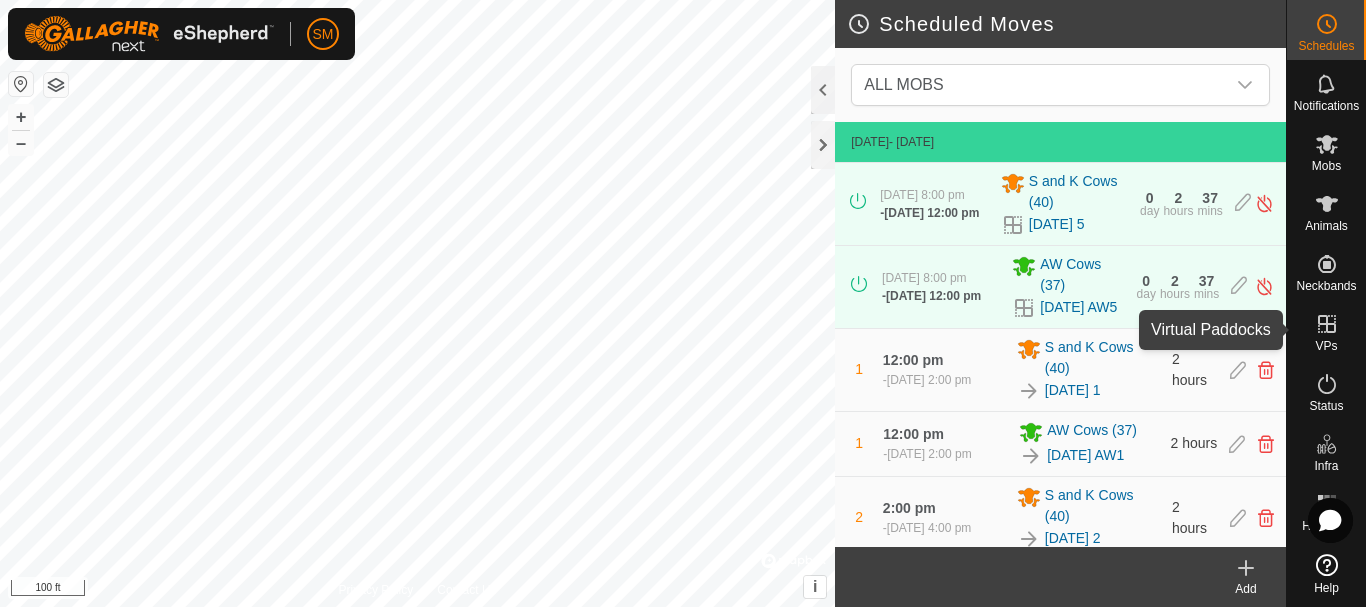 click 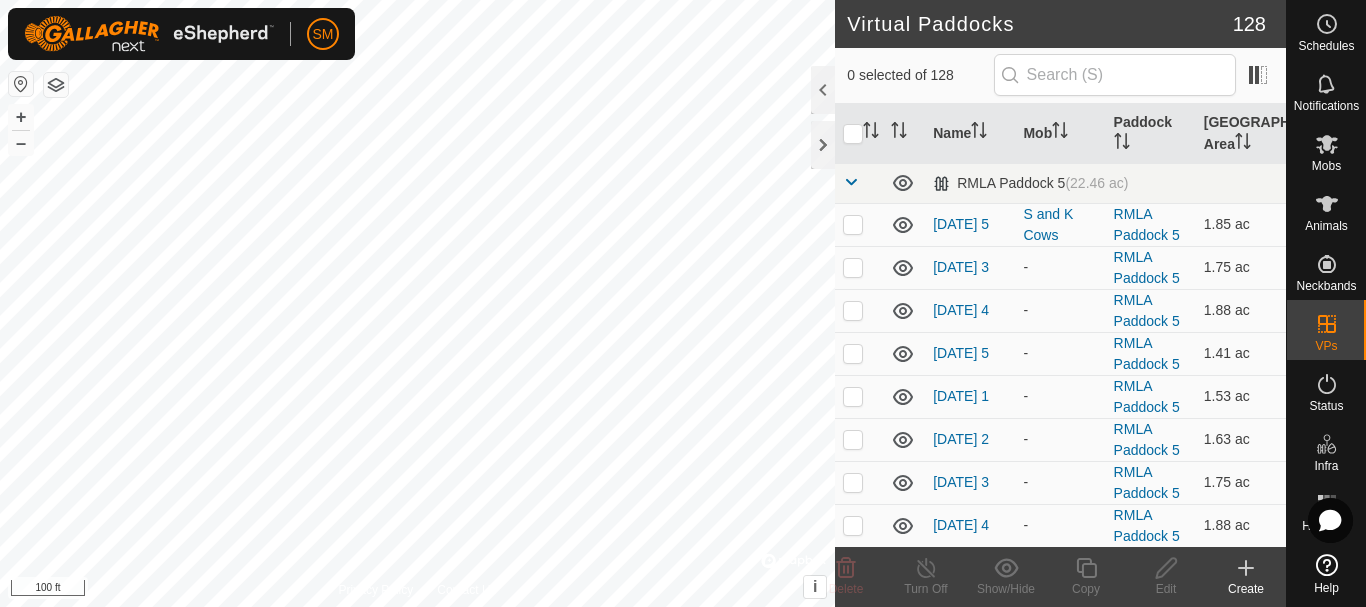click 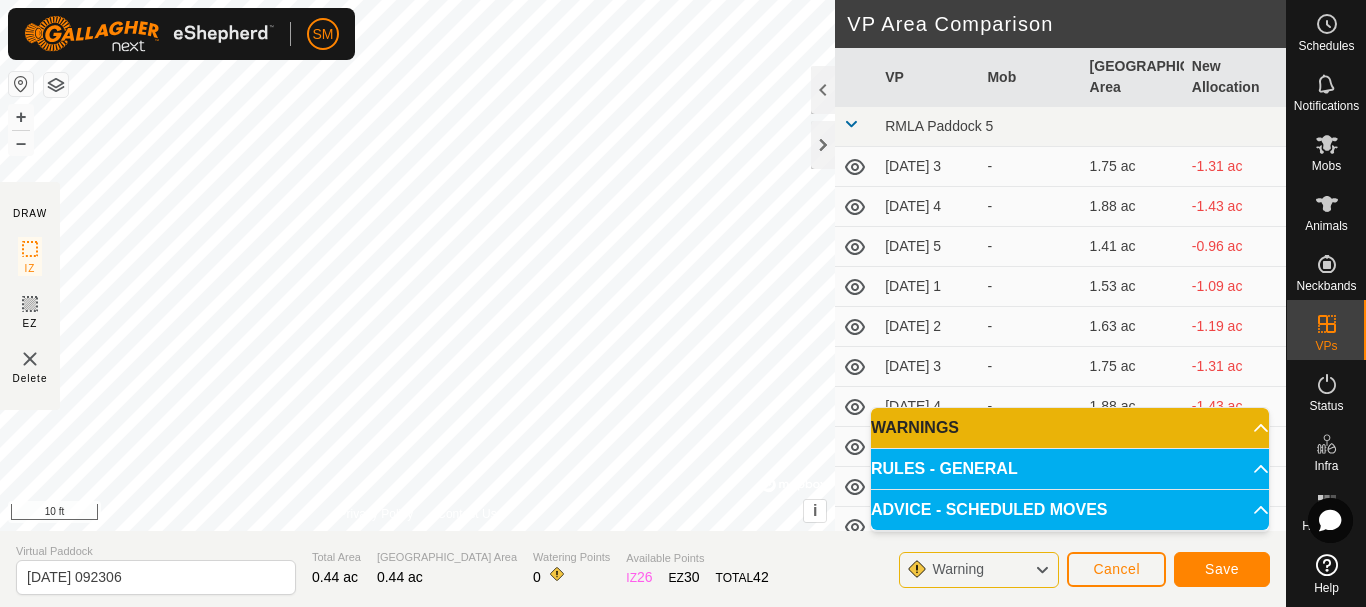click on "VP Area Comparison     VP   Mob   [GEOGRAPHIC_DATA] Area   New Allocation  RMLA Paddock 5  [DATE] 3  -  1.75 ac  -1.31 ac  [DATE] 4  -  1.88 ac  -1.43 ac  [DATE] 5  -  1.41 ac  -0.96 ac  [DATE] 1  -  1.53 ac  -1.09 ac  [DATE] 2  -  1.63 ac  -1.19 ac  [DATE] 3  -  1.75 ac  -1.31 ac  [DATE] 4  -  1.88 ac  -1.43 ac  [DATE] 5  -  1.41 ac  -0.96 ac  [DATE] 1  -  1.53 ac  -1.09 ac  [DATE] 2  -  1.63 ac  -1.19 ac  [DATE] 3  -  1.75 ac  -1.31 ac  [DATE] 4  -  1.88 ac  -1.43 ac  [DATE] 5  -  1.41 ac  -0.96 ac  [DATE] 1  -  1.53 ac  -1.09 ac  [DATE] 2  -  1.66 ac  -1.21 ac  [DATE] 3  -  1.75 ac  -1.31 ac  [DATE] 4  -  1.88 ac  -1.43 ac  [DATE] 5  -  1.41 ac  -0.96 ac  [DATE] 6  -  1.66 ac  -1.21 ac  [DATE] 1  -  1.75 ac  -1.31 ac  [DATE] 2  -  1.88 ac  -1.43 ac  [DATE] 3  -  2 ac  -1.56 ac  [DATE] 4  -  2.15 ac  -1.71 ac  [DATE] 5  -  1.46 ac  -1.01 ac  [DATE] 6  -  1.66 ac  -1.21 ac  [DATE] 1  -  1.8 ac  -1.36 ac -  1.95 ac" 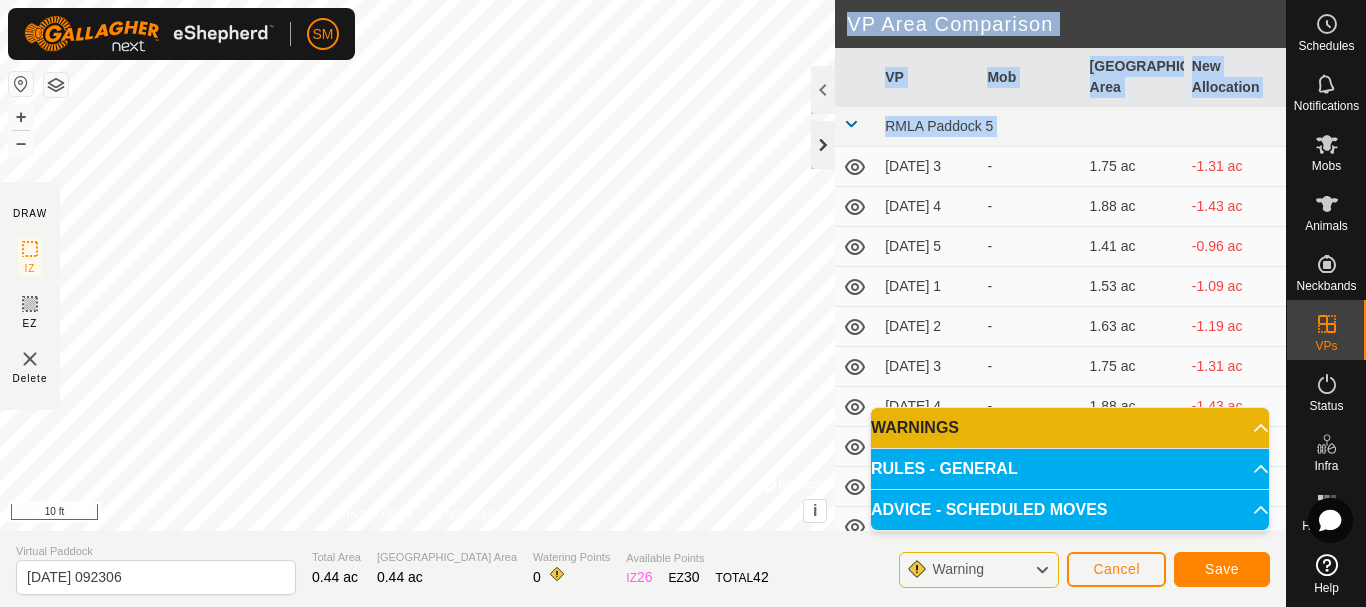 click 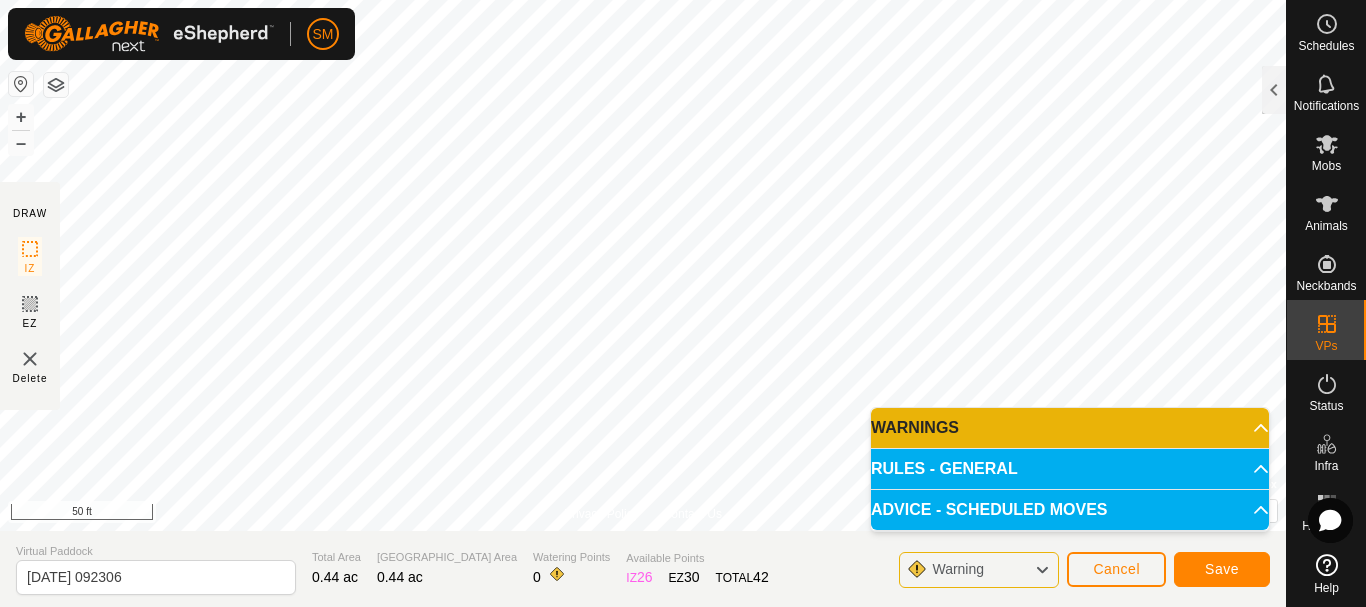 click on "SM Schedules Notifications Mobs Animals Neckbands VPs Status Infra Heatmap Help DRAW IZ EZ Delete Privacy Policy Contact Us + – ⇧ i ©  Mapbox , ©  OpenStreetMap ,  Improve this map 50 ft VP Area Comparison     VP   Mob   Grazing Area   New Allocation  RMLA Paddock 5  [DATE] 3  -  1.75 ac  -1.31 ac  [DATE] 4  -  1.88 ac  -1.43 ac  [DATE] 5  -  1.41 ac  -0.96 ac  [DATE] 1  -  1.53 ac  -1.09 ac  [DATE] 2  -  1.63 ac  -1.19 ac  [DATE] 3  -  1.75 ac  -1.31 ac  [DATE] 4  -  1.88 ac  -1.43 ac  [DATE] 5  -  1.41 ac  -0.96 ac  [DATE] 1  -  1.53 ac  -1.09 ac  [DATE] 2  -  1.63 ac  -1.19 ac  [DATE] 3  -  1.75 ac  -1.31 ac  [DATE] 4  -  1.88 ac  -1.43 ac  [DATE] 5  -  1.41 ac  -0.96 ac  [DATE] 1  -  1.53 ac  -1.09 ac  [DATE] 2  -  1.66 ac  -1.21 ac  [DATE] 3  -  1.75 ac  -1.31 ac  [DATE] 4  -  1.88 ac  -1.43 ac  [DATE] 5  -  1.41 ac  -0.96 ac  [DATE] 6  -  1.66 ac  -1.21 ac  [DATE] 1  -  1.75 ac  -1.31 ac  [DATE] 2  - -1.43 ac" at bounding box center [683, 303] 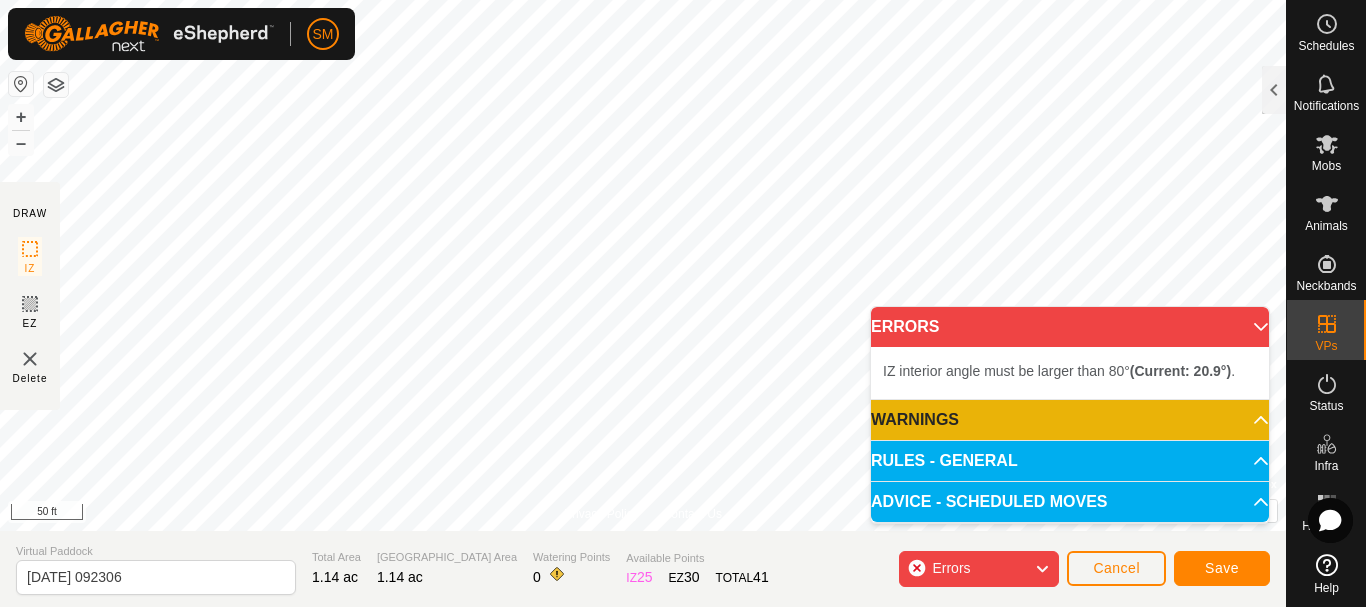 click on "DRAW IZ EZ Delete Privacy Policy Contact Us + – ⇧ i ©  Mapbox , ©  OpenStreetMap ,  Improve this map 50 ft VP Area Comparison     VP   Mob   [GEOGRAPHIC_DATA] Area   New Allocation  RMLA Paddock 5  [DATE] 3  -  1.75 ac  -0.62 ac  [DATE] 4  -  1.88 ac  -0.74 ac  [DATE] 5  -  1.41 ac  -0.27 ac  [DATE] 1  -  1.53 ac  -0.4 ac  [DATE] 2  -  1.63 ac  -0.49 ac  [DATE] 3  -  1.75 ac  -0.62 ac  [DATE] 4  -  1.88 ac  -0.74 ac  [DATE] 5  -  1.41 ac  -0.27 ac  [DATE] 1  -  1.53 ac  -0.4 ac  [DATE] 2  -  1.63 ac  -0.49 ac  [DATE] 3  -  1.75 ac  -0.62 ac  [DATE] 4  -  1.88 ac  -0.74 ac  [DATE] 5  -  1.41 ac  -0.27 ac  [DATE] 1  -  1.53 ac  -0.4 ac  [DATE] 2  -  1.66 ac  -0.52 ac  [DATE] 3  -  1.75 ac  -0.62 ac  [DATE] 4  -  1.88 ac  -0.74 ac  [DATE] 5  -  1.41 ac  -0.27 ac  [DATE] 6  -  1.66 ac  -0.52 ac  [DATE] 1  -  1.75 ac  -0.62 ac  [DATE] 2  -  1.88 ac  -0.74 ac  [DATE] 3  -  2 ac  -0.86 ac  [DATE] 4  -  2.15 ac  -1.01 ac - - - - -" 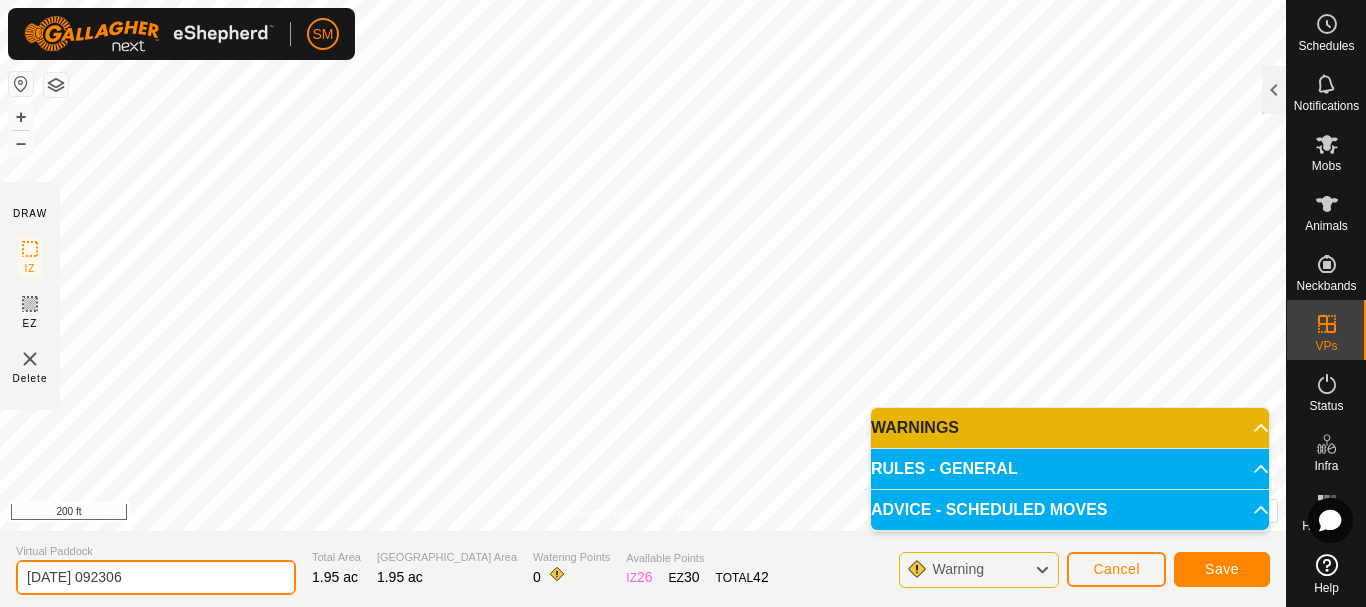 drag, startPoint x: 94, startPoint y: 576, endPoint x: 194, endPoint y: 579, distance: 100.04499 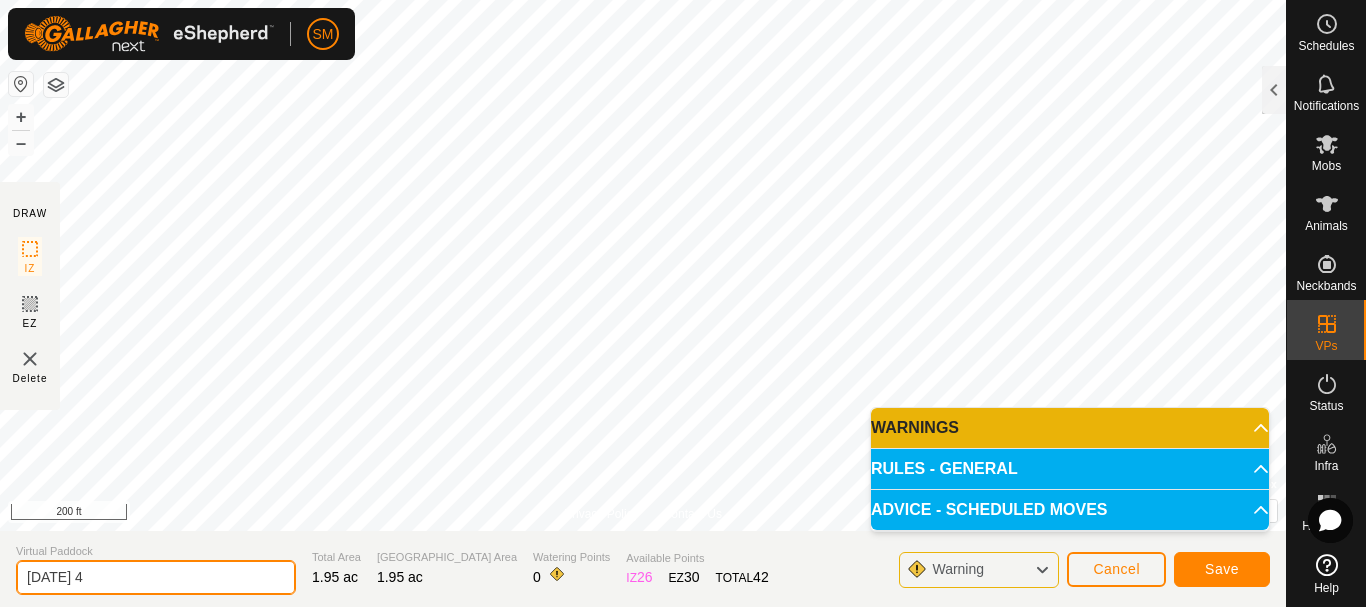 type on "[DATE] 4" 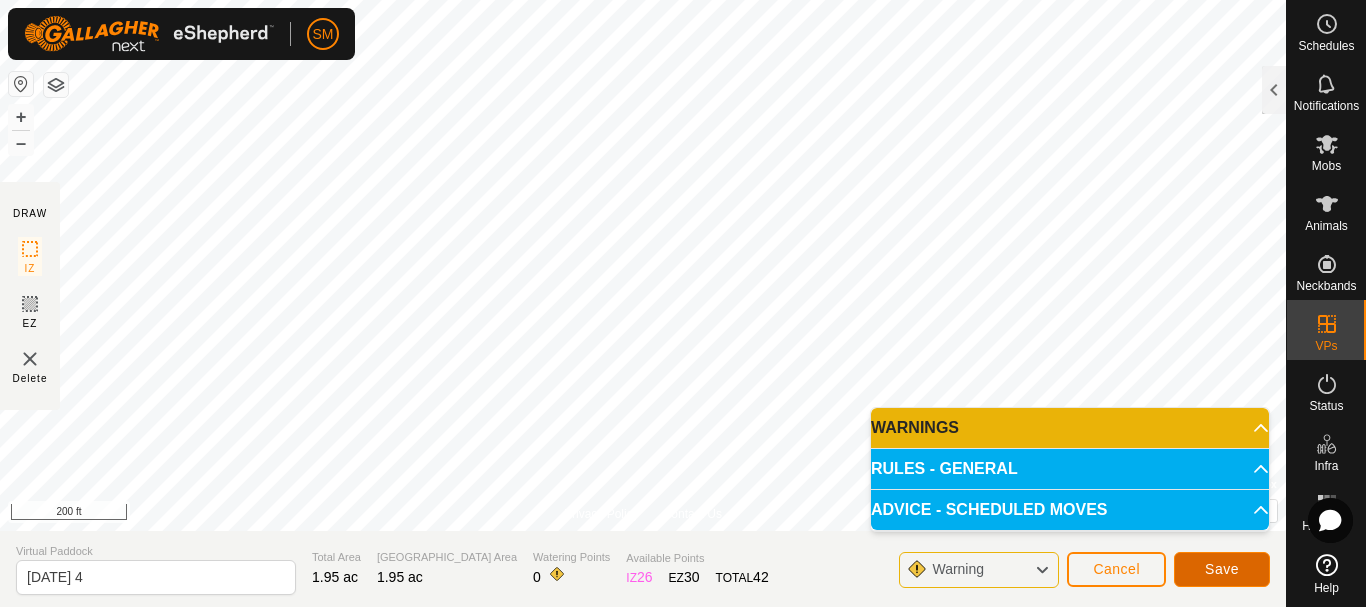click on "Save" 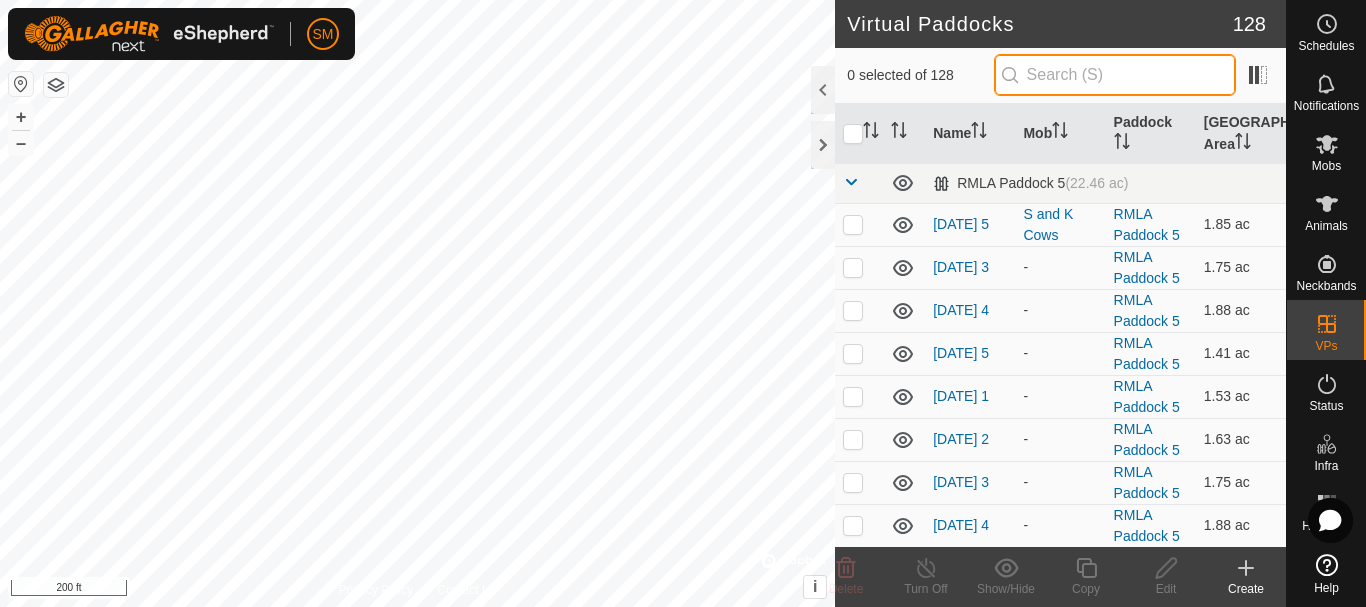 click at bounding box center [1115, 75] 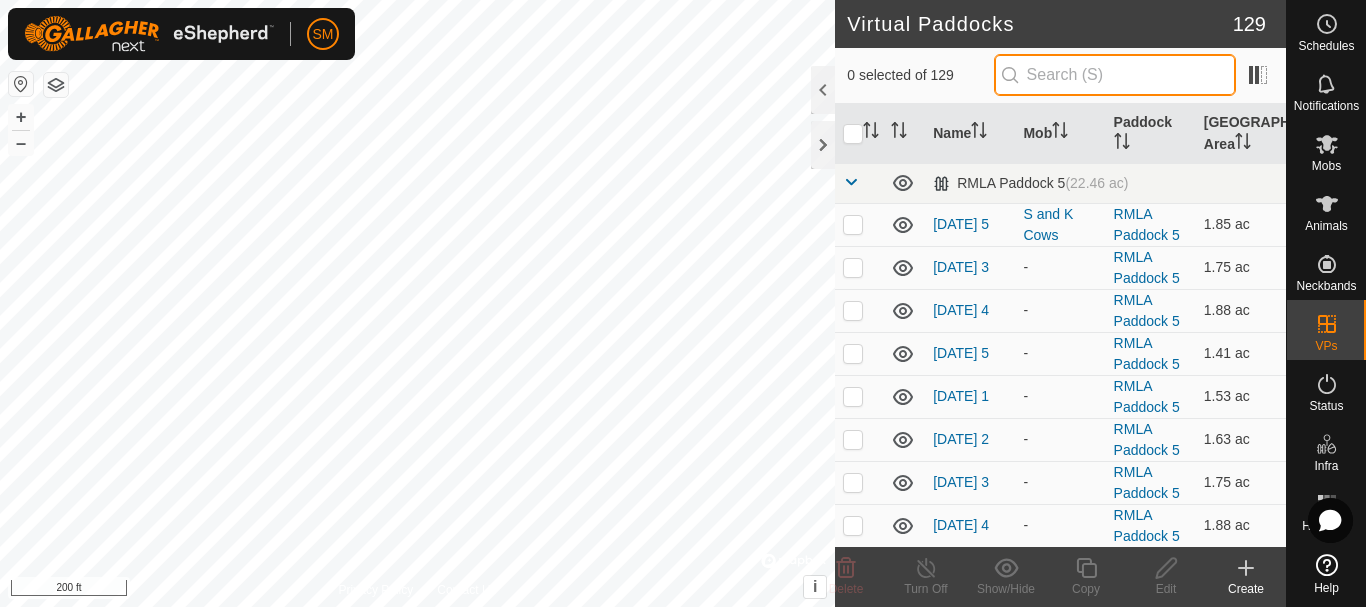 paste on "[DATE]" 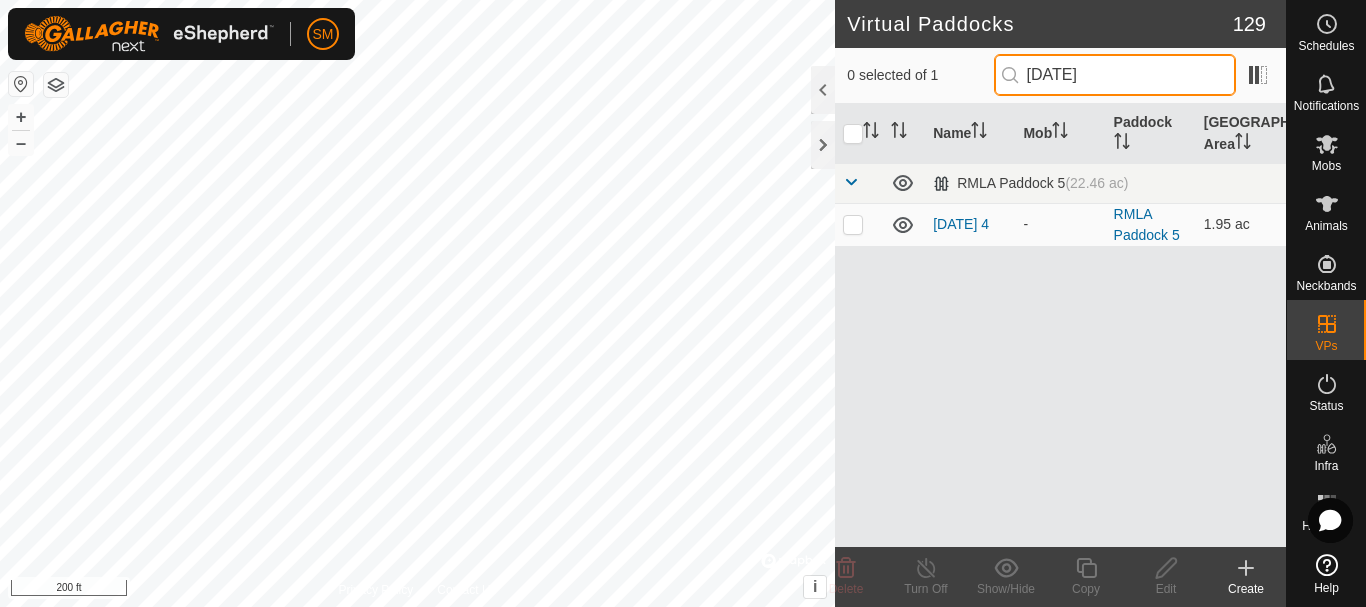drag, startPoint x: 1117, startPoint y: 74, endPoint x: 1033, endPoint y: 91, distance: 85.70297 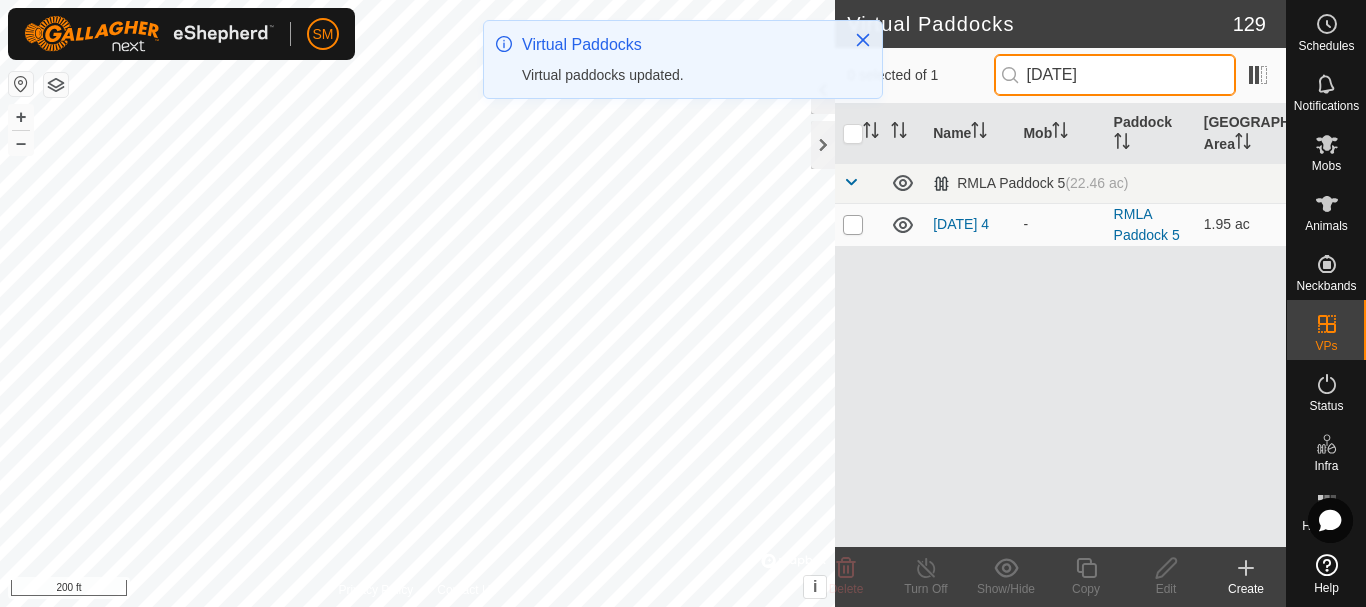 type on "[DATE]" 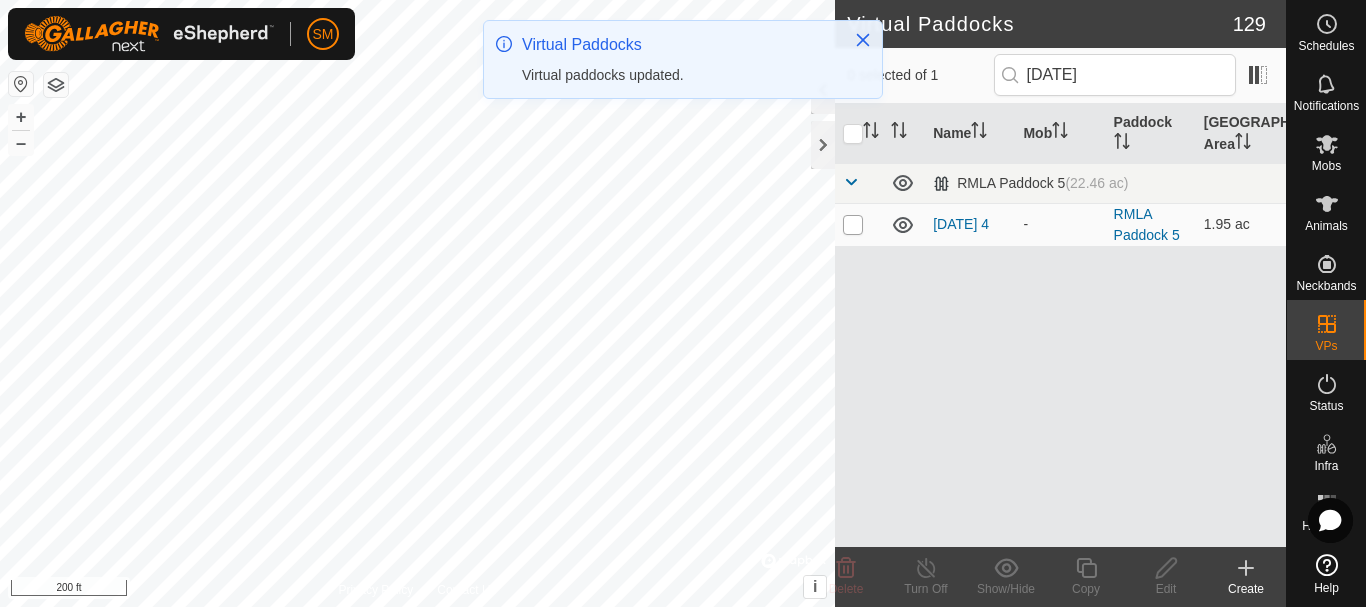 click at bounding box center [853, 225] 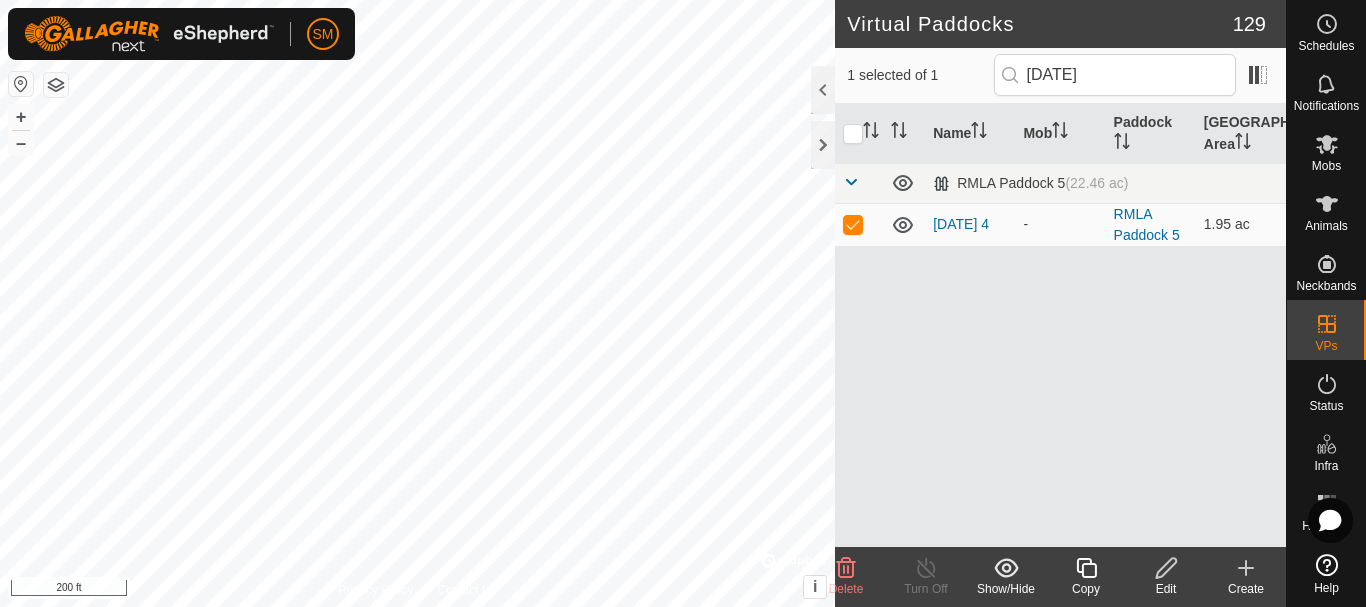 click 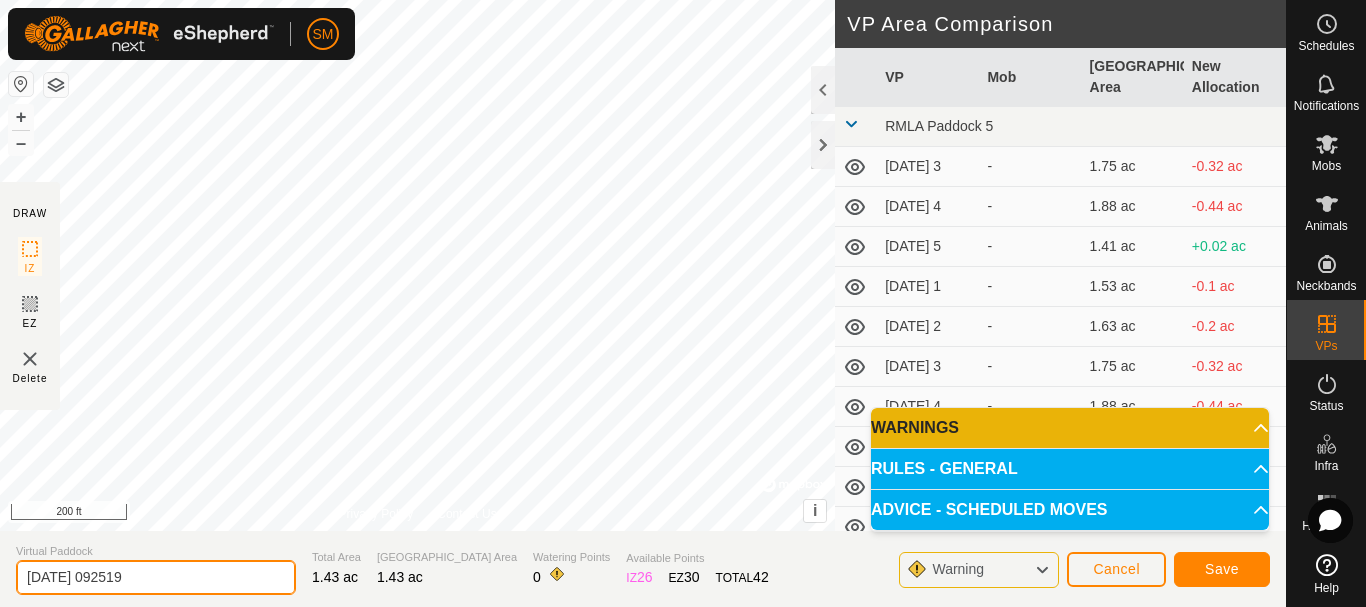 drag, startPoint x: 200, startPoint y: 580, endPoint x: 0, endPoint y: 565, distance: 200.5617 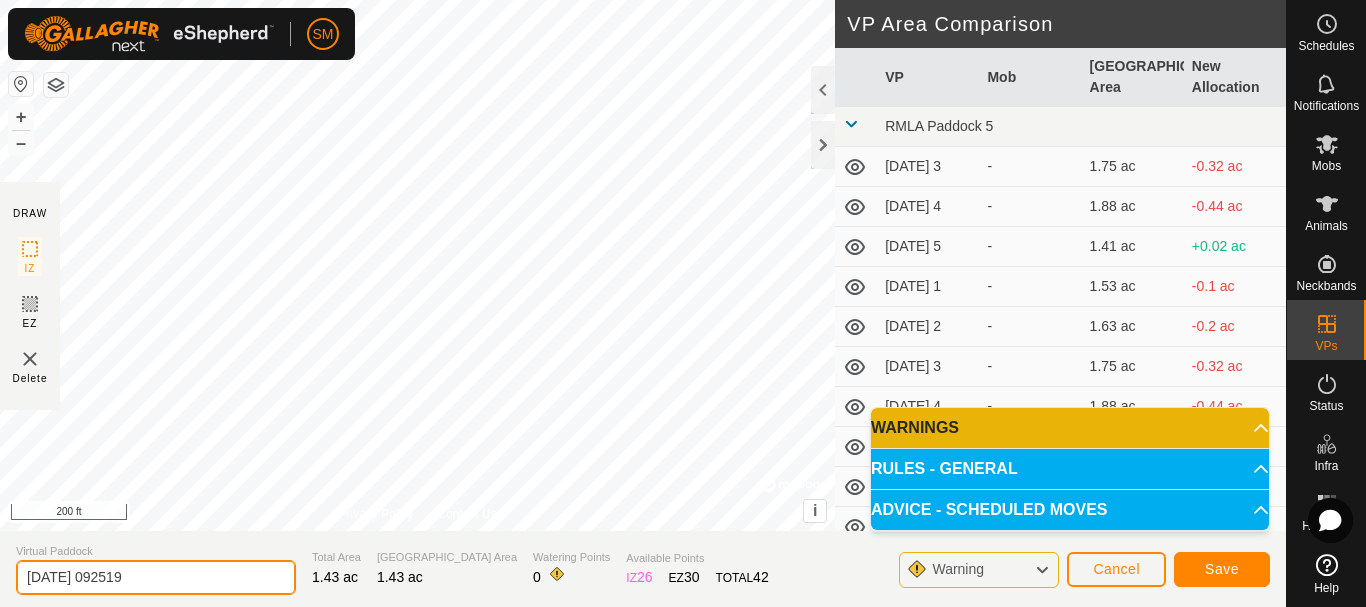 paste on "4" 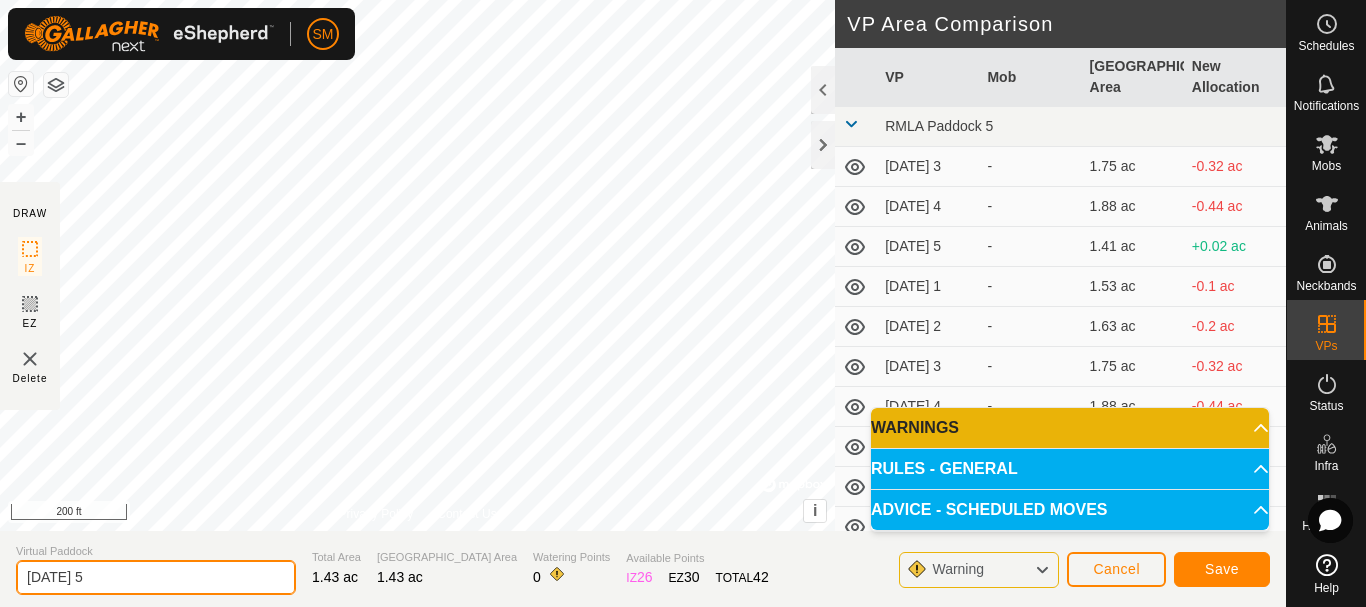 drag, startPoint x: 103, startPoint y: 572, endPoint x: 10, endPoint y: 583, distance: 93.64828 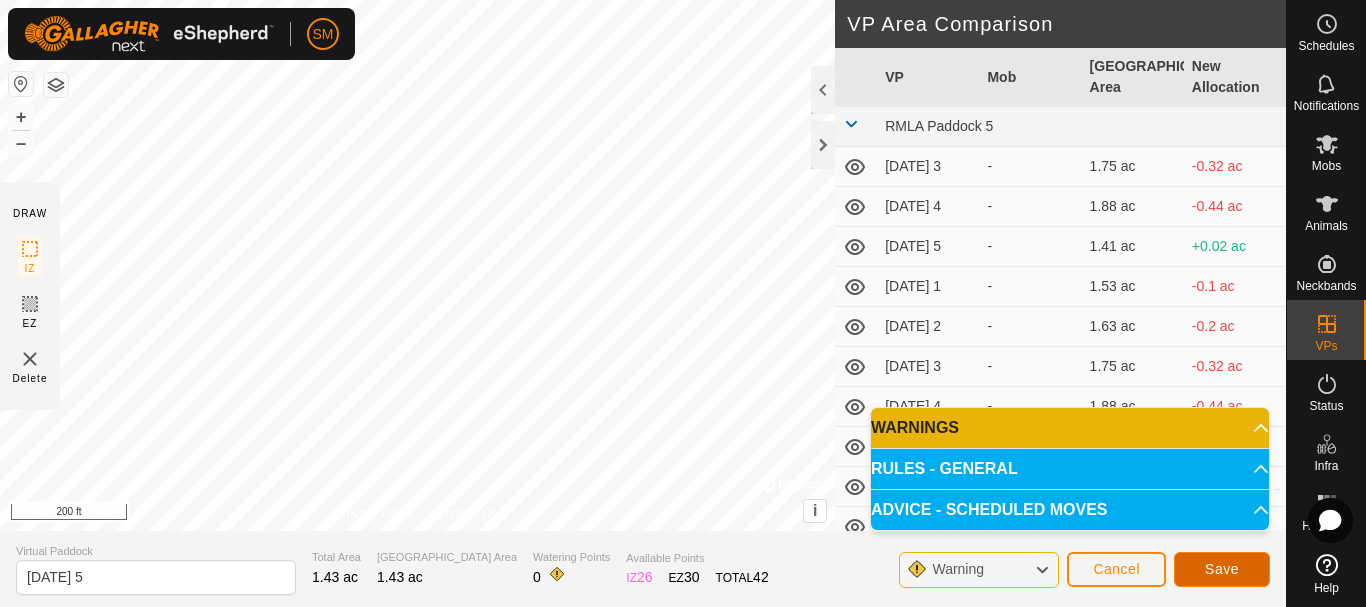 click on "Save" 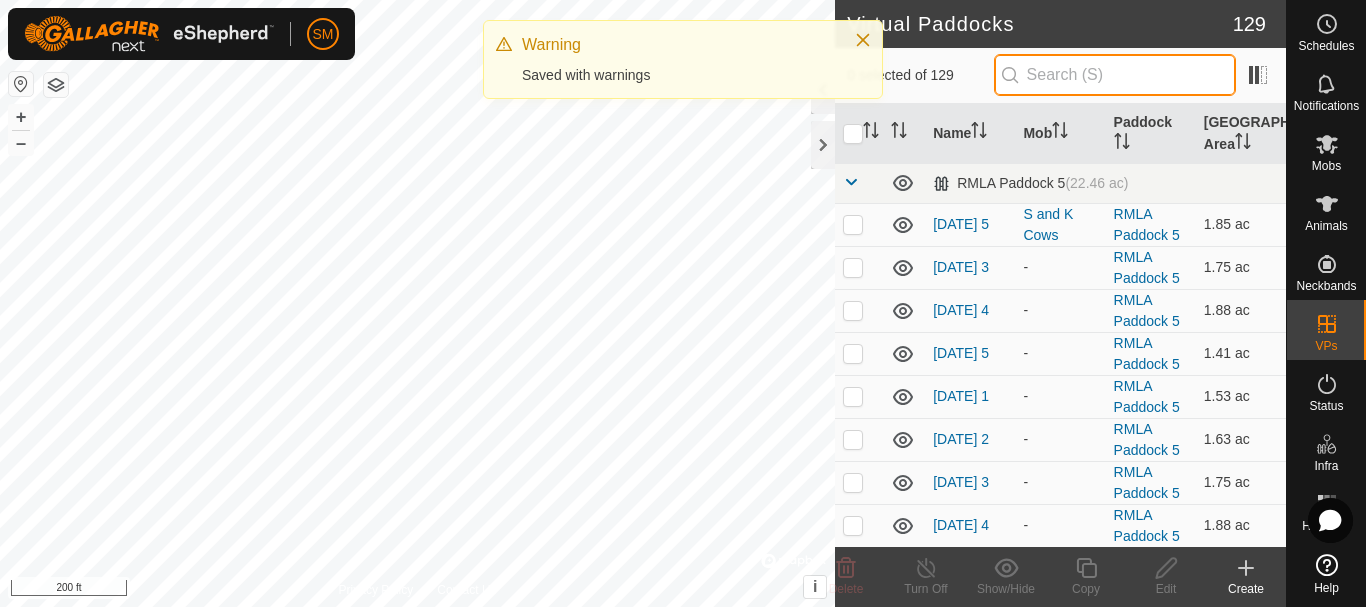 click at bounding box center (1115, 75) 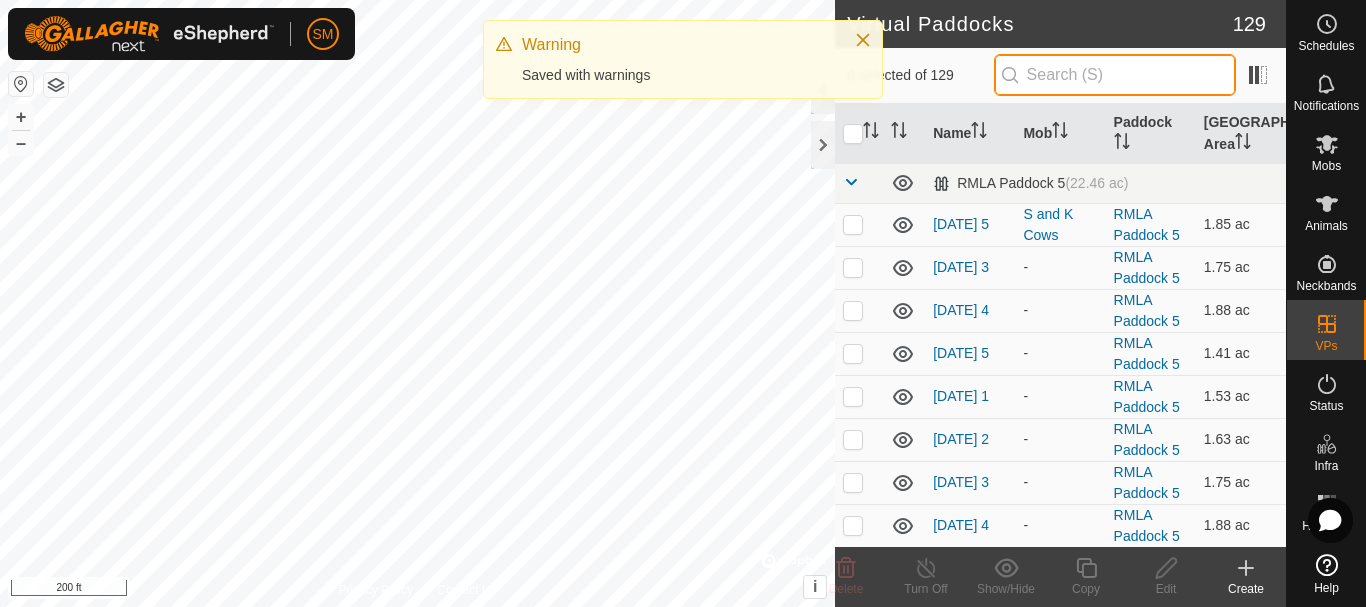 paste on "[DATE]" 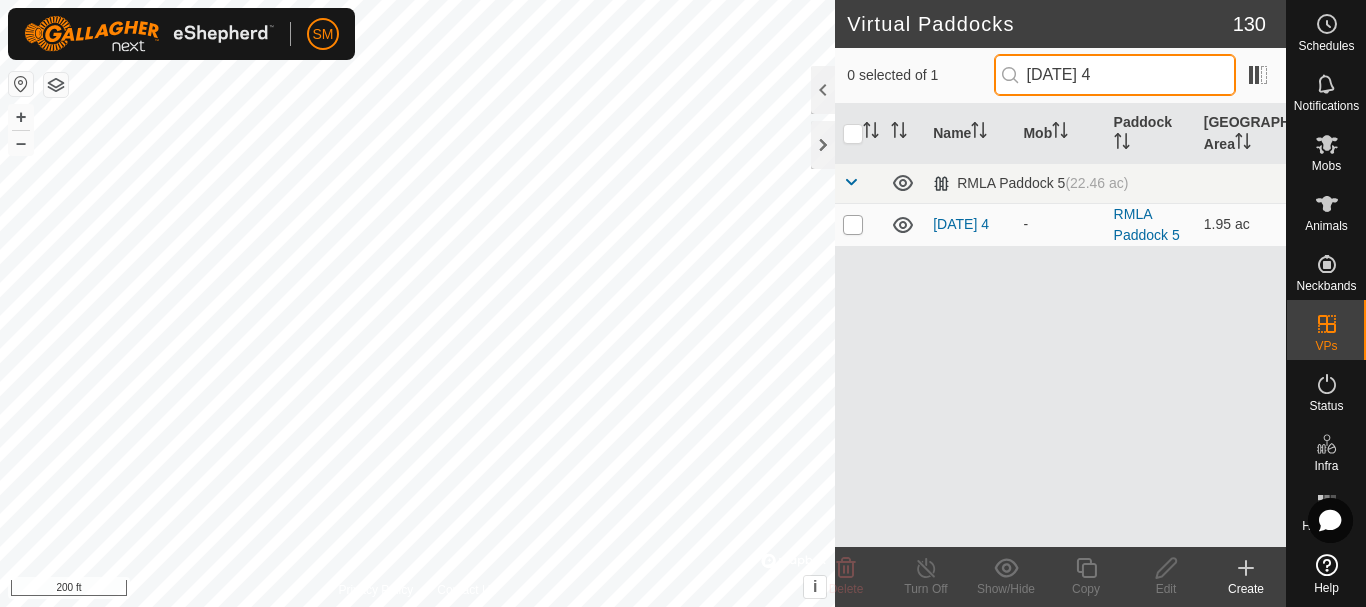 type on "[DATE] 4" 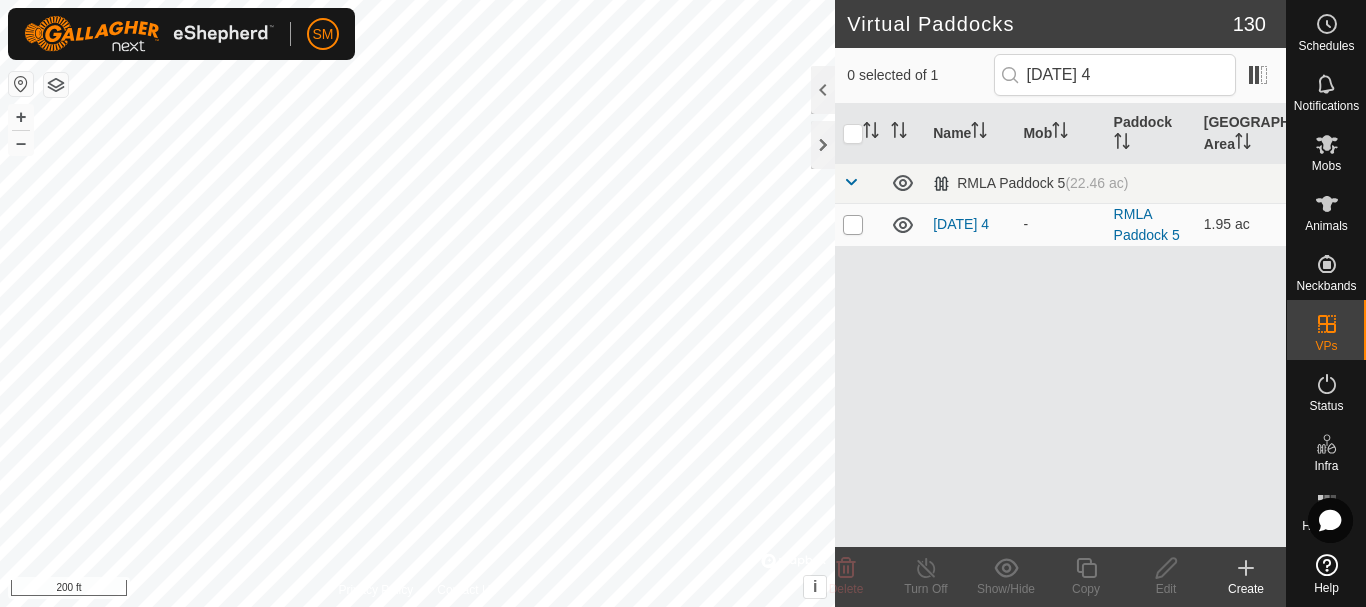 click at bounding box center (853, 225) 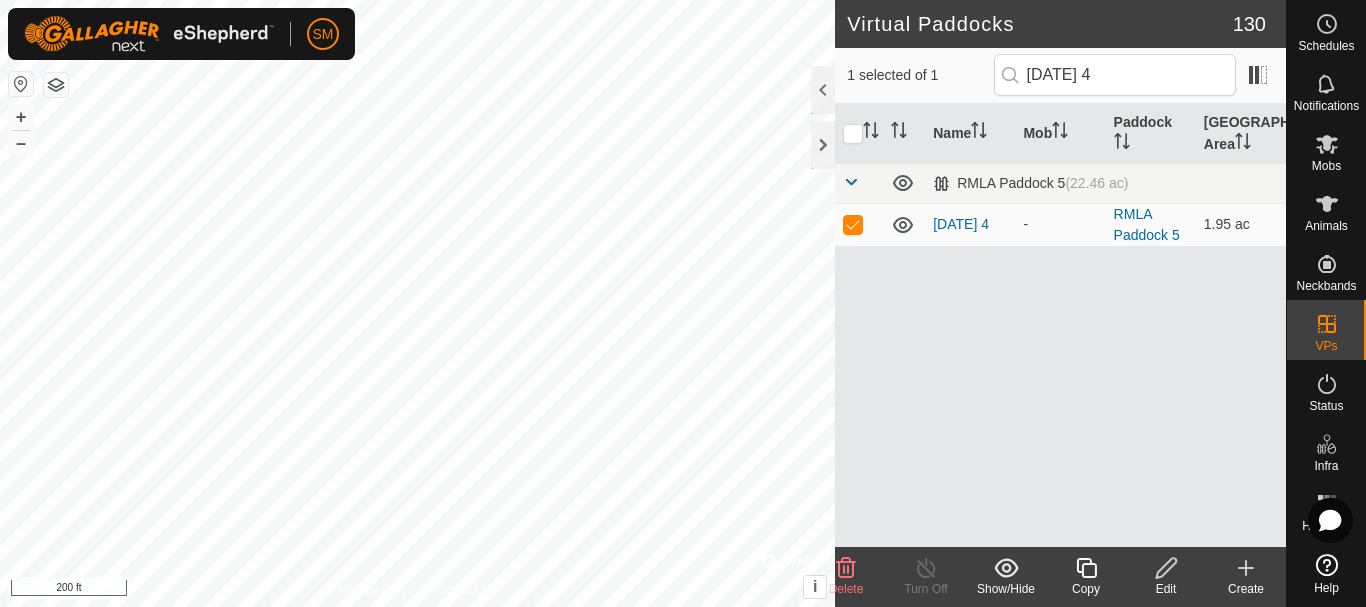 click 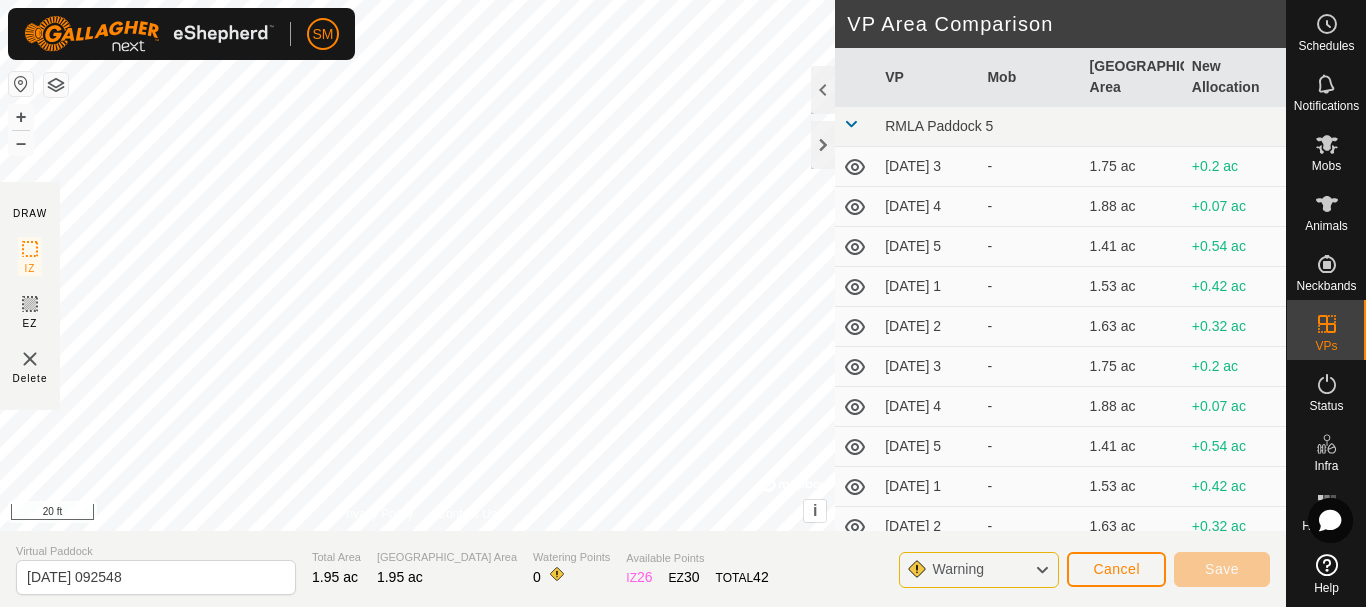 click on "Privacy Policy Contact Us + – ⇧ i ©  Mapbox , ©  OpenStreetMap ,  Improve this map 20 ft" at bounding box center (417, 265) 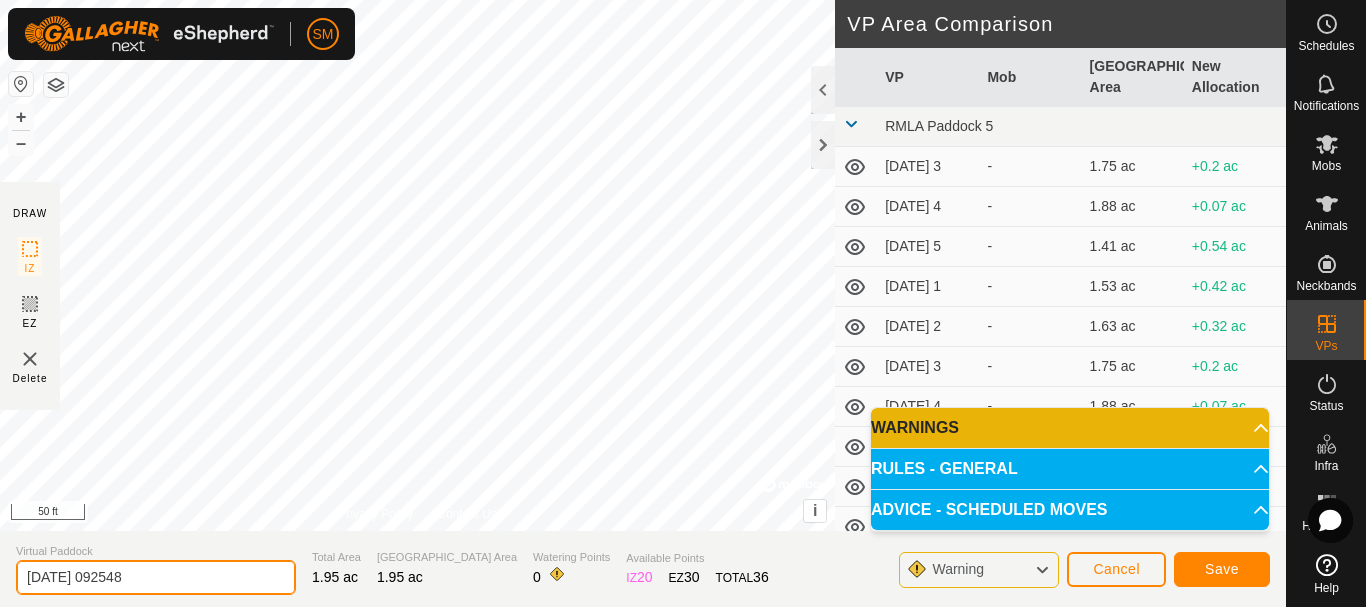 drag, startPoint x: 188, startPoint y: 572, endPoint x: 0, endPoint y: 585, distance: 188.44893 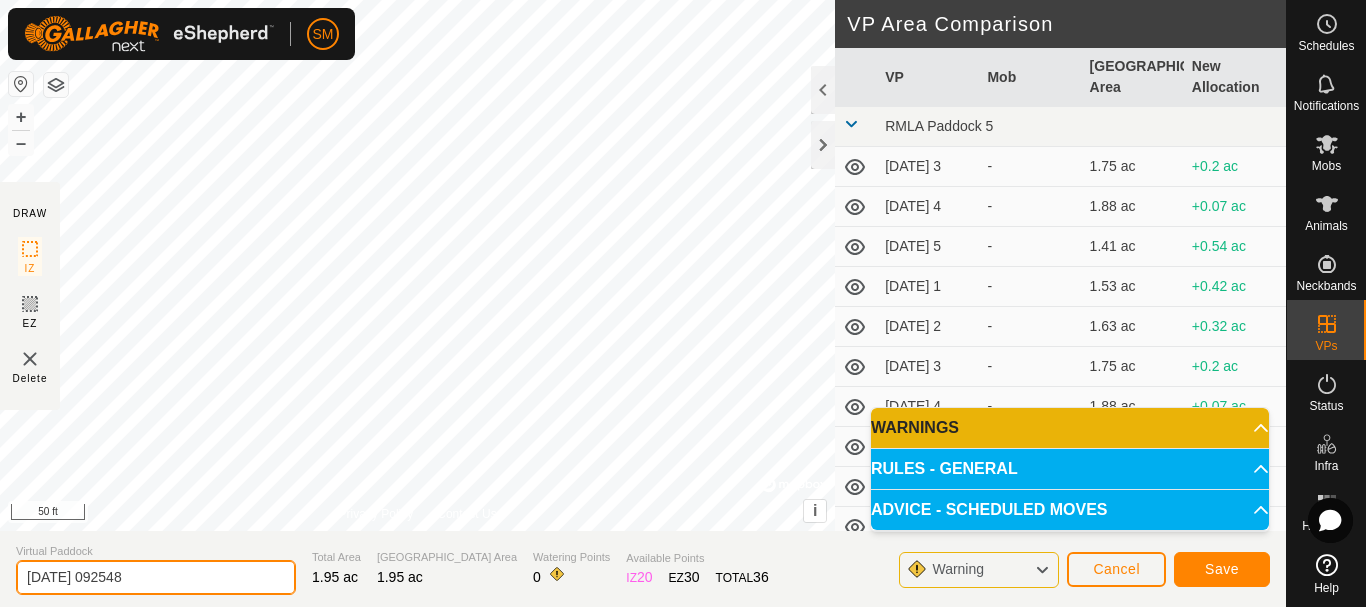 paste on "4" 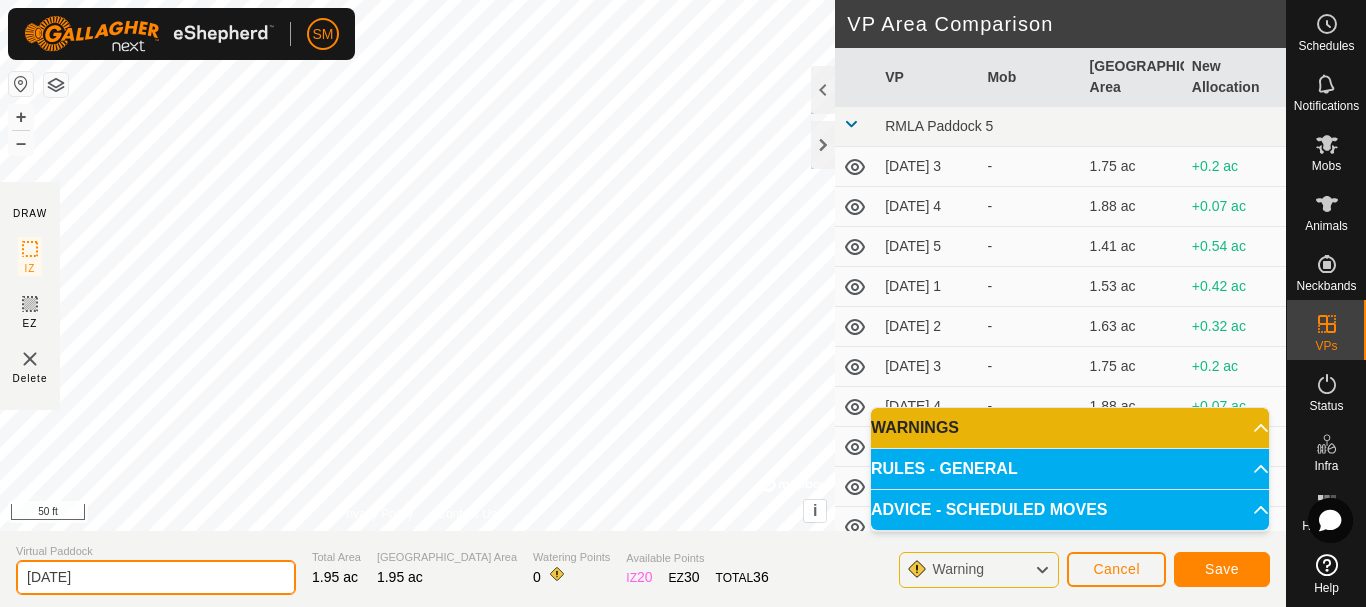 type on "[DATE]" 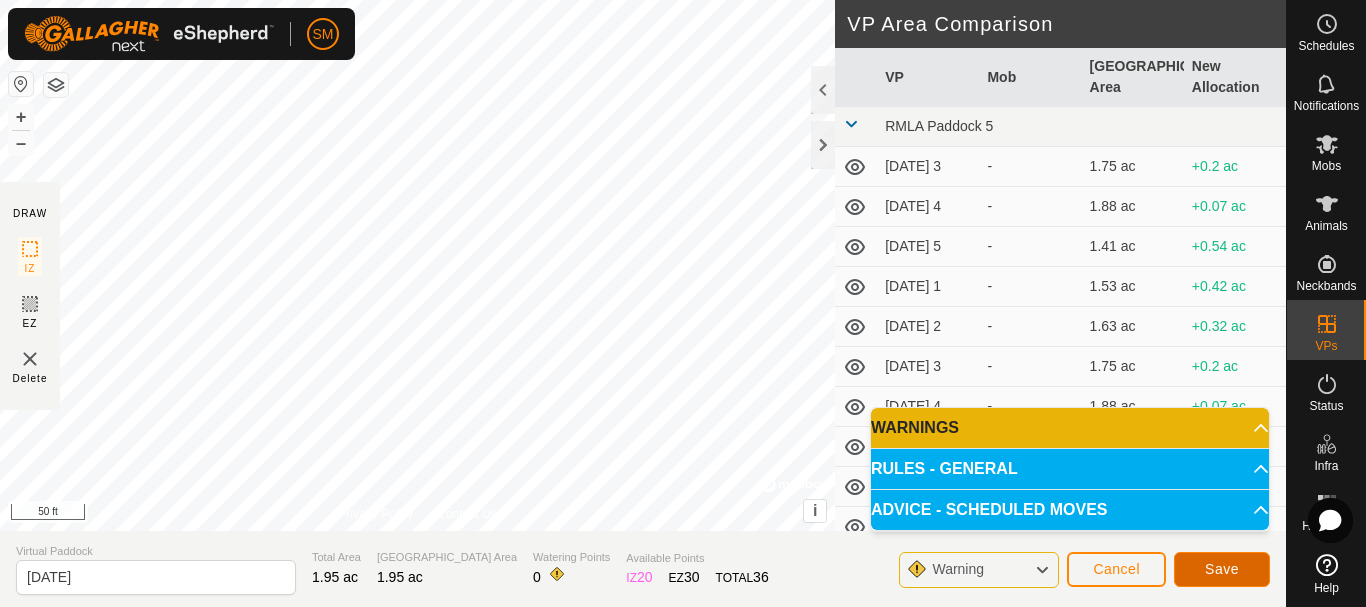 click on "Save" 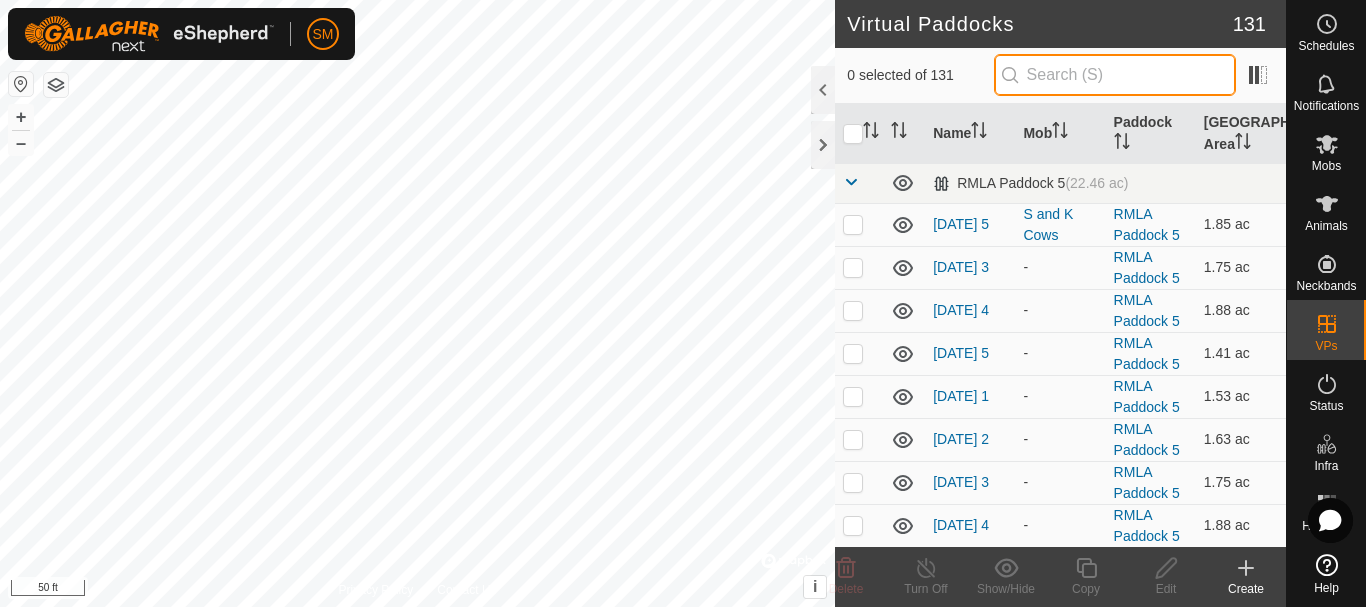click at bounding box center [1115, 75] 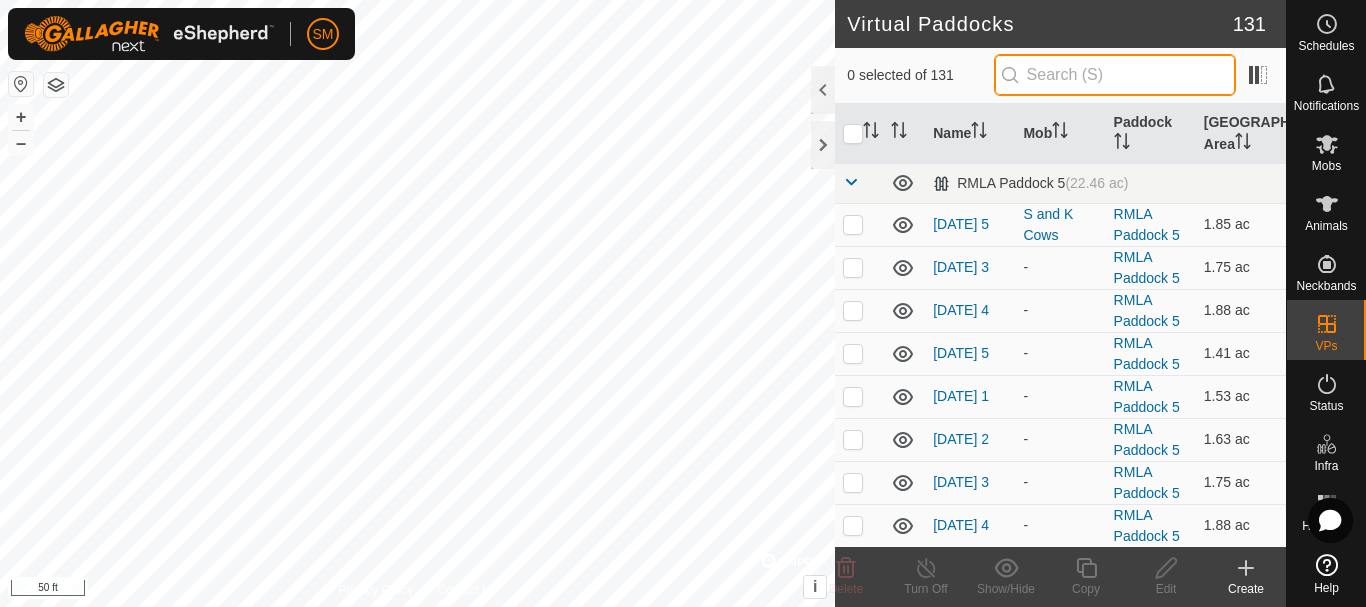 paste on "[DATE]" 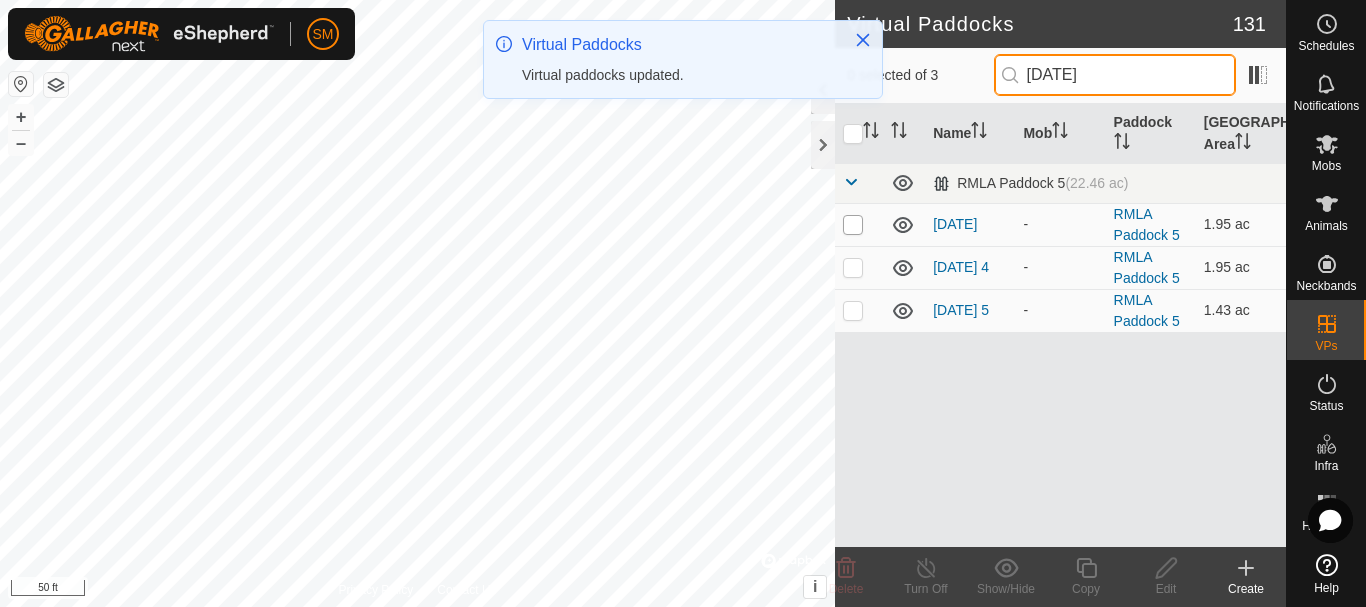 type on "[DATE]" 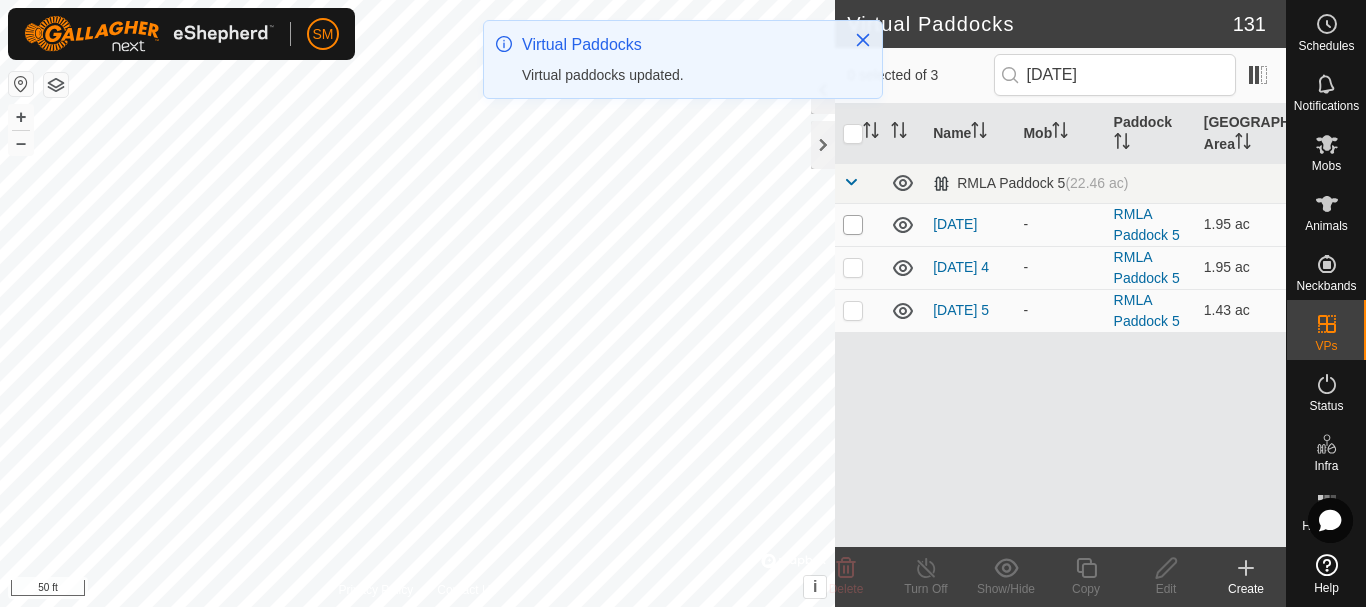 click at bounding box center (853, 225) 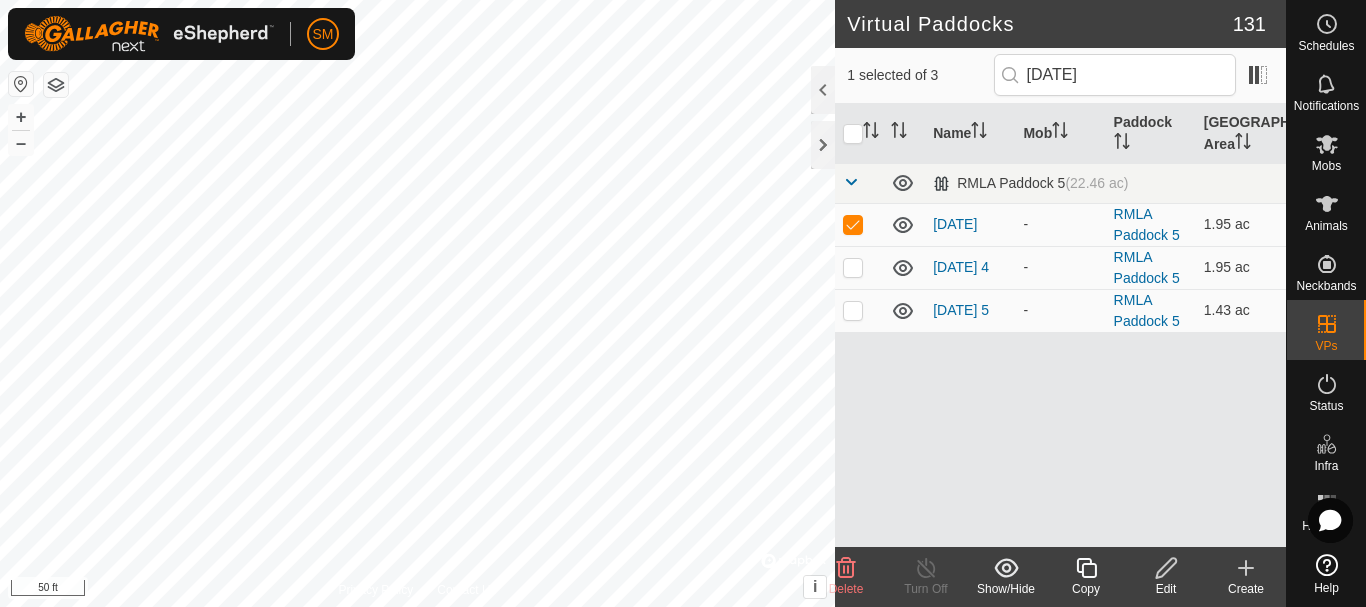 click 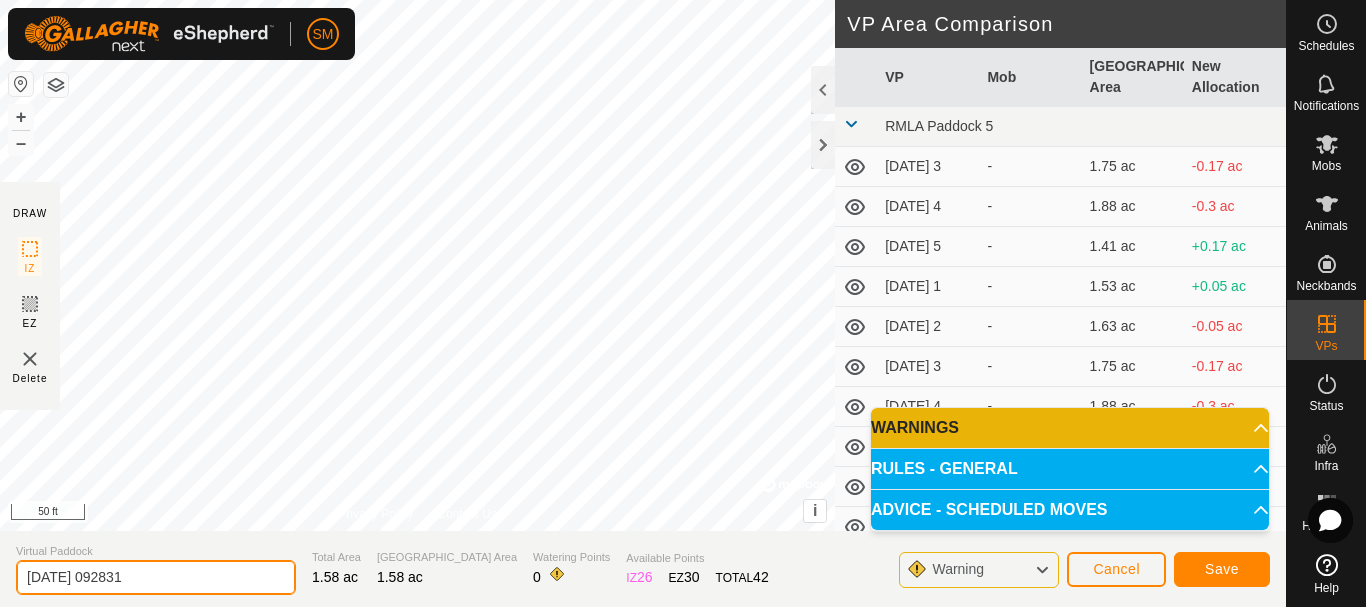 click on "[DATE] 092831" 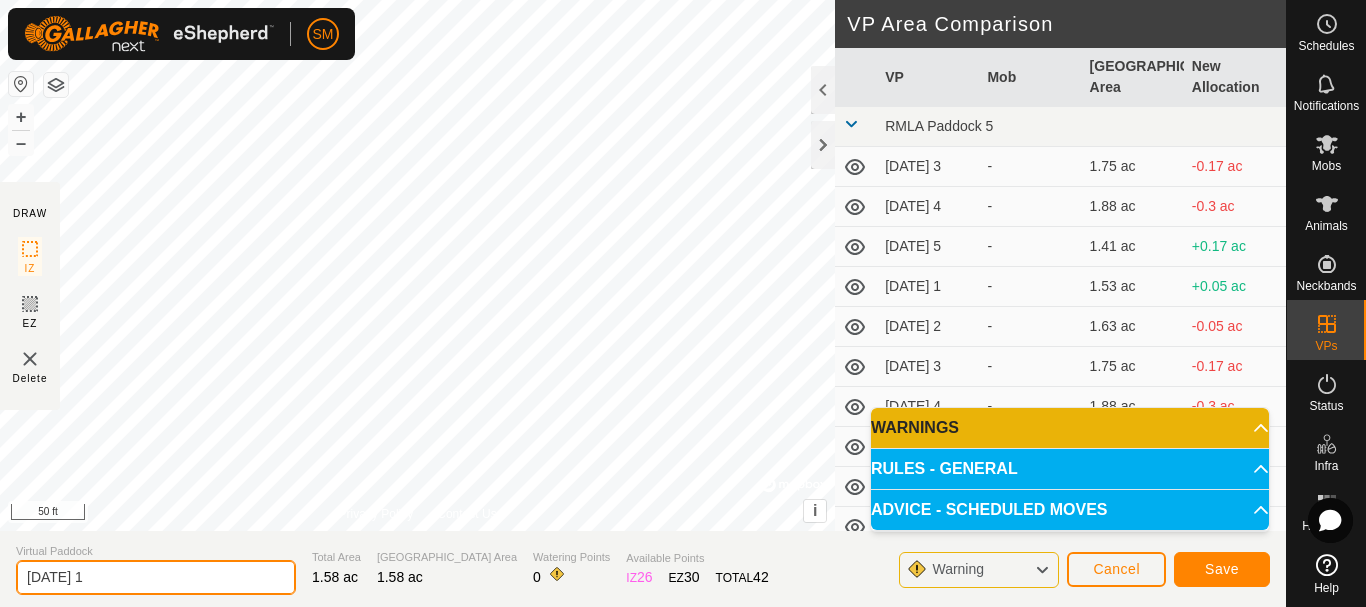 type on "[DATE] 1" 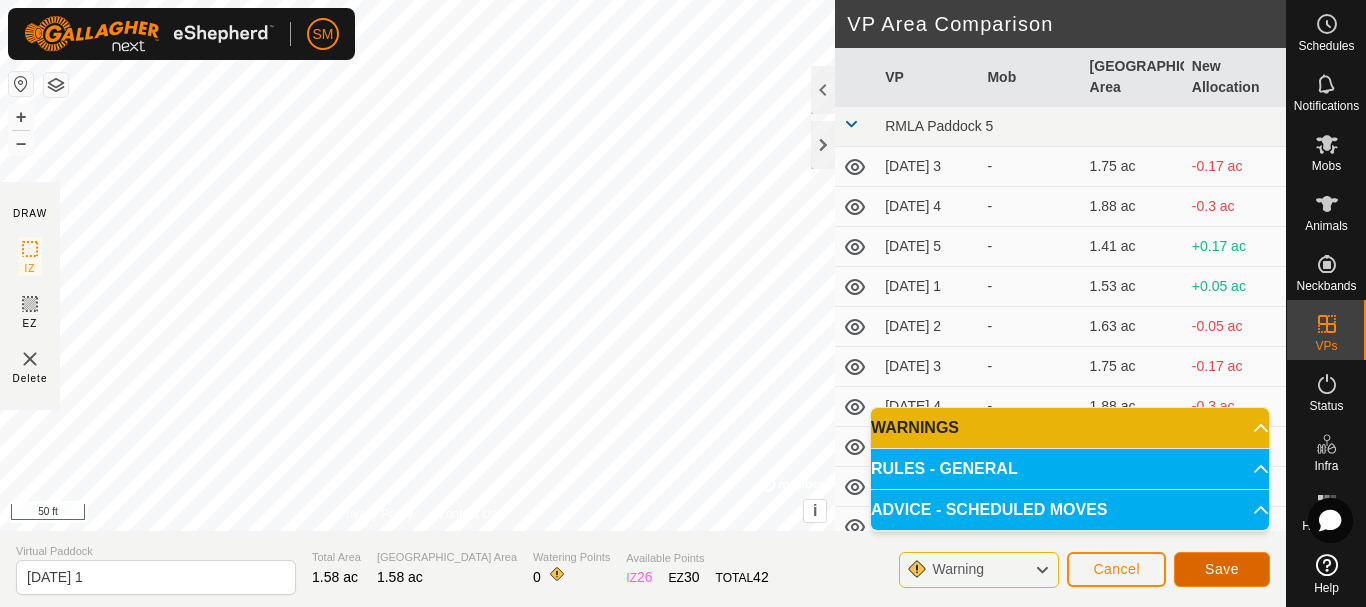 click on "Save" 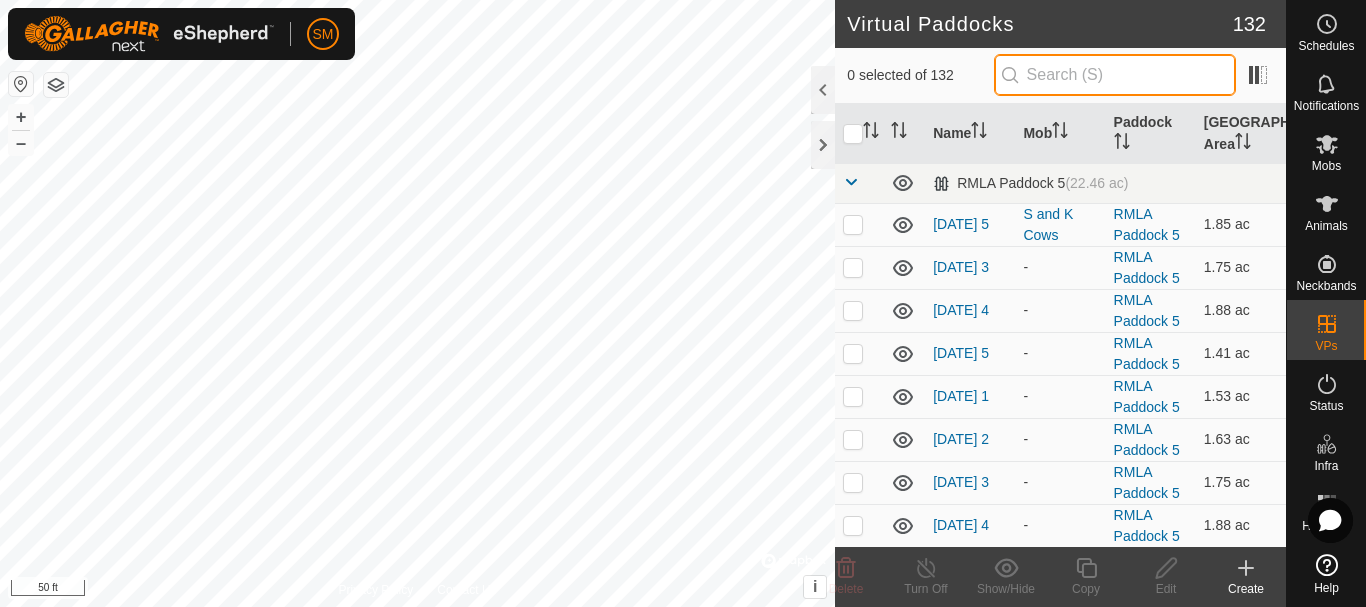click at bounding box center (1115, 75) 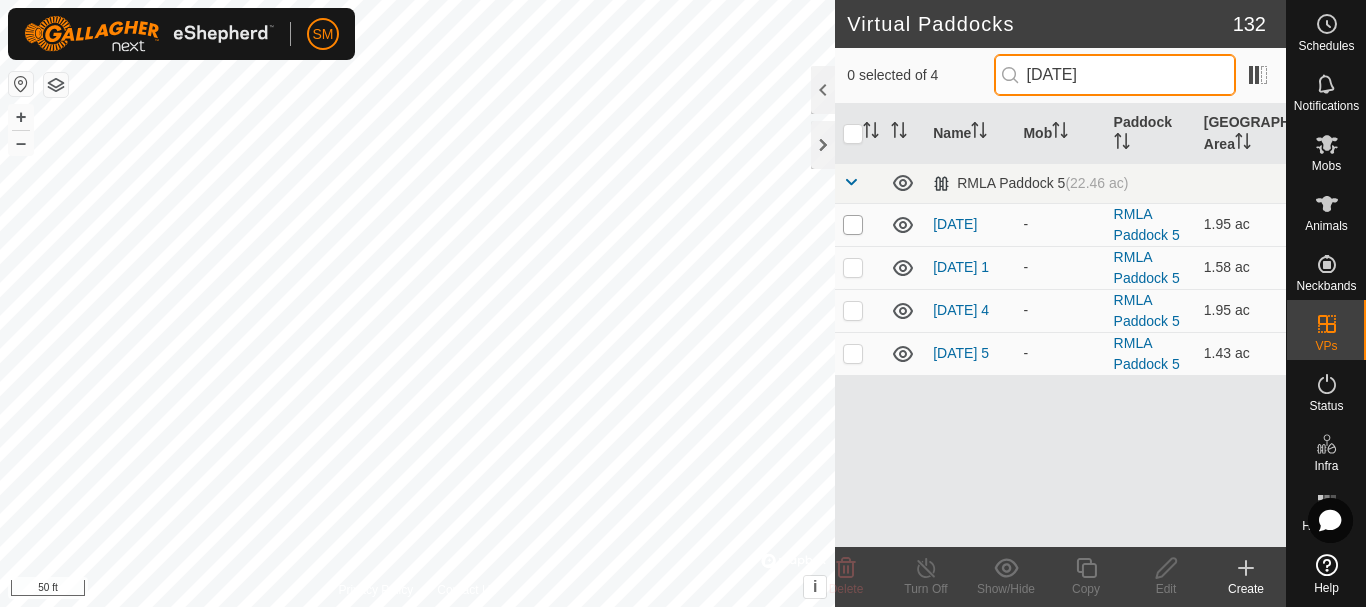 type on "[DATE]" 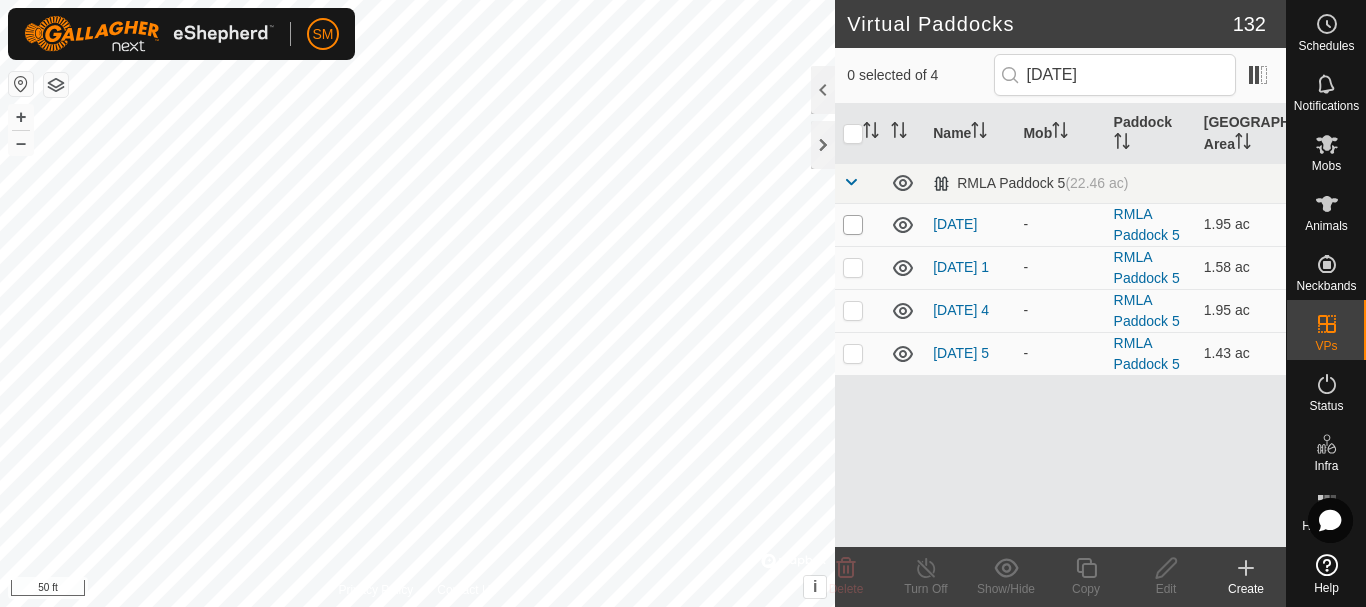 click at bounding box center [853, 225] 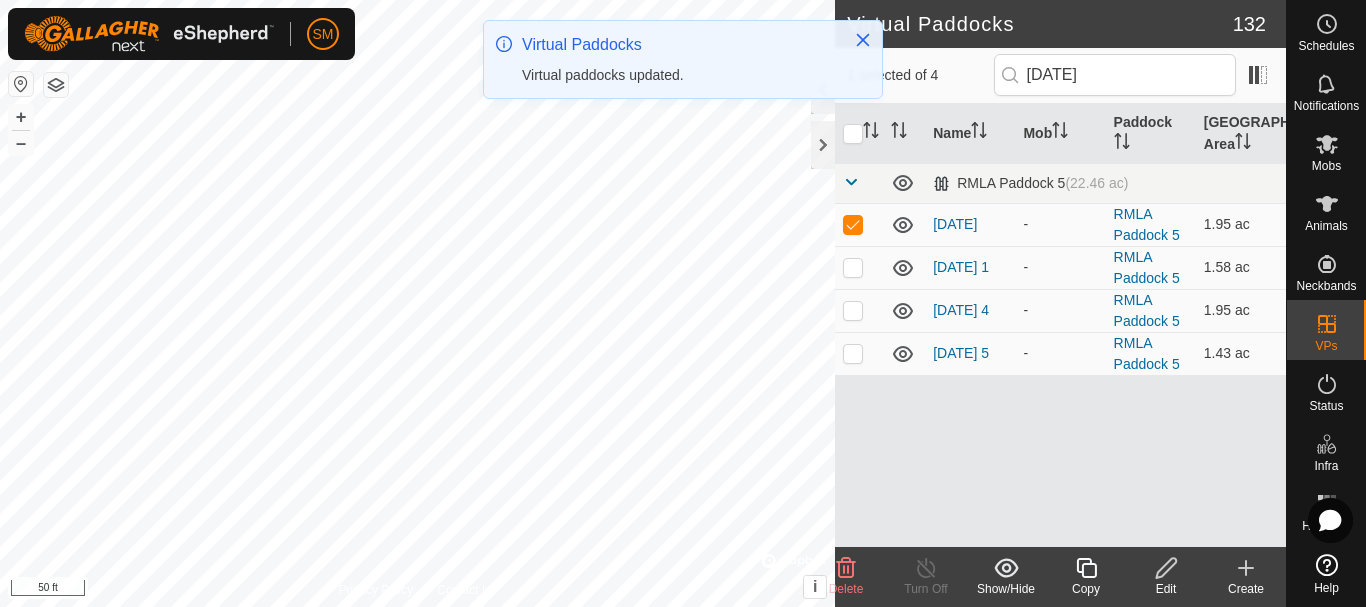 click 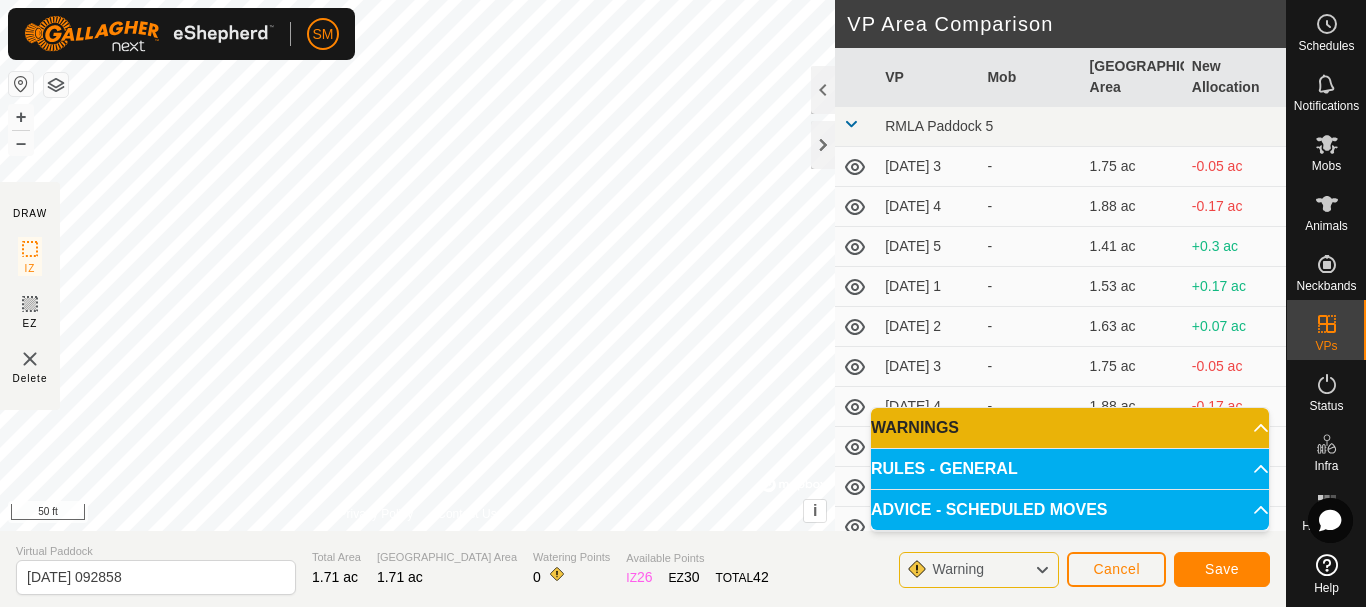 click on "Virtual Paddock" 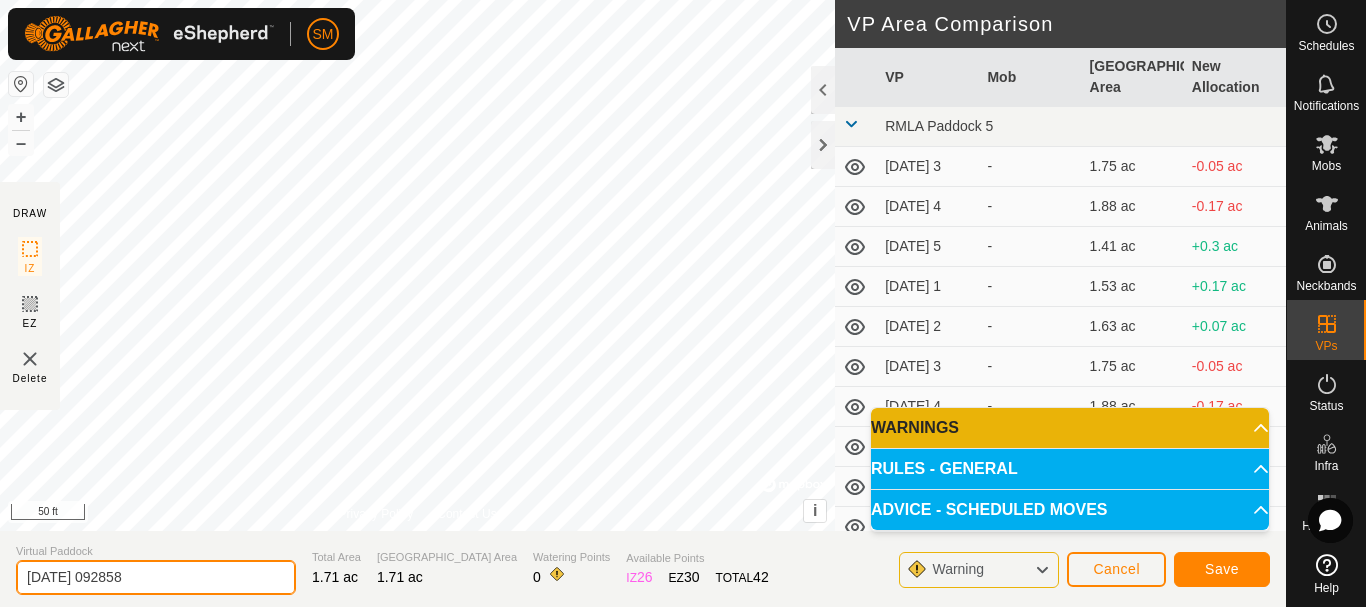 click on "[DATE] 092858" 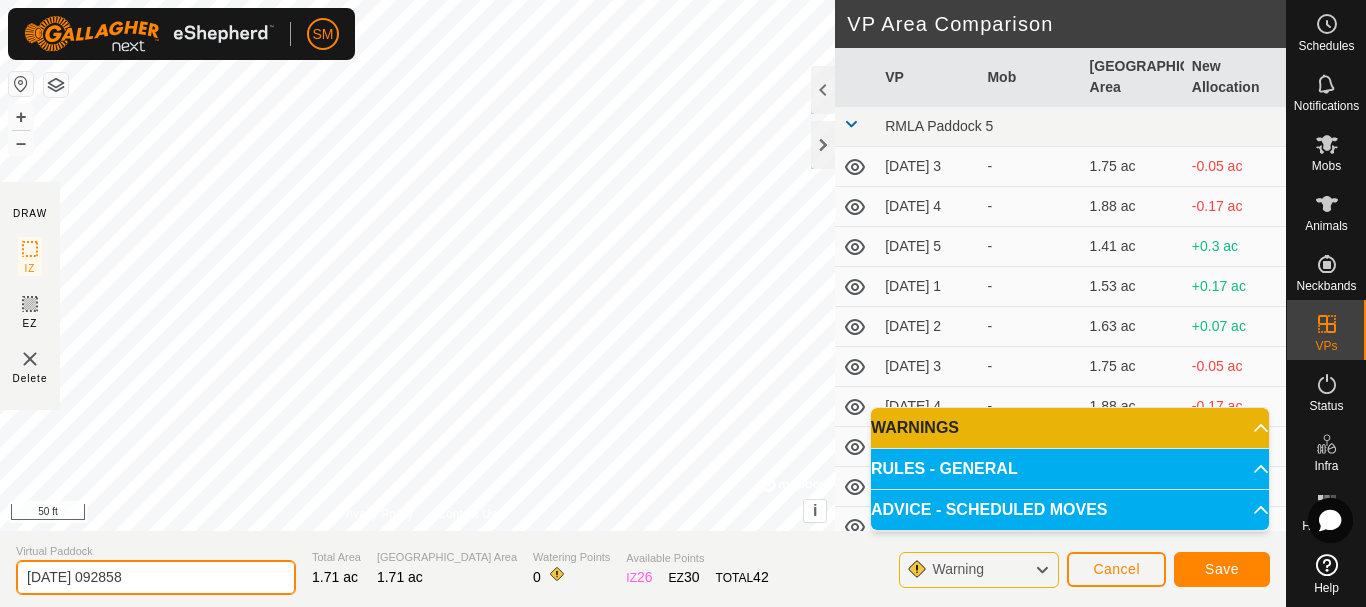click on "[DATE] 092858" 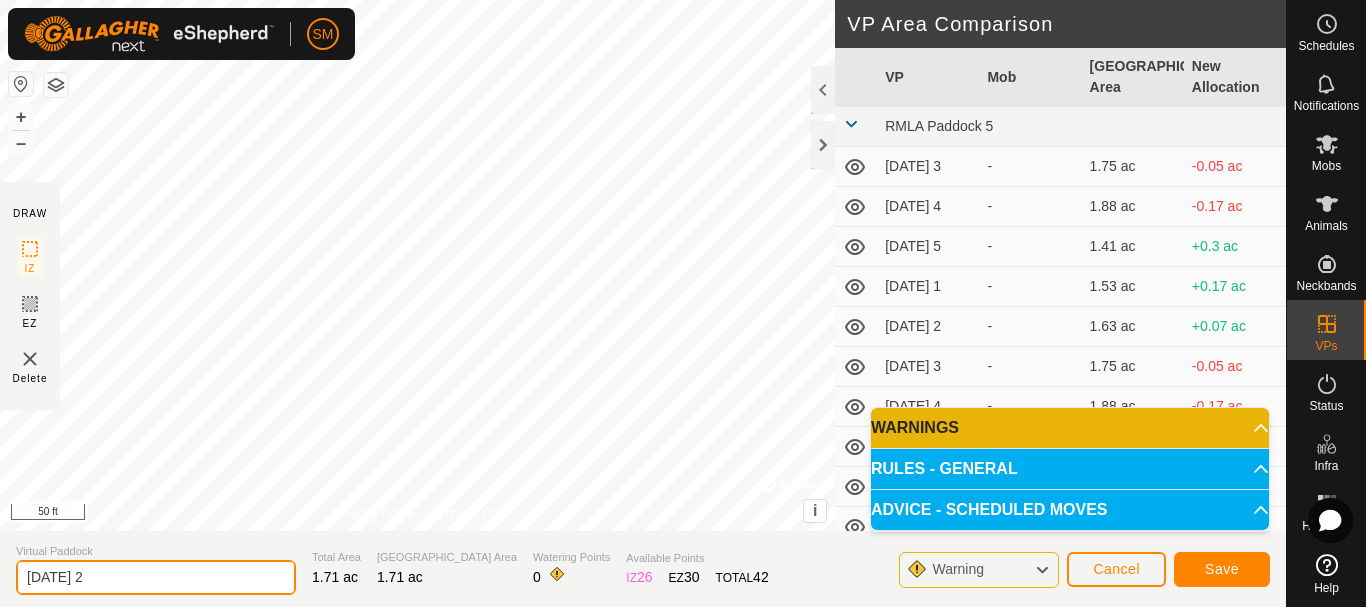 type on "[DATE] 2" 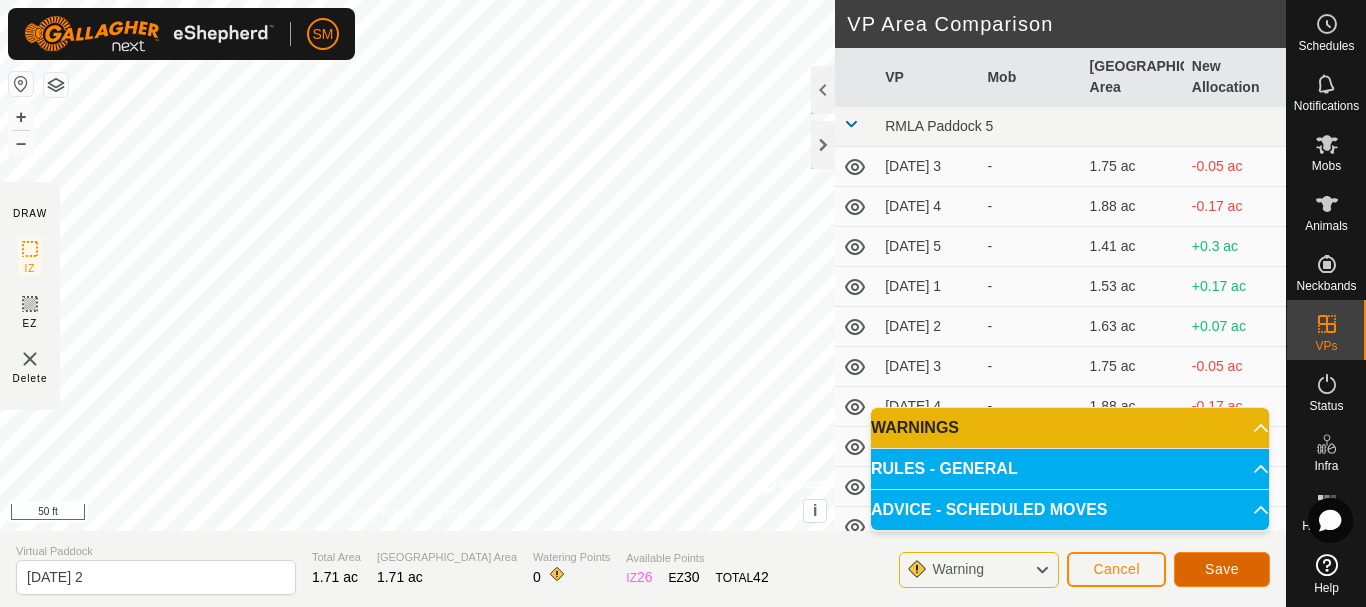 click on "Save" 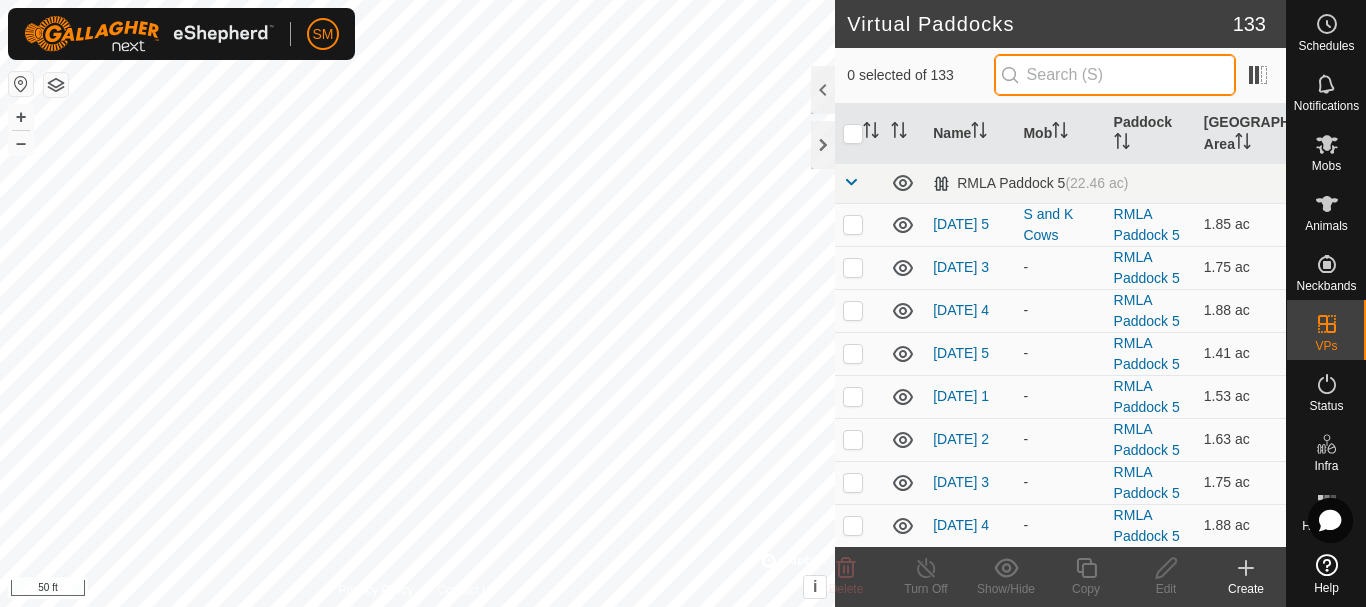 click at bounding box center [1115, 75] 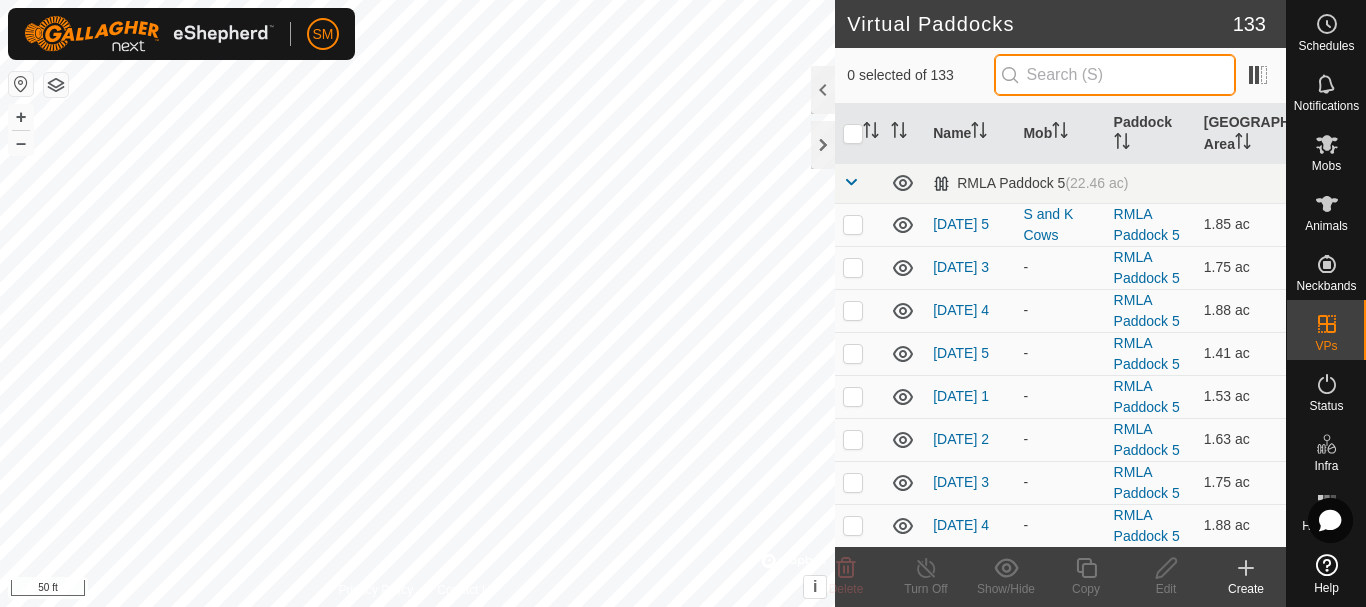 paste on "[DATE]" 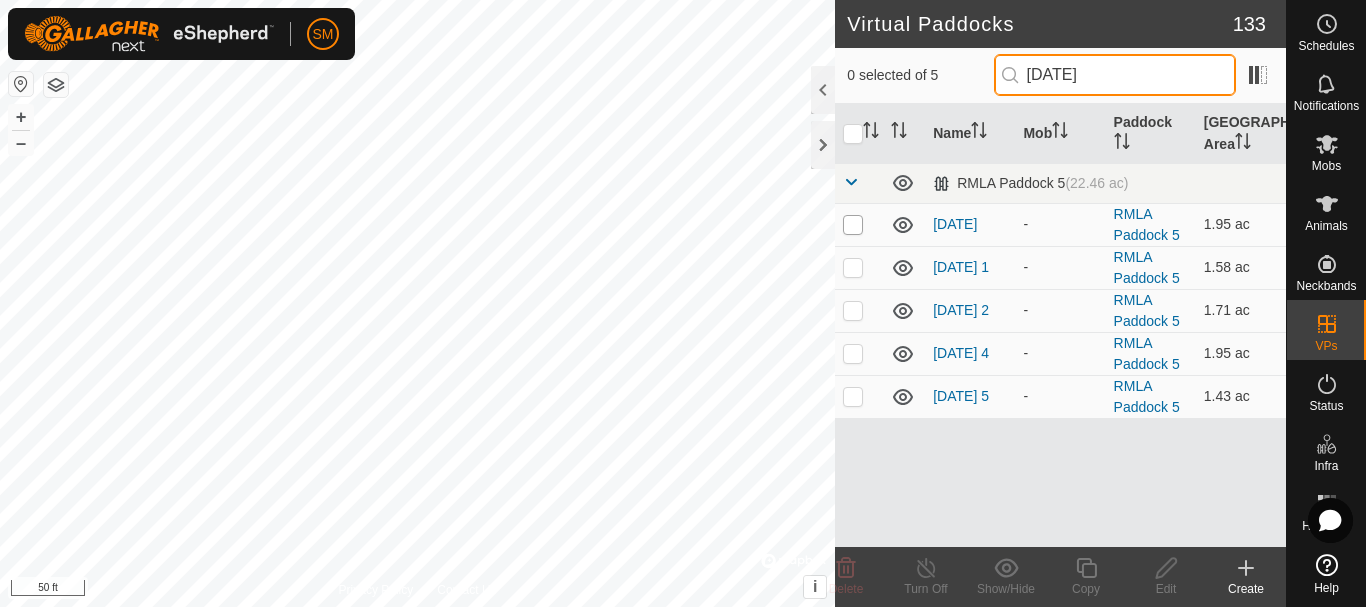 type on "[DATE]" 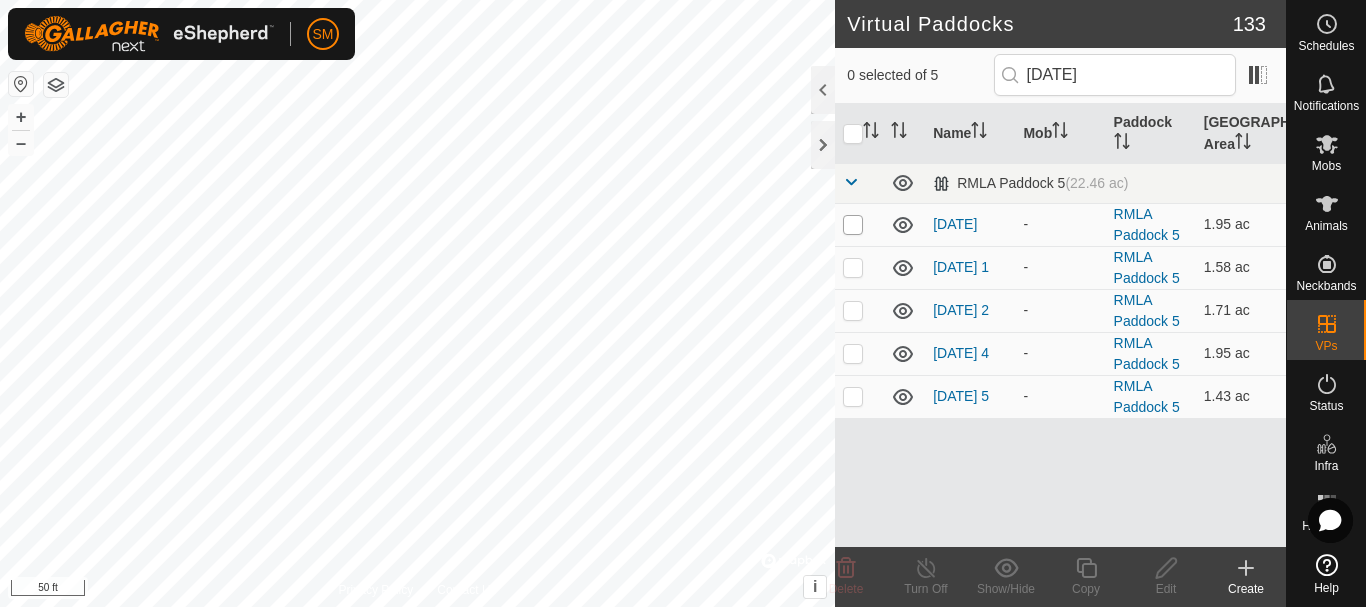 click at bounding box center [853, 225] 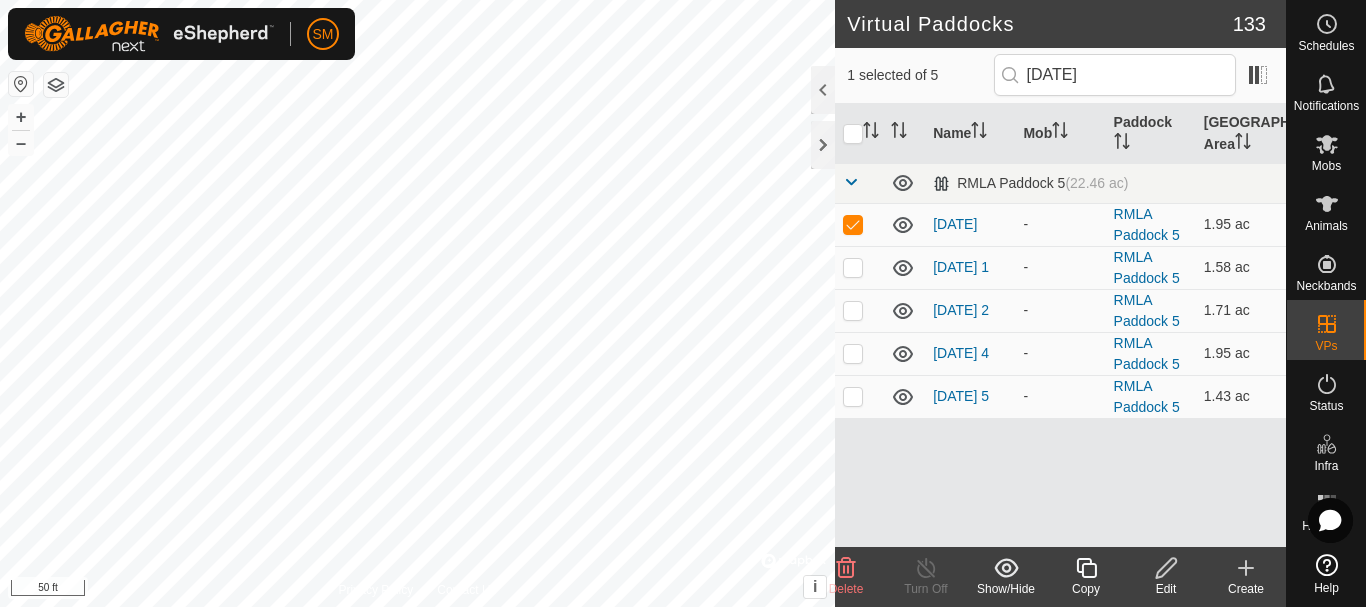 click 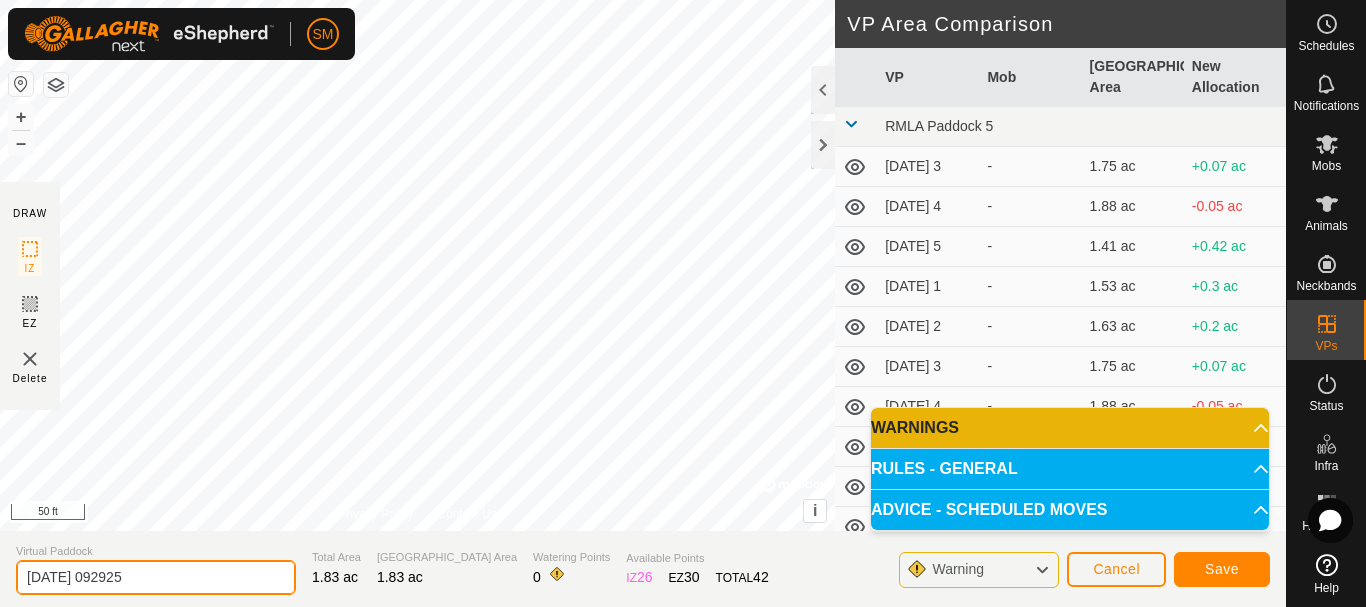 click on "[DATE] 092925" 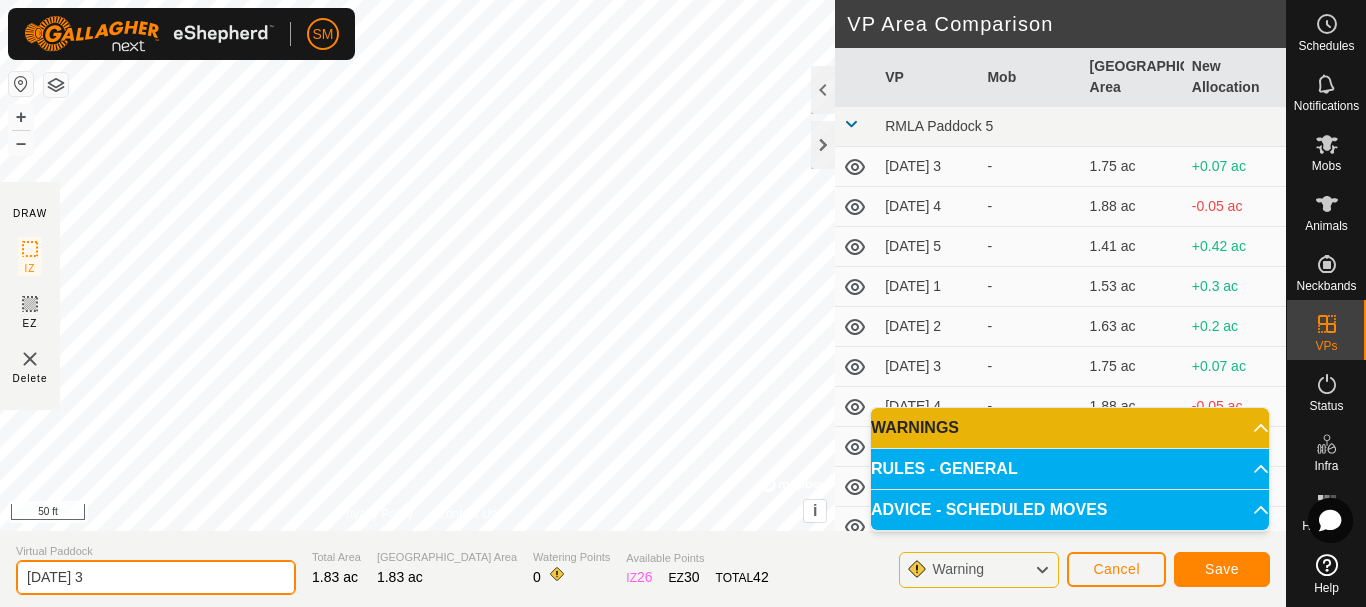 type on "[DATE] 3" 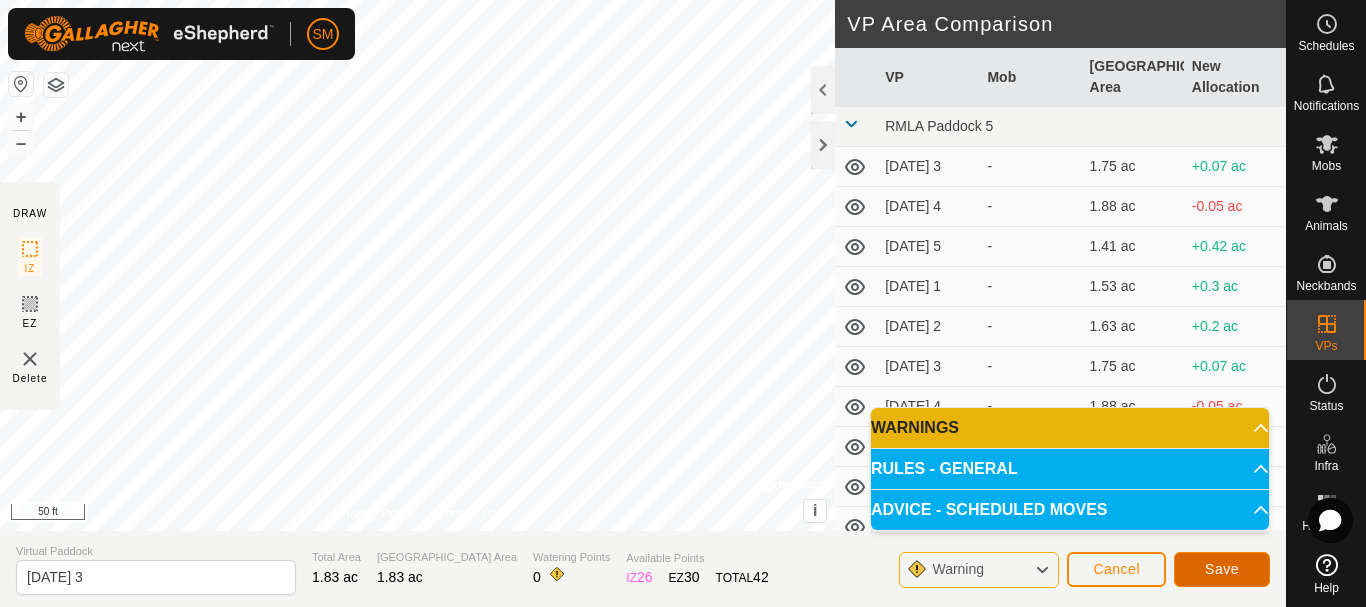 click on "Save" 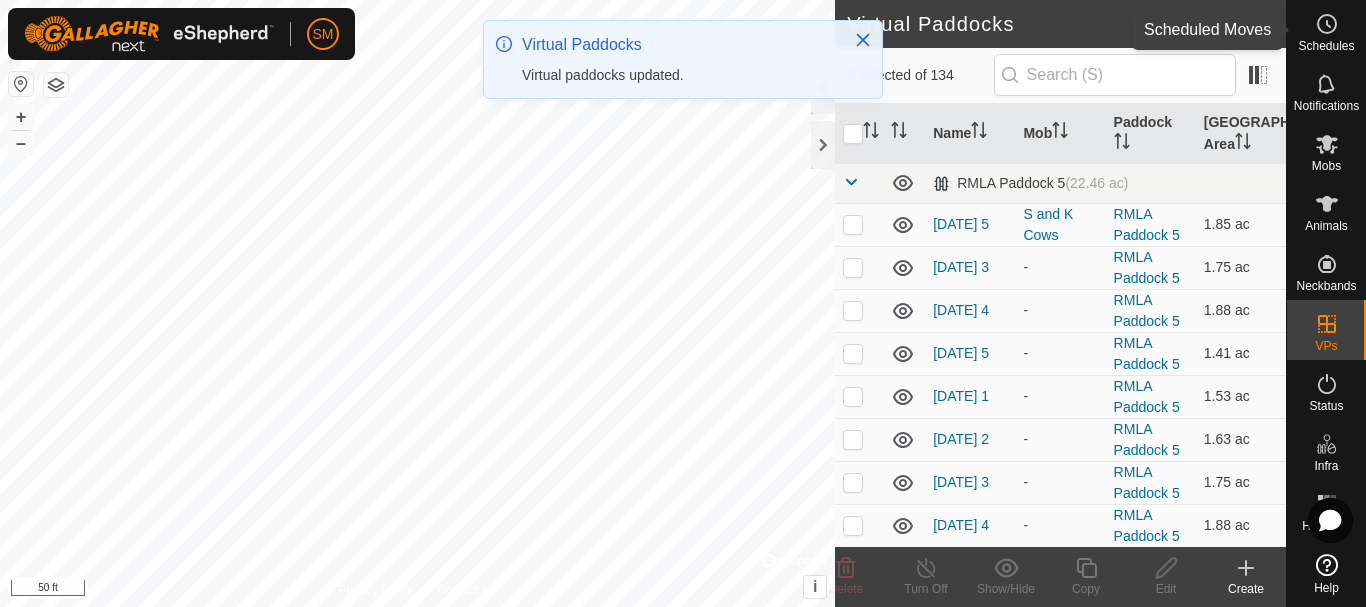 click on "Schedules" at bounding box center [1326, 46] 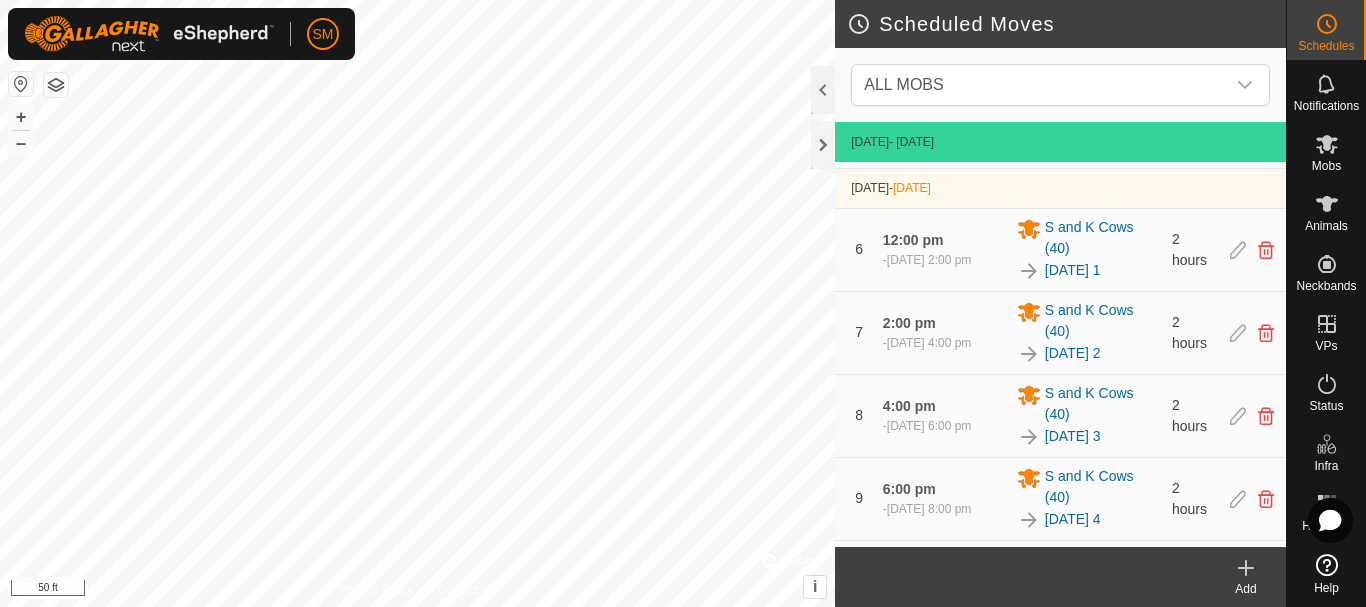 scroll, scrollTop: 1055, scrollLeft: 0, axis: vertical 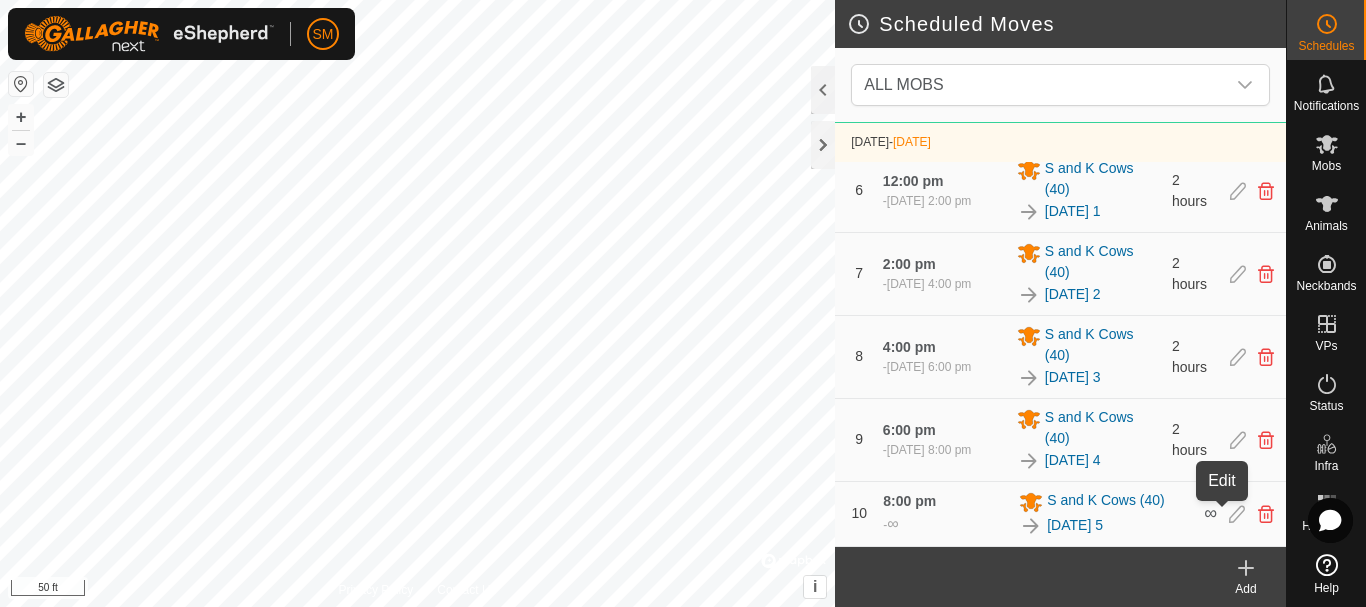 click at bounding box center (1237, 514) 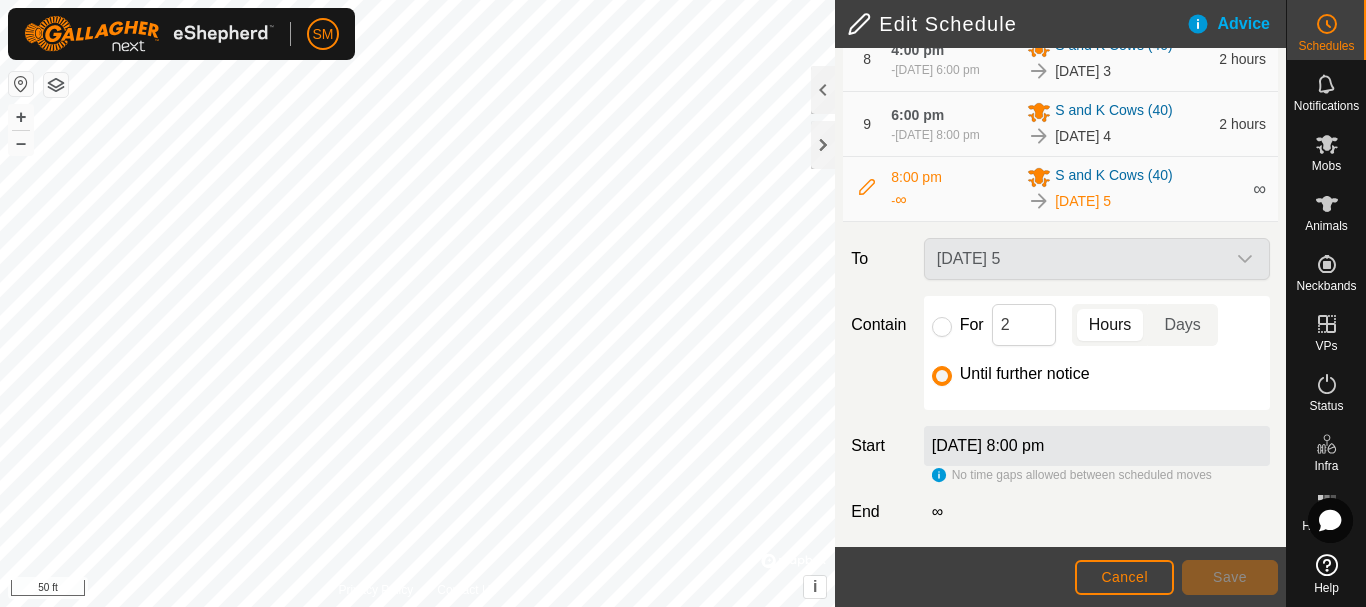 scroll, scrollTop: 828, scrollLeft: 0, axis: vertical 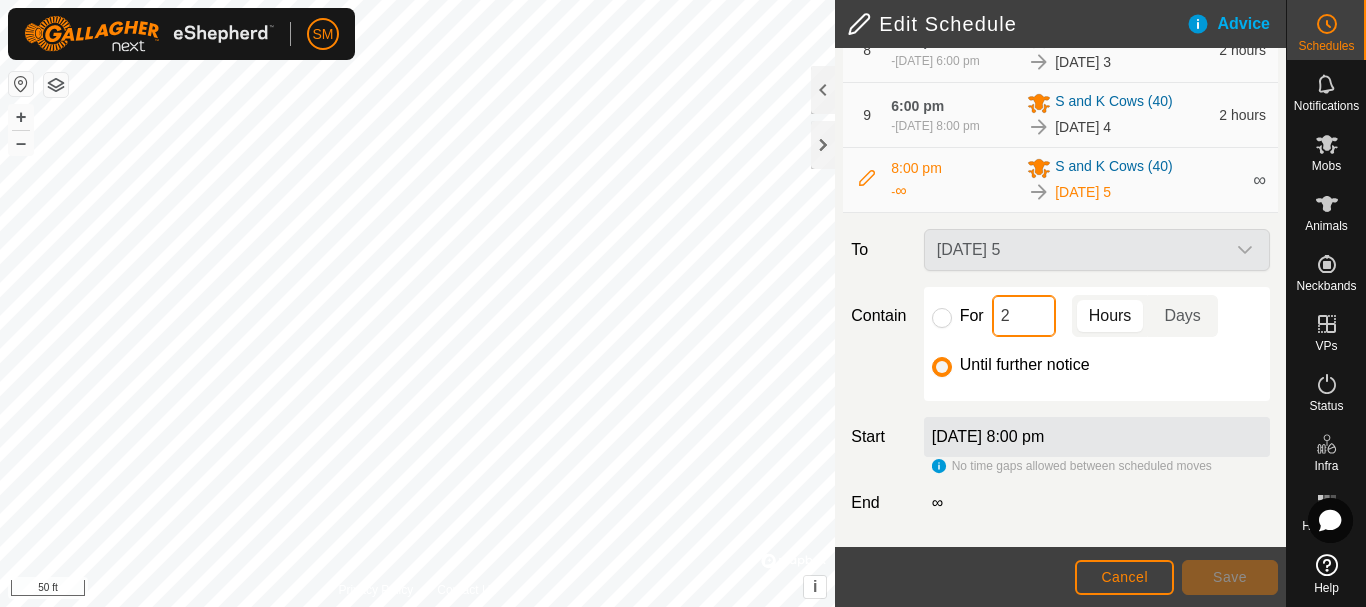 click on "2" 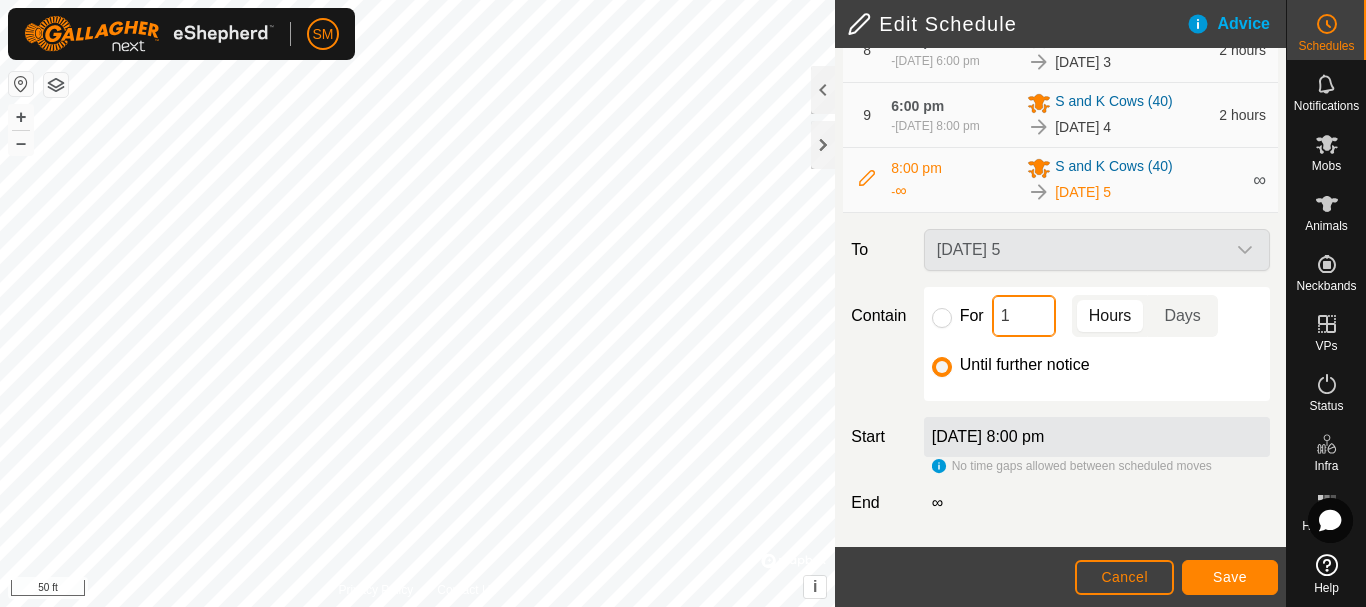 type on "16" 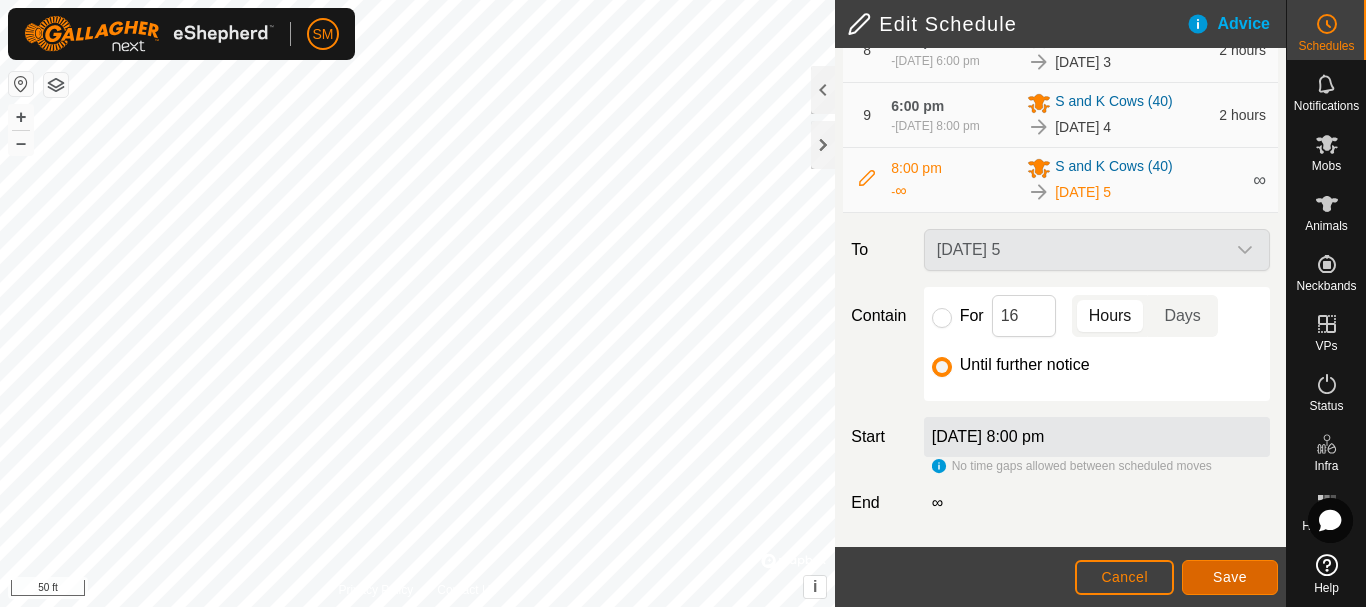 click on "Save" 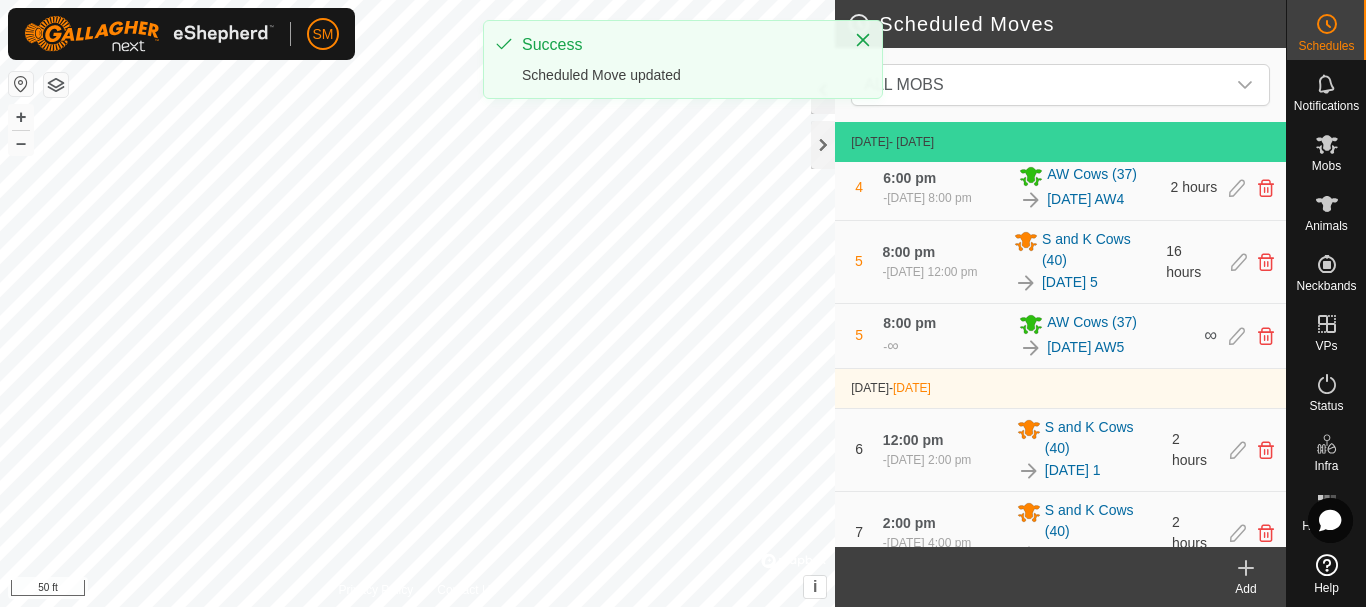 scroll, scrollTop: 1055, scrollLeft: 0, axis: vertical 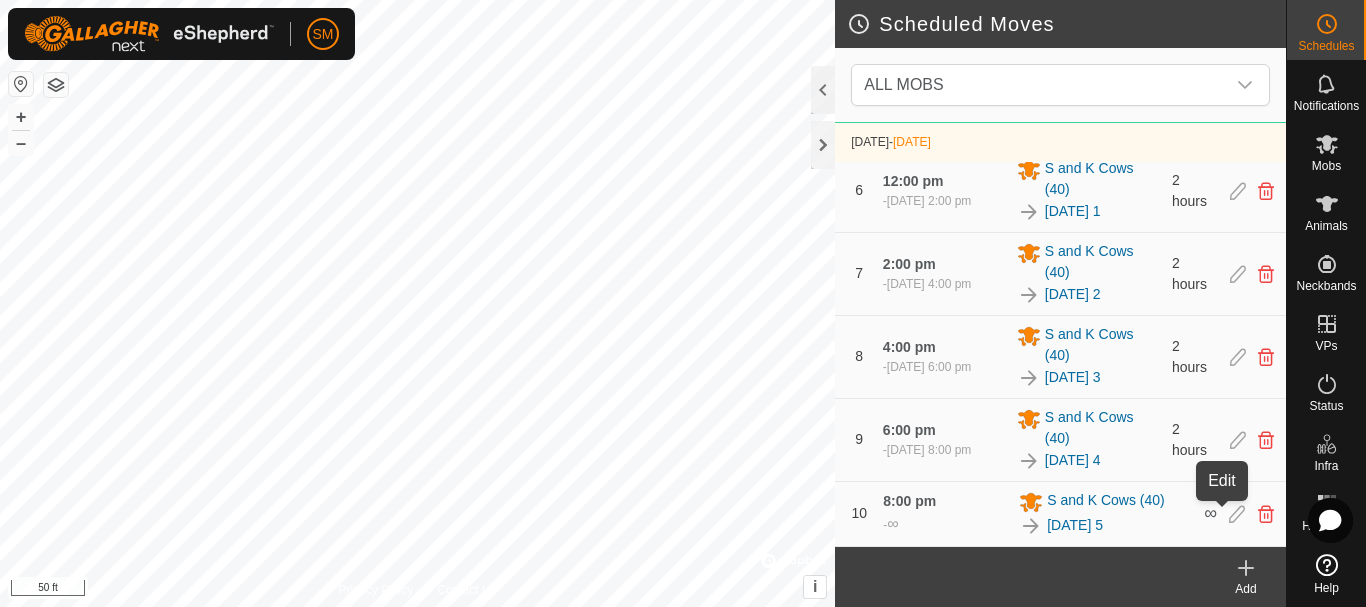click at bounding box center (1237, 514) 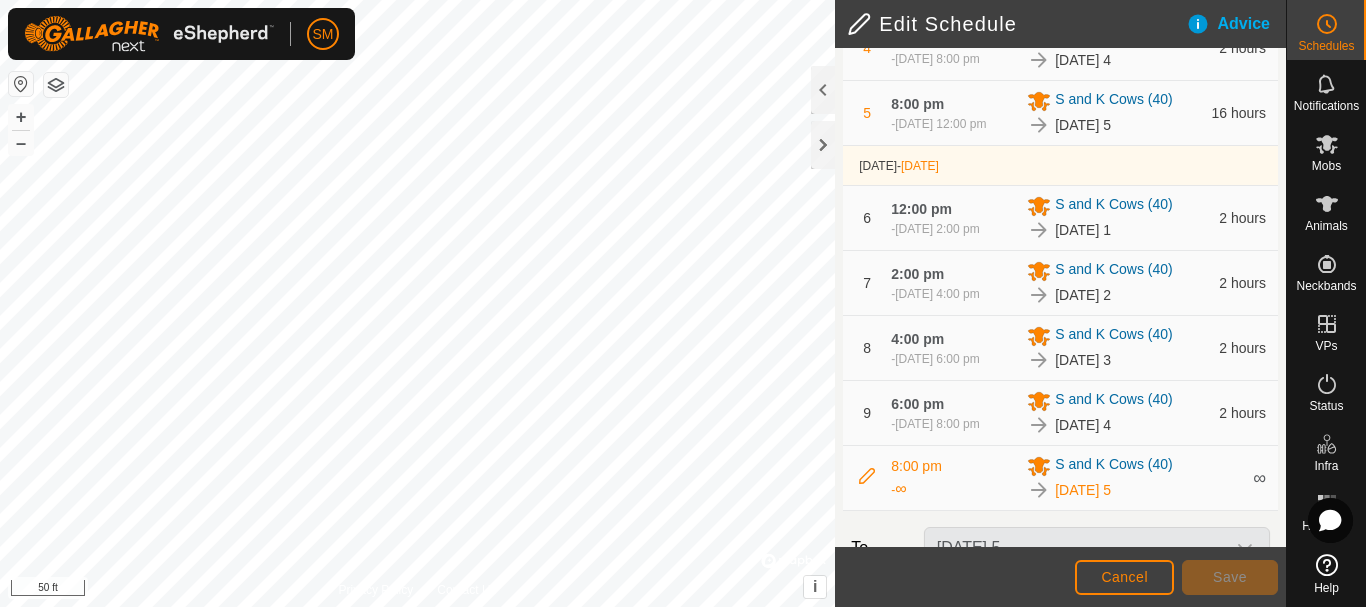 scroll, scrollTop: 828, scrollLeft: 0, axis: vertical 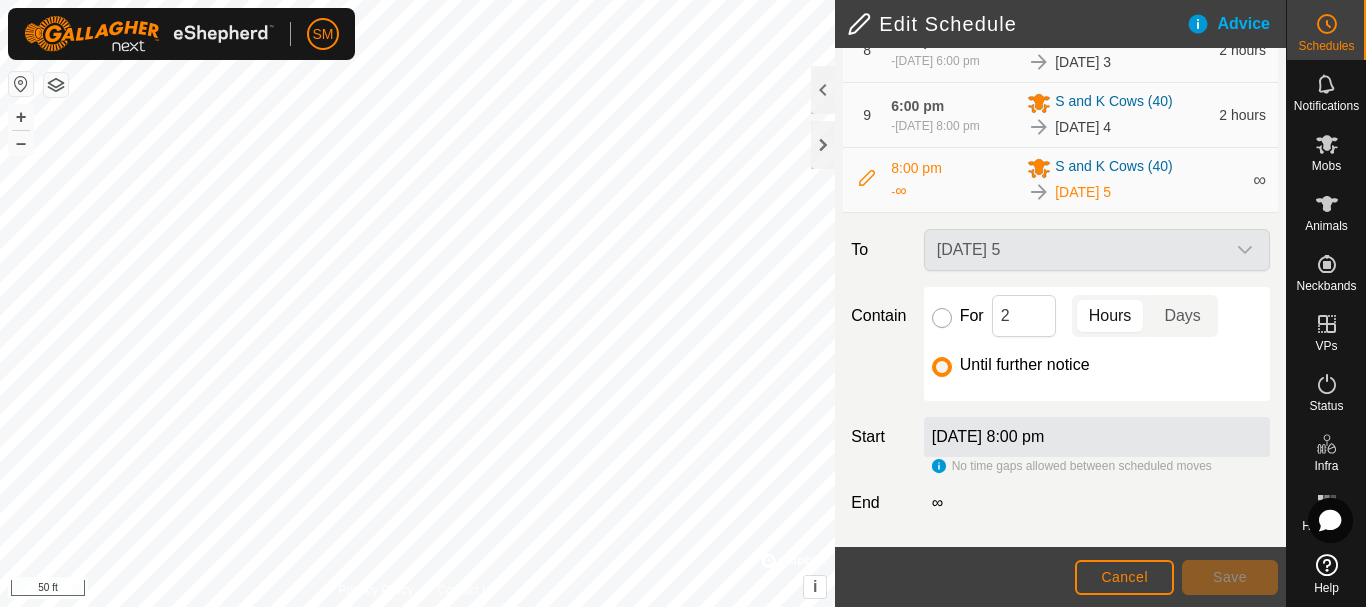 click on "For" at bounding box center [942, 318] 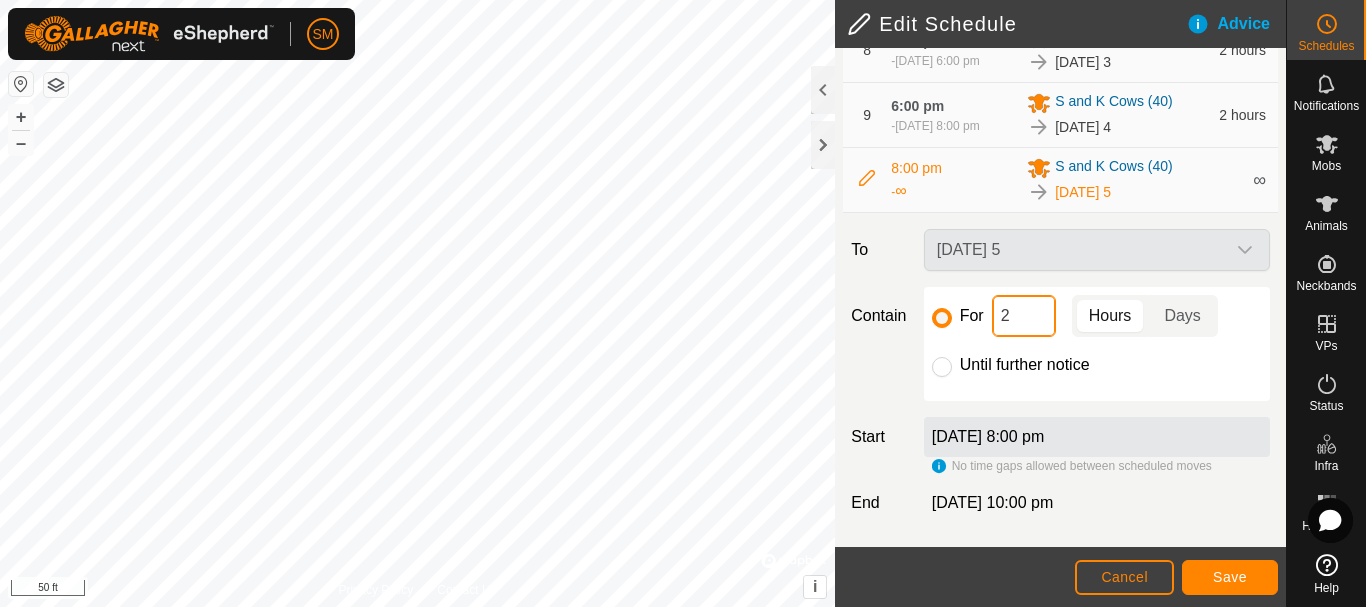click on "2" 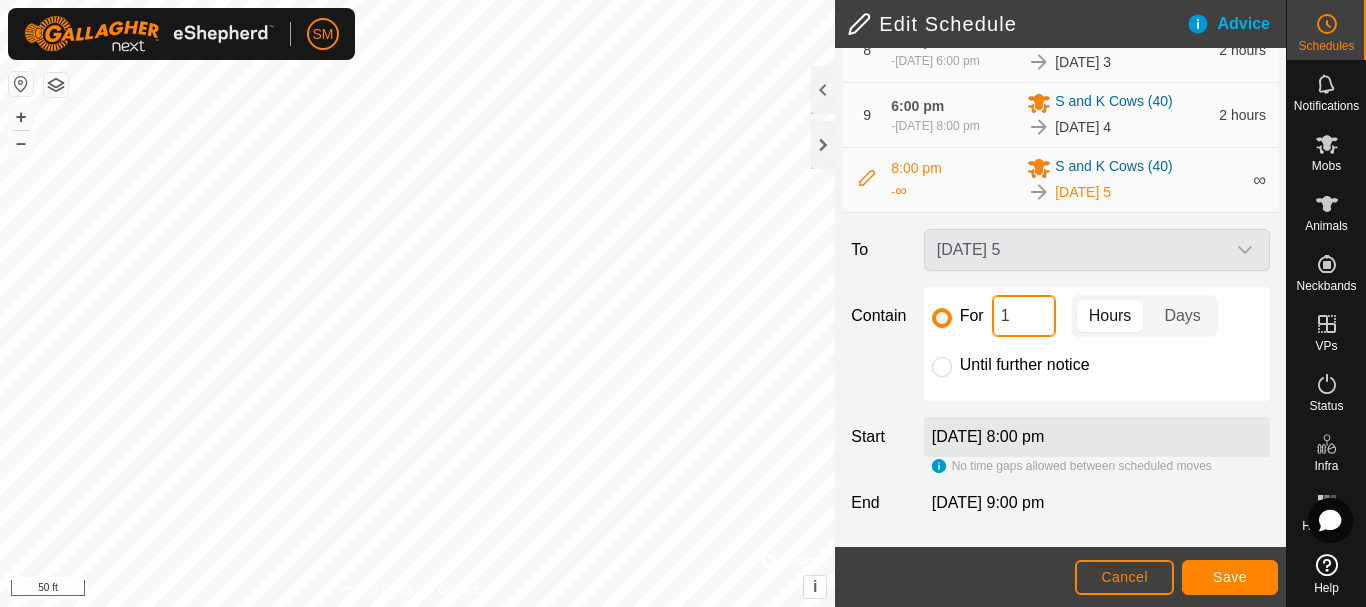 type on "16" 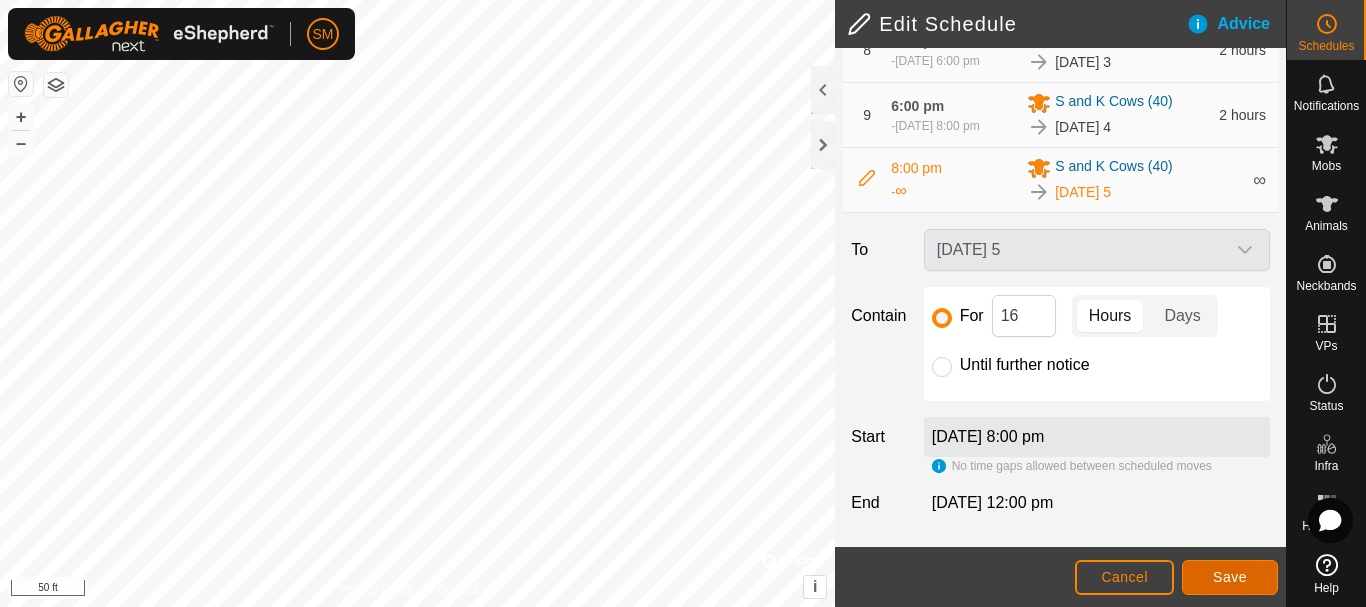 click on "Save" 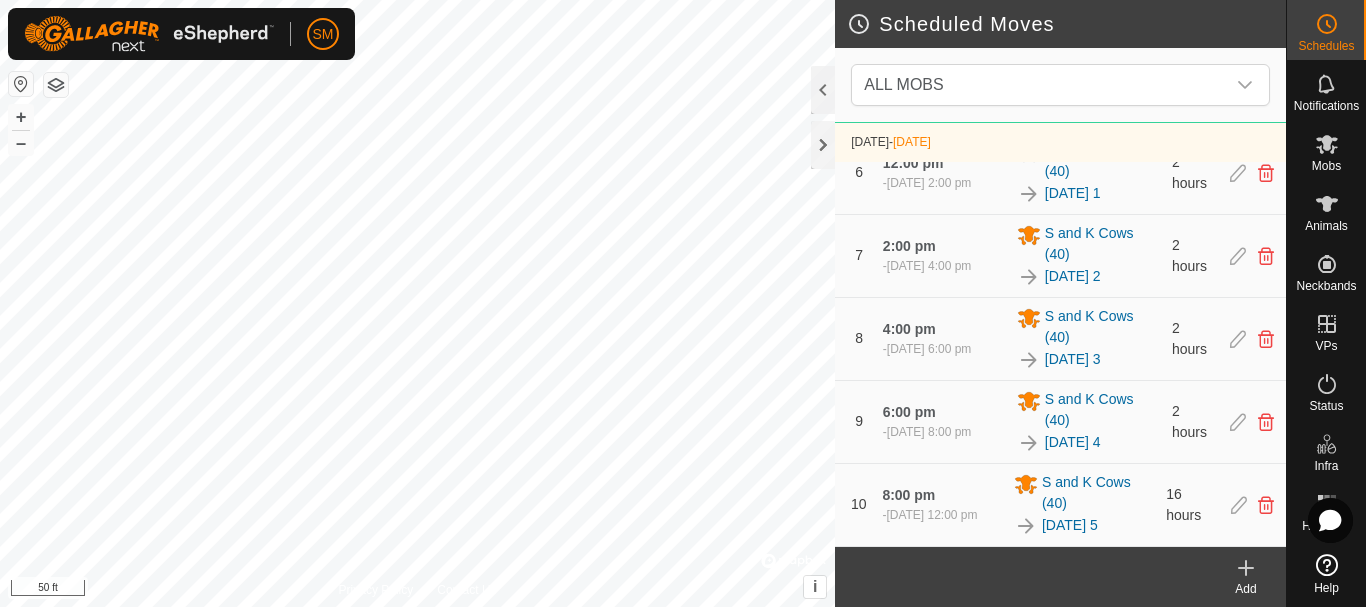 scroll, scrollTop: 1073, scrollLeft: 0, axis: vertical 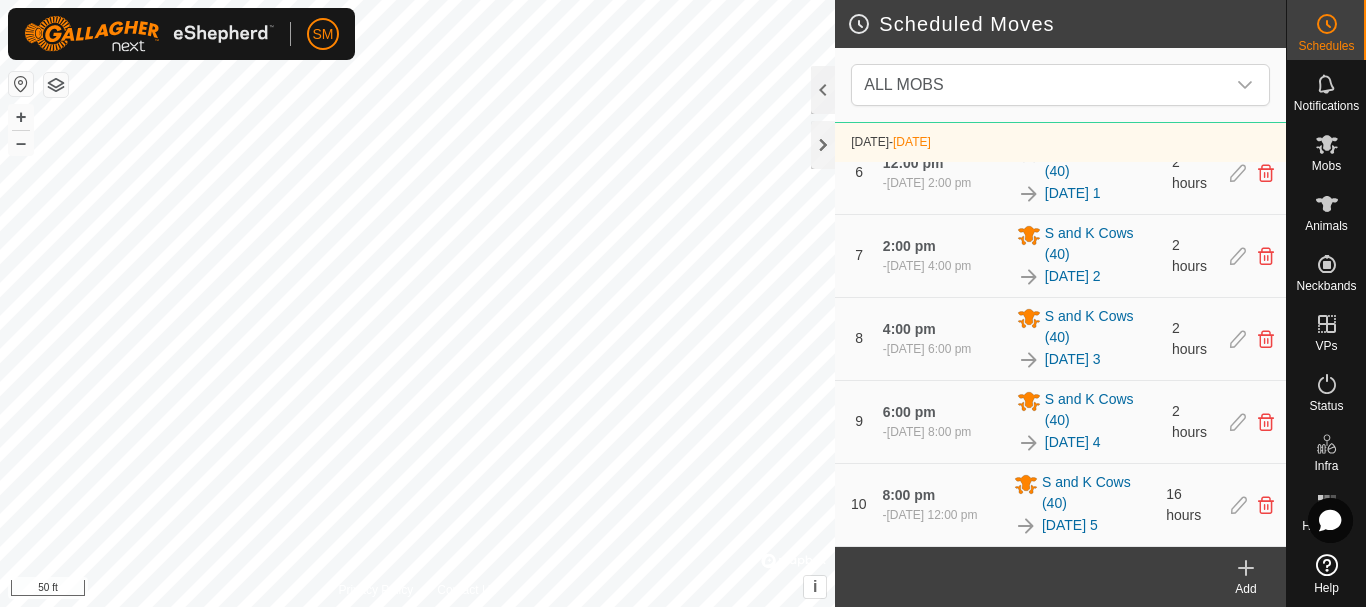 click 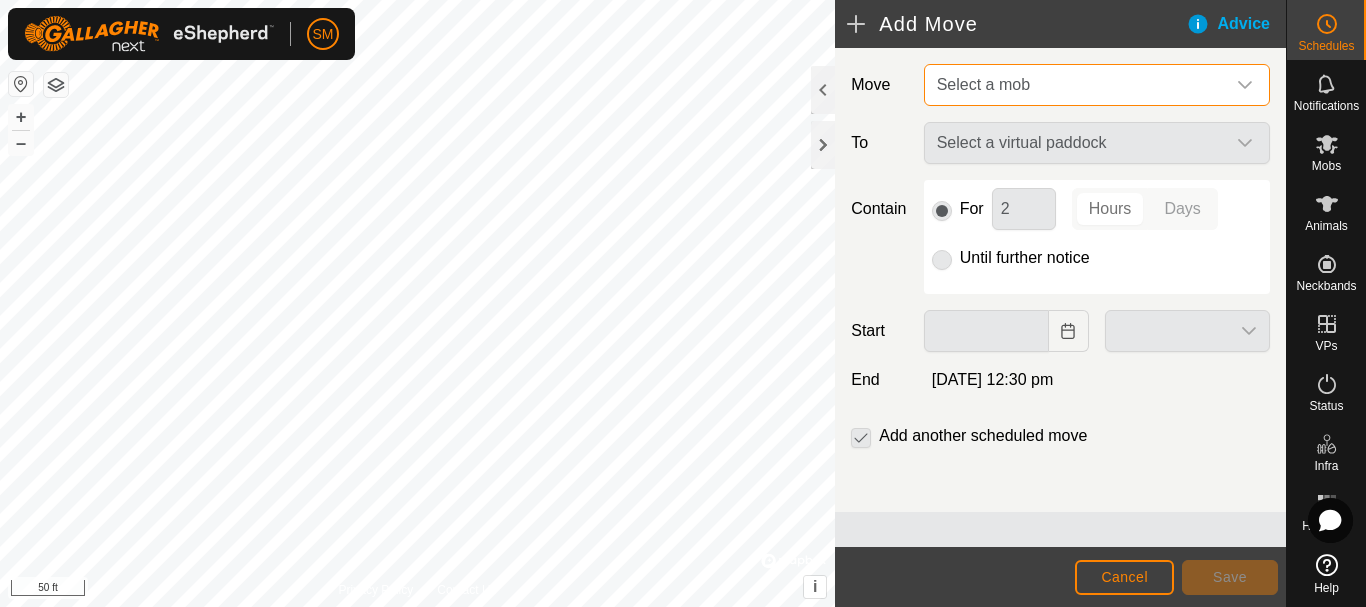 click on "Select a mob" at bounding box center [1077, 85] 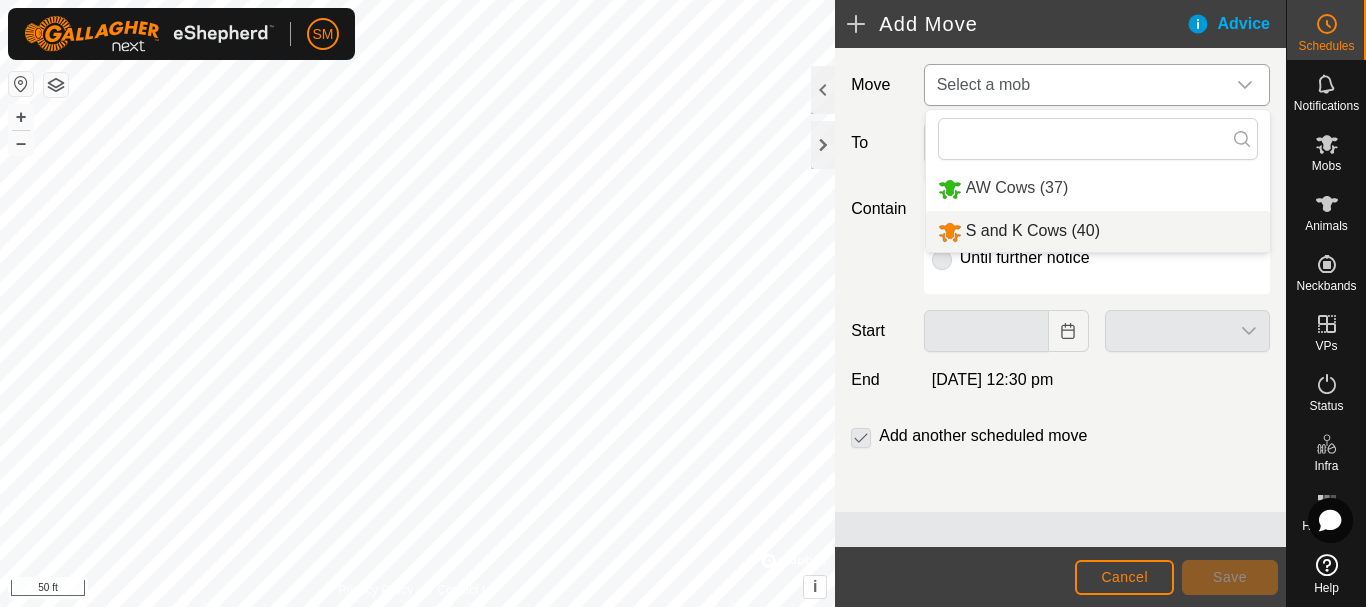 click on "S and K Cows (40)" at bounding box center [1098, 231] 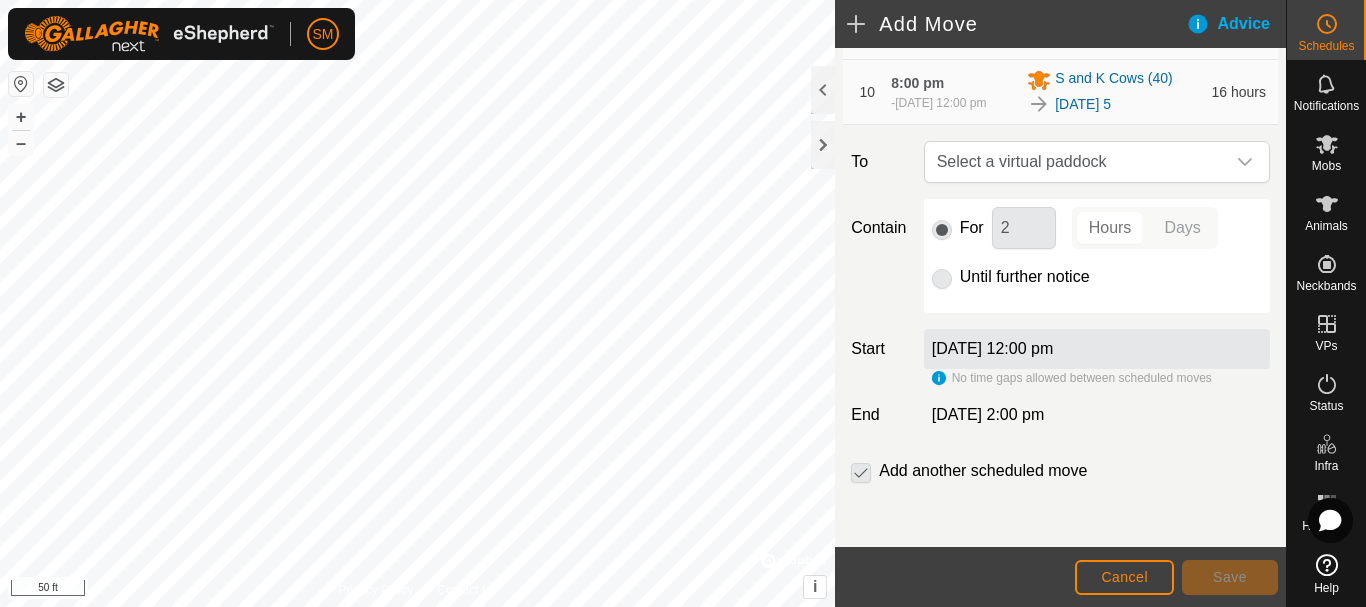 scroll, scrollTop: 925, scrollLeft: 0, axis: vertical 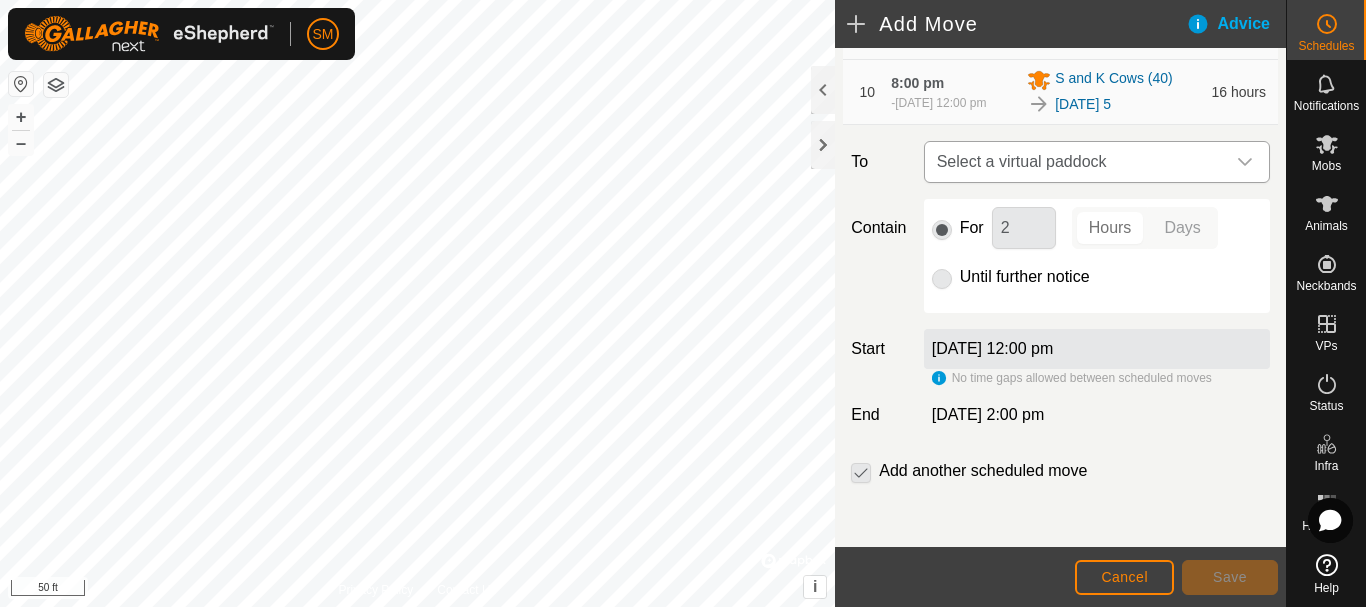 click 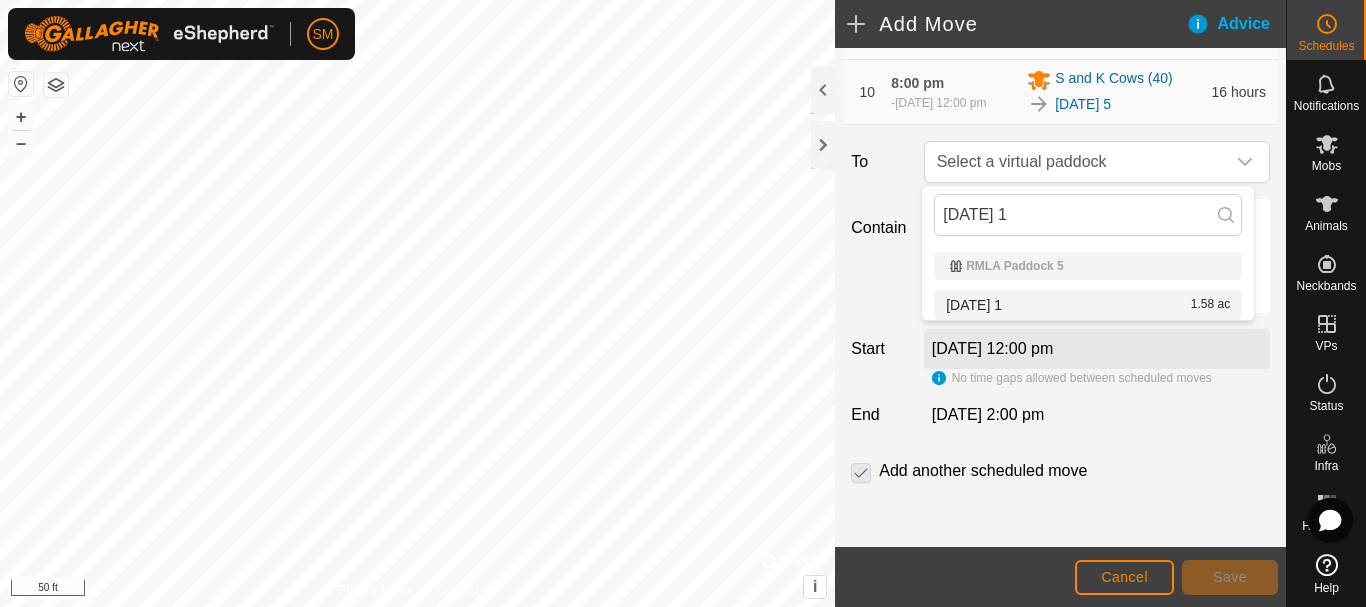 type on "[DATE] 1" 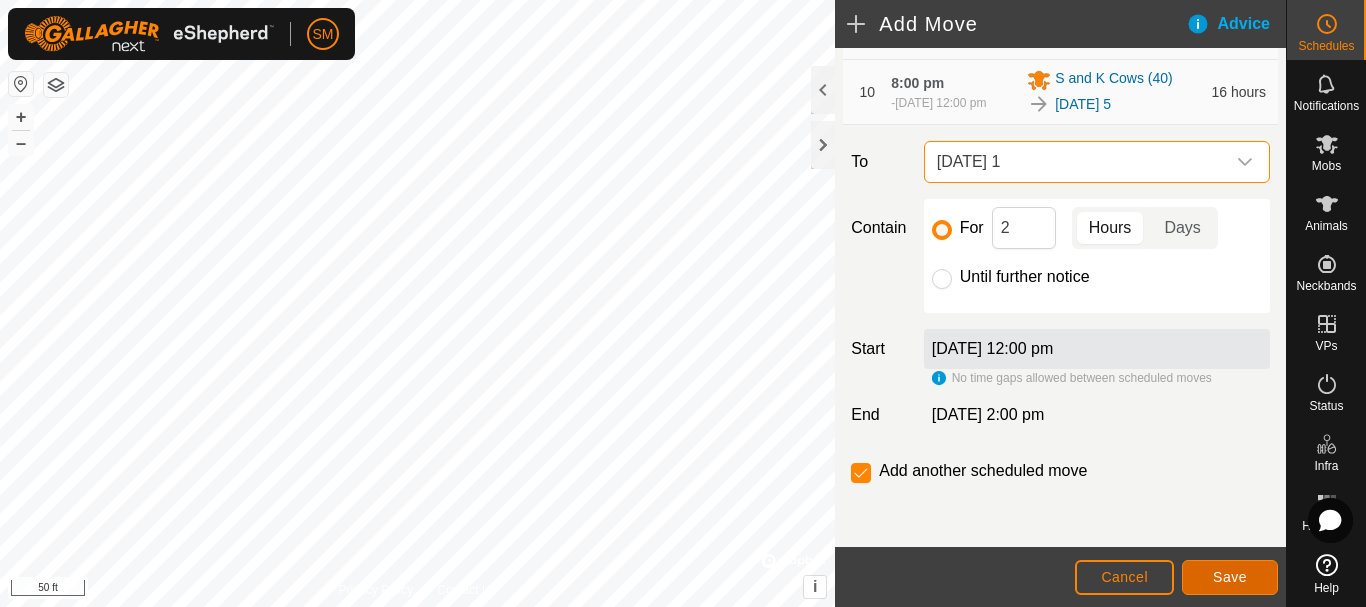 click on "Save" 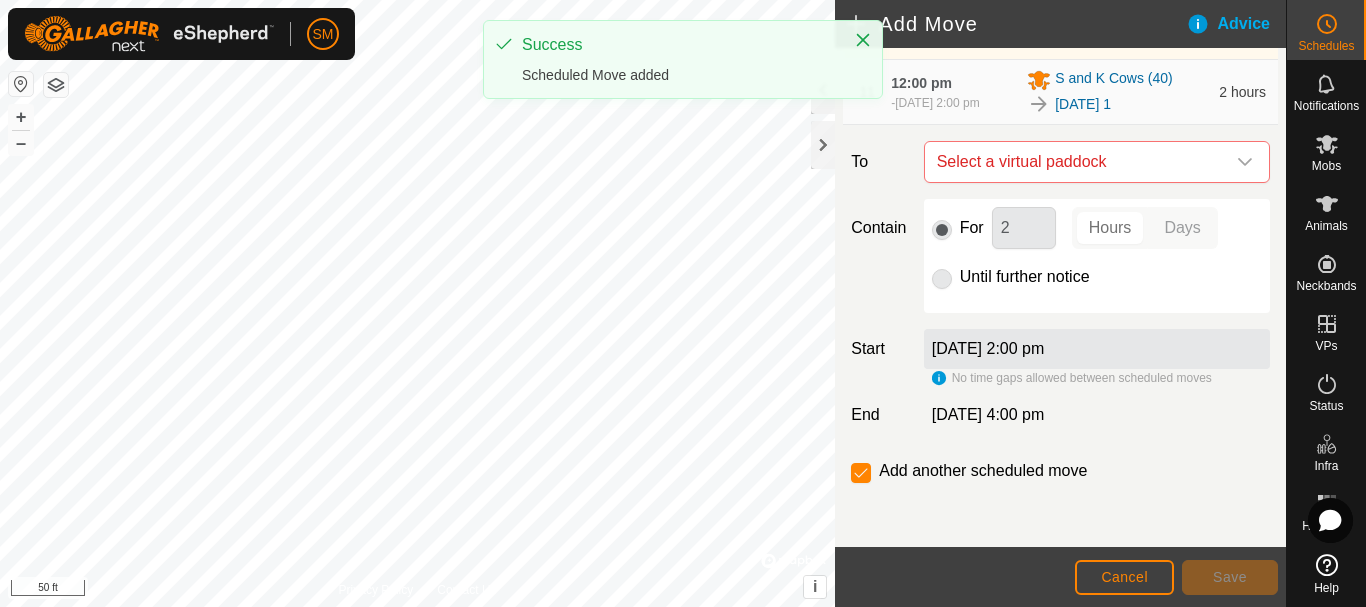 scroll, scrollTop: 1039, scrollLeft: 0, axis: vertical 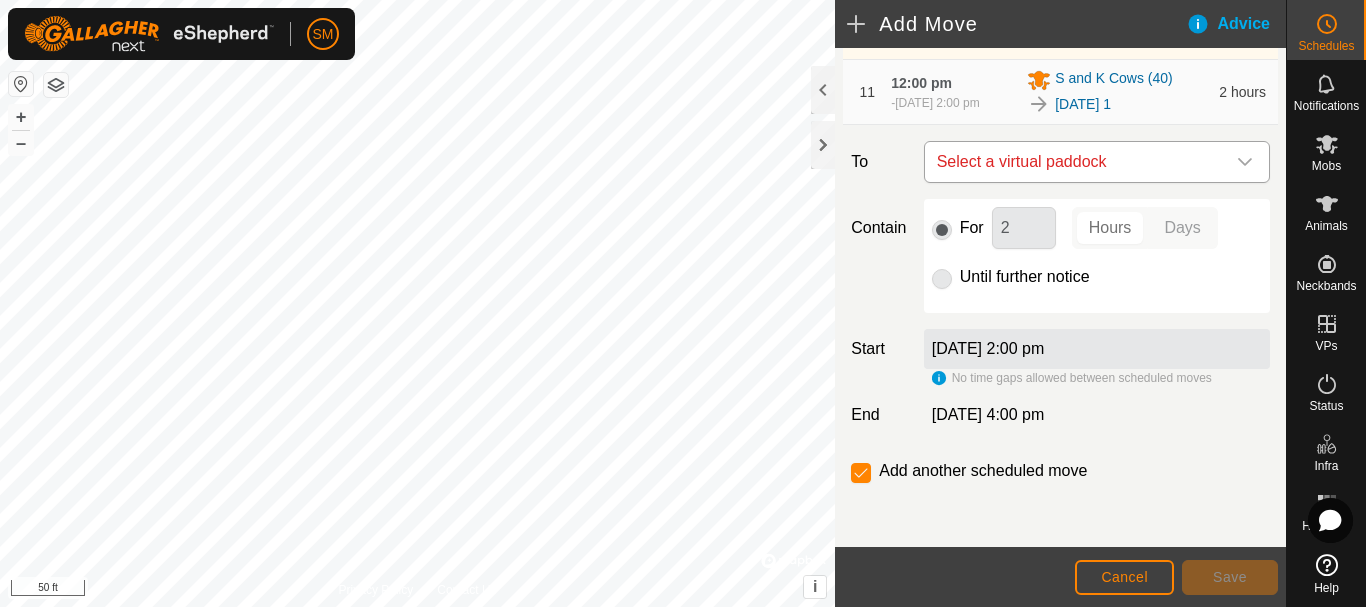 click 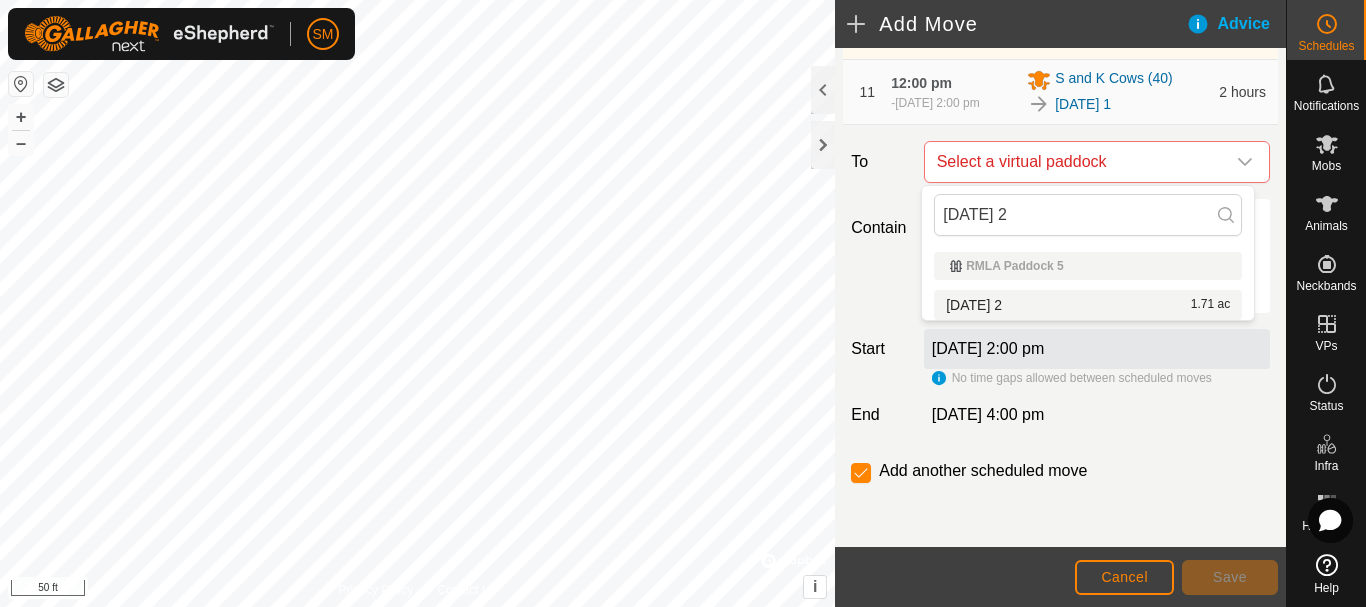 type on "[DATE] 2" 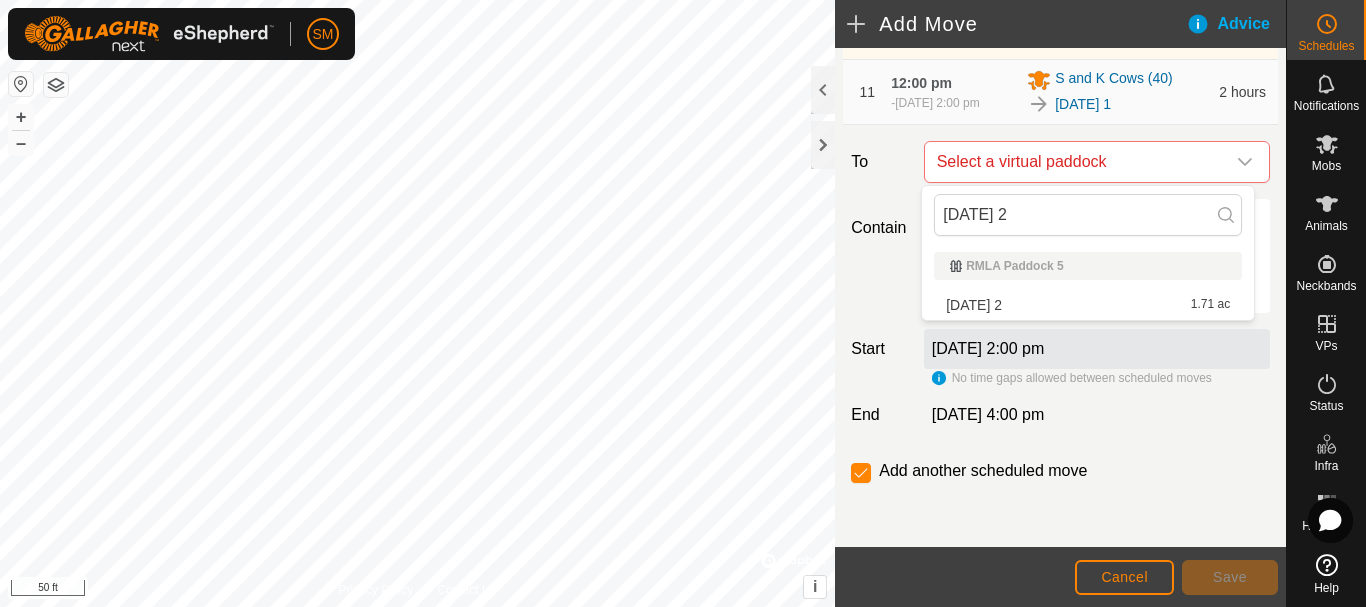 click on "[DATE] 2  1.71 ac" at bounding box center (1088, 305) 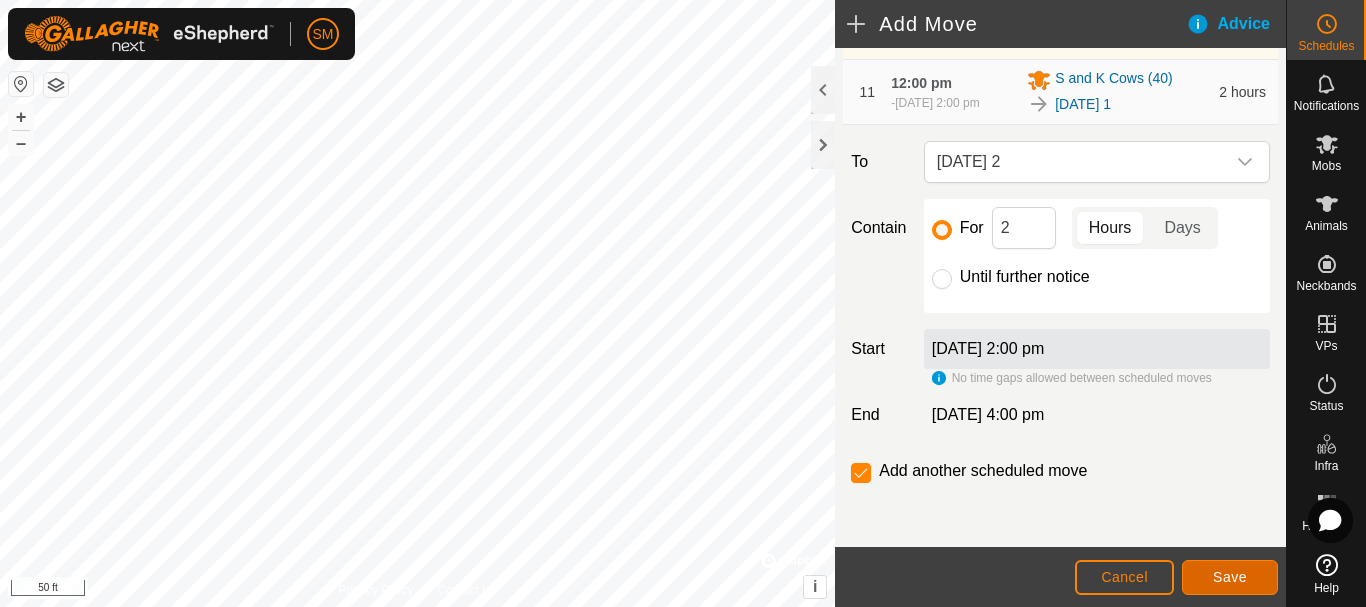 click on "Save" 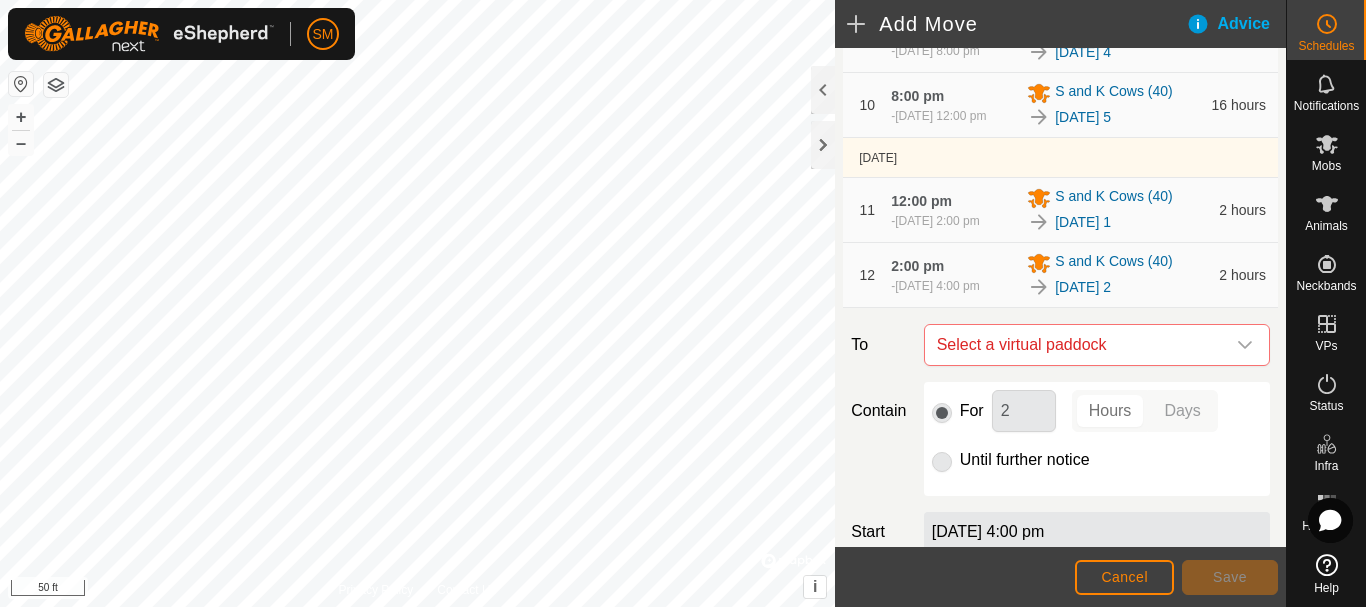 scroll, scrollTop: 1113, scrollLeft: 0, axis: vertical 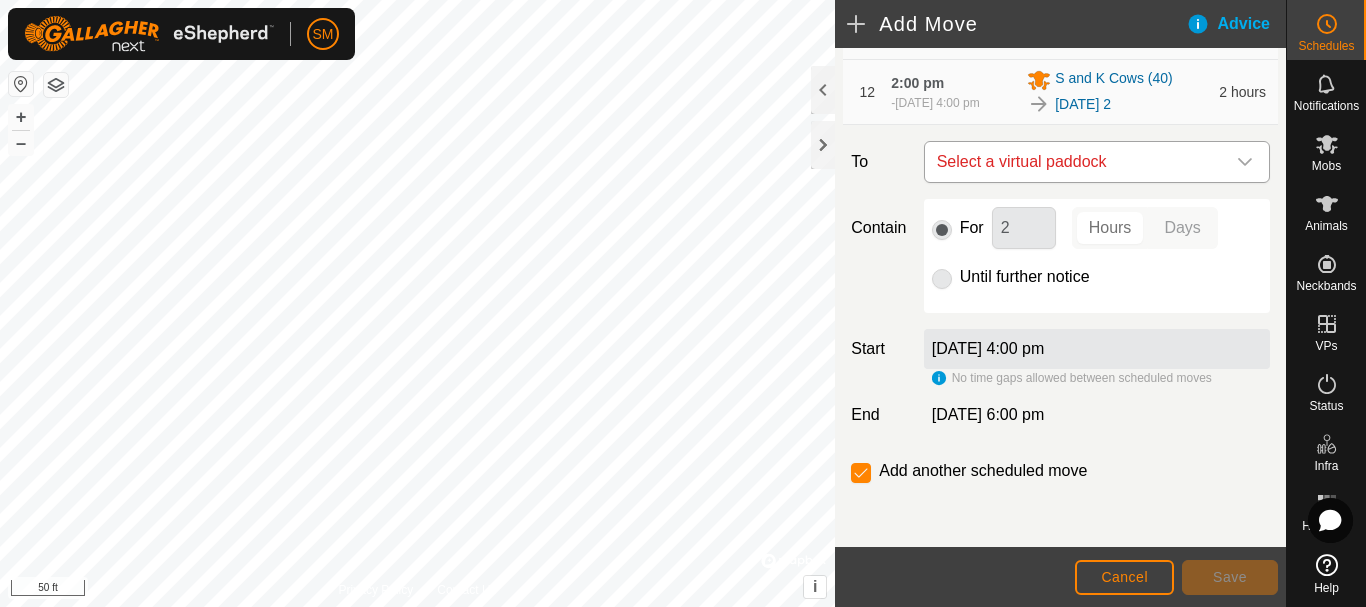 click 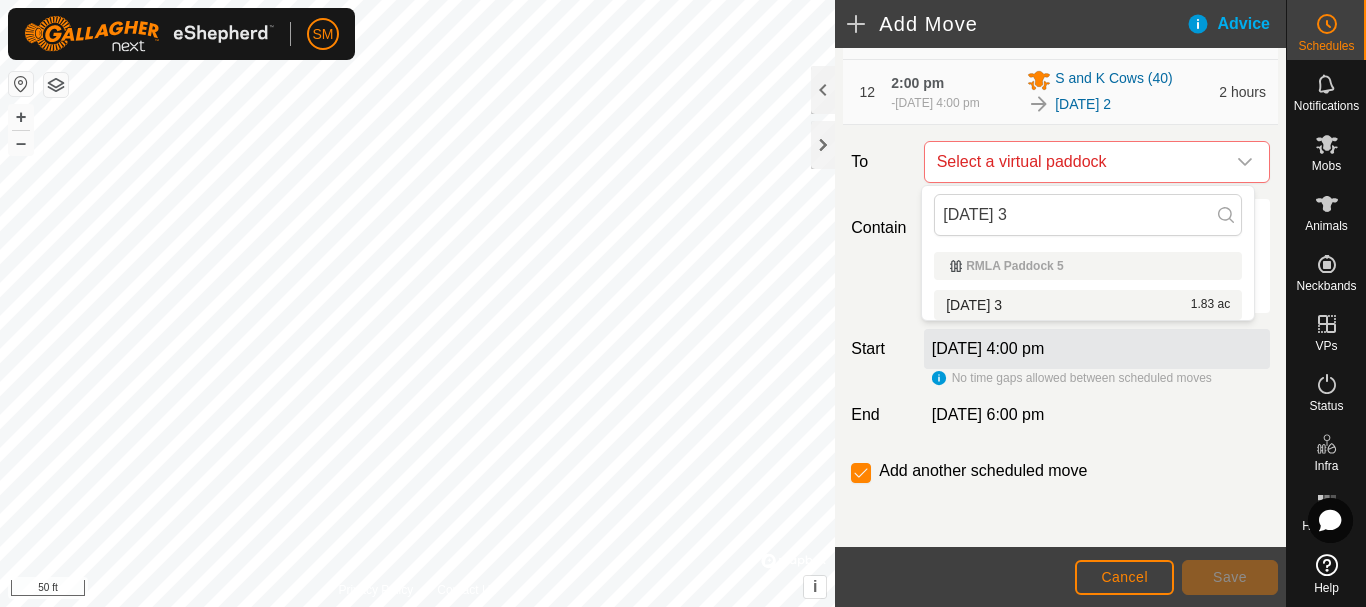 type on "[DATE] 3" 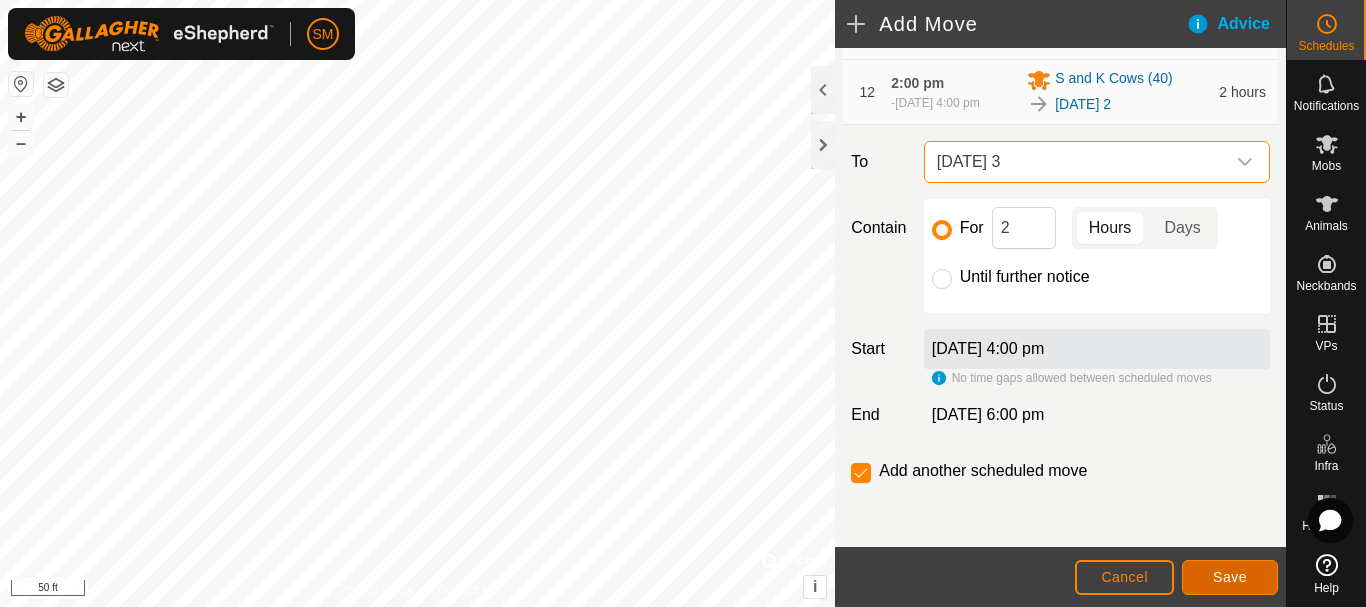 click on "Save" 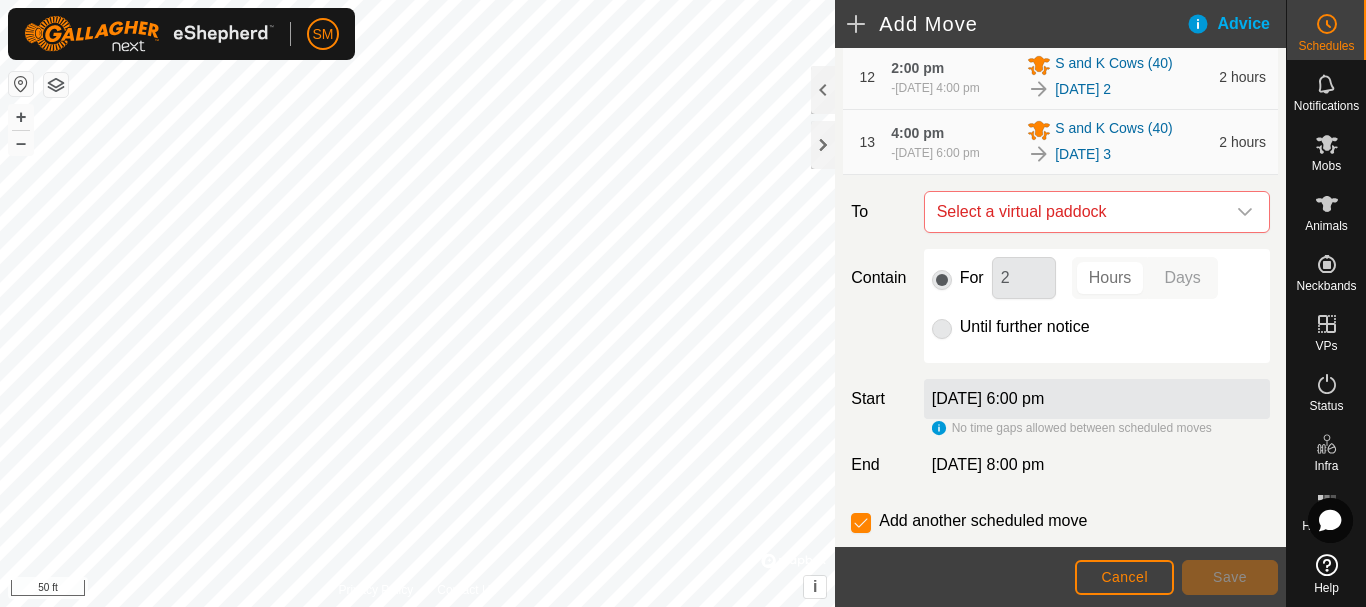 scroll, scrollTop: 1187, scrollLeft: 0, axis: vertical 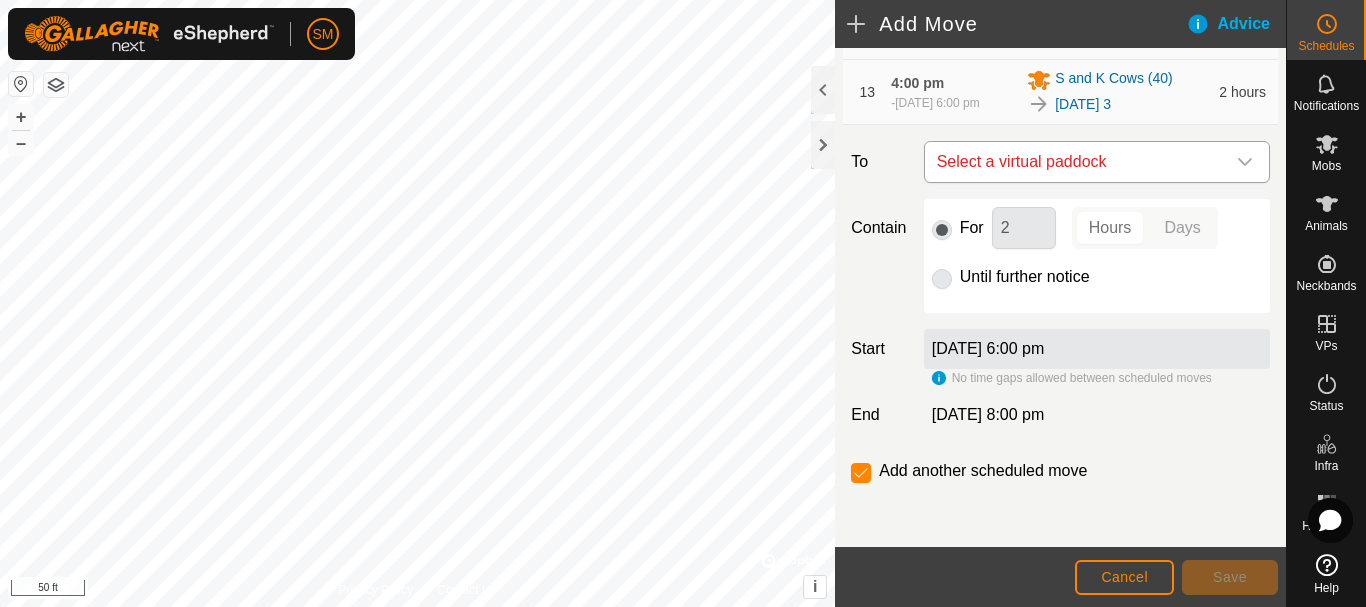 click 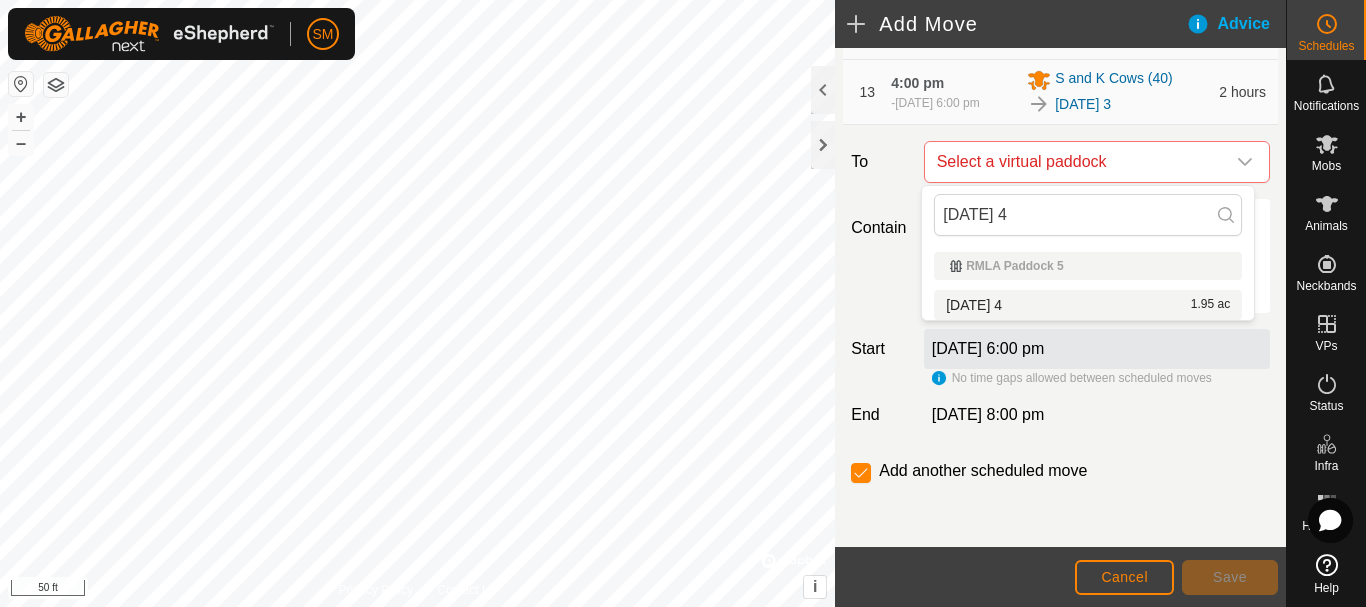 type on "[DATE] 4" 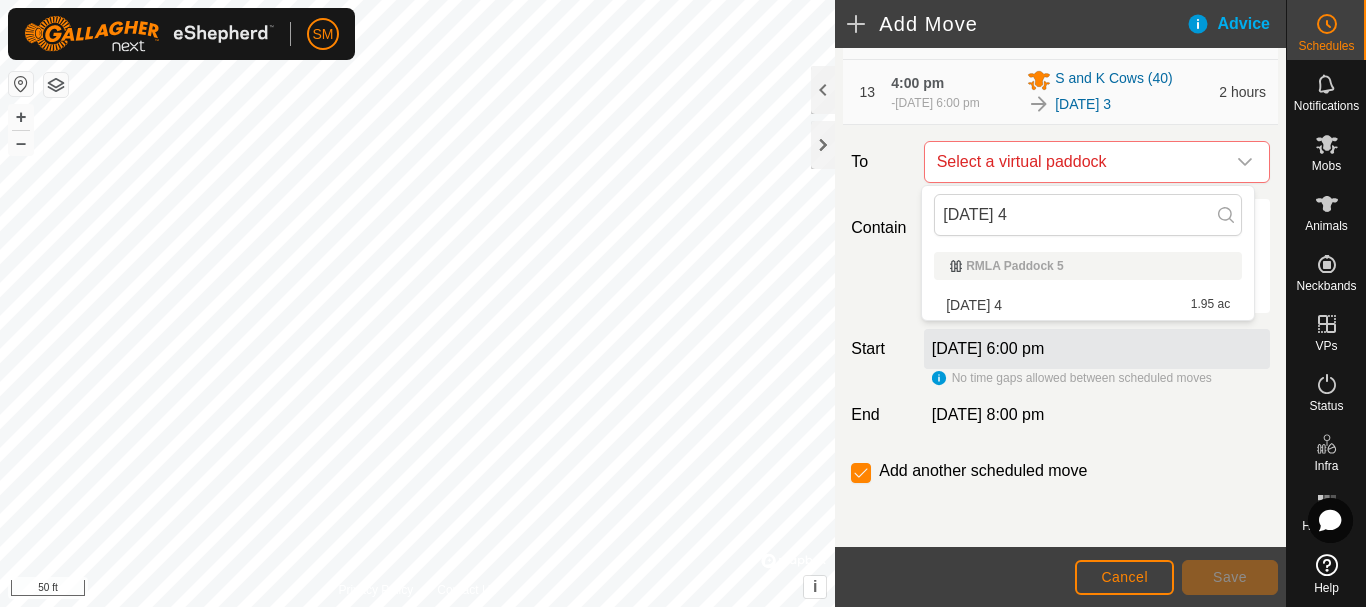 click on "[DATE] 4  1.95 ac" at bounding box center (1088, 305) 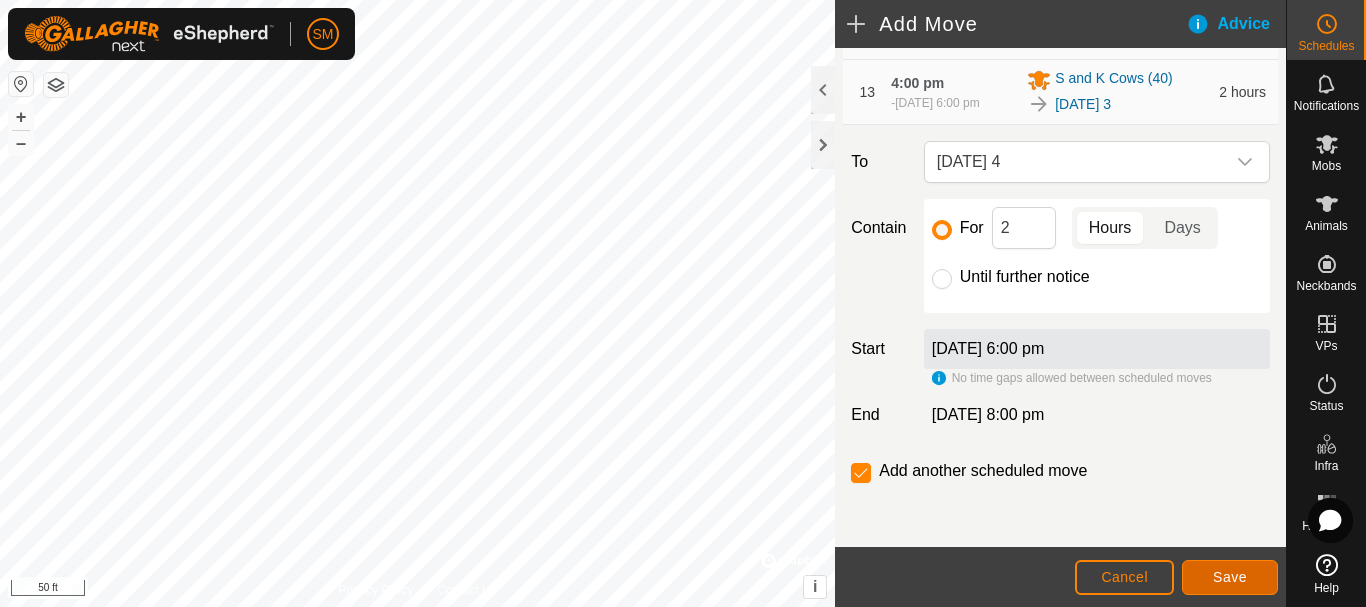 click on "Save" 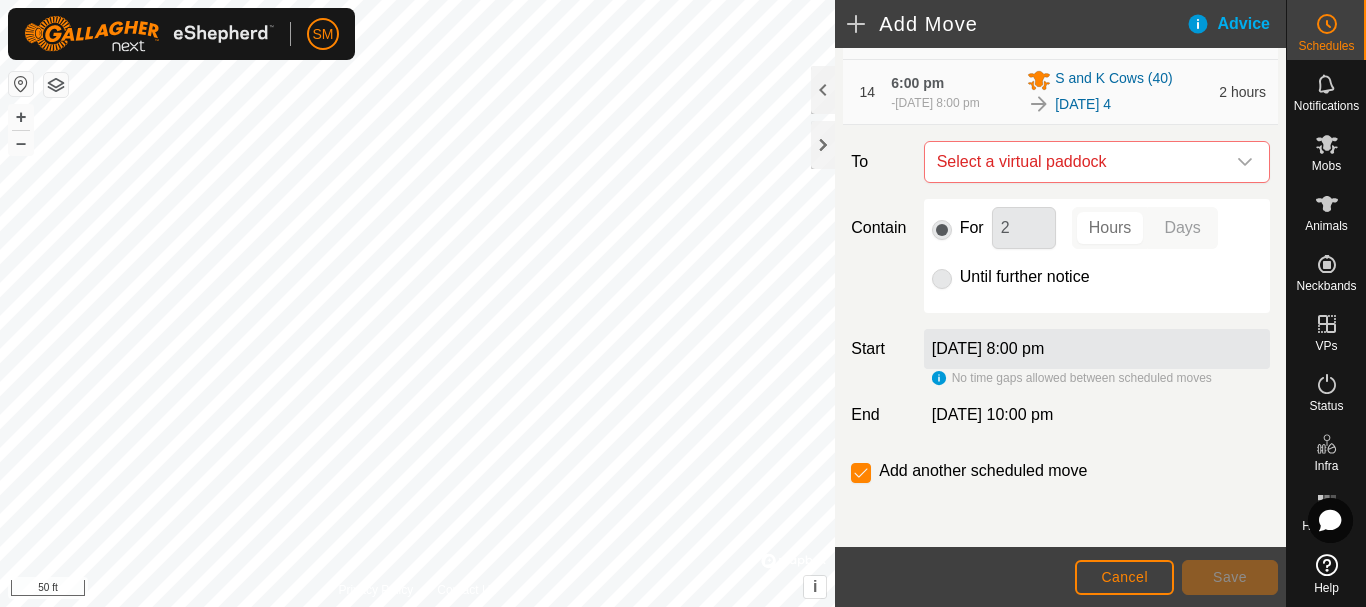 scroll, scrollTop: 1261, scrollLeft: 0, axis: vertical 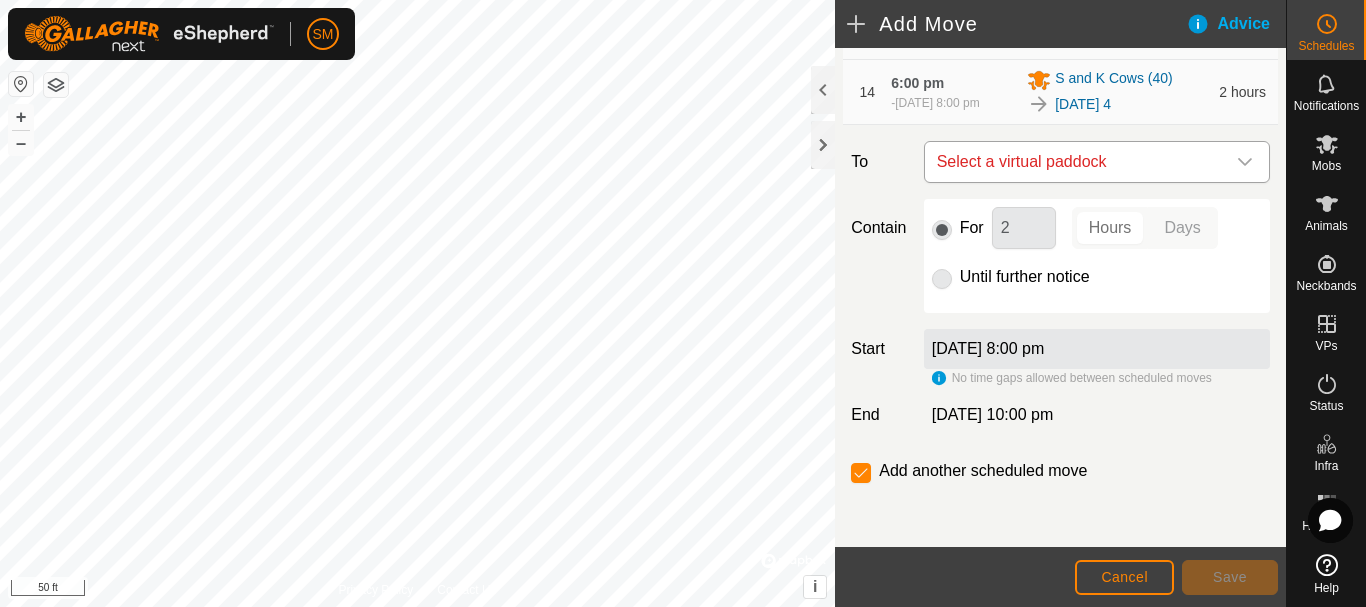 click 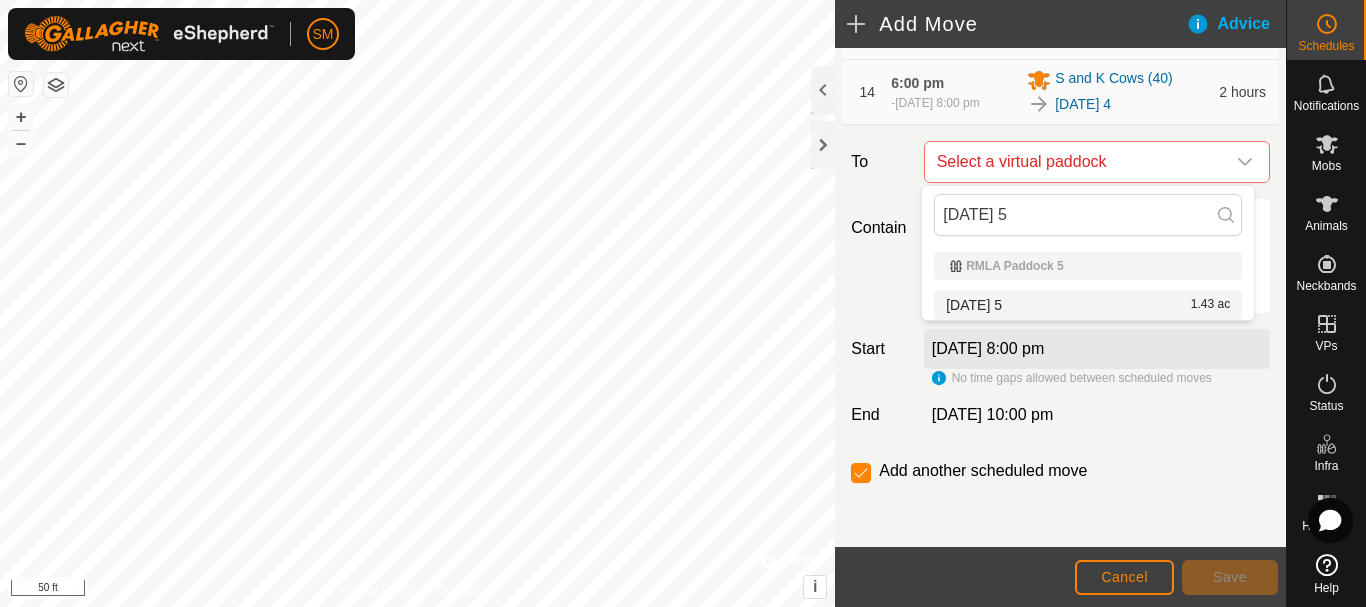 type on "[DATE] 5" 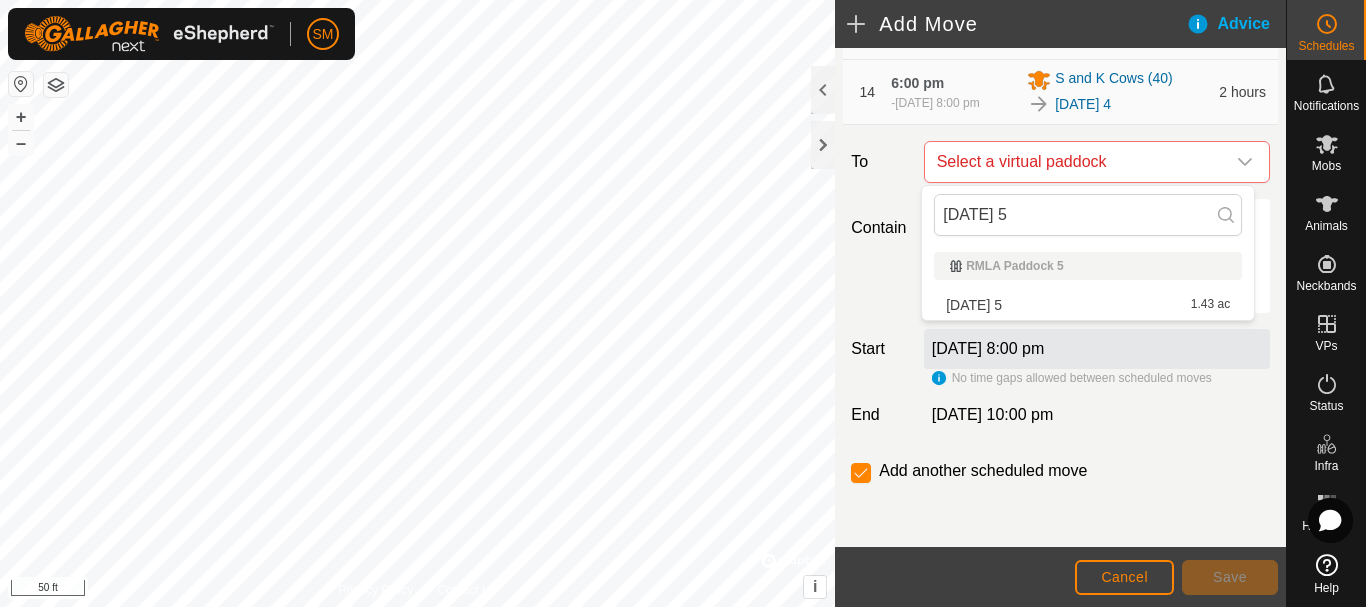 click on "[DATE] 5  1.43 ac" at bounding box center (1088, 305) 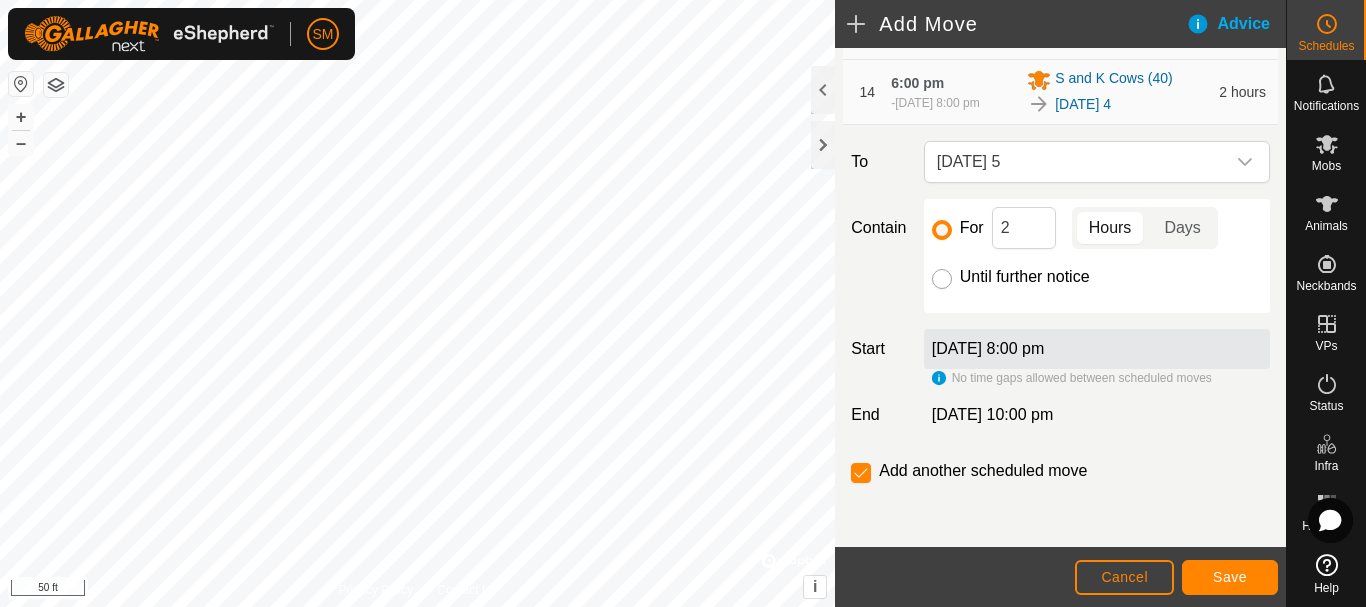 click on "Until further notice" at bounding box center [942, 279] 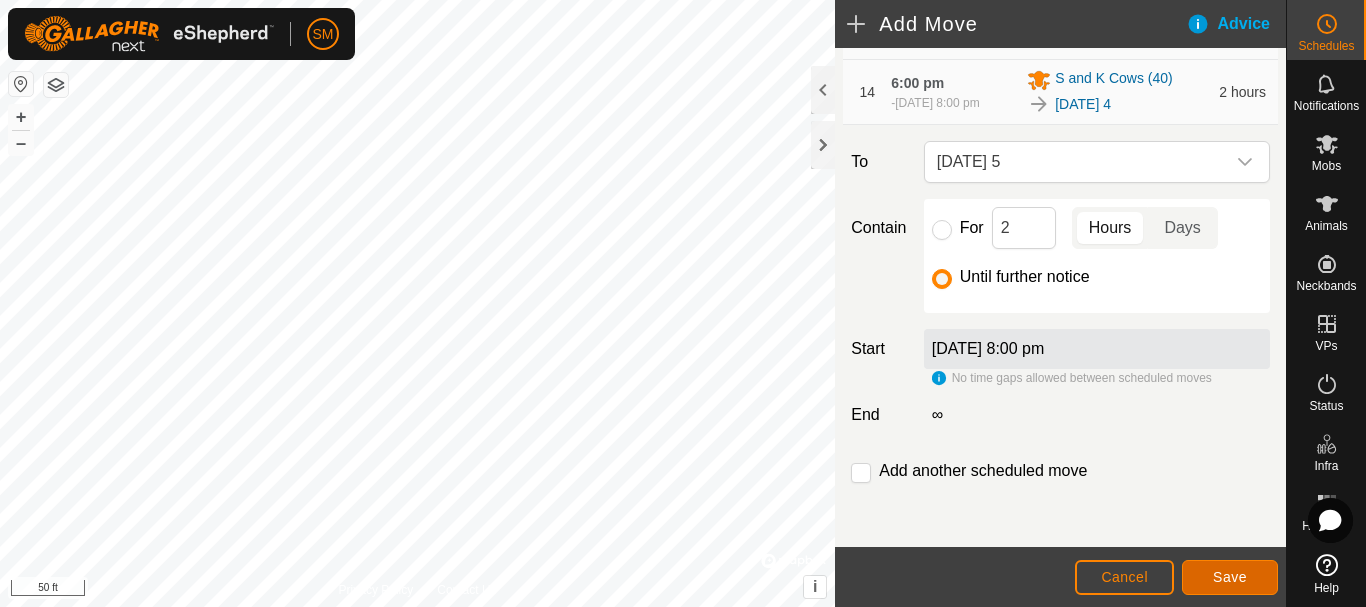 click on "Save" 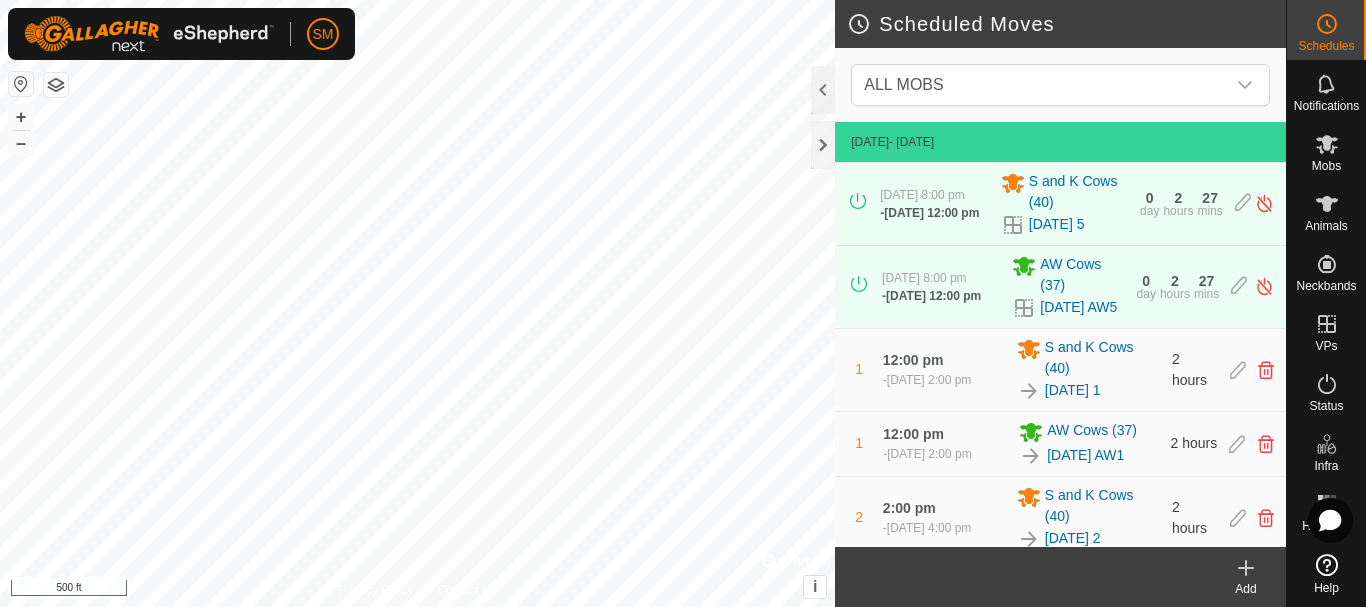 click on "SM Schedules Notifications Mobs Animals Neckbands VPs Status Infra Heatmap Help  Scheduled Moves  ALL MOBS  [DATE]  - [DATE] [DATE] 8:00 pm   -  [DATE] 12:00 pm S and K Cows [PHONE_NUMBER][DATE] 5 0  day  2  hours  27  mins  [DATE] 8:00 pm   -  [DATE] 12:00 pm AW Cows [PHONE_NUMBER][DATE] AW5 0  day  2  hours  27  mins  1 12:00 pm  [DATE], 2:00 pm S and K Cows [PHONE_NUMBER][DATE] 1 2 hours 1 12:00 pm  [DATE], 2:00 pm AW Cows [PHONE_NUMBER][DATE] AW1 2 hours 2 2:00 pm  [DATE], 4:00 pm S and K Cows [PHONE_NUMBER][DATE] 2 2 hours 2 2:00 pm  [DATE], 4:00 pm AW Cows [PHONE_NUMBER][DATE] AW2 2 hours 3 4:00 pm  [DATE], 6:00 pm S and K Cows [PHONE_NUMBER][DATE] 3 2 hours 3 4:00 pm  [DATE], 6:00 pm AW Cows [PHONE_NUMBER][DATE] AW3 2 hours 4 6:00 pm  [DATE], 8:00 pm S and K Cows [PHONE_NUMBER][DATE] 4 2 hours 4 6:00 pm  [DATE], 8:00 pm AW Cows [PHONE_NUMBER][DATE] AW4 2 hours 5 8:00 pm  [DATE], 12:00 pm S and K Cows [PHONE_NUMBER][DATE] 5 16 hours 5" at bounding box center (683, 303) 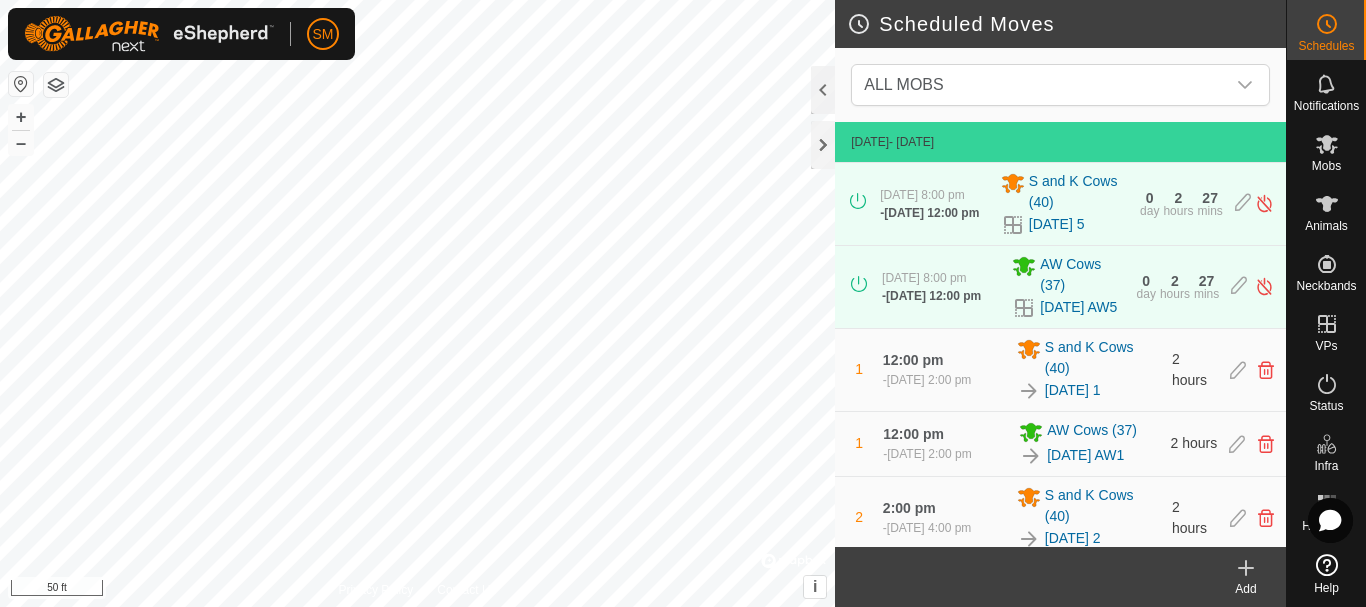 click on "Scheduled Moves  ALL MOBS  [DATE]  - [DATE] [DATE] 8:00 pm   -  [DATE] 12:00 pm S and K Cows [PHONE_NUMBER][DATE] 5 0  day  2  hours  27  mins  [DATE] 8:00 pm   -  [DATE] 12:00 pm AW Cows [PHONE_NUMBER][DATE] AW5 0  day  2  hours  27  mins  1 12:00 pm  [DATE], 2:00 pm S and K Cows [PHONE_NUMBER][DATE] 1 2 hours 1 12:00 pm  [DATE], 2:00 pm AW Cows [PHONE_NUMBER][DATE] AW1 2 hours 2 2:00 pm  [DATE], 4:00 pm S and K Cows [PHONE_NUMBER][DATE] 2 2 hours 2 2:00 pm  [DATE], 4:00 pm AW Cows [PHONE_NUMBER][DATE] AW2 2 hours 3 4:00 pm  [DATE], 6:00 pm S and K Cows [PHONE_NUMBER][DATE] 3 2 hours 3 4:00 pm  [DATE], 6:00 pm AW Cows [PHONE_NUMBER][DATE] AW3 2 hours 4 6:00 pm  [DATE], 8:00 pm S and K Cows [PHONE_NUMBER][DATE] 4 2 hours 4 6:00 pm  [DATE], 8:00 pm AW Cows [PHONE_NUMBER][DATE] AW4 2 hours 5 8:00 pm  [DATE], 12:00 pm S and K Cows [PHONE_NUMBER][DATE] 5 16 hours 5 8:00 pm  -  ∞ AW Cows [PHONE_NUMBER][DATE] AW5 ∞  [DATE]  -  [DATE] 6 12:00 pm  -" 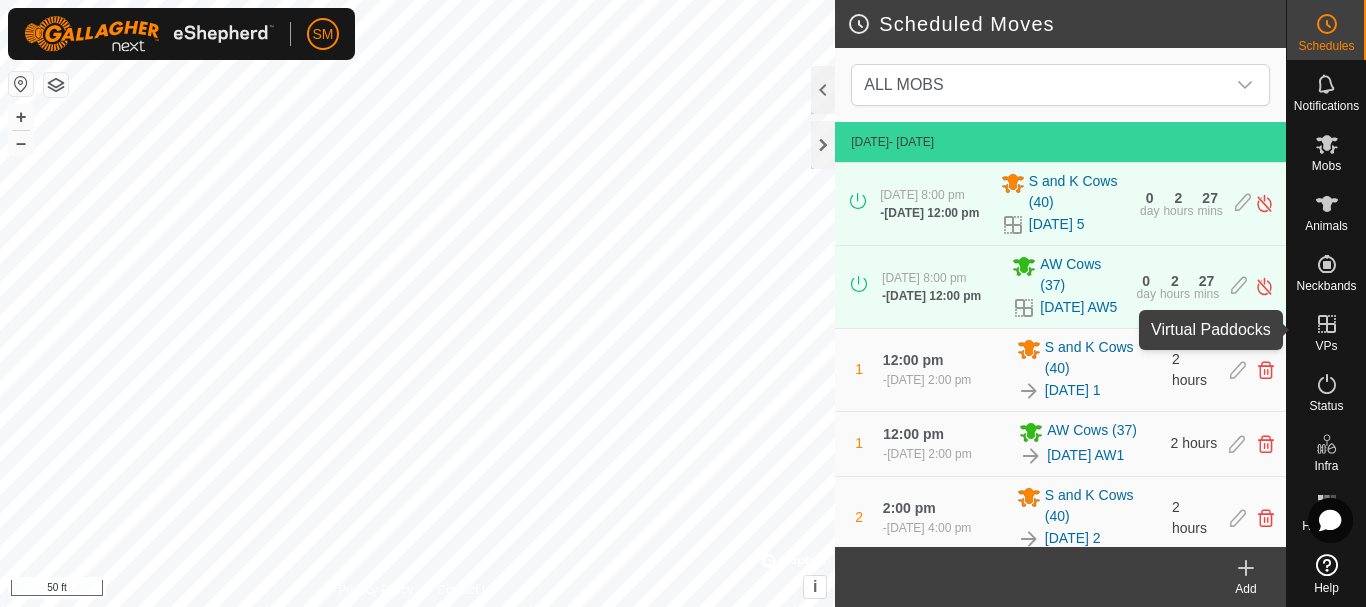 click 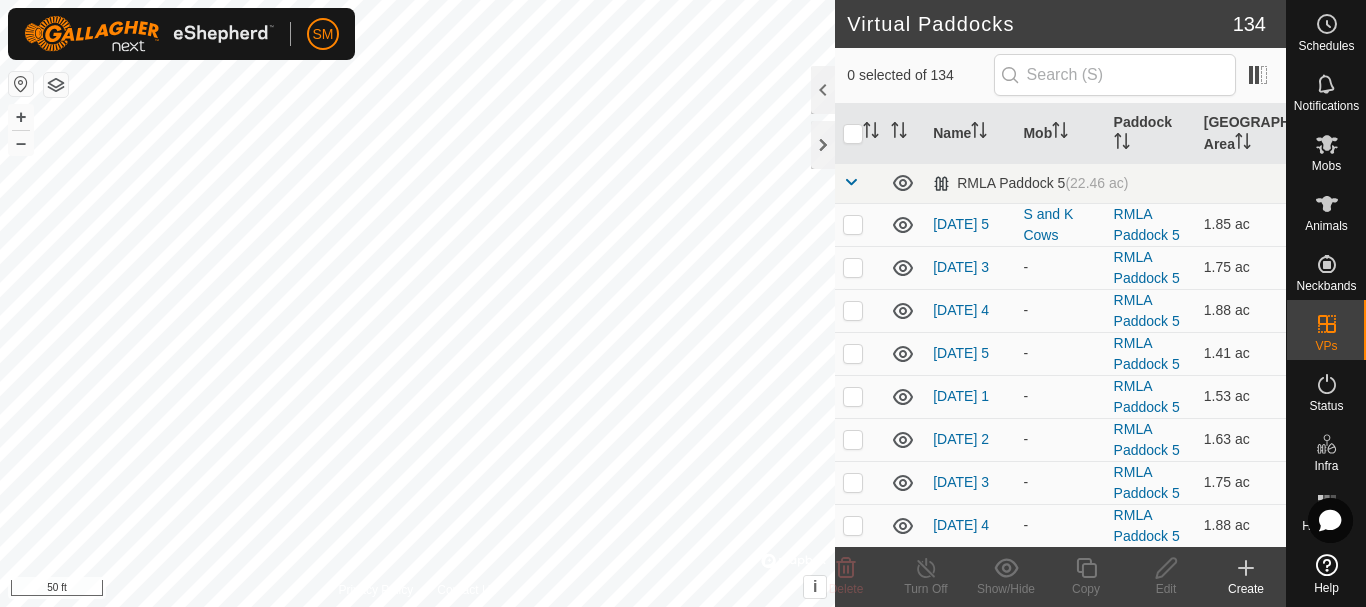 click 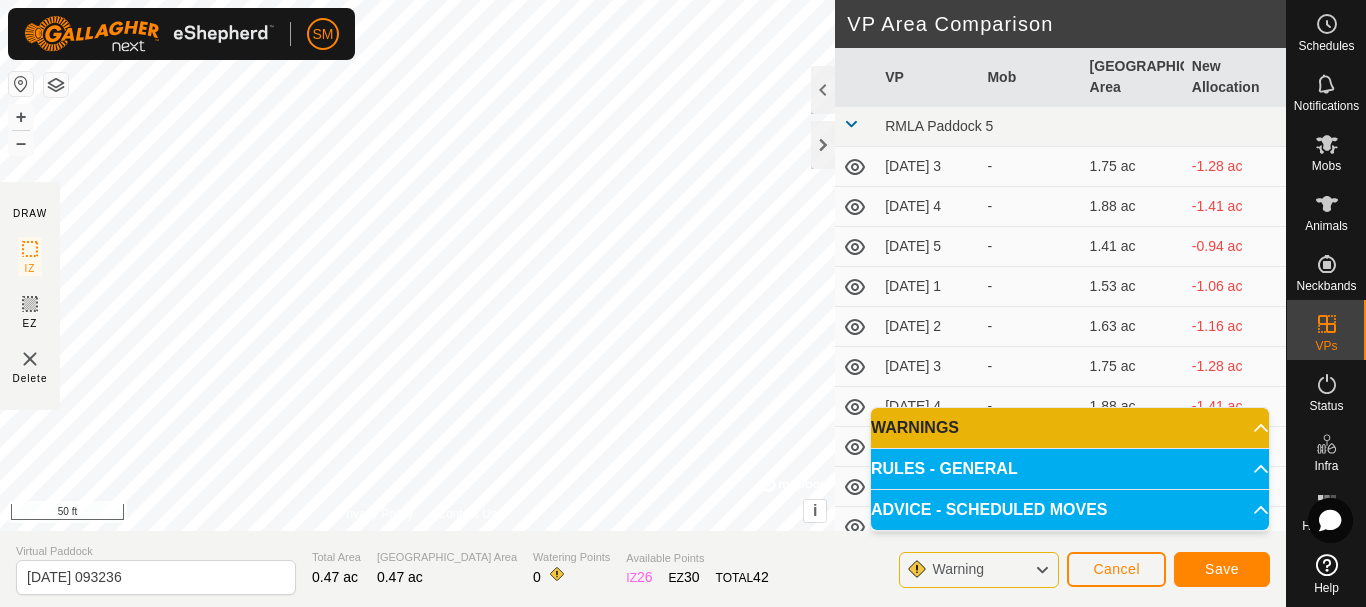 click on "DRAW IZ EZ Delete Privacy Policy Contact Us + – ⇧ i ©  Mapbox , ©  OpenStreetMap ,  Improve this map 50 ft VP Area Comparison     VP   Mob   [GEOGRAPHIC_DATA] Area   New Allocation  RMLA Paddock 5  [DATE] 3  -  1.75 ac  -1.28 ac  [DATE] 4  -  1.88 ac  -1.41 ac  [DATE] 5  -  1.41 ac  -0.94 ac  [DATE] 1  -  1.53 ac  -1.06 ac  [DATE] 2  -  1.63 ac  -1.16 ac  [DATE] 3  -  1.75 ac  -1.28 ac  [DATE] 4  -  1.88 ac  -1.41 ac  [DATE] 5  -  1.41 ac  -0.94 ac  [DATE] 1  -  1.53 ac  -1.06 ac  [DATE] 2  -  1.63 ac  -1.16 ac  [DATE] 3  -  1.75 ac  -1.28 ac  [DATE] 4  -  1.88 ac  -1.41 ac  [DATE] 5  -  1.41 ac  -0.94 ac  [DATE] 1  -  1.53 ac  -1.06 ac  [DATE] 2  -  1.66 ac  -1.19 ac  [DATE] 3  -  1.75 ac  -1.28 ac  [DATE] 4  -  1.88 ac  -1.41 ac  [DATE] 5  -  1.41 ac  -0.94 ac  [DATE] 6  -  1.66 ac  -1.19 ac  [DATE] 1  -  1.75 ac  -1.28 ac  [DATE] 2  -  1.88 ac  -1.41 ac  [DATE] 3  -  2 ac  -1.53 ac  [DATE] 4  -  2.15 ac  -1.68 ac - - -" 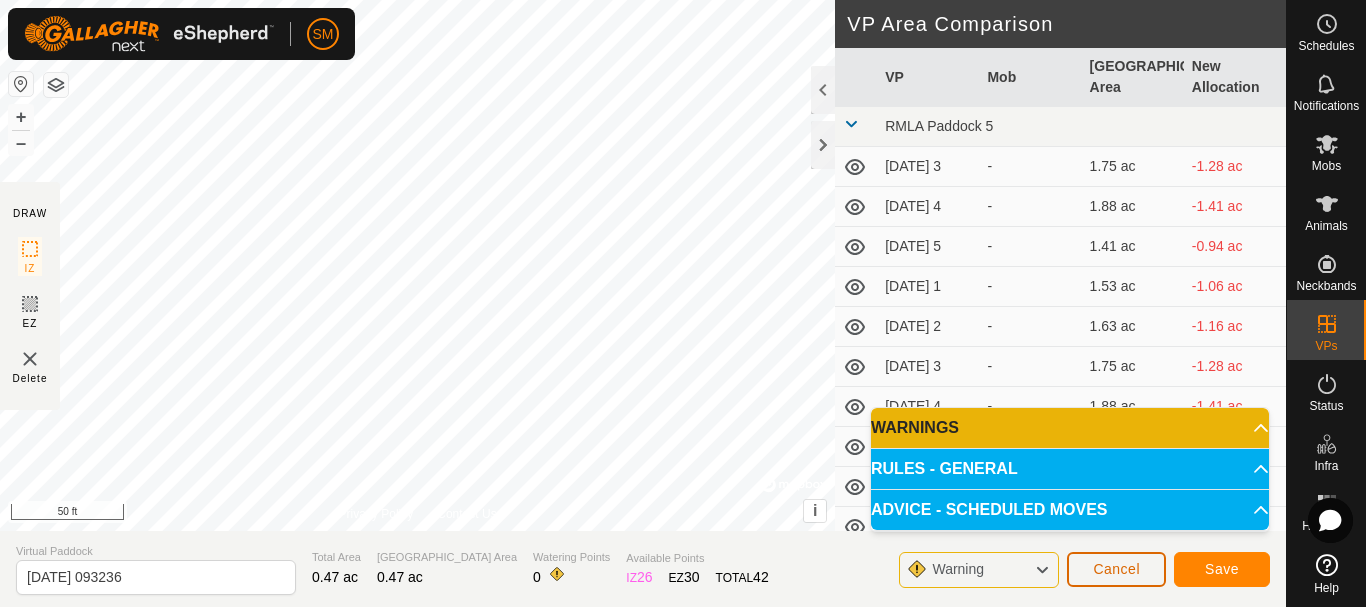 click on "Cancel" 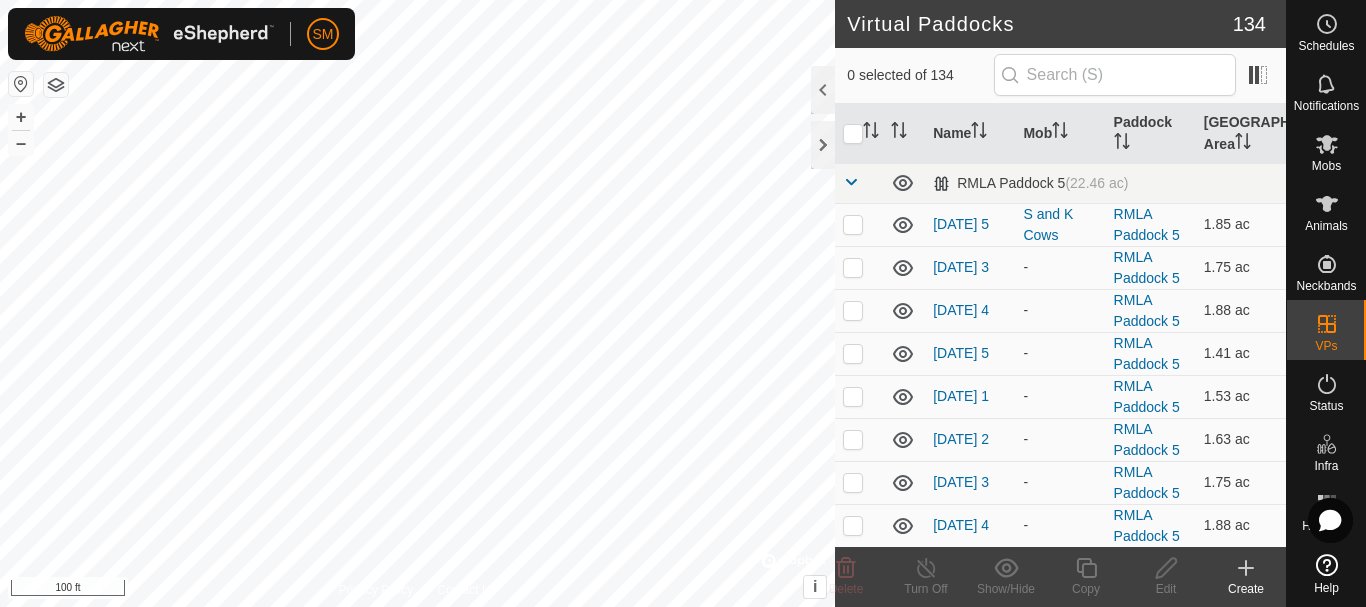 click 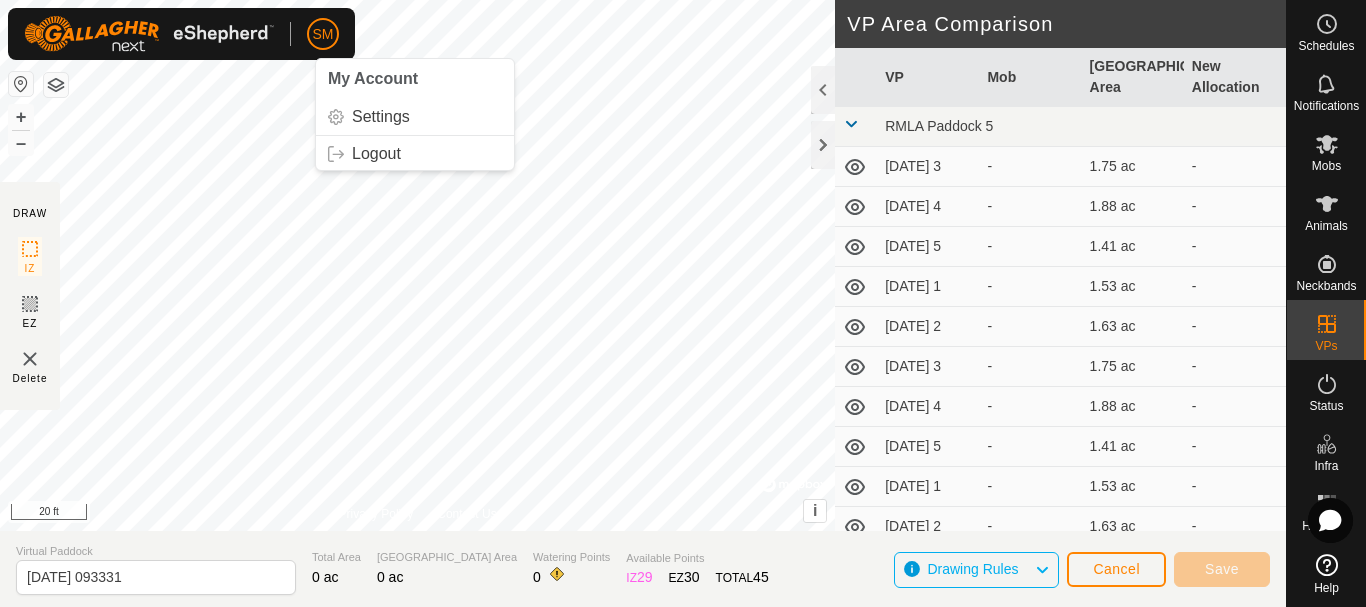 click on "SM My Account Settings Logout Schedules Notifications Mobs Animals Neckbands VPs Status Infra Heatmap Help DRAW IZ EZ Delete Privacy Policy Contact Us + – ⇧ i ©  Mapbox , ©  OpenStreetMap ,  Improve this map 20 ft VP Area Comparison     VP   Mob   Grazing Area   New Allocation  RMLA Paddock 5  [DATE] 3  -  1.75 ac   -   [DATE] 4  -  1.88 ac   -   [DATE] 5  -  1.41 ac   -   [DATE] 1  -  1.53 ac   -   [DATE] 2  -  1.63 ac   -   [DATE] 3  -  1.75 ac   -   [DATE] 4  -  1.88 ac   -   [DATE] 5  -  1.41 ac   -   [DATE] 1  -  1.53 ac   -   [DATE] 2  -  1.63 ac   -   [DATE] 3  -  1.75 ac   -   [DATE] 4  -  1.88 ac   -   [DATE] 5  -  1.41 ac   -   [DATE] 1  -  1.53 ac   -   [DATE] 2  -  1.66 ac   -   [DATE] 3  -  1.75 ac   -   [DATE] 4  -  1.88 ac   -   [DATE] 5  -  1.41 ac   -   [DATE] 6  -  1.66 ac   -   [DATE] 1  -  1.75 ac   -   [DATE] 2  -  1.88 ac   -   [DATE] 3  -  2 ac   -   [DATE] 4  -  2.15 ac   -  - -" at bounding box center [683, 303] 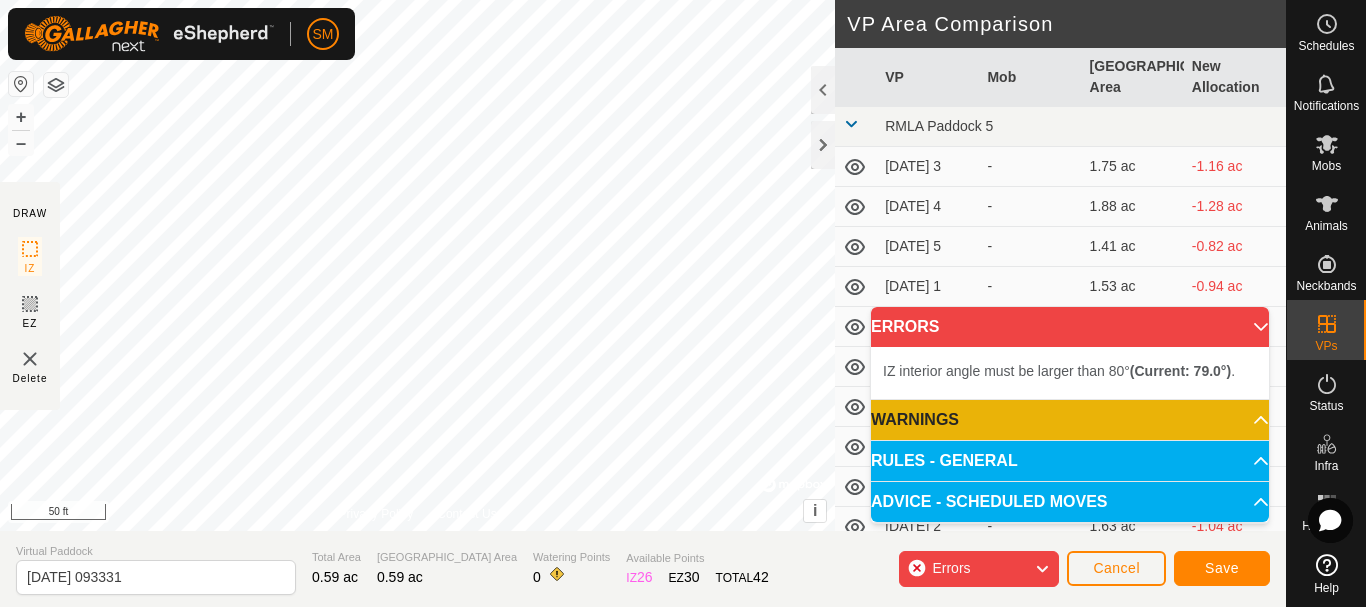 click on "IZ interior angle must be larger than 80°  (Current: 79.0°) . + – ⇧ i ©  Mapbox , ©  OpenStreetMap ,  Improve this map 50 ft" at bounding box center (417, 265) 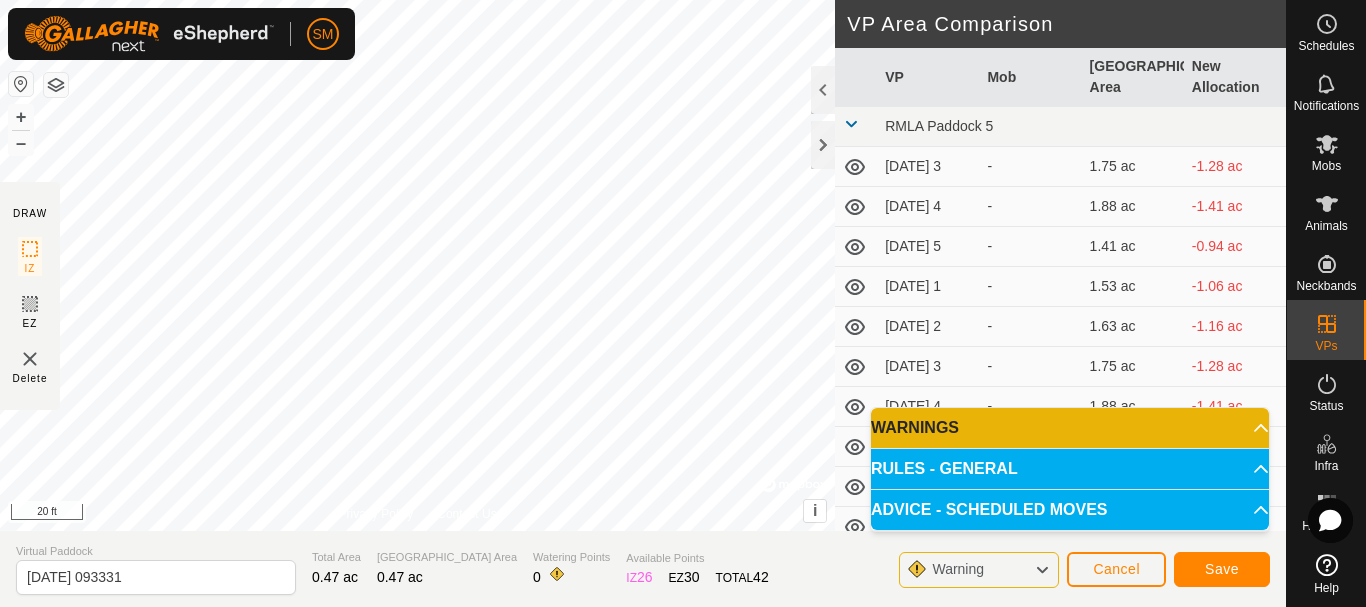 drag, startPoint x: 504, startPoint y: 266, endPoint x: 742, endPoint y: 550, distance: 370.54016 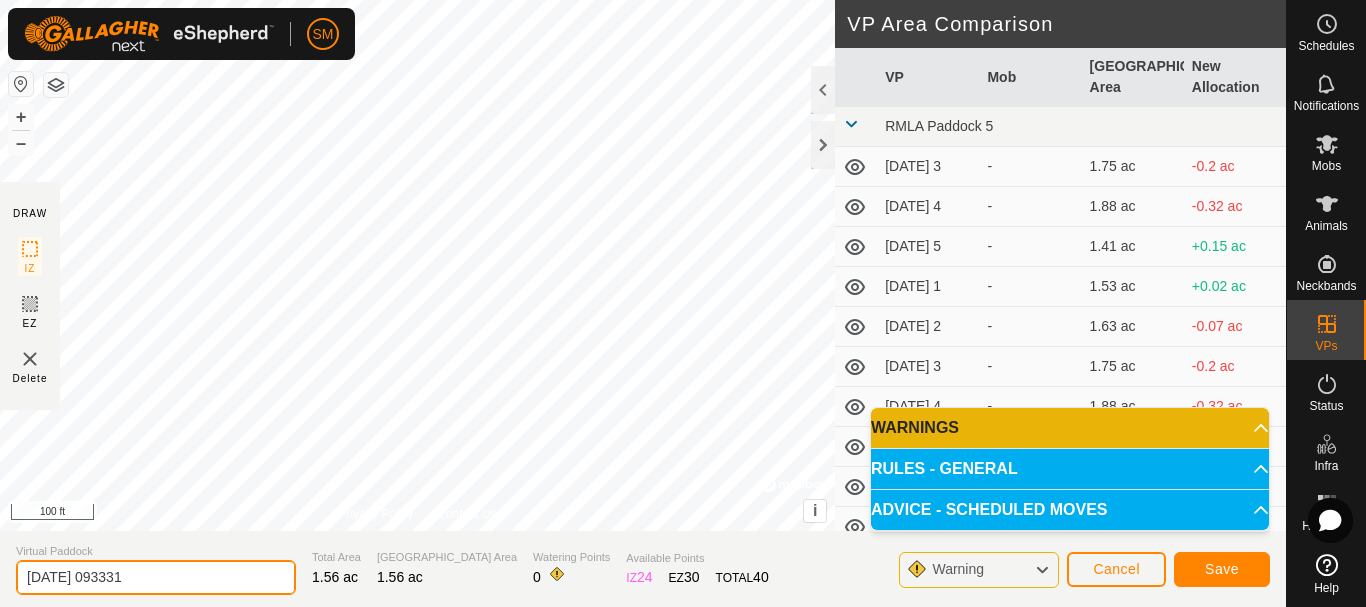 drag, startPoint x: 192, startPoint y: 582, endPoint x: 0, endPoint y: 584, distance: 192.01042 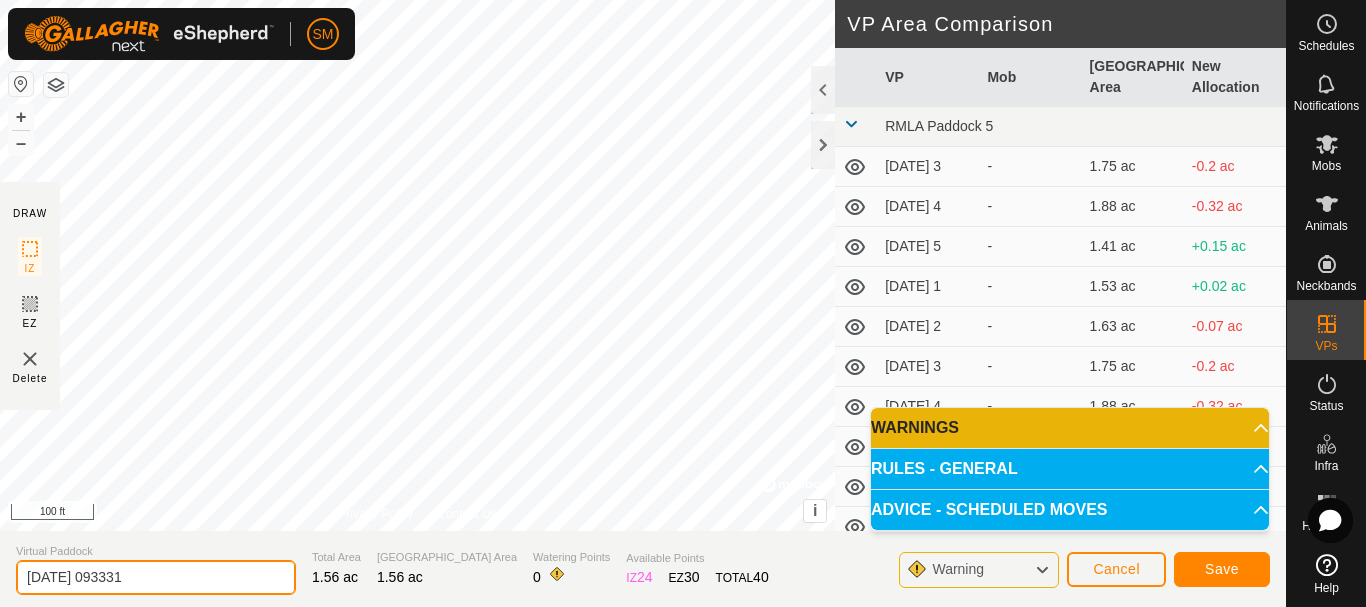 paste on "4" 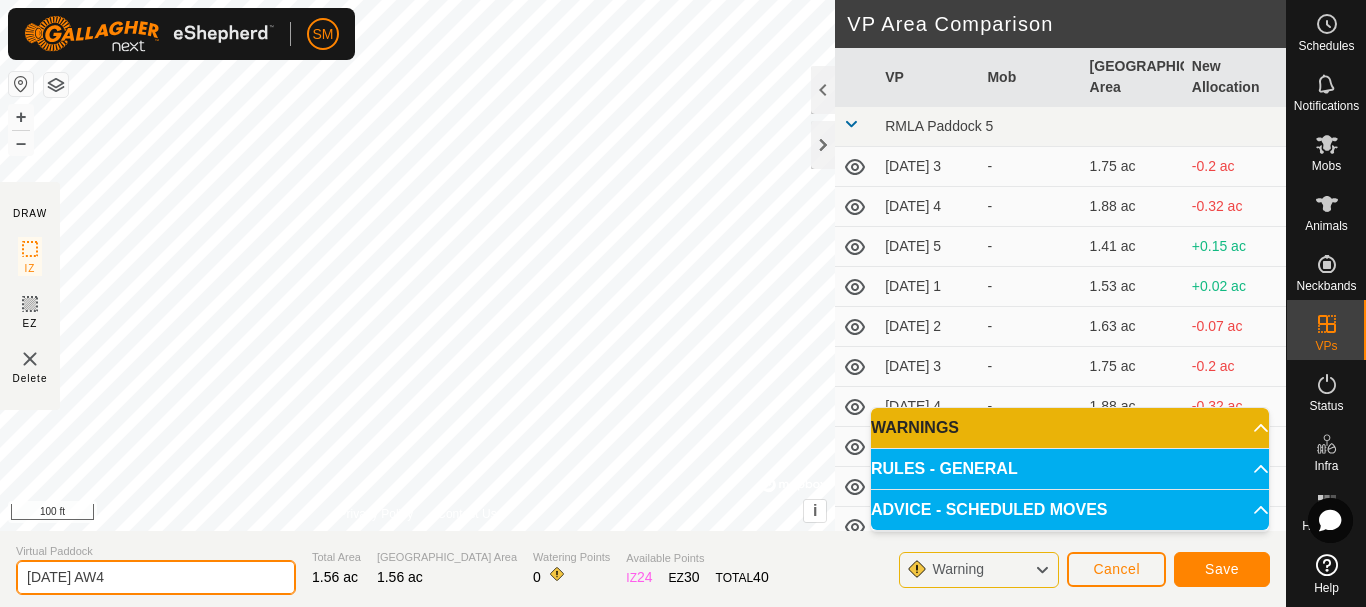 type on "[DATE] AW4" 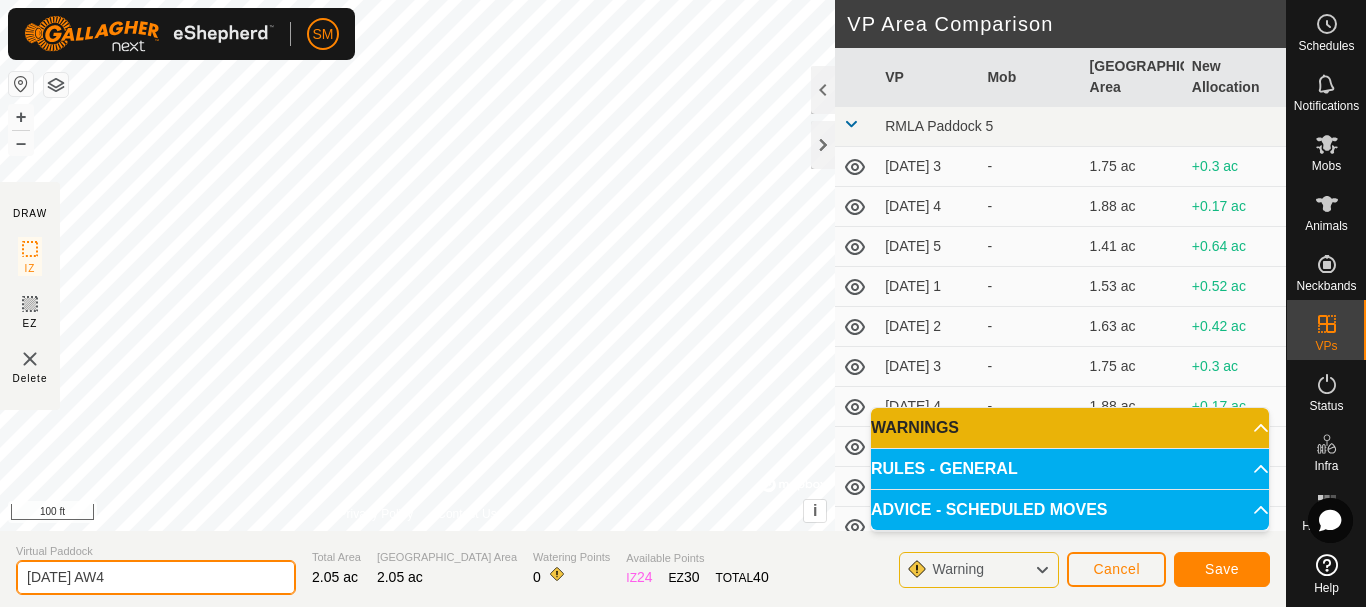 drag, startPoint x: 122, startPoint y: 579, endPoint x: 3, endPoint y: 600, distance: 120.83874 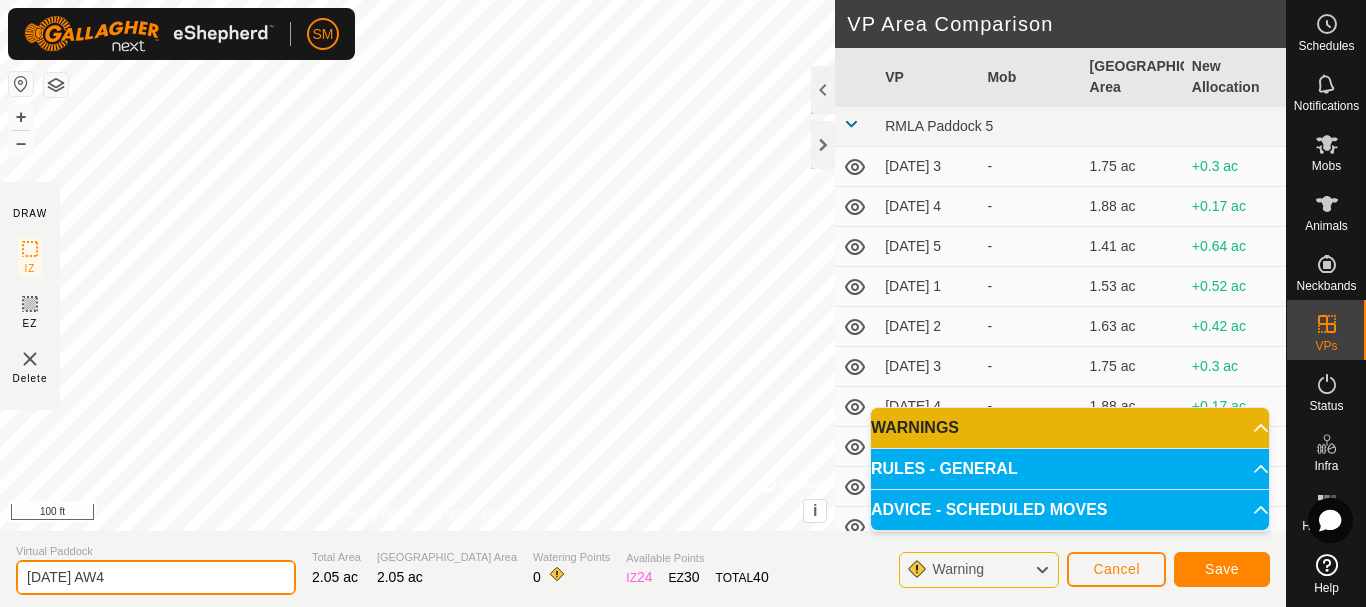 click on "[DATE] AW4" 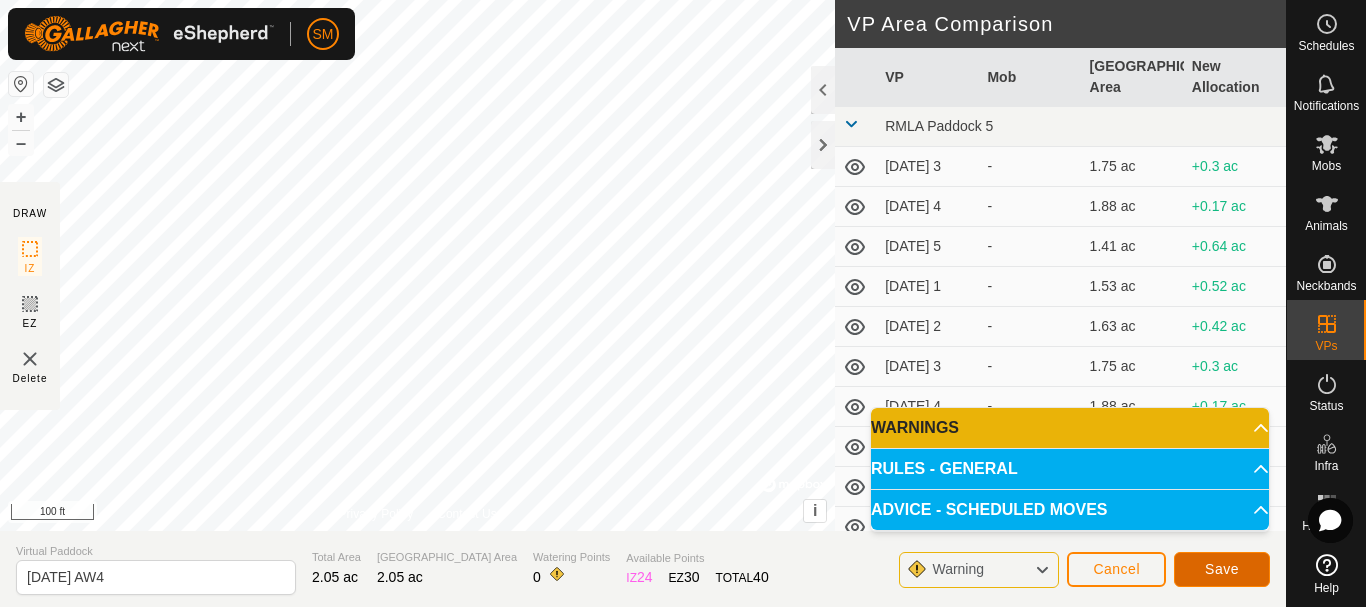 click on "Save" 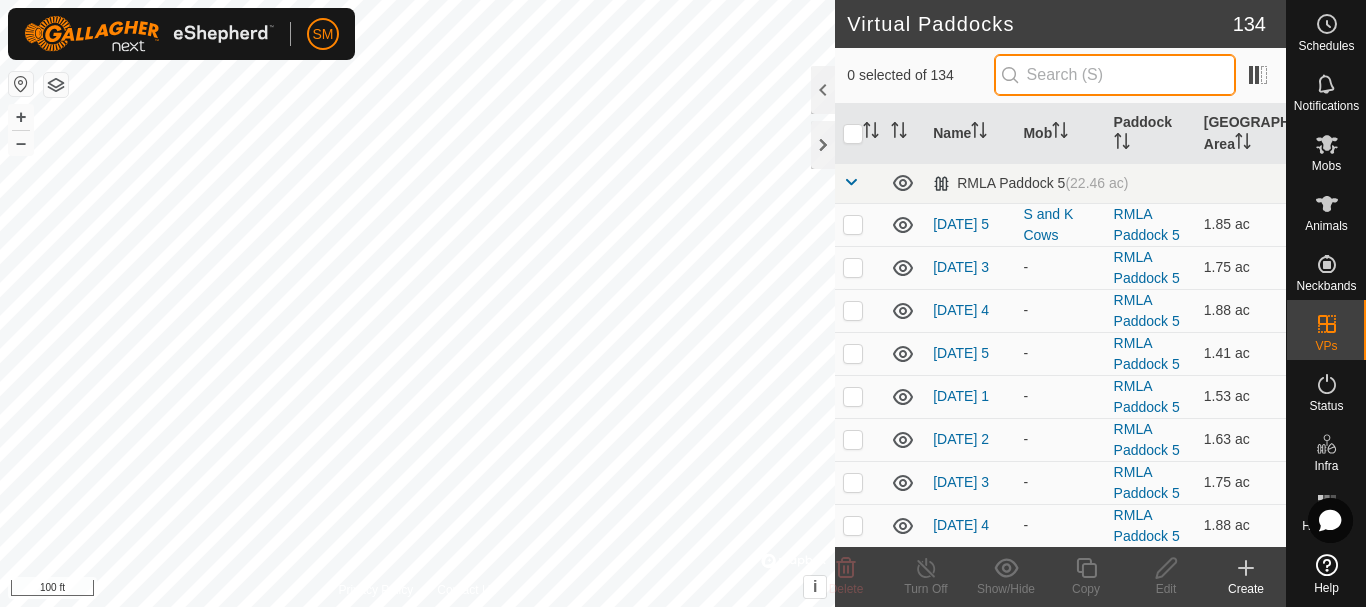 click at bounding box center (1115, 75) 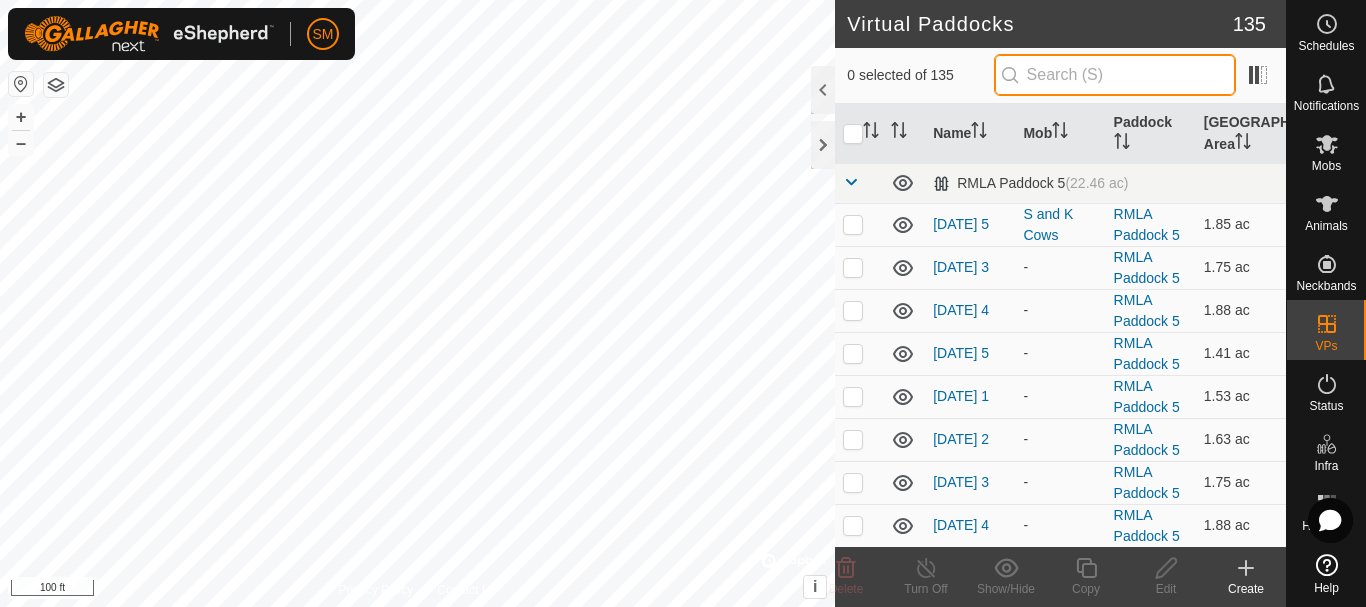 paste on "[DATE] AW" 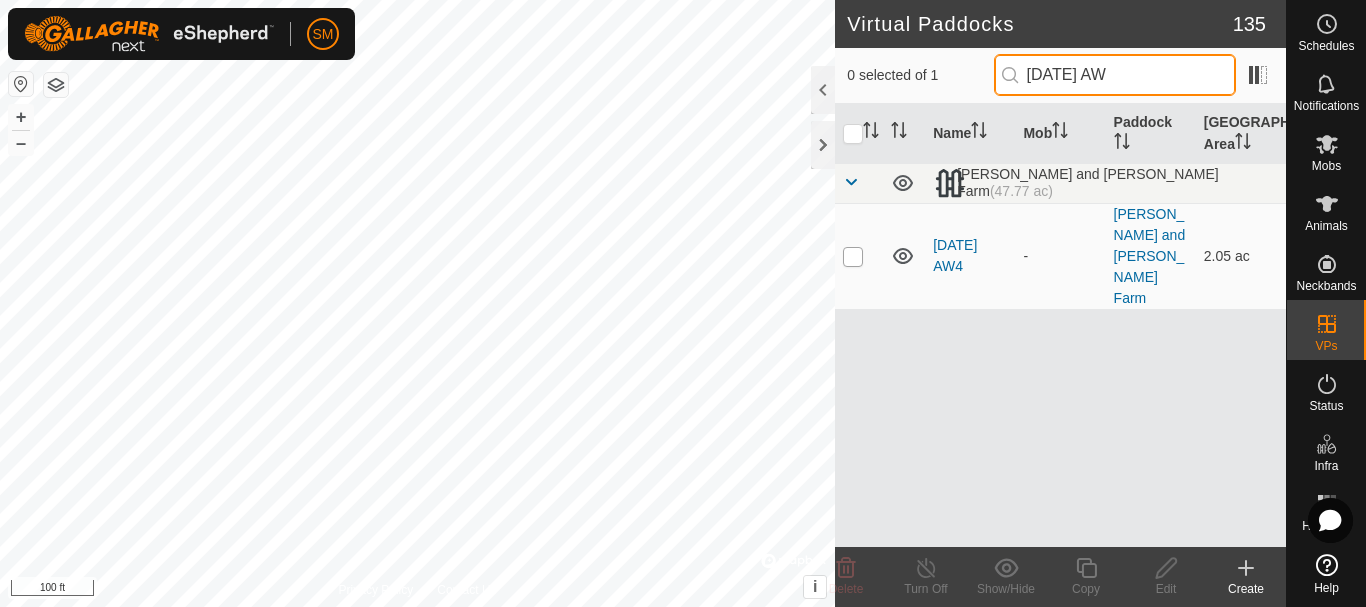 type on "[DATE] AW" 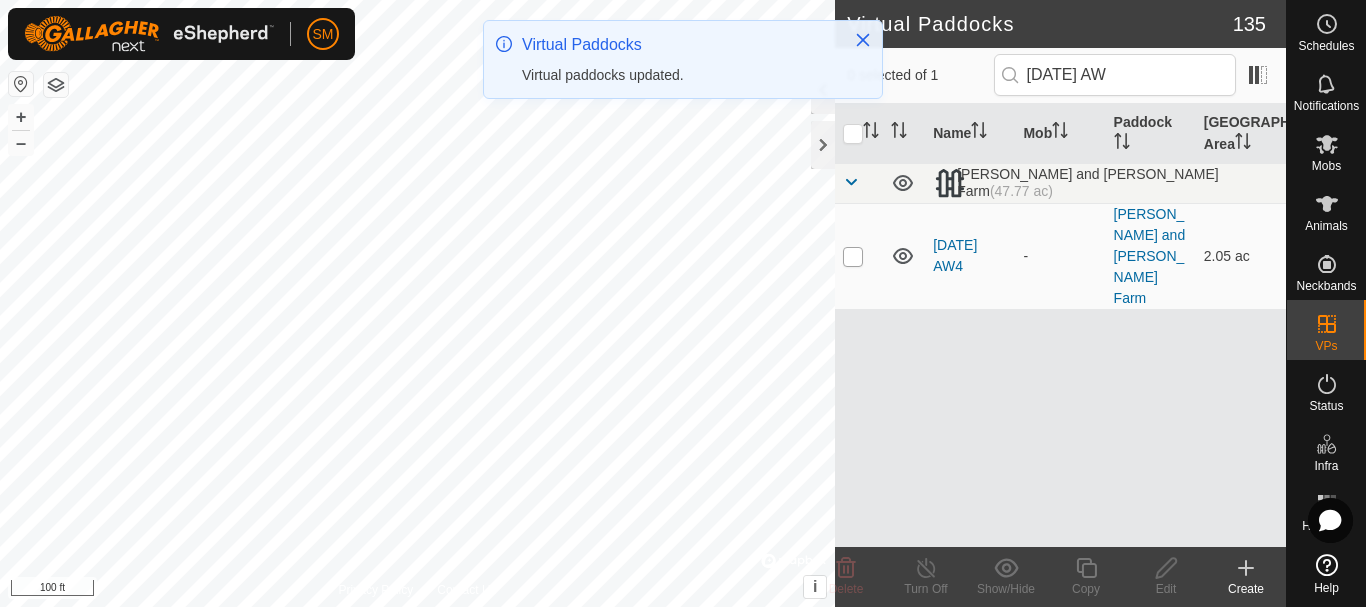click at bounding box center [853, 257] 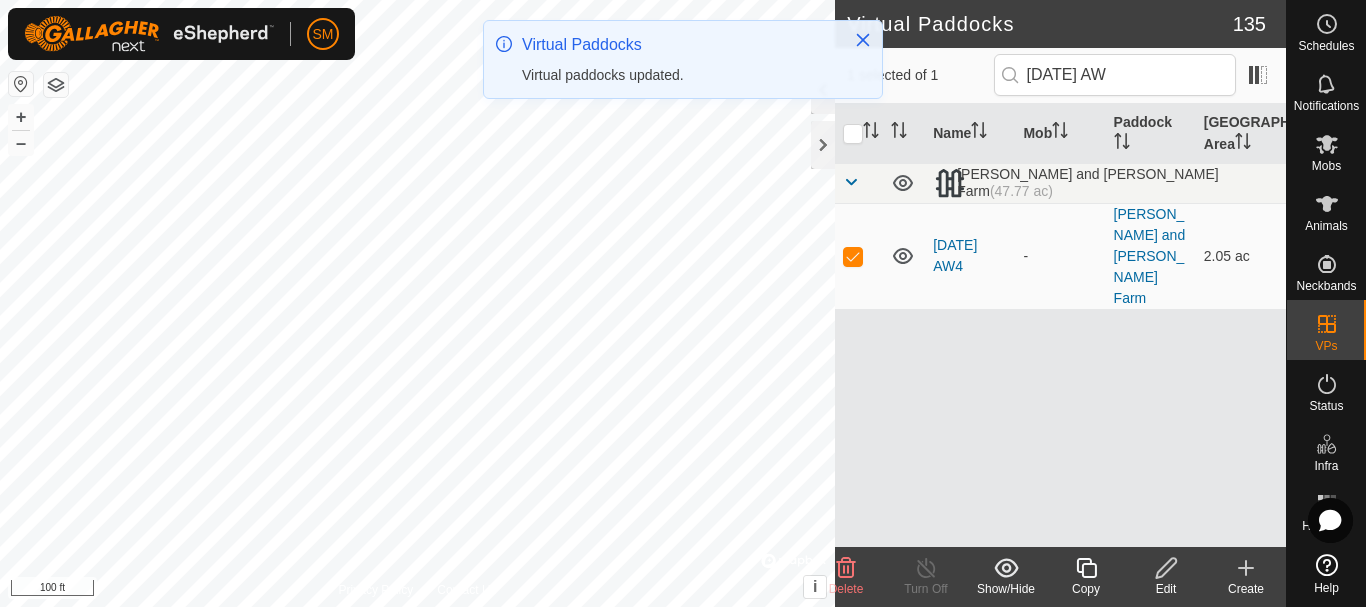 click 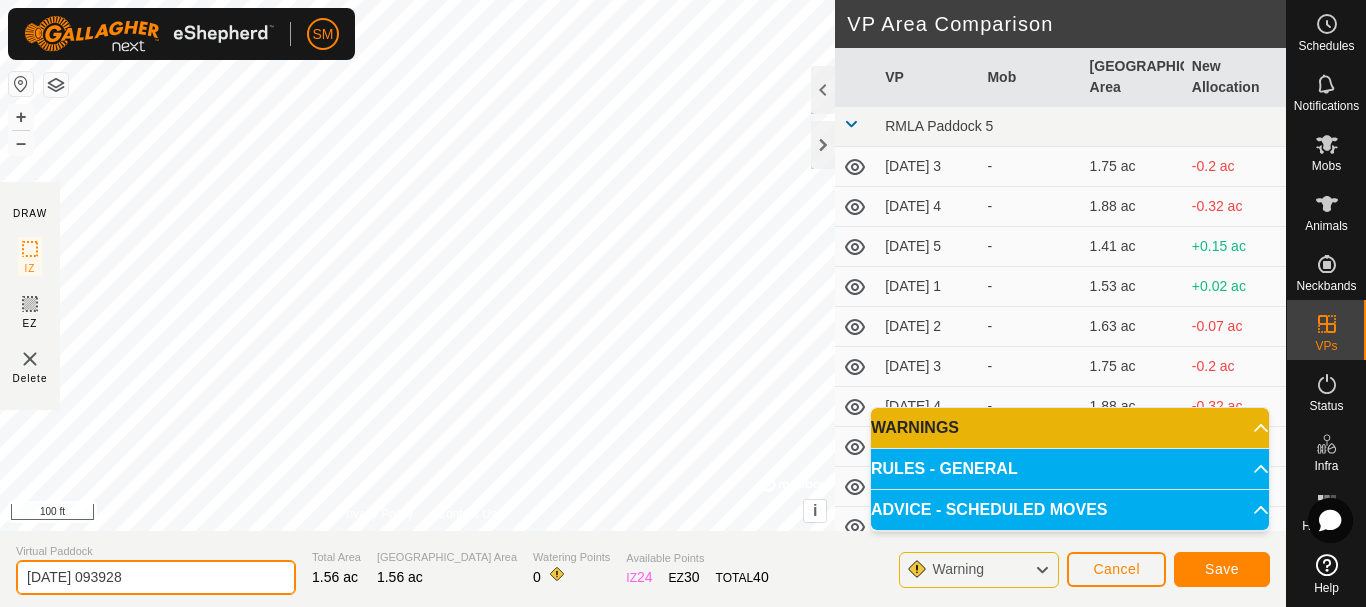 drag, startPoint x: 177, startPoint y: 588, endPoint x: 0, endPoint y: 571, distance: 177.81451 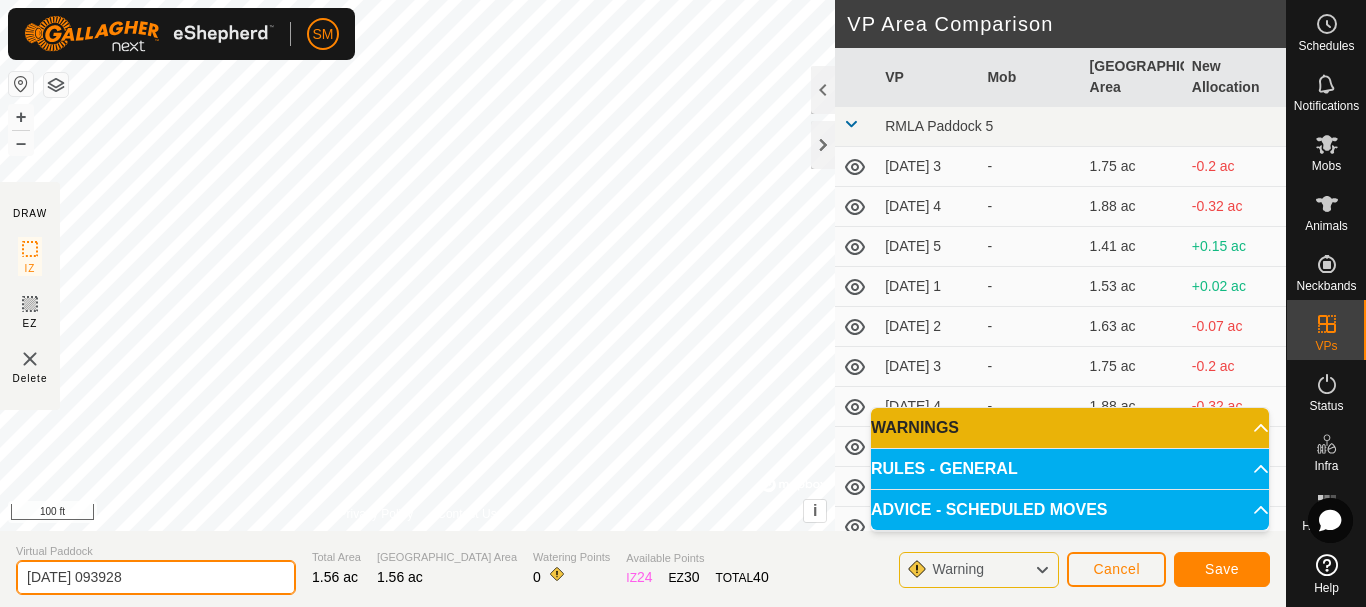 paste on "3 AW" 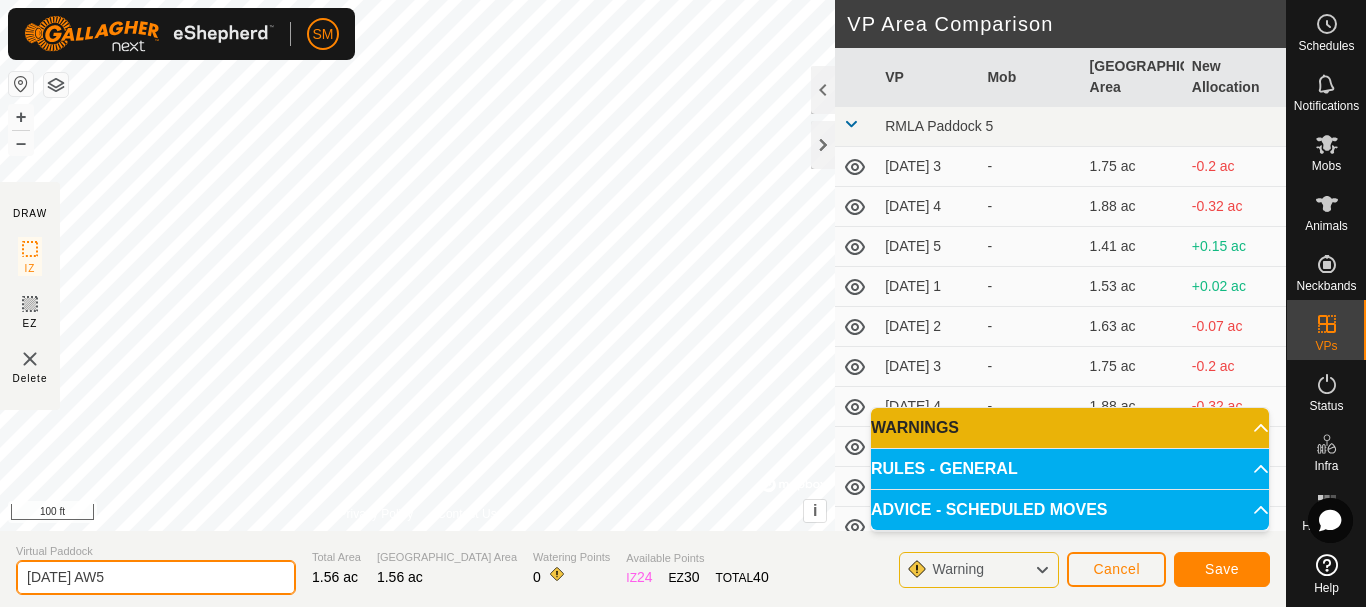 type on "[DATE] AW5" 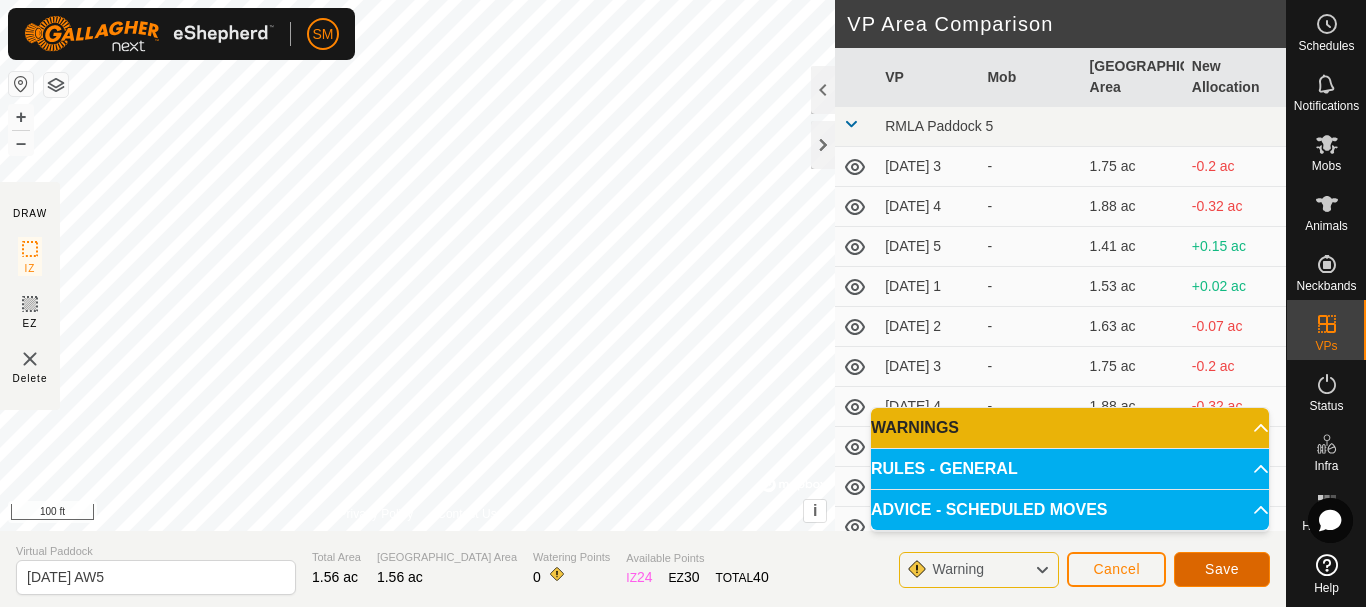 click on "Save" 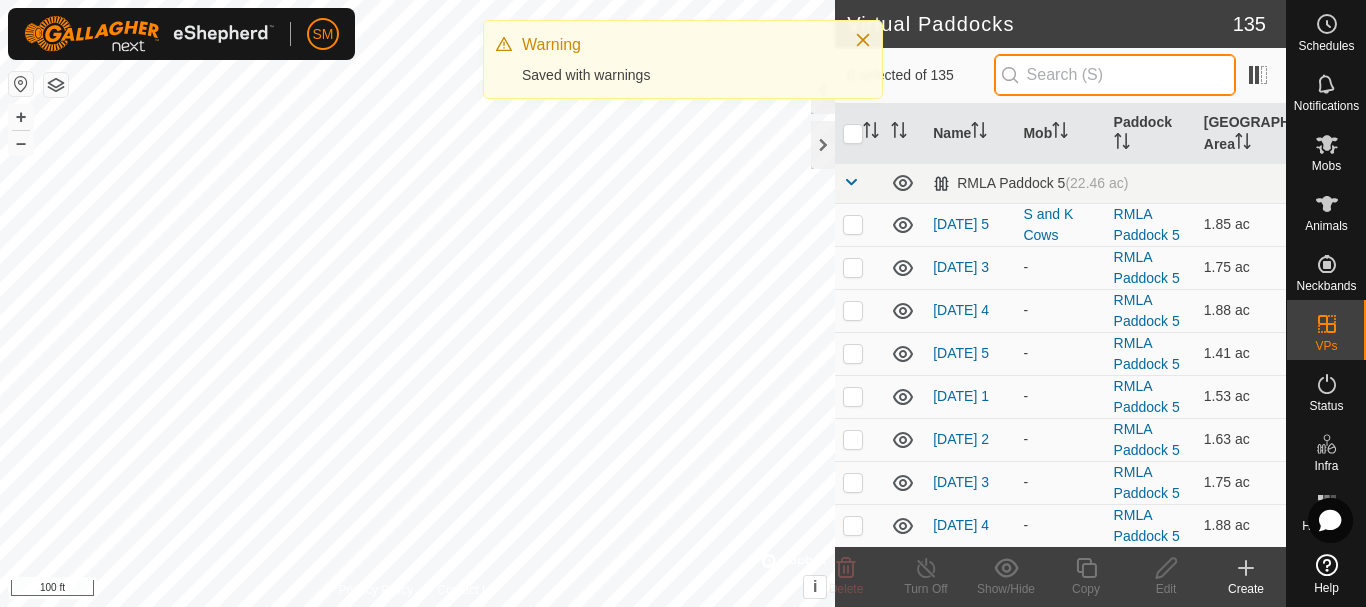 click at bounding box center [1115, 75] 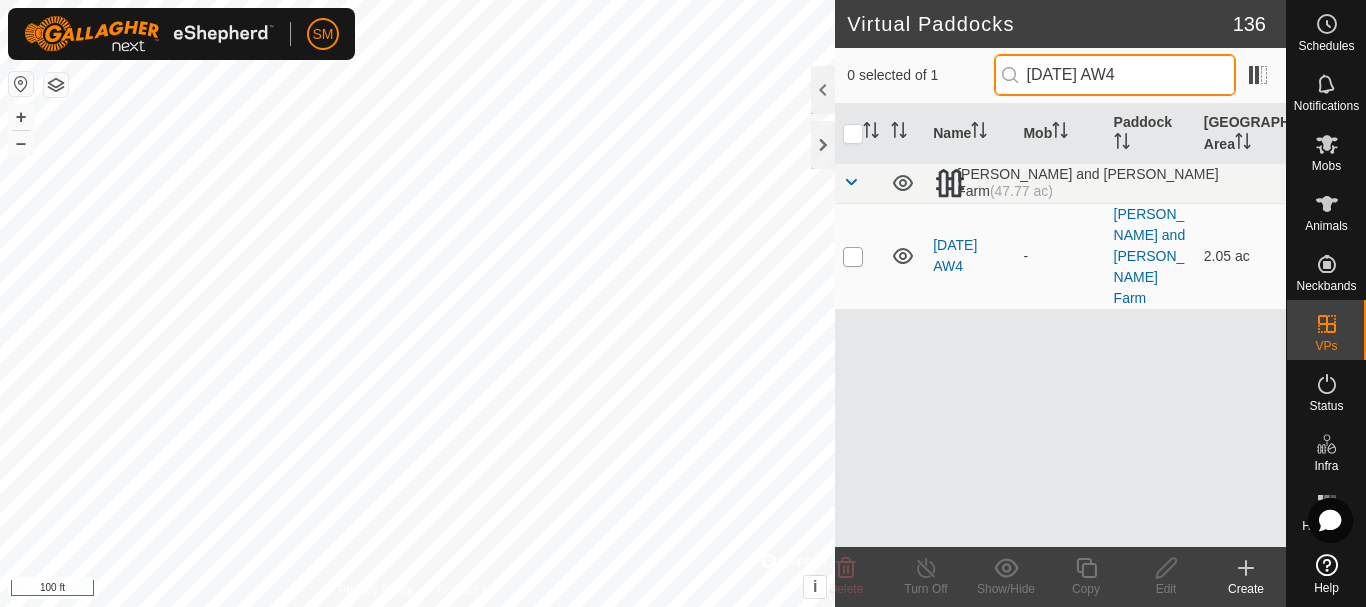 type on "[DATE] AW4" 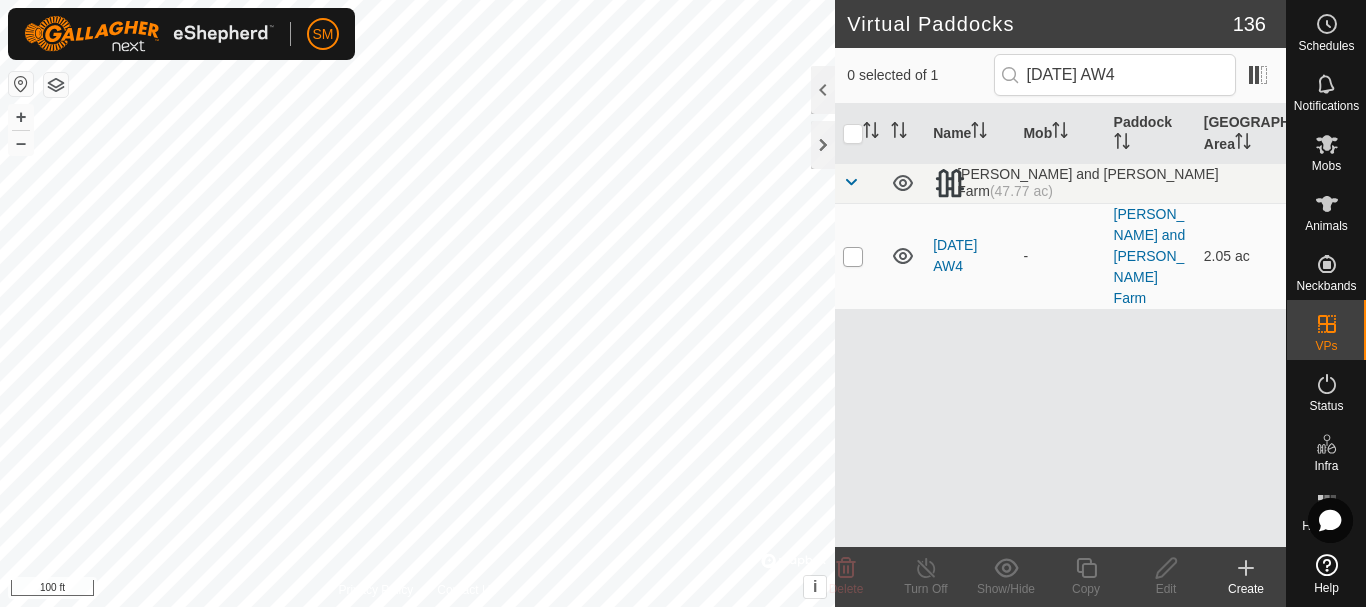 click at bounding box center [853, 257] 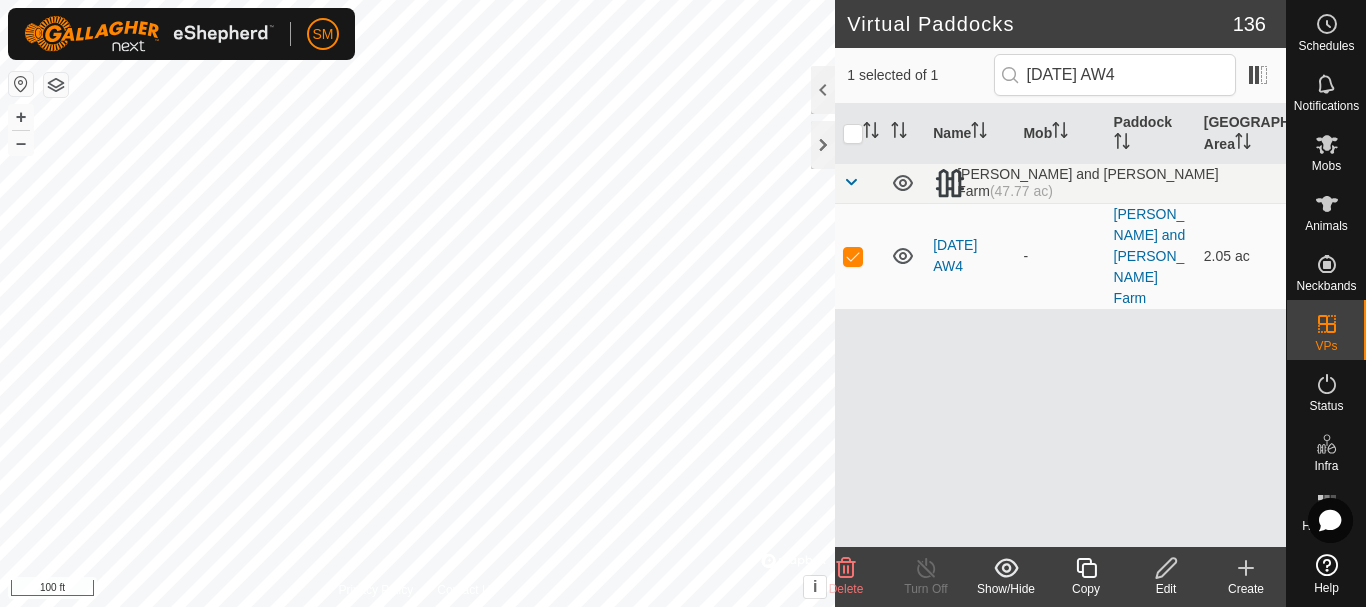 click 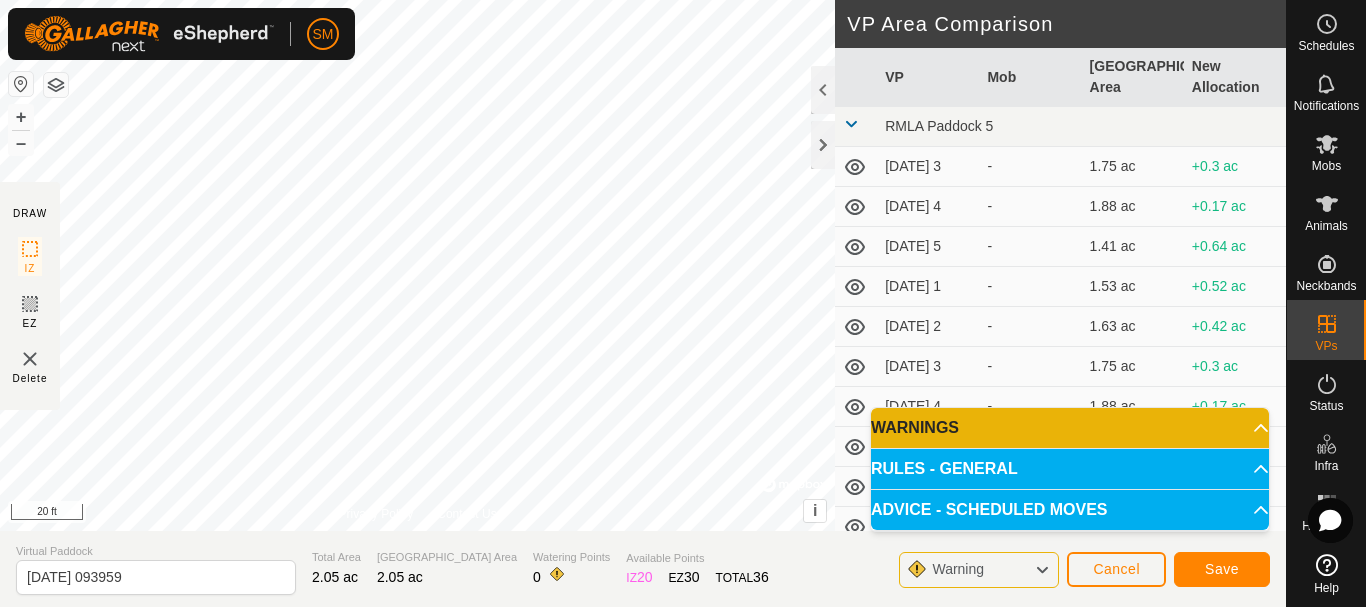 click on "DRAW IZ EZ Delete Privacy Policy Contact Us + – ⇧ i ©  Mapbox , ©  OpenStreetMap ,  Improve this map 20 ft VP Area Comparison     VP   Mob   [GEOGRAPHIC_DATA] Area   New Allocation  RMLA Paddock 5  [DATE] 3  -  1.75 ac  +0.3 ac  [DATE] 4  -  1.88 ac  +0.17 ac  [DATE] 5  -  1.41 ac  +0.64 ac  [DATE] 1  -  1.53 ac  +0.52 ac  [DATE] 2  -  1.63 ac  +0.42 ac  [DATE] 3  -  1.75 ac  +0.3 ac  [DATE] 4  -  1.88 ac  +0.17 ac  [DATE] 5  -  1.41 ac  +0.64 ac  [DATE] 1  -  1.53 ac  +0.52 ac  [DATE] 2  -  1.63 ac  +0.42 ac  [DATE] 3  -  1.75 ac  +0.3 ac  [DATE] 4  -  1.88 ac  +0.17 ac  [DATE] 5  -  1.41 ac  +0.64 ac  [DATE] 1  -  1.53 ac  +0.52 ac  [DATE] 2  -  1.66 ac  +0.4 ac  [DATE] 3  -  1.75 ac  +0.3 ac  [DATE] 4  -  1.88 ac  +0.17 ac  [DATE] 5  -  1.41 ac  +0.64 ac  [DATE] 6  -  1.66 ac  +0.4 ac  [DATE] 1  -  1.75 ac  +0.3 ac  [DATE] 2  -  1.88 ac  +0.17 ac  [DATE] 3  -  2 ac  +0.05 ac  [DATE] 4  -  2.15 ac  -0.1 ac  [DATE] 5" 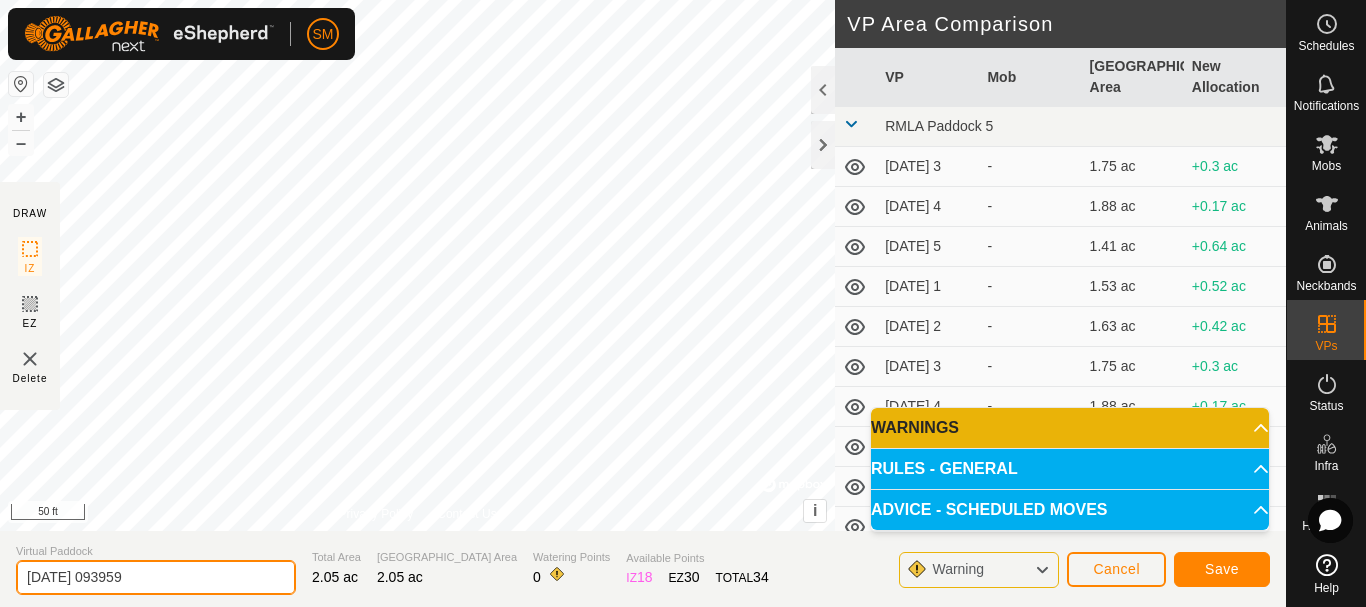 drag, startPoint x: 213, startPoint y: 575, endPoint x: 0, endPoint y: 562, distance: 213.39635 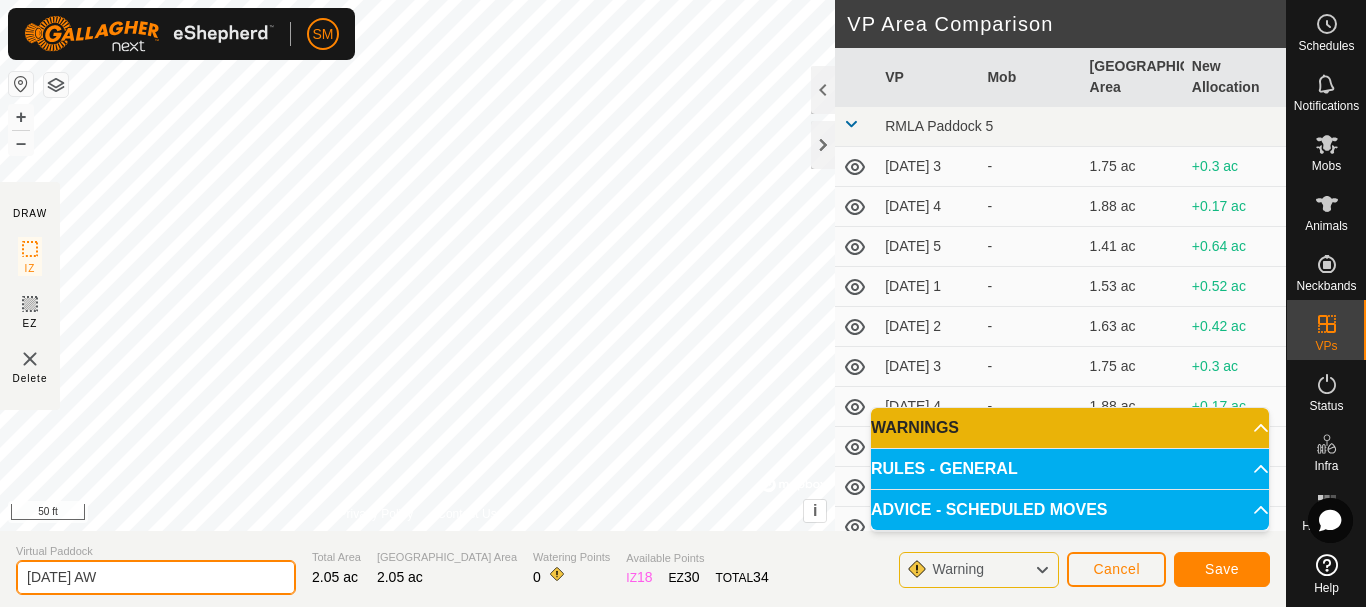 type on "[DATE] AW" 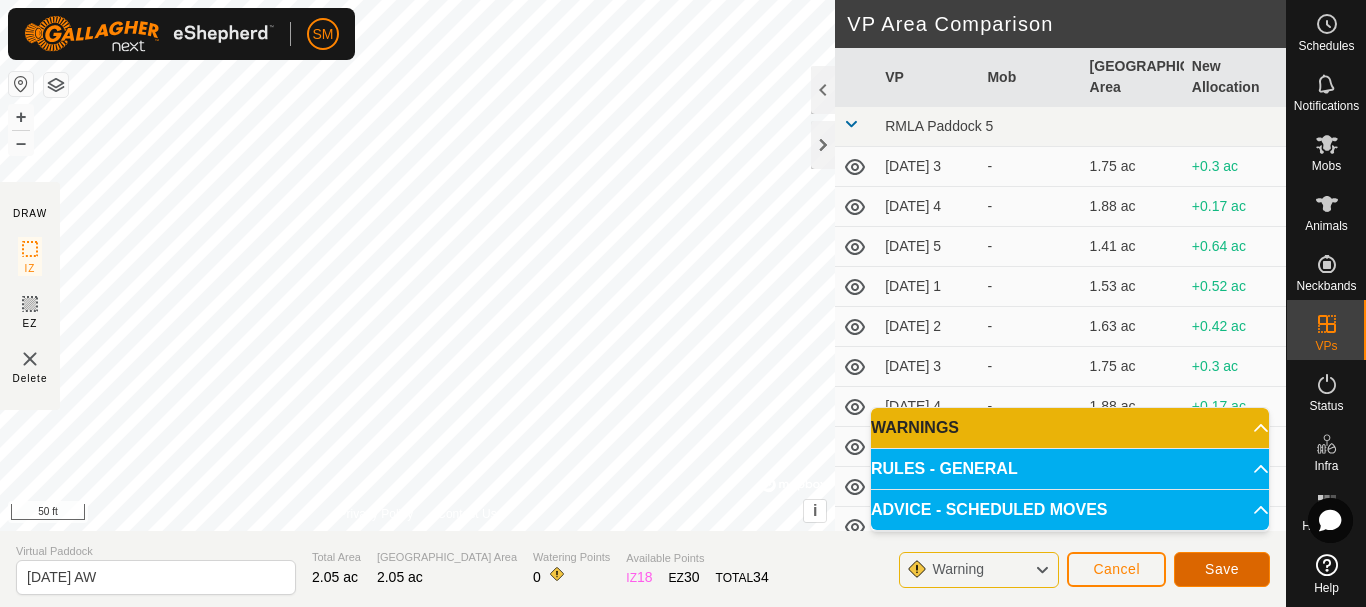 click on "Save" 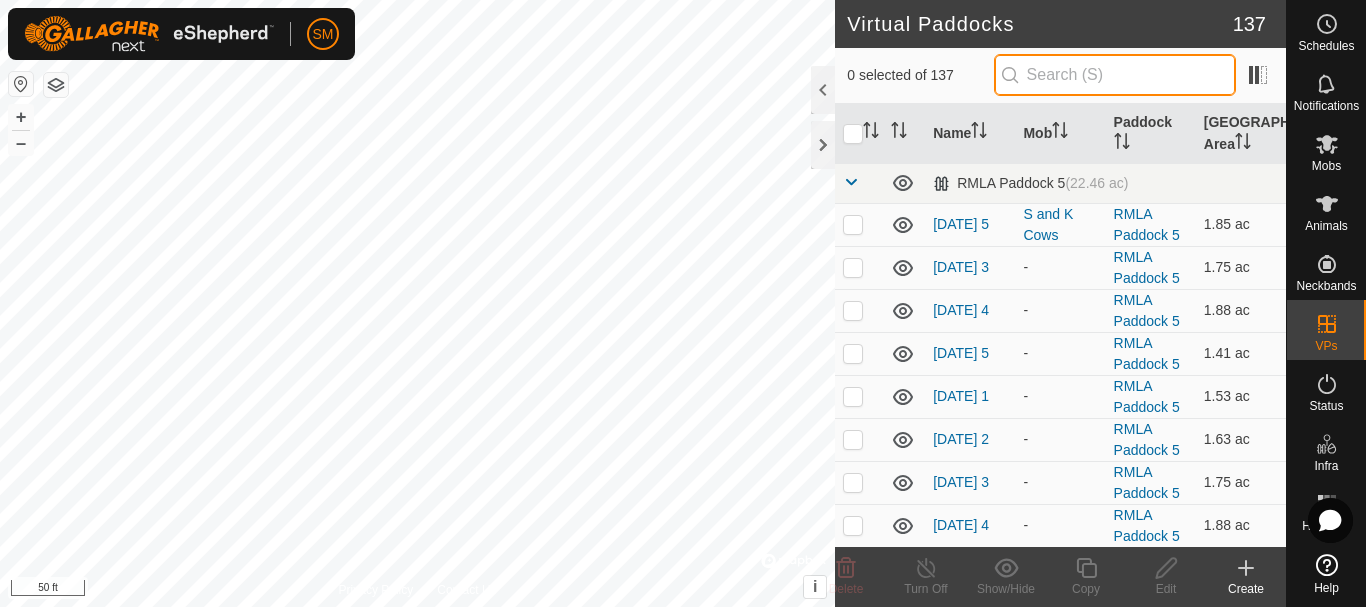 click at bounding box center [1115, 75] 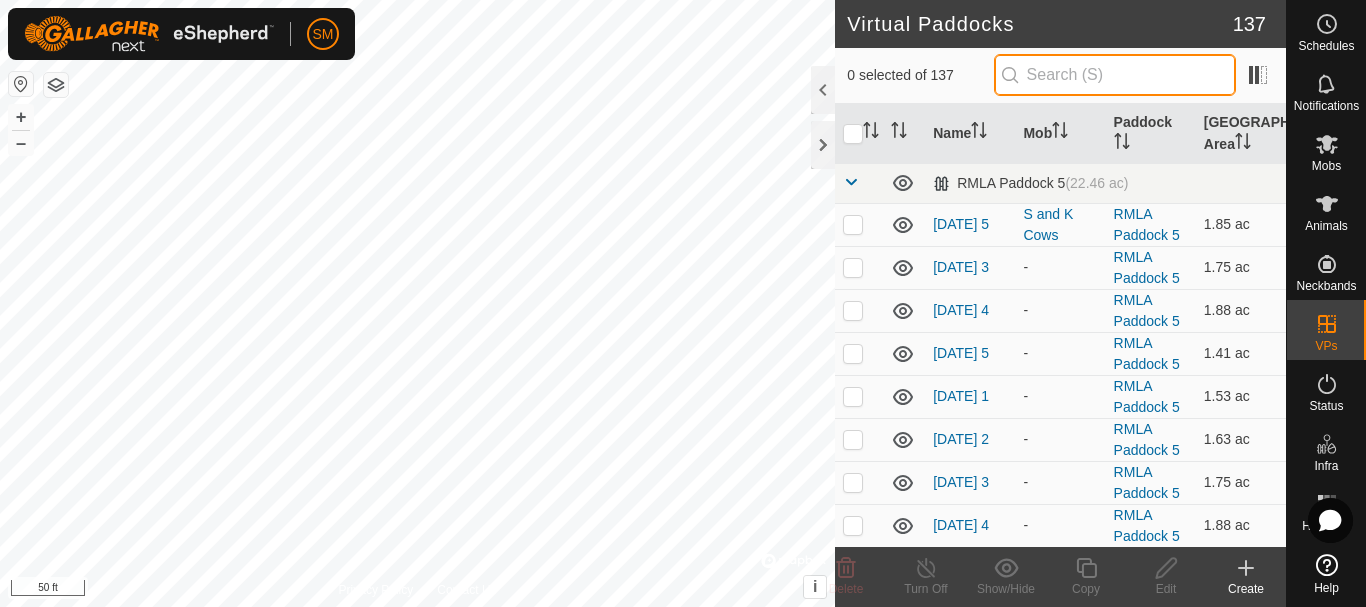 paste on "[DATE] AW" 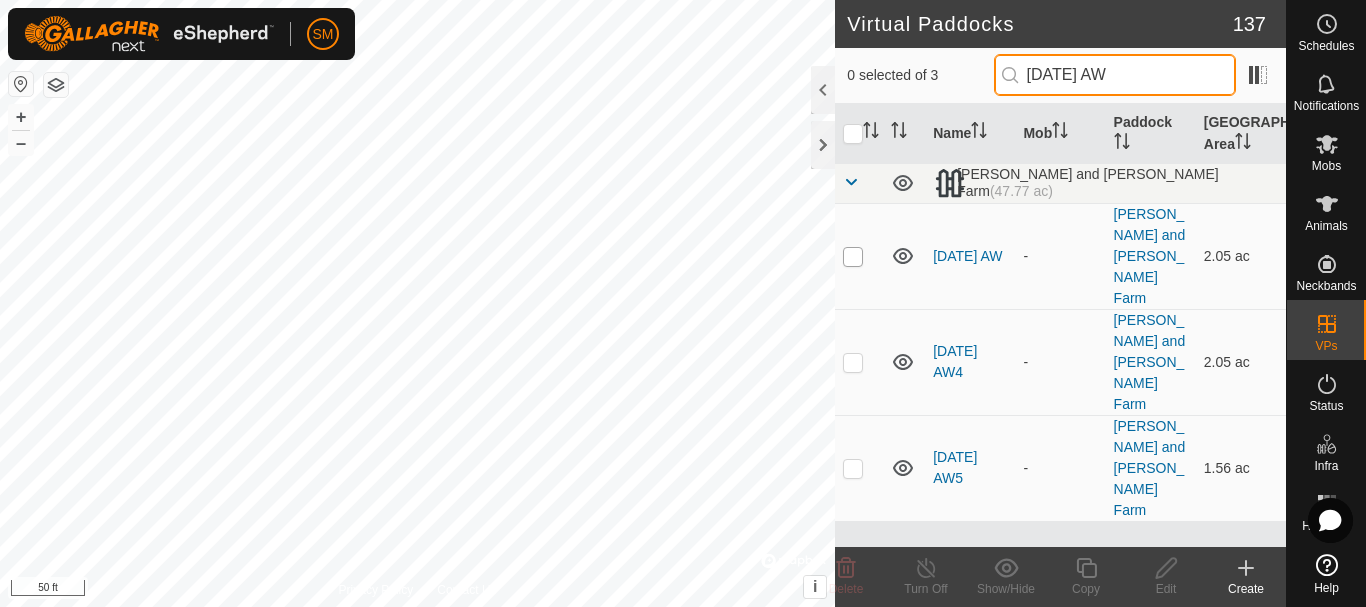 type on "[DATE] AW" 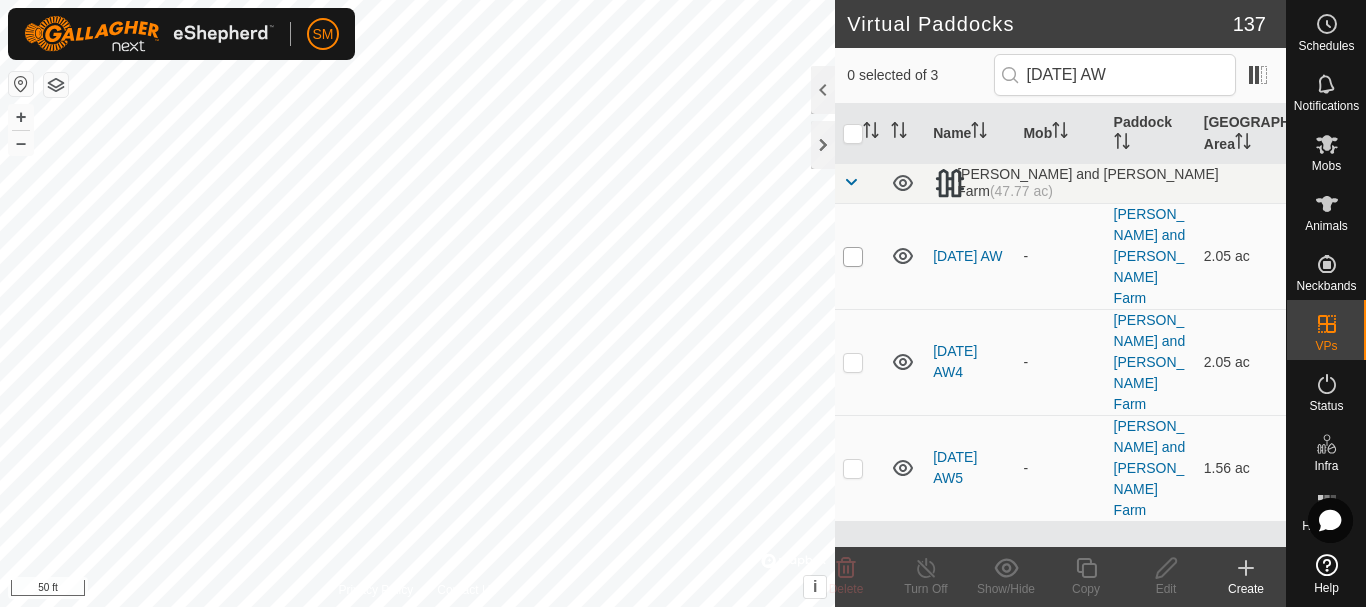 click at bounding box center [853, 257] 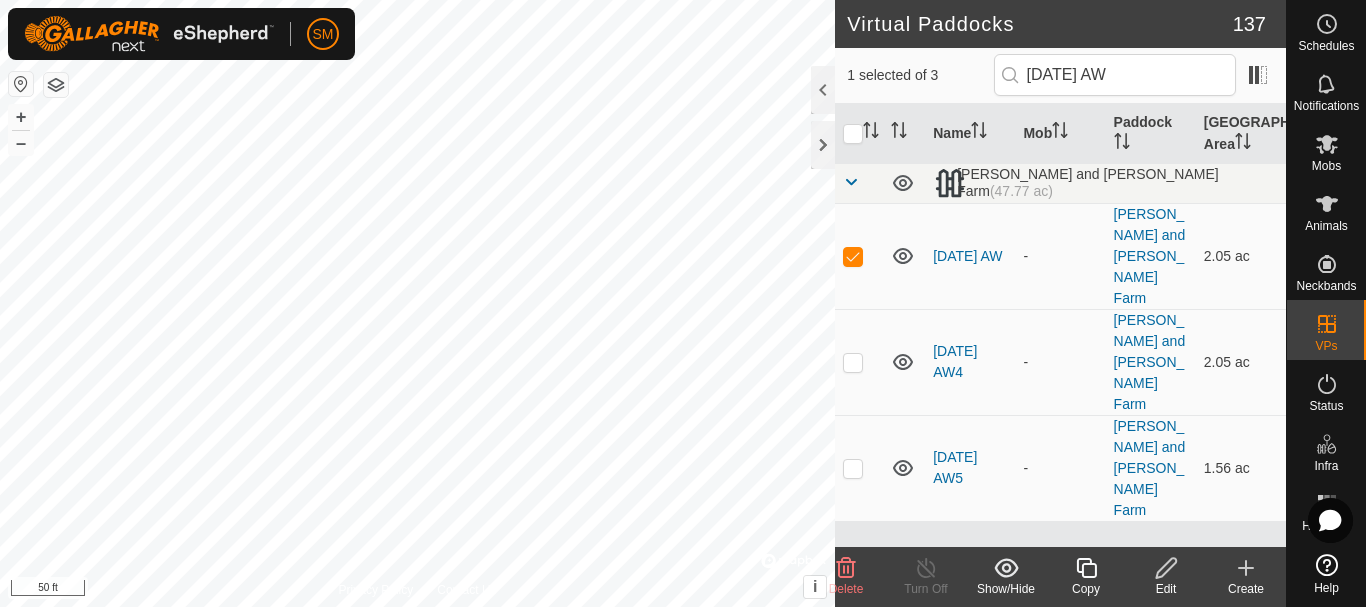 click 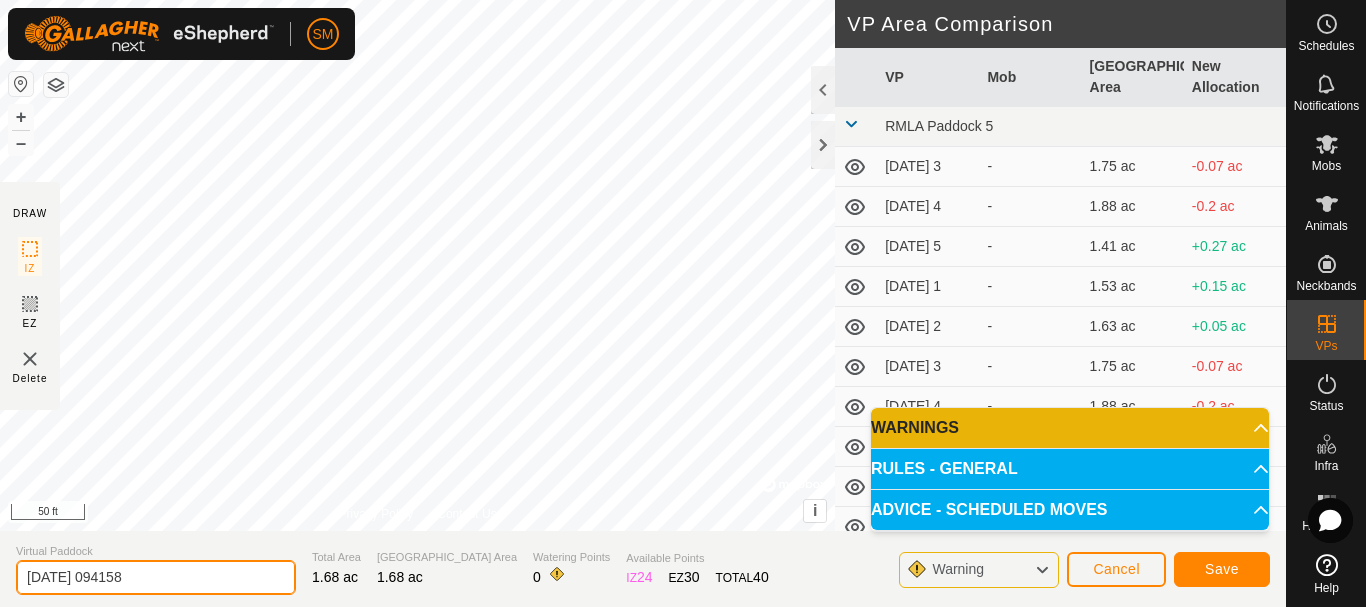 drag, startPoint x: 208, startPoint y: 559, endPoint x: 0, endPoint y: 585, distance: 209.6187 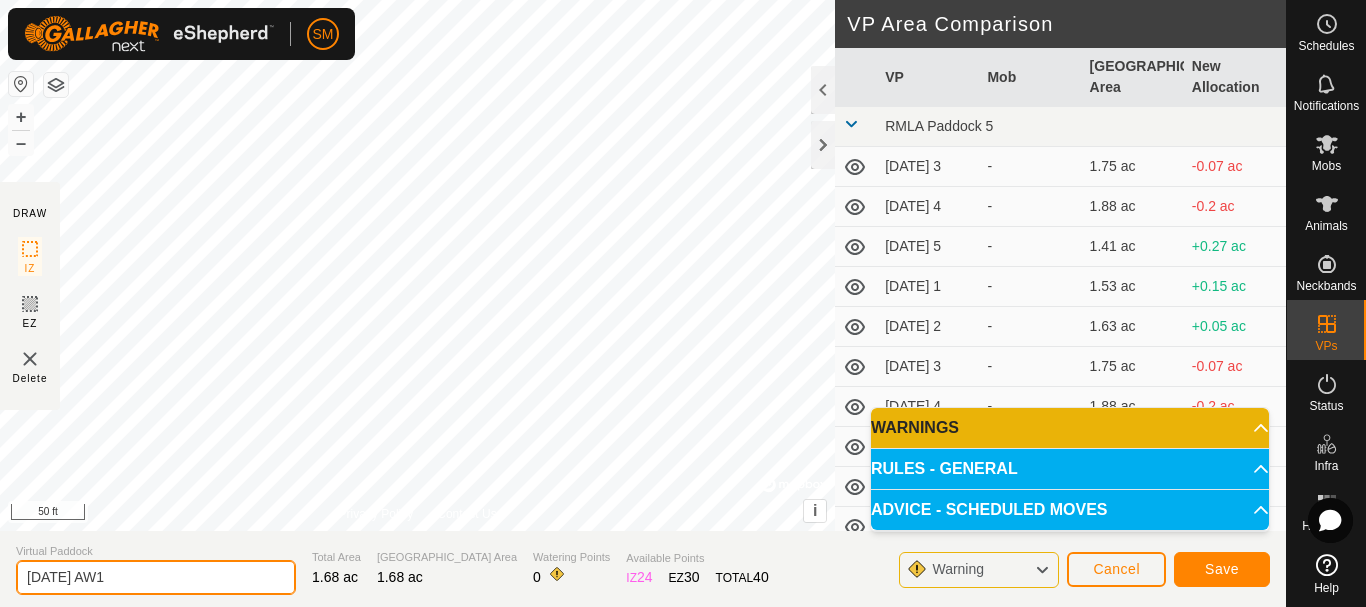 type on "[DATE] AW1" 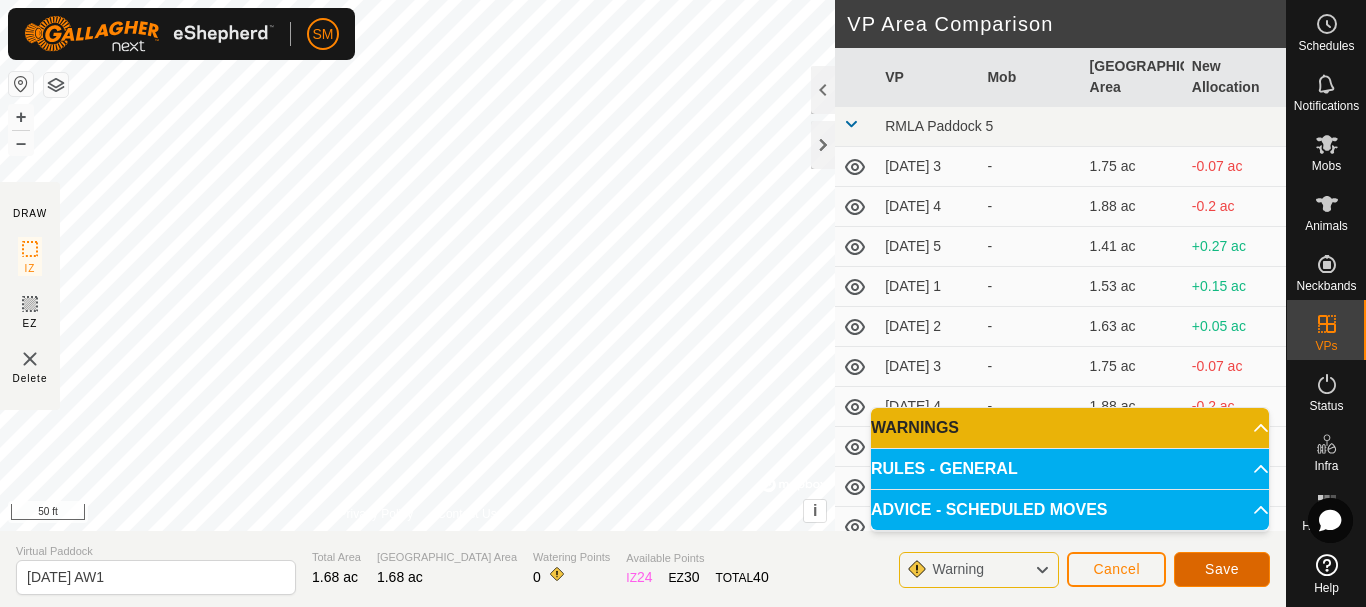 click on "Save" 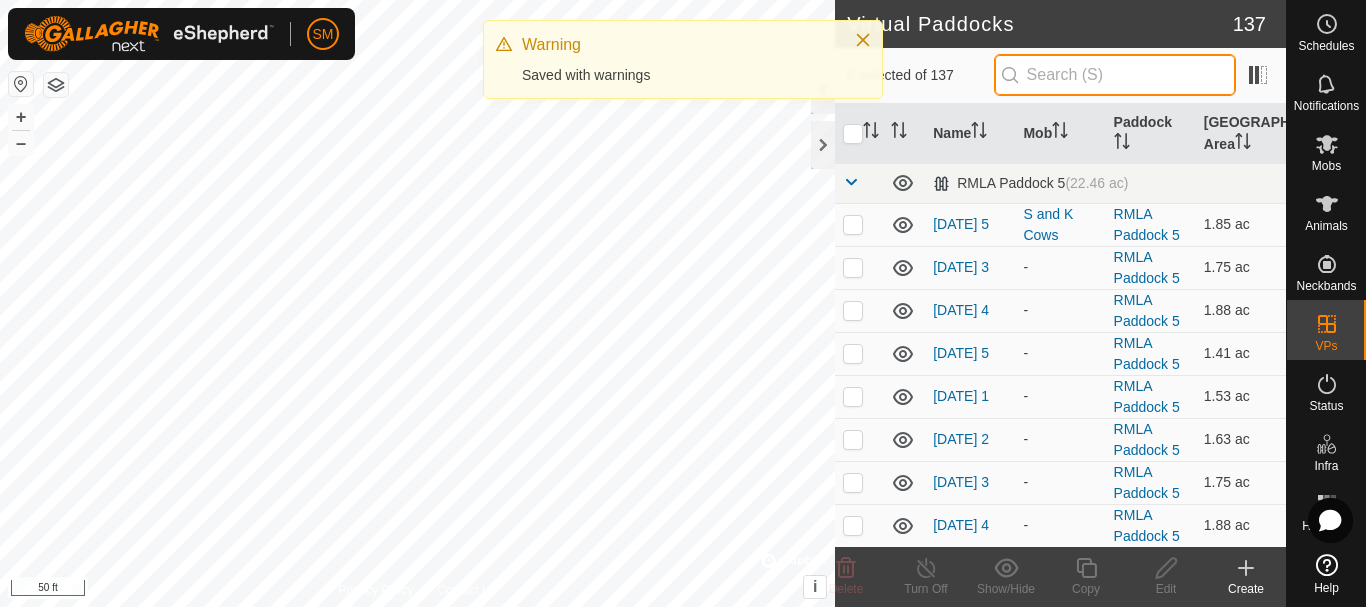 click at bounding box center [1115, 75] 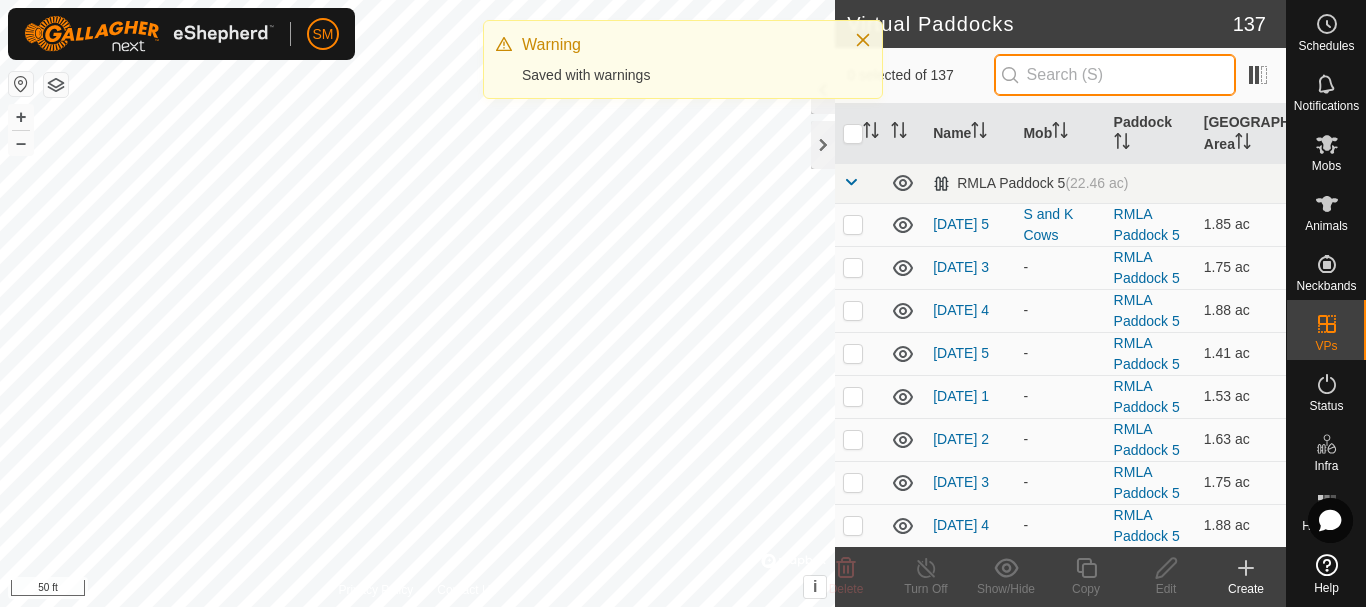 paste on "[DATE] AW" 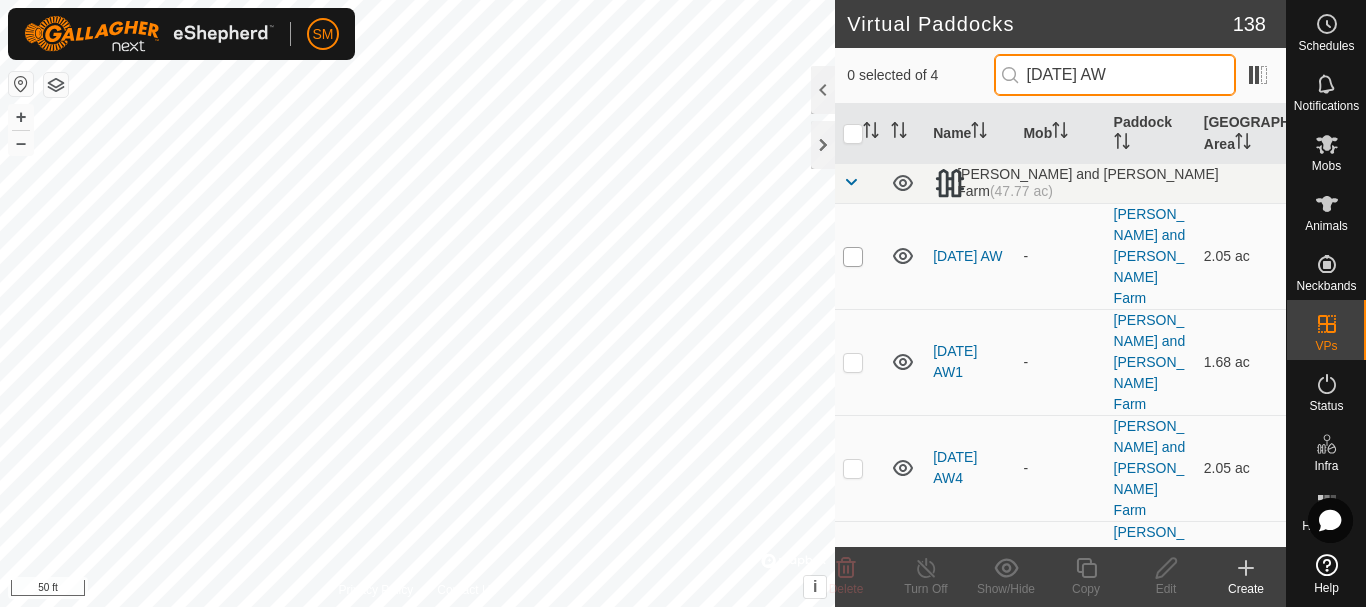 type on "[DATE] AW" 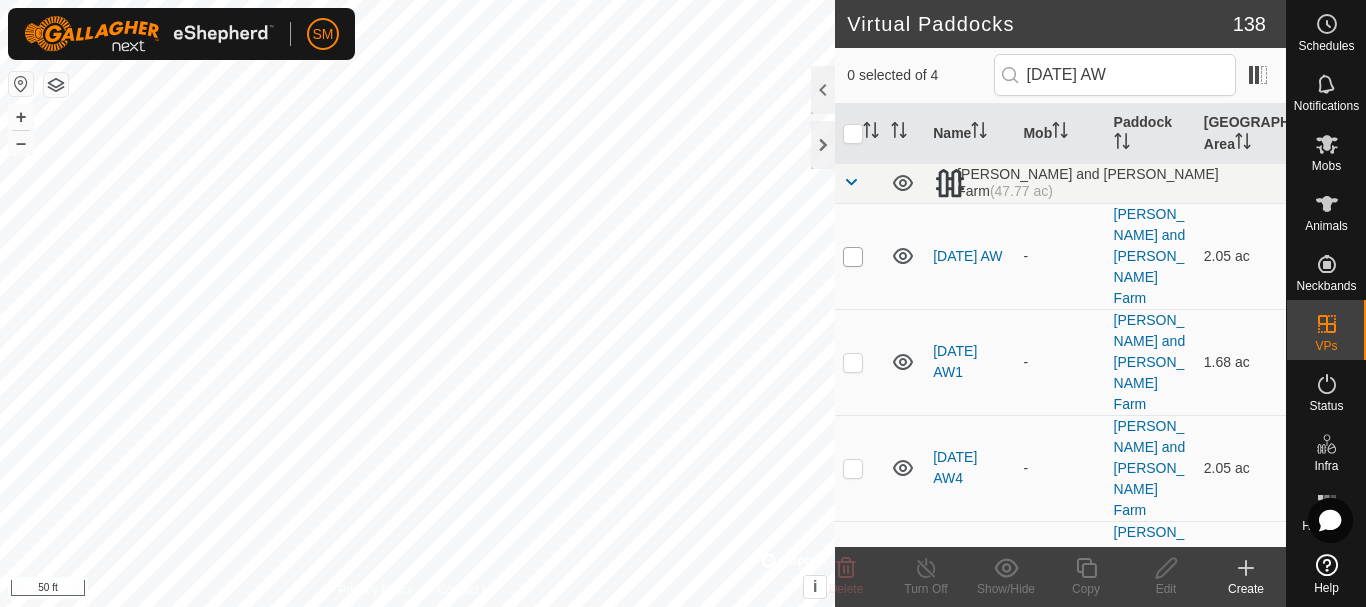 click at bounding box center (853, 257) 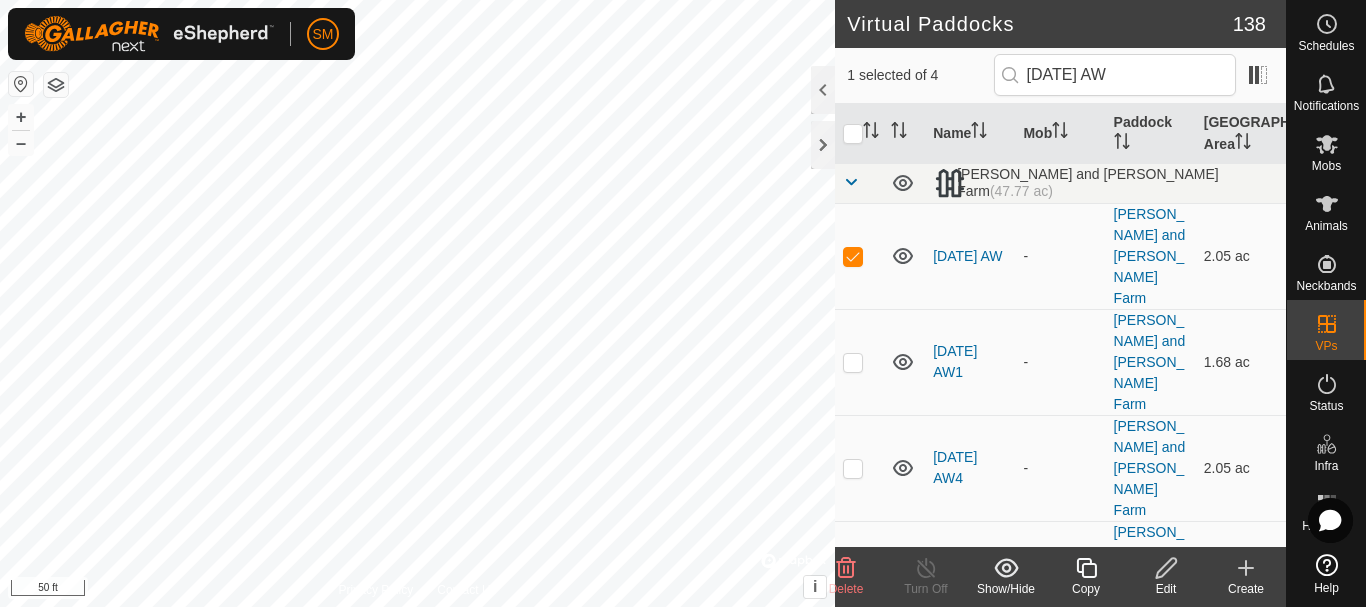 click on "Copy" 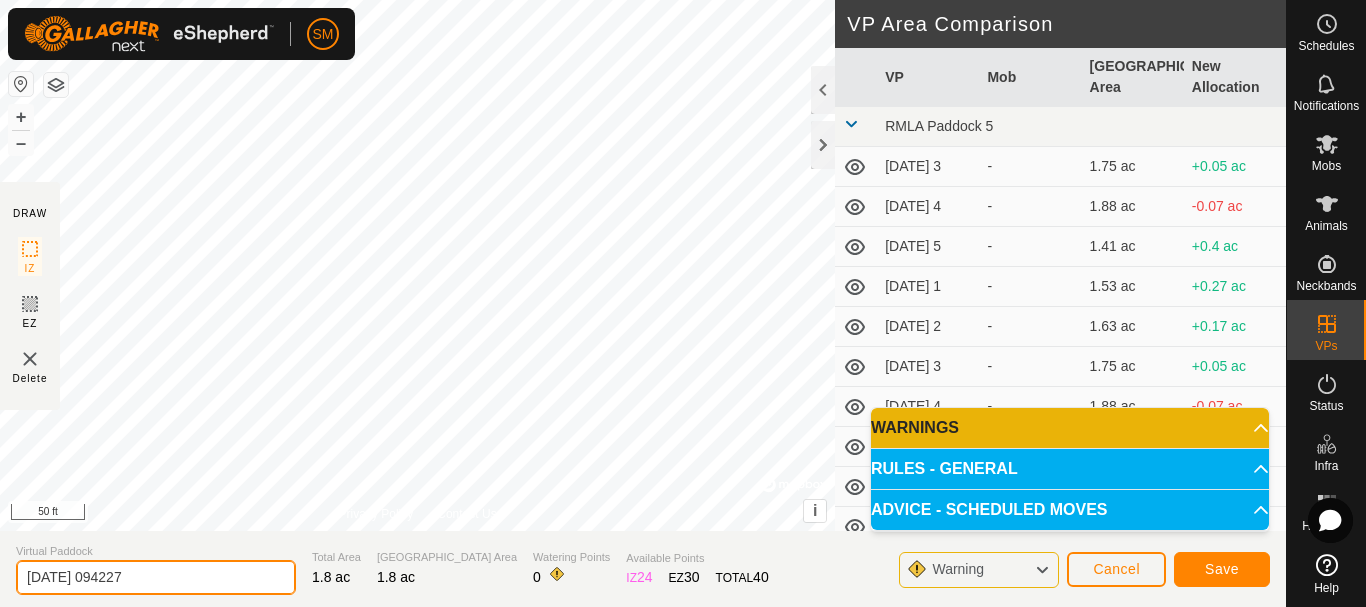 click on "[DATE] 094227" 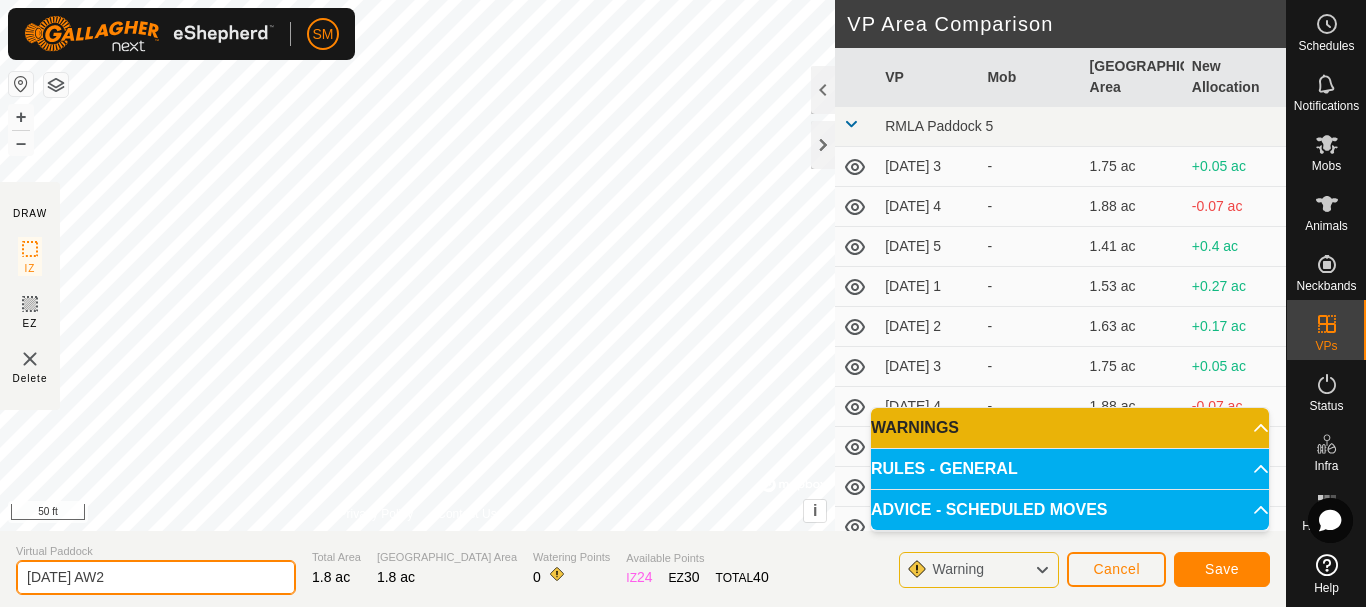 type on "[DATE] AW2" 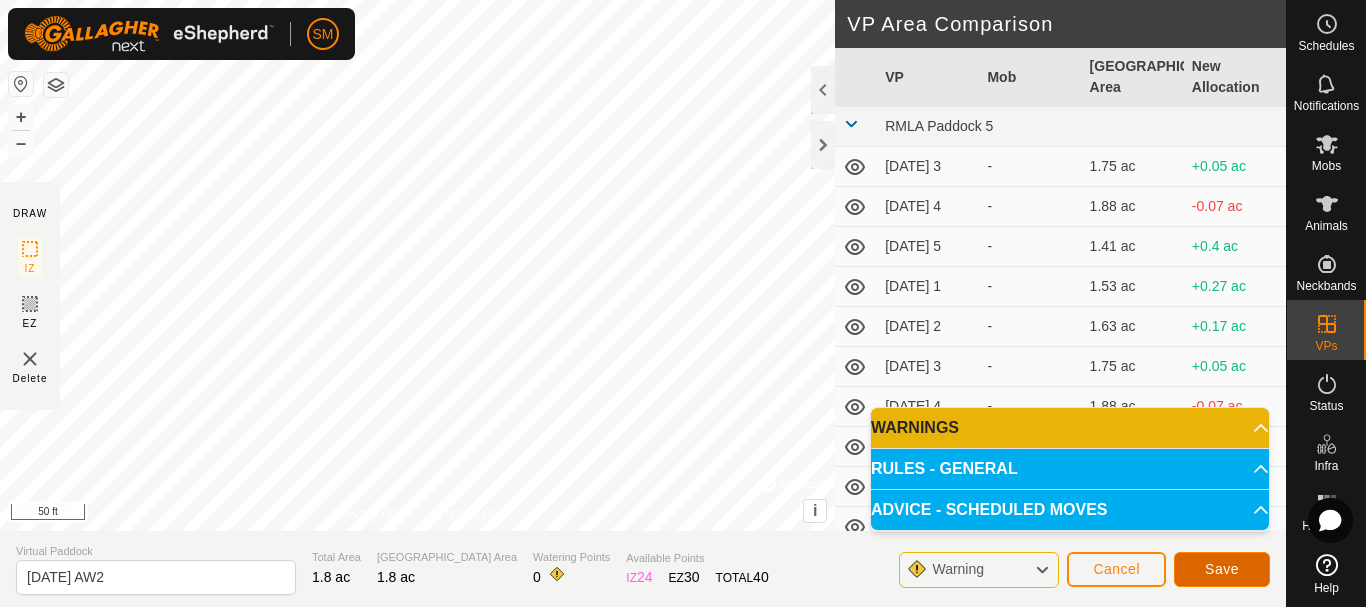 click on "Save" 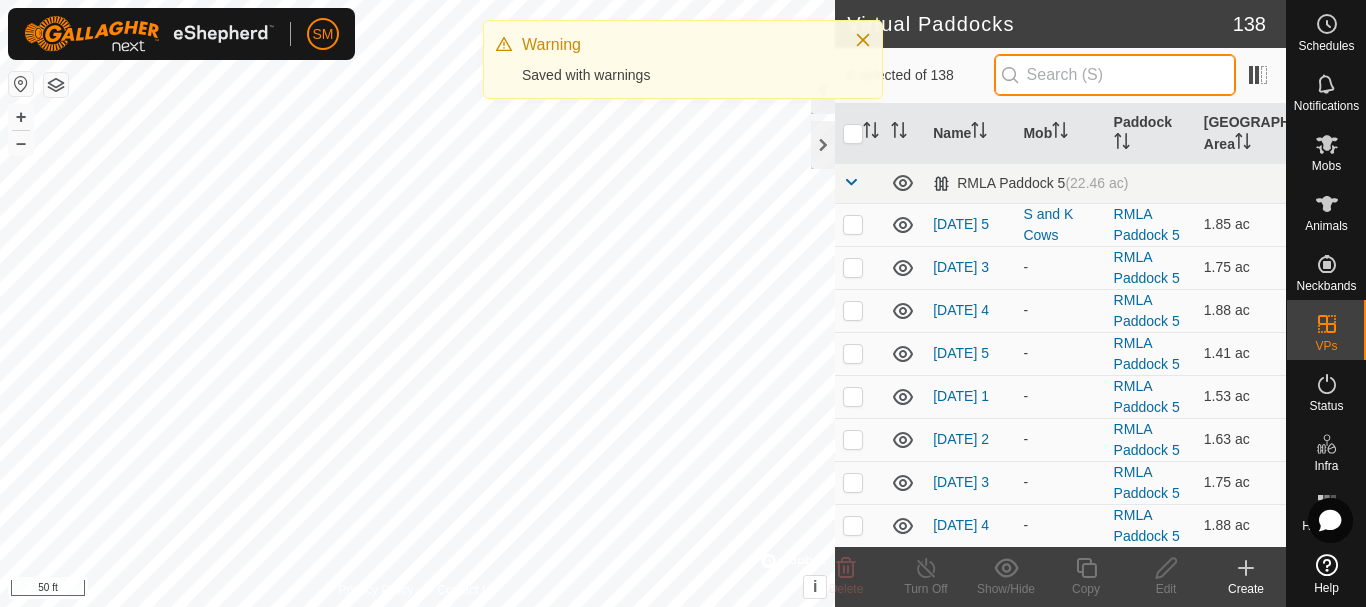 click at bounding box center [1115, 75] 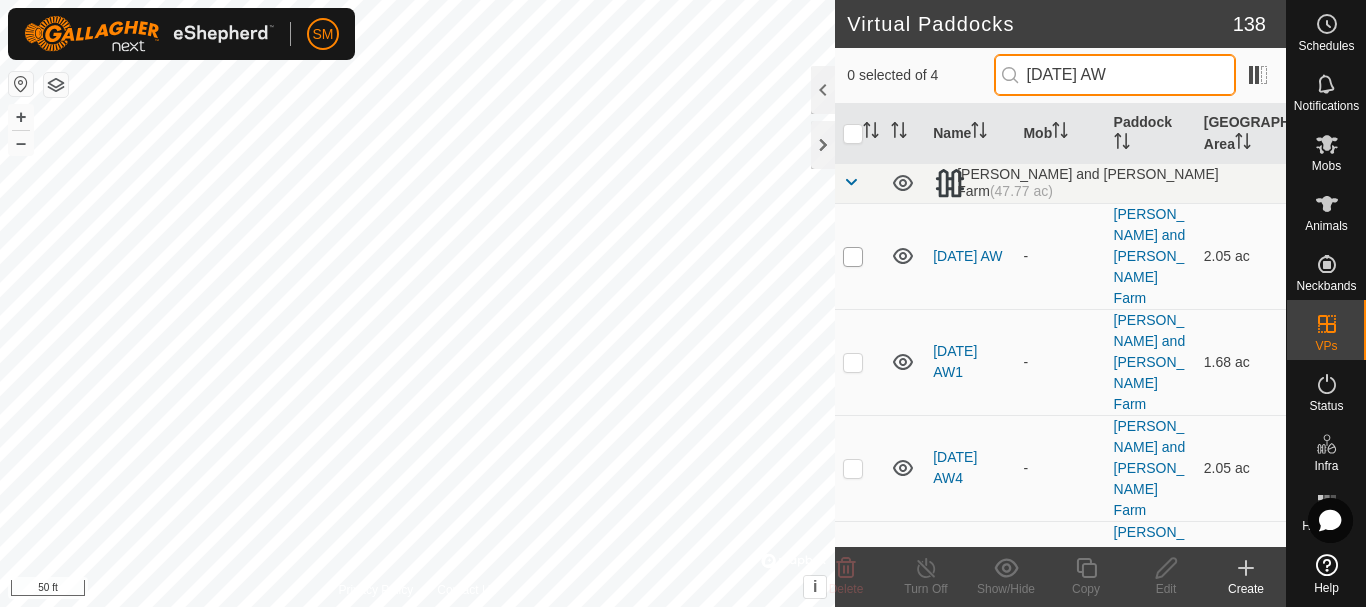 type on "[DATE] AW" 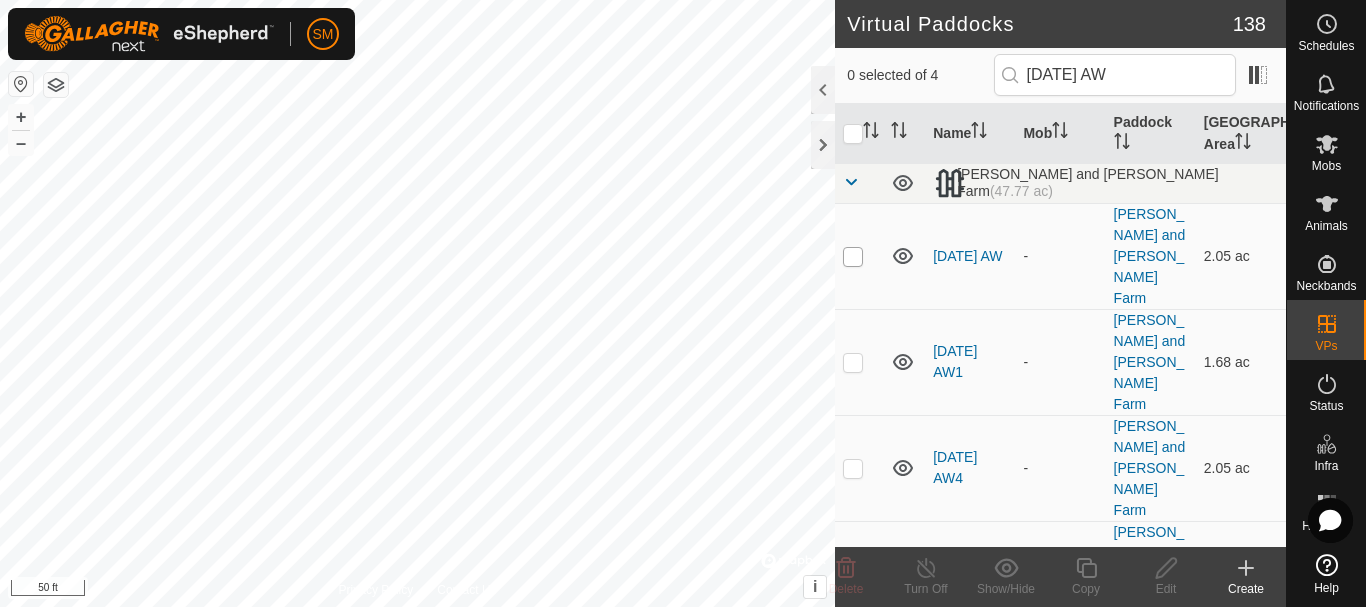 click at bounding box center (853, 257) 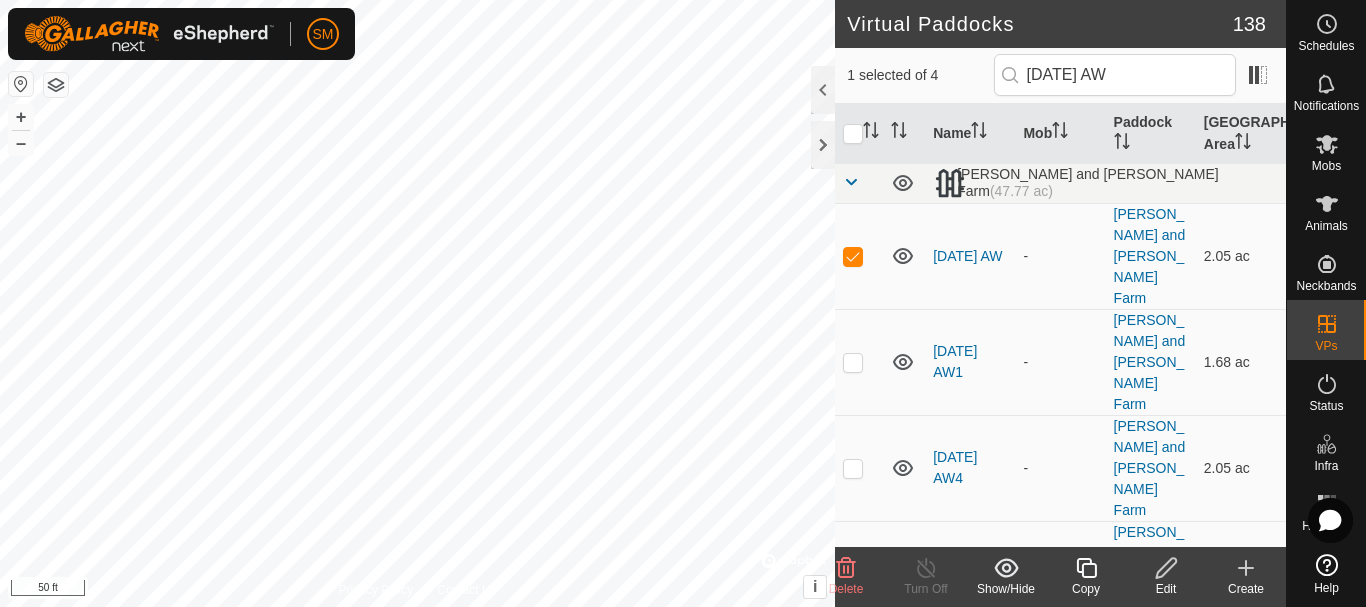 click 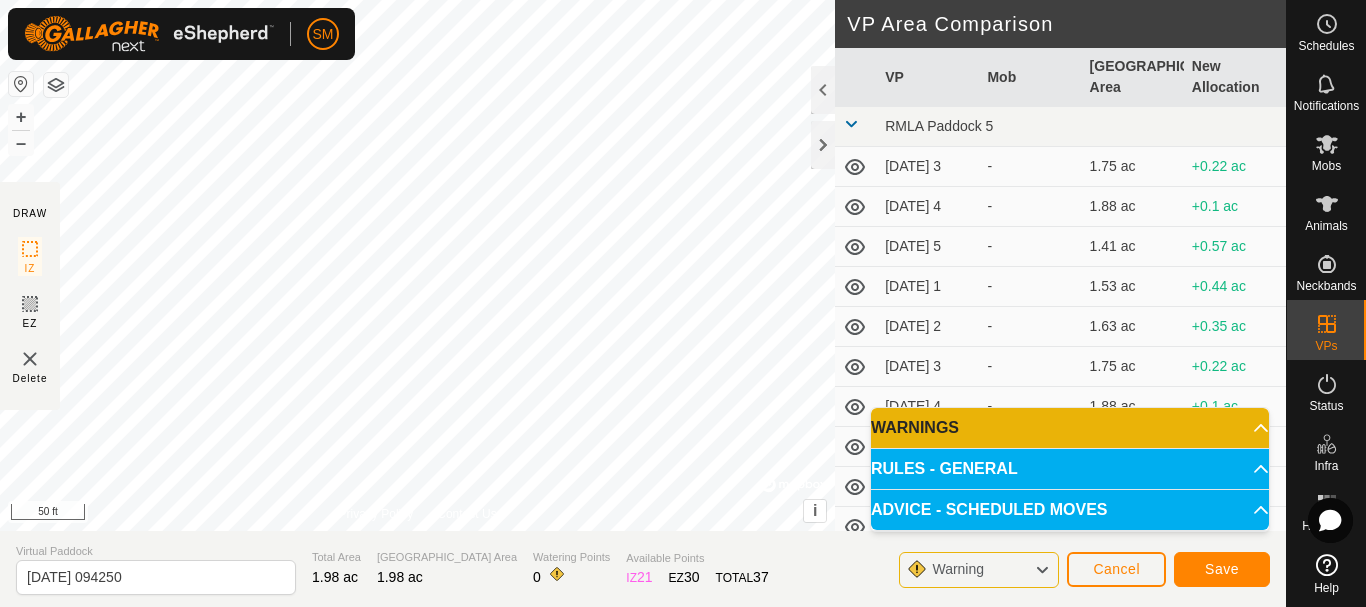 click on "SM Schedules Notifications Mobs Animals Neckbands VPs Status Infra Heatmap Help DRAW IZ EZ Delete Privacy Policy Contact Us + – ⇧ i ©  Mapbox , ©  OpenStreetMap ,  Improve this map 50 ft VP Area Comparison     VP   Mob   Grazing Area   New Allocation  RMLA Paddock 5  [DATE] 3  -  1.75 ac  +0.22 ac  [DATE] 4  -  1.88 ac  +0.1 ac  [DATE] 5  -  1.41 ac  +0.57 ac  [DATE] 1  -  1.53 ac  +0.44 ac  [DATE] 2  -  1.63 ac  +0.35 ac  [DATE] 3  -  1.75 ac  +0.22 ac  [DATE] 4  -  1.88 ac  +0.1 ac  [DATE] 5  -  1.41 ac  +0.57 ac  [DATE] 1  -  1.53 ac  +0.44 ac  [DATE] 2  -  1.63 ac  +0.35 ac  [DATE] 3  -  1.75 ac  +0.22 ac  [DATE] 4  -  1.88 ac  +0.1 ac  [DATE] 5  -  1.41 ac  +0.57 ac  [DATE] 1  -  1.53 ac  +0.44 ac  [DATE] 2  -  1.66 ac  +0.32 ac  [DATE] 3  -  1.75 ac  +0.22 ac  [DATE] 4  -  1.88 ac  +0.1 ac  [DATE] 5  -  1.41 ac  +0.57 ac  [DATE] 6  -  1.66 ac  +0.32 ac  [DATE] 1  -  1.75 ac  +0.22 ac  [DATE] 2  - +0.1 ac" at bounding box center [683, 303] 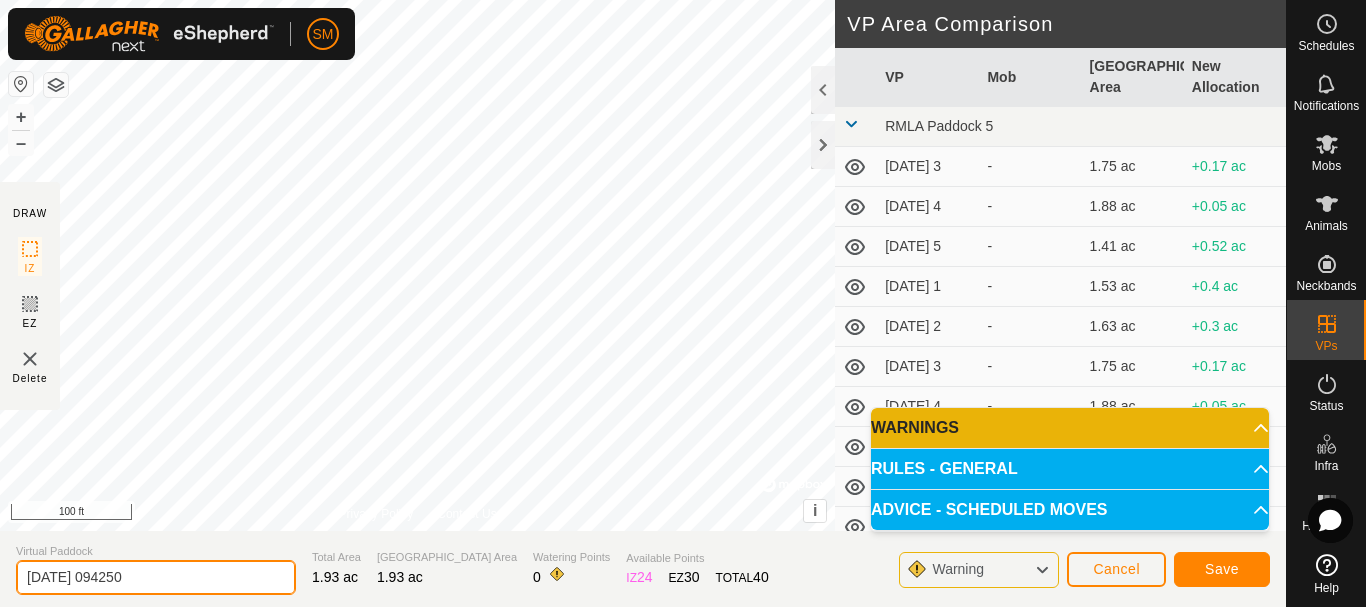 drag, startPoint x: 221, startPoint y: 576, endPoint x: 1, endPoint y: 579, distance: 220.02045 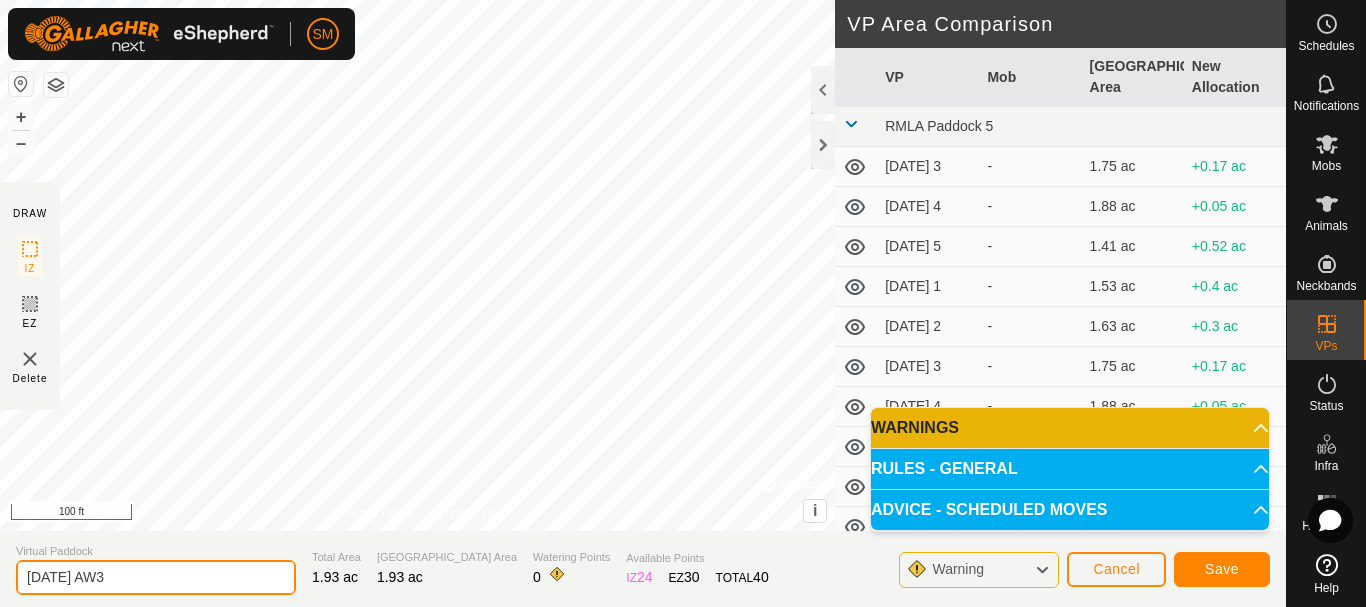 type on "[DATE] AW3" 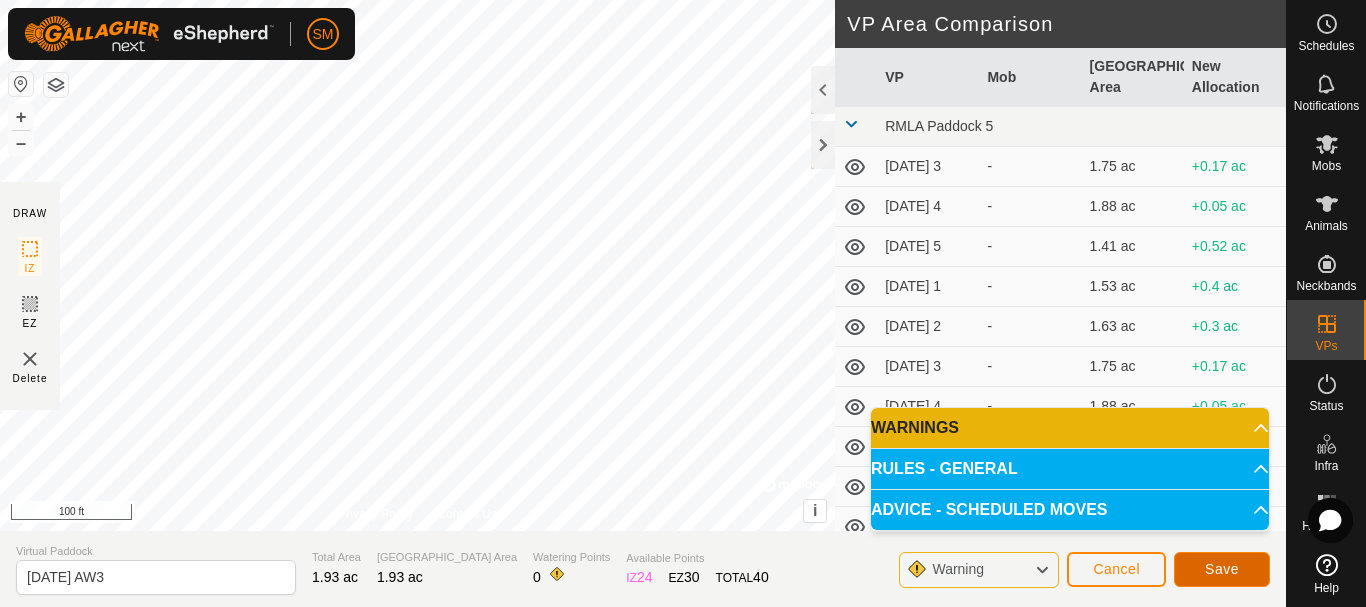 click on "Save" 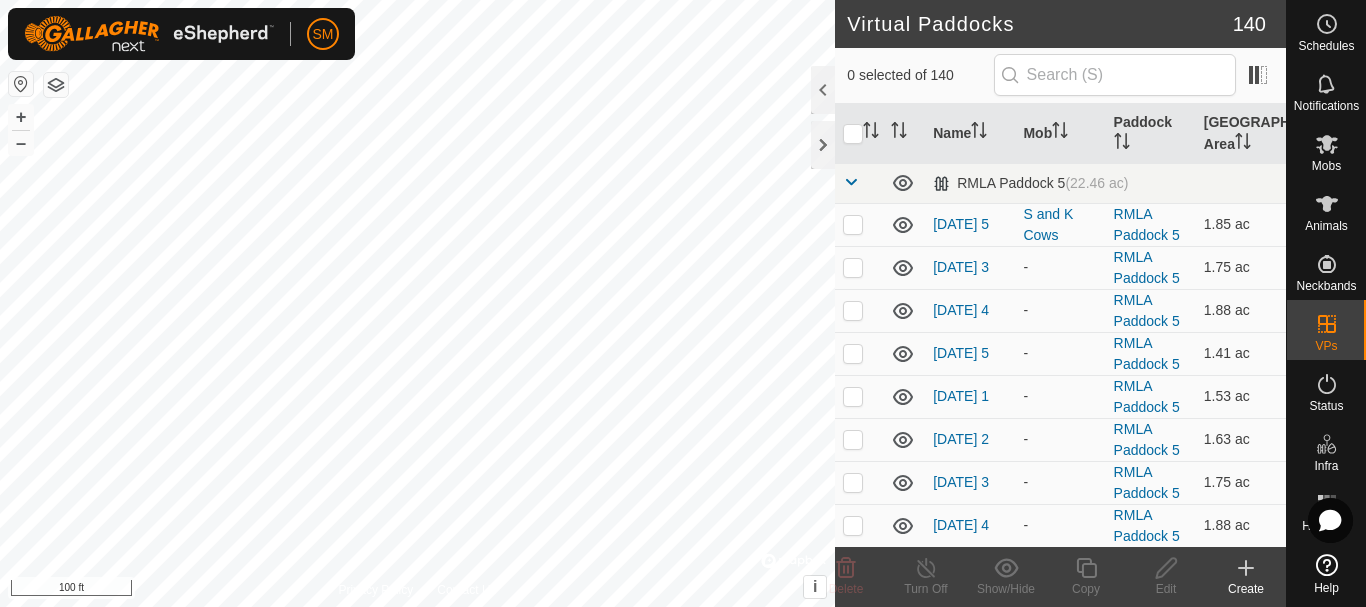 click 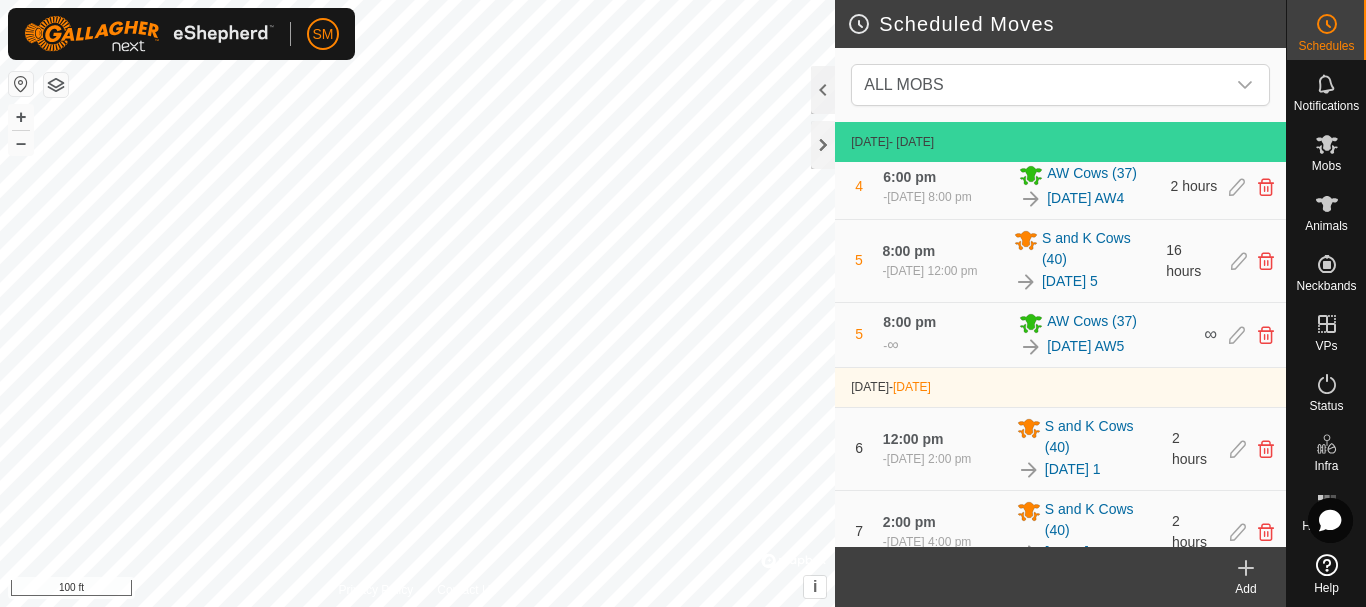 scroll, scrollTop: 700, scrollLeft: 0, axis: vertical 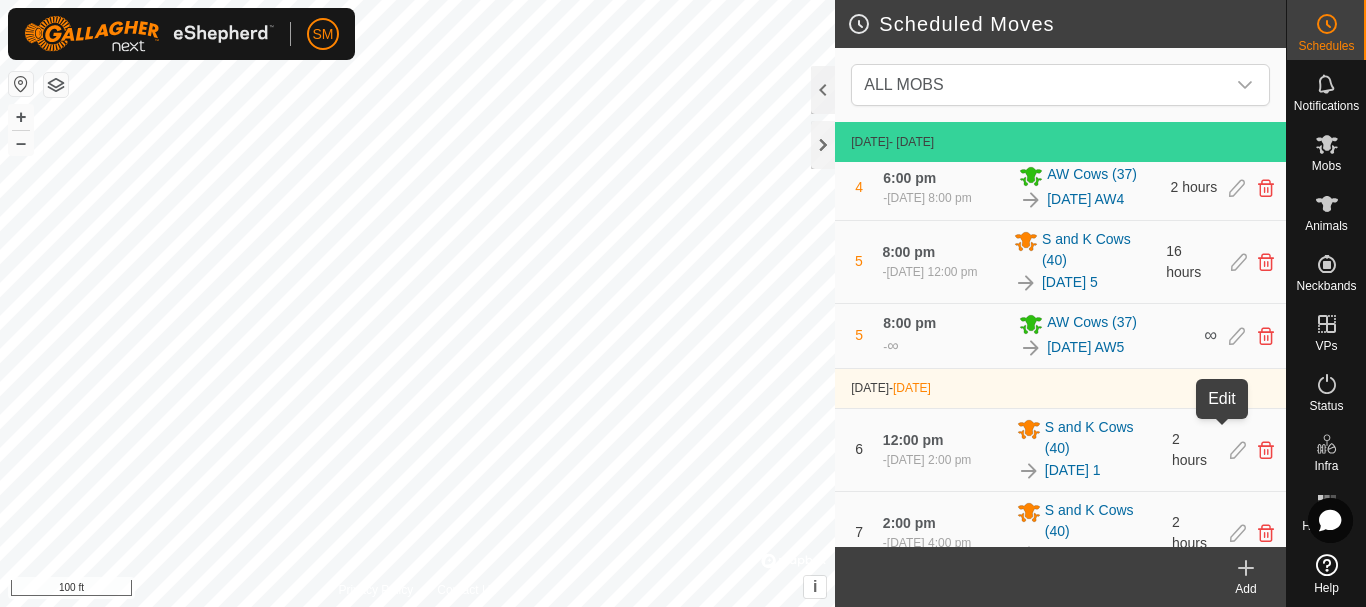 click at bounding box center [1237, 336] 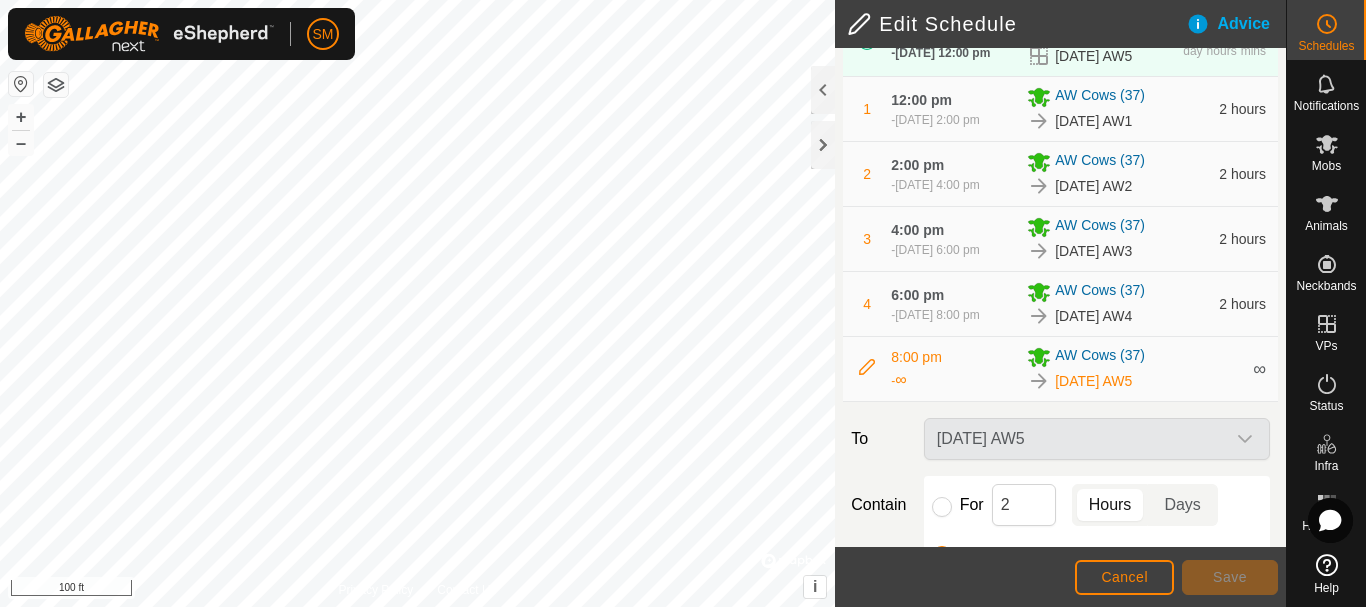 scroll, scrollTop: 412, scrollLeft: 0, axis: vertical 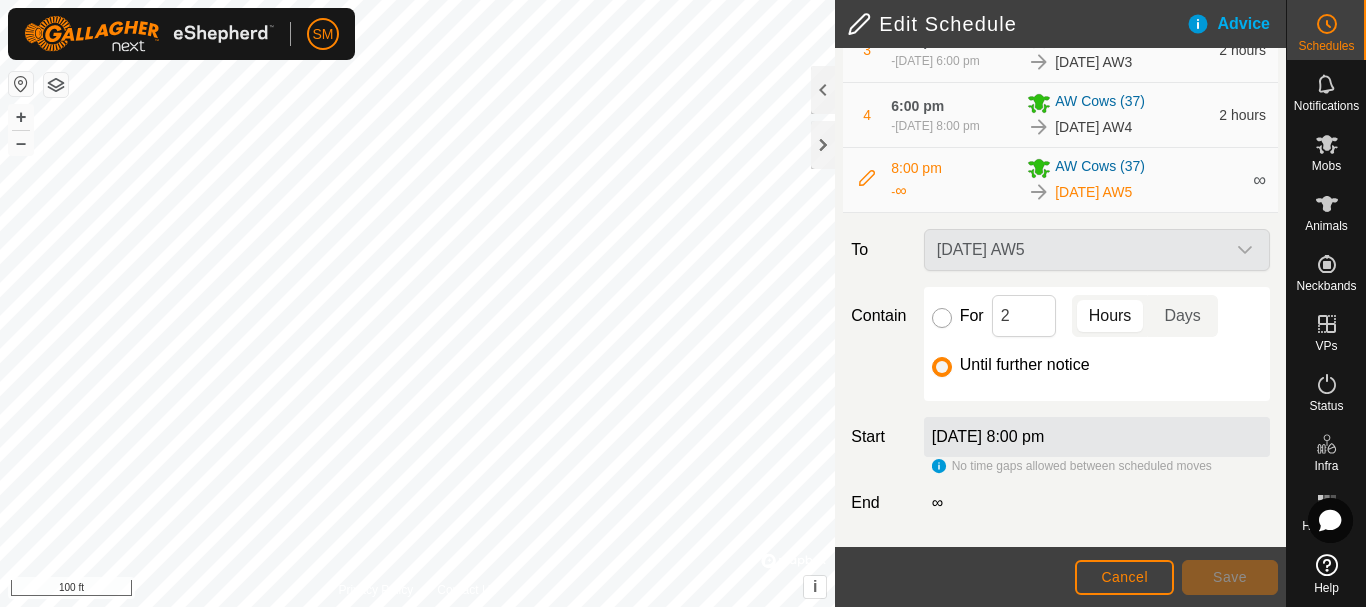 click on "For" at bounding box center (942, 318) 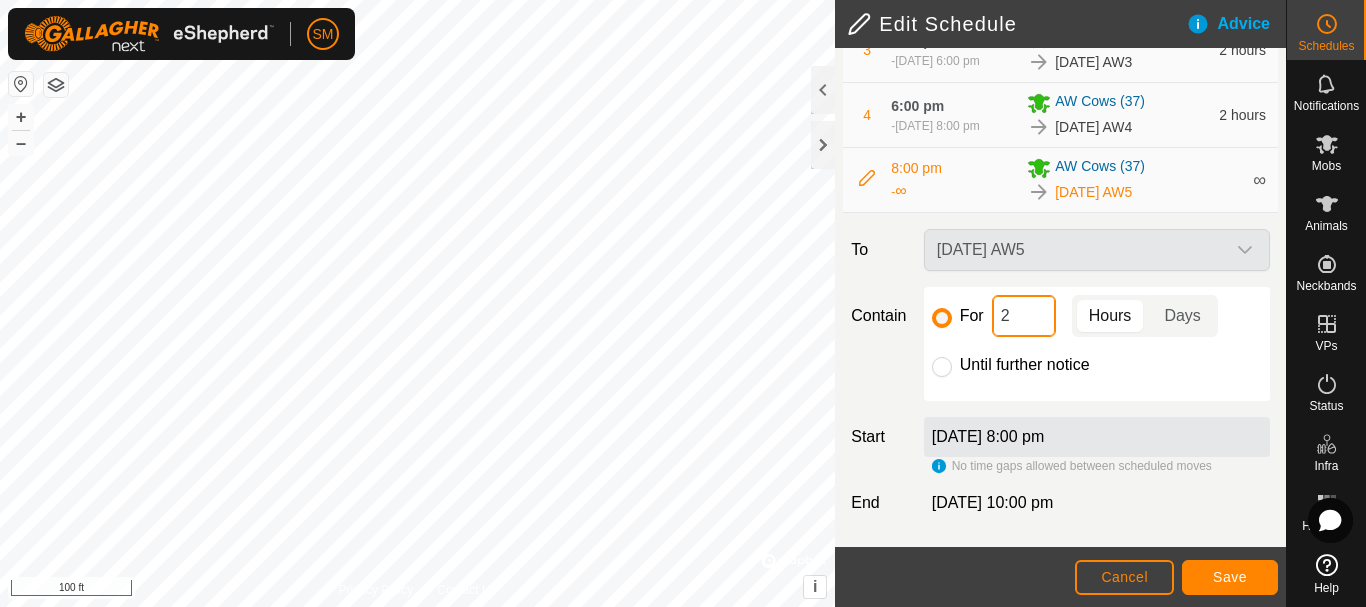 click on "2" 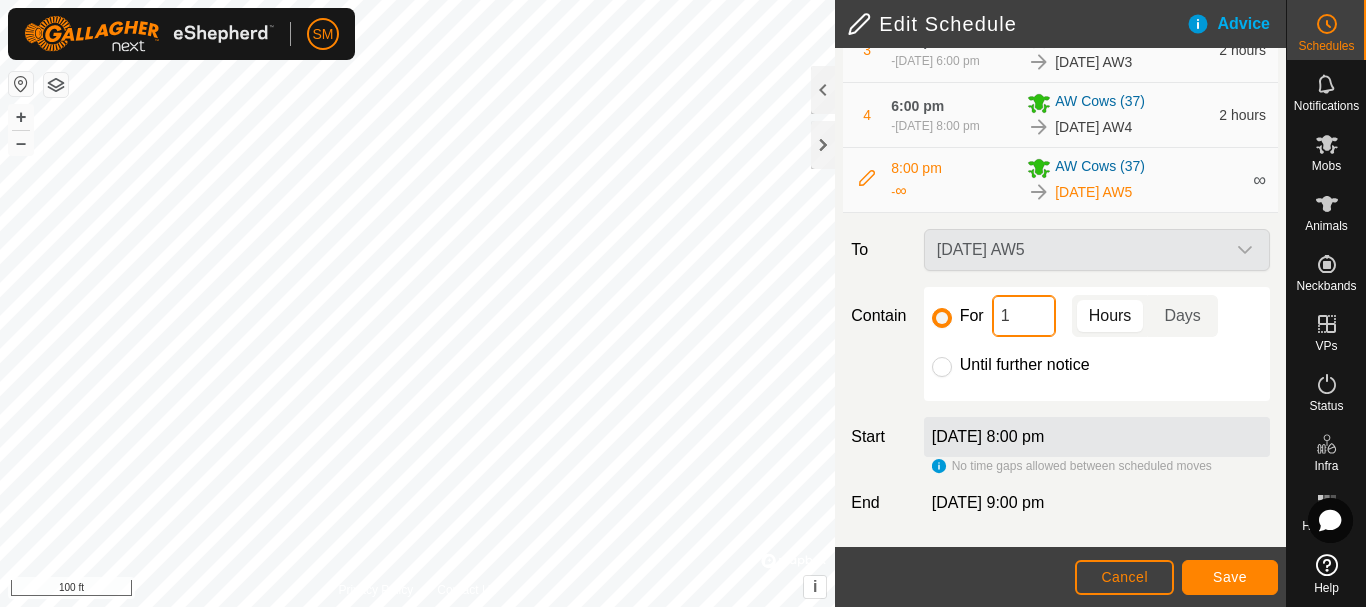 type on "16" 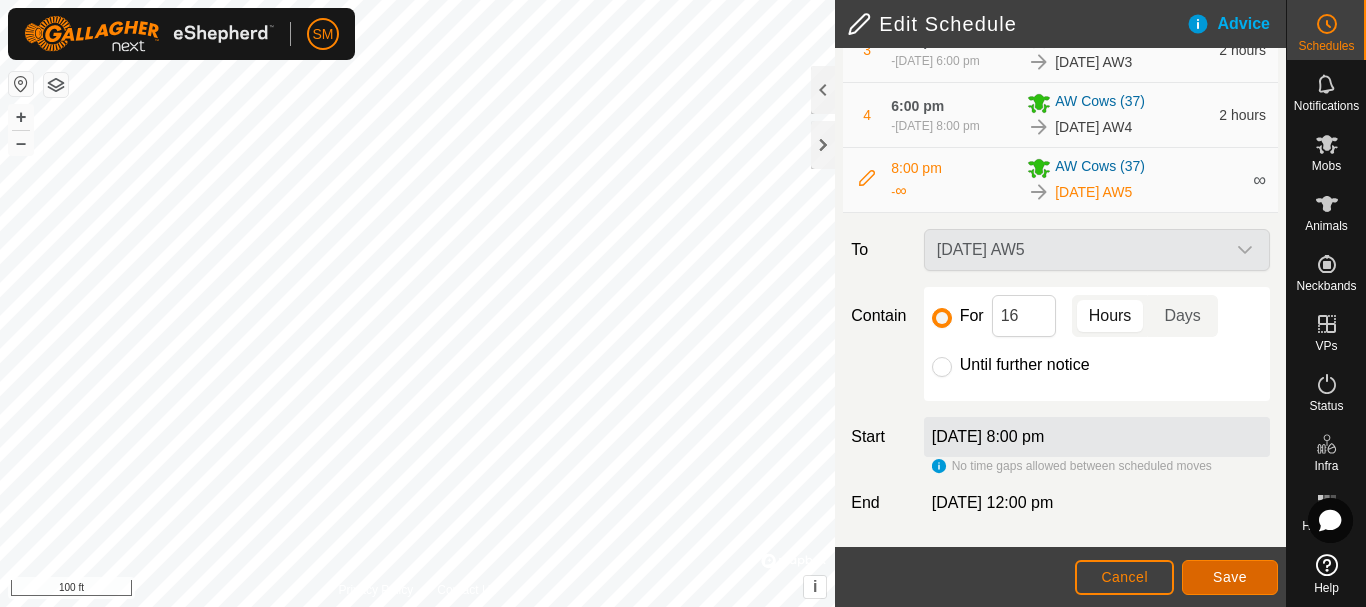 click on "Save" 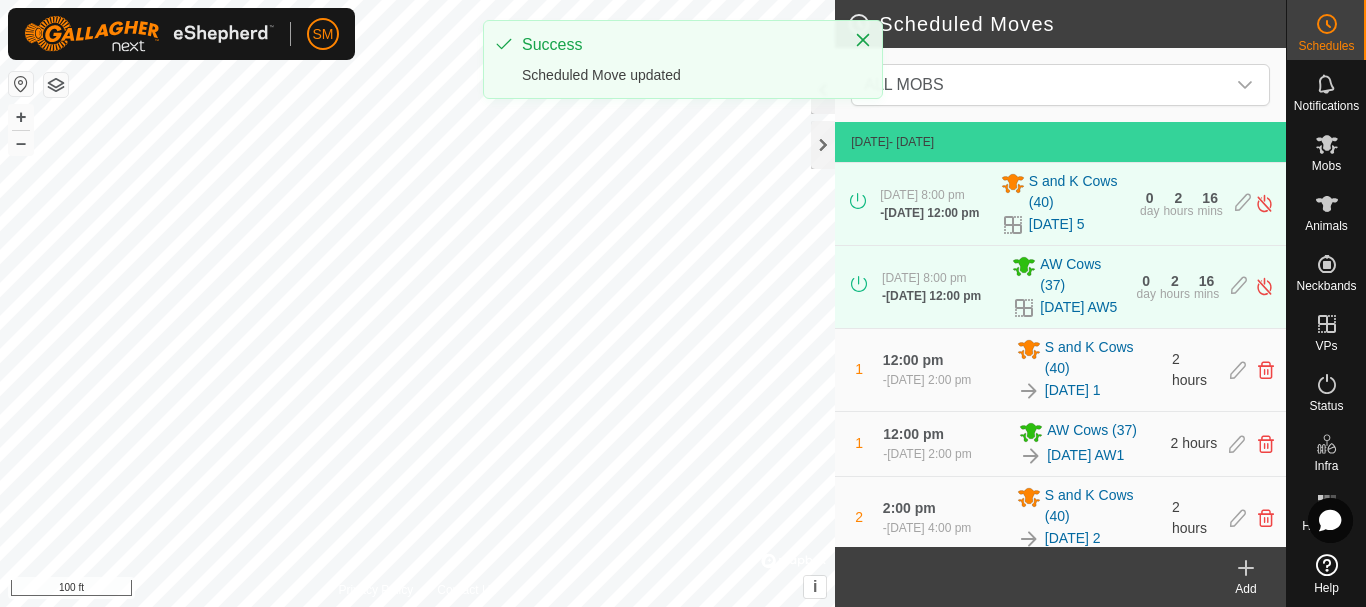 click 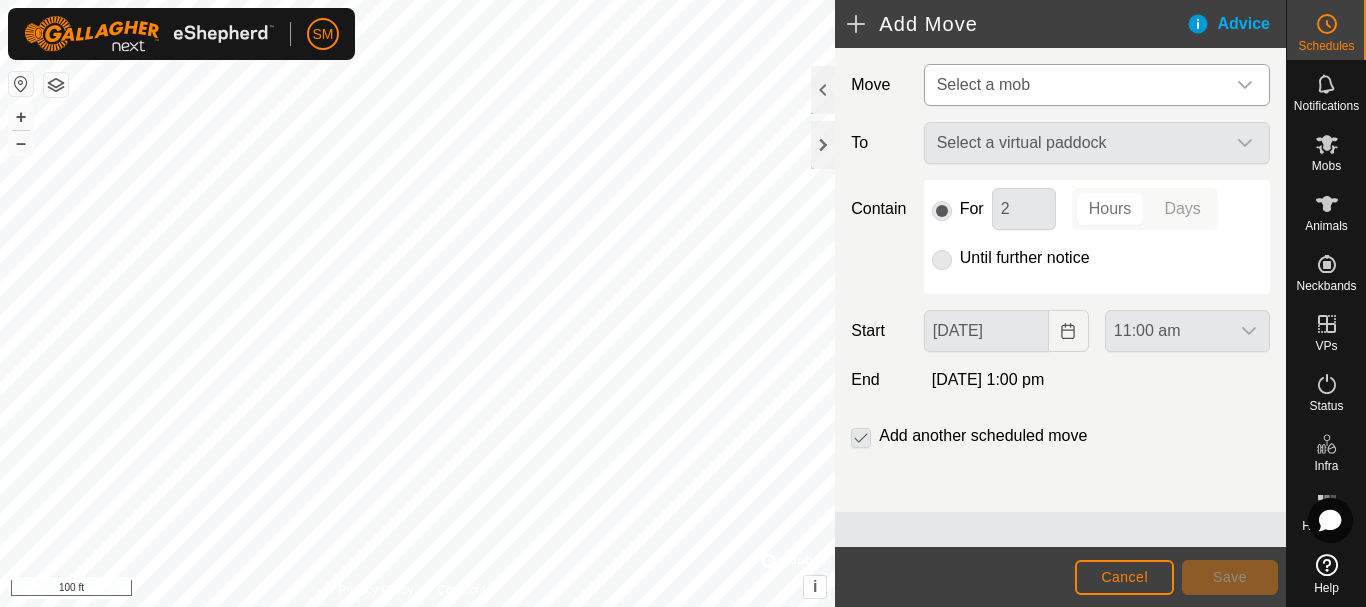 click on "Select a mob" at bounding box center [1077, 85] 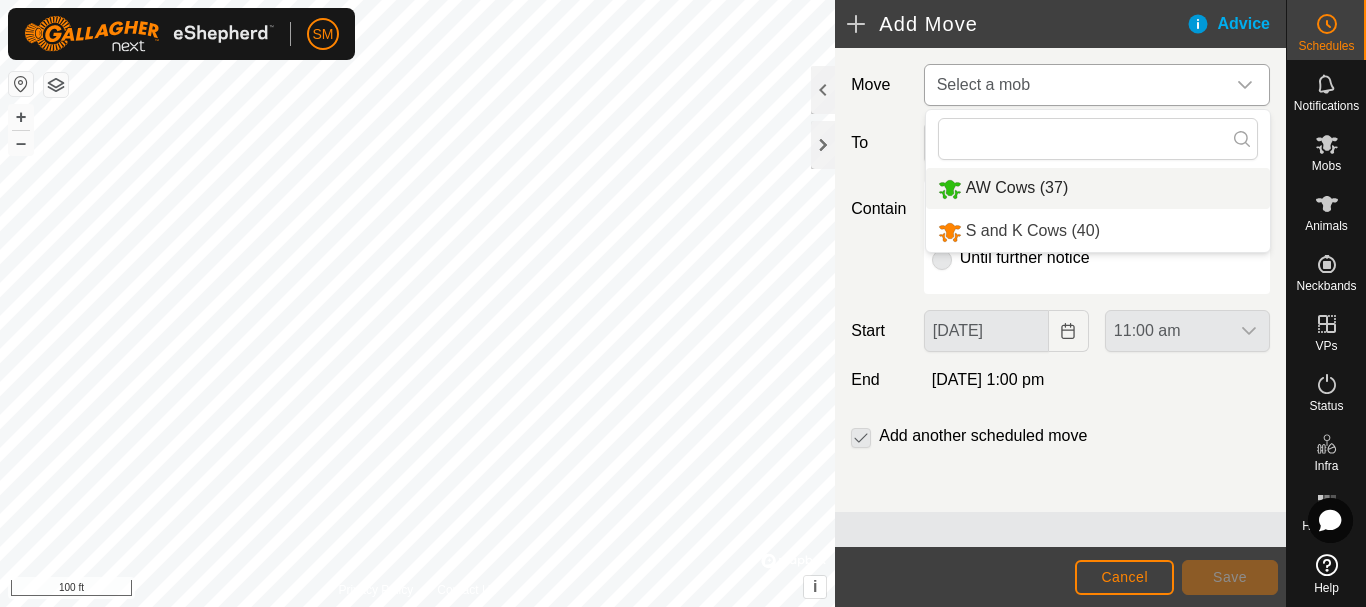 click on "AW Cows (37)" at bounding box center (1098, 188) 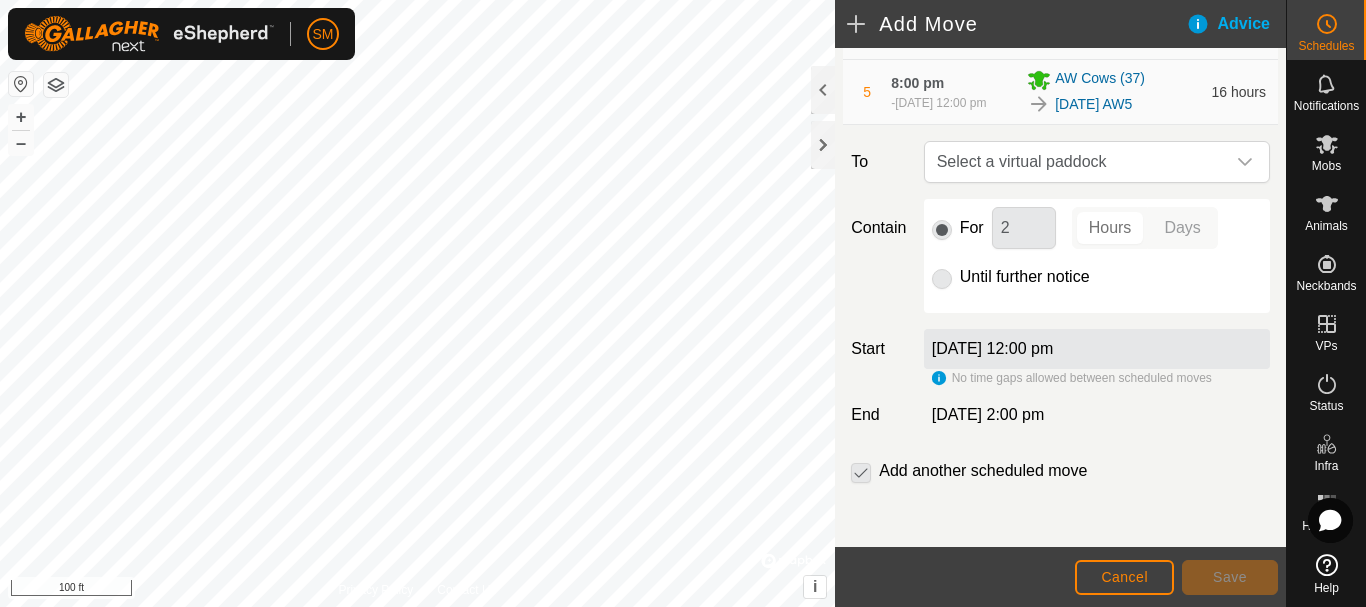 scroll, scrollTop: 509, scrollLeft: 0, axis: vertical 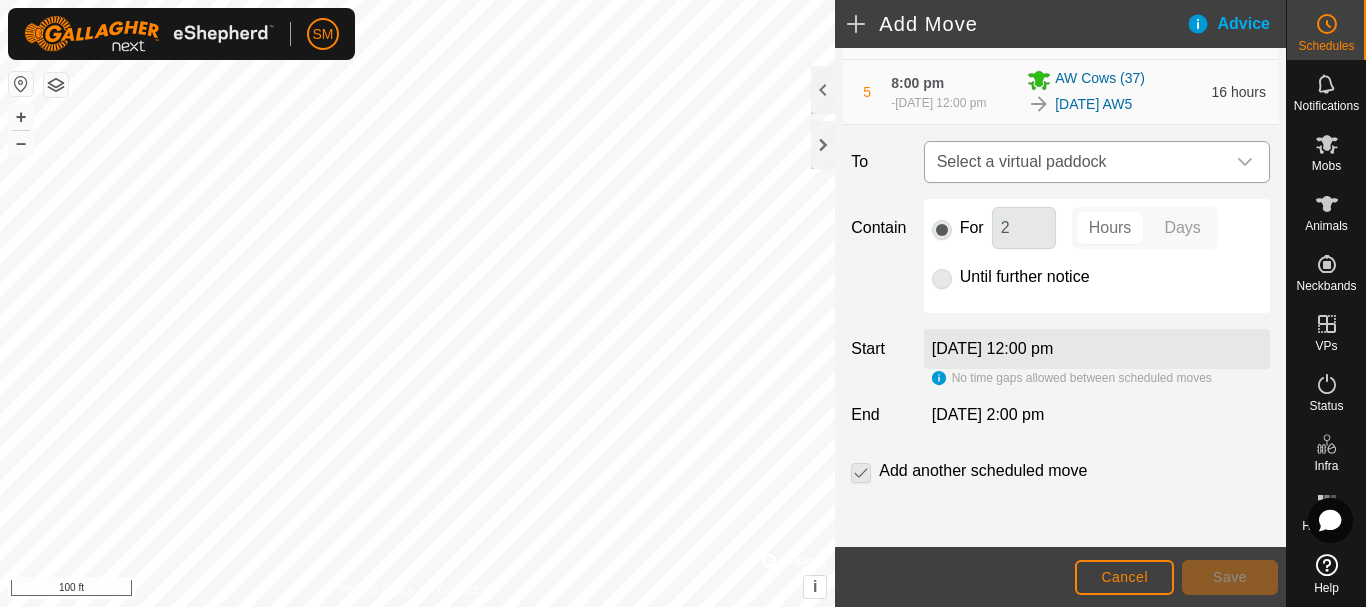 click on "Select a virtual paddock" at bounding box center (1077, 162) 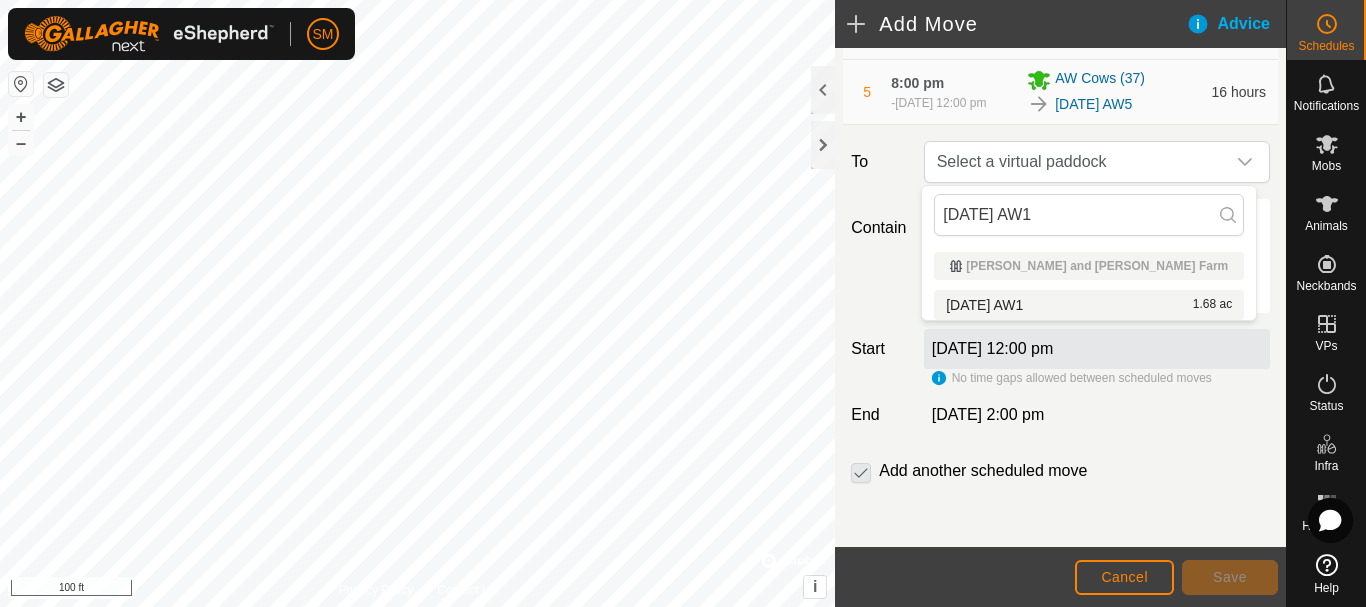 type on "[DATE] AW1" 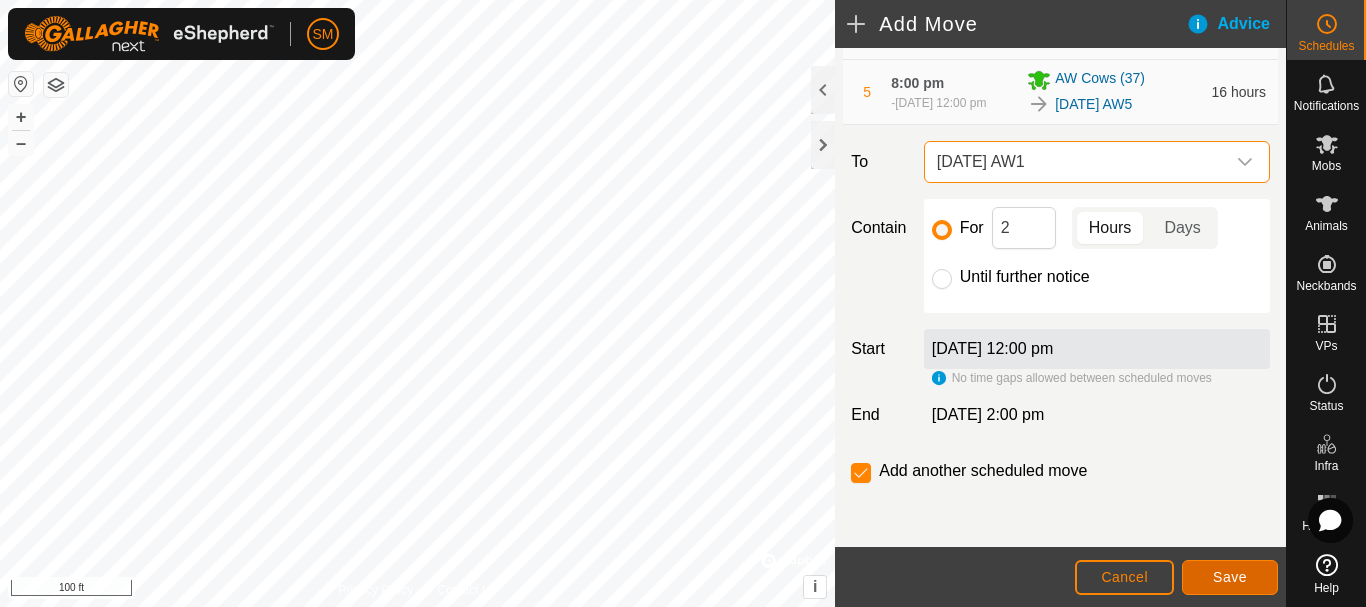 click on "Save" 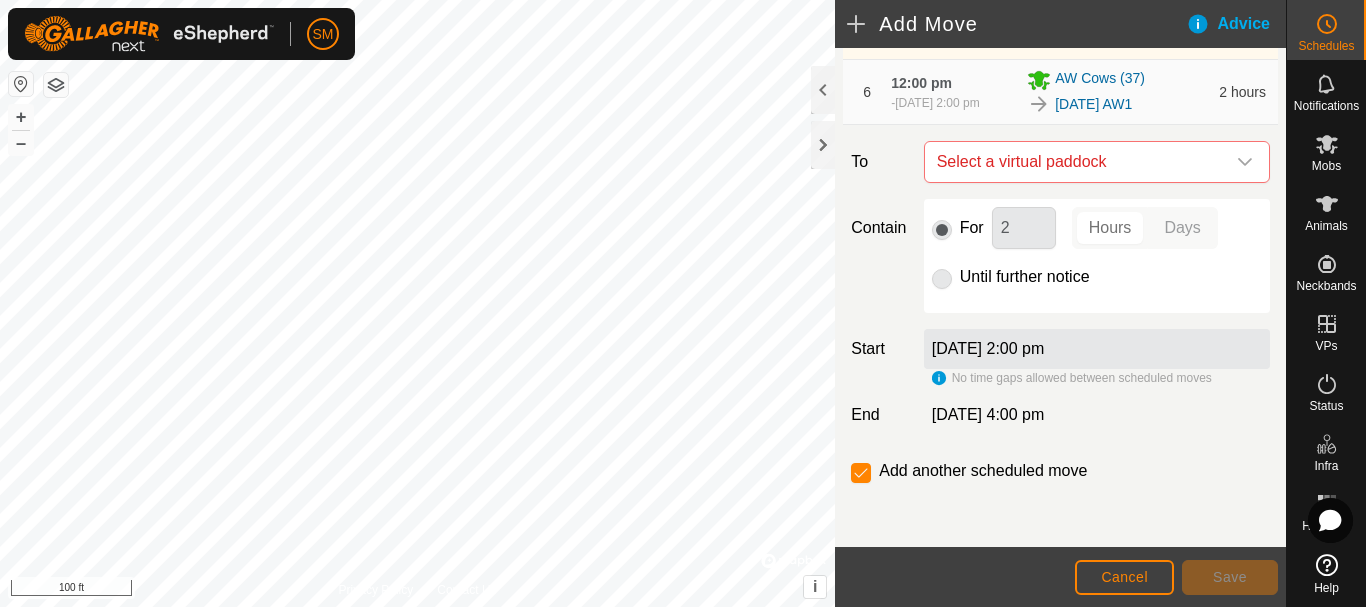 scroll, scrollTop: 623, scrollLeft: 0, axis: vertical 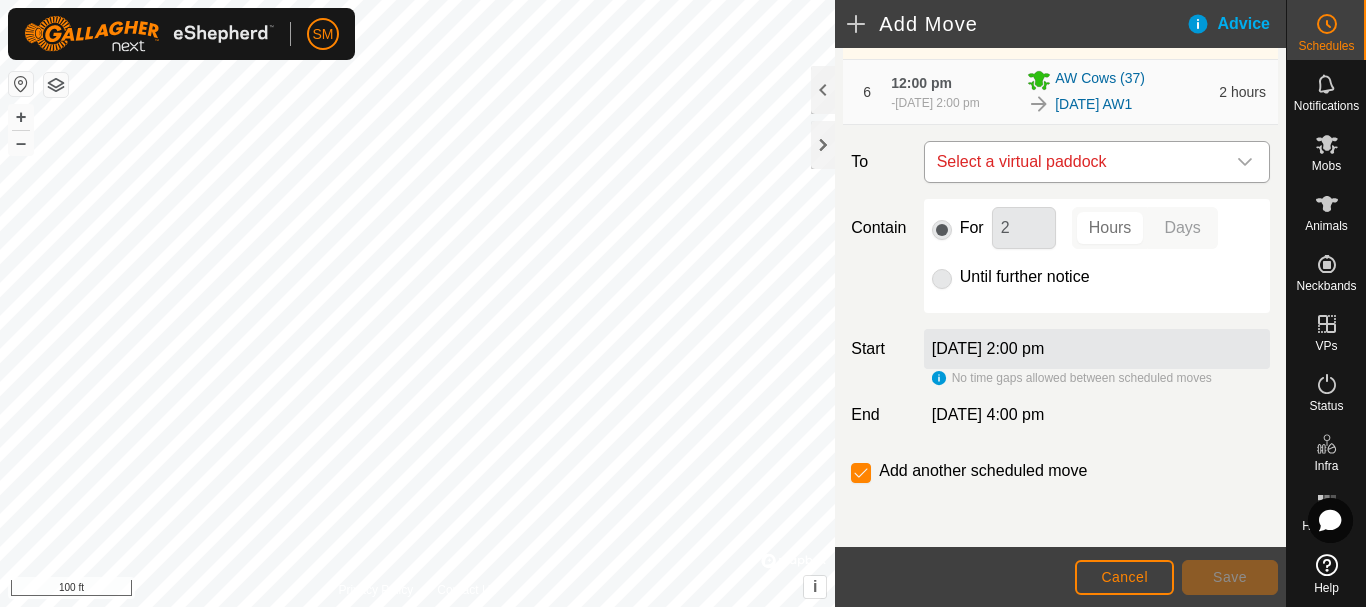 click 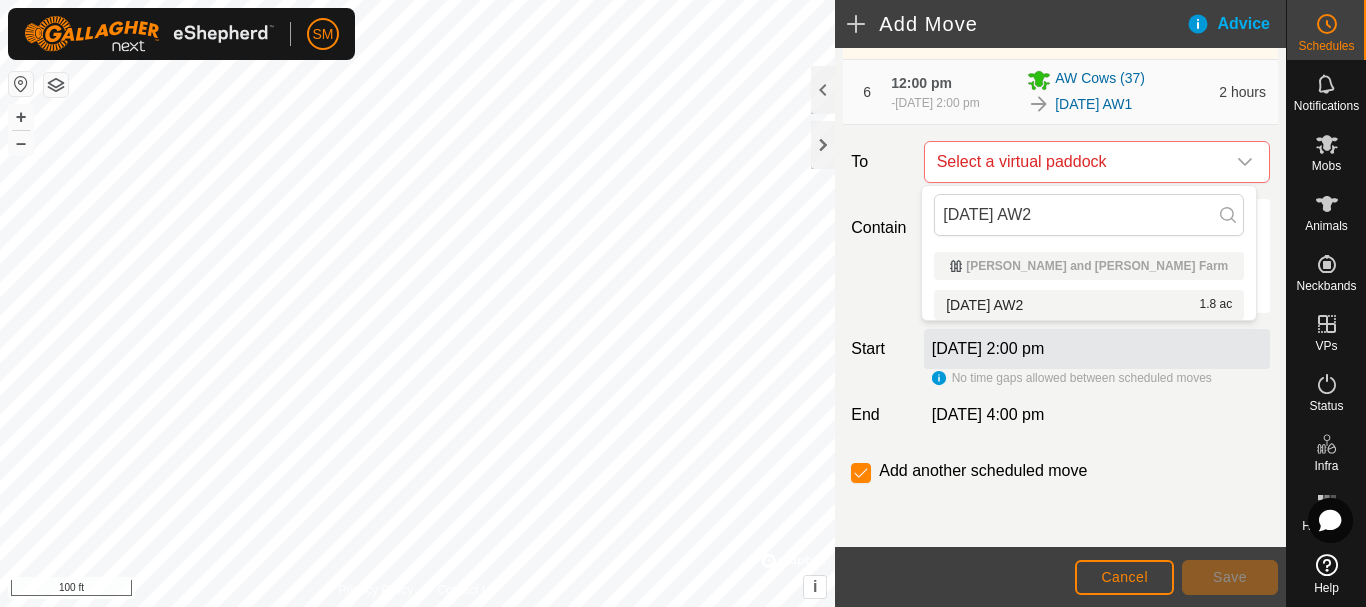 type on "[DATE] AW2" 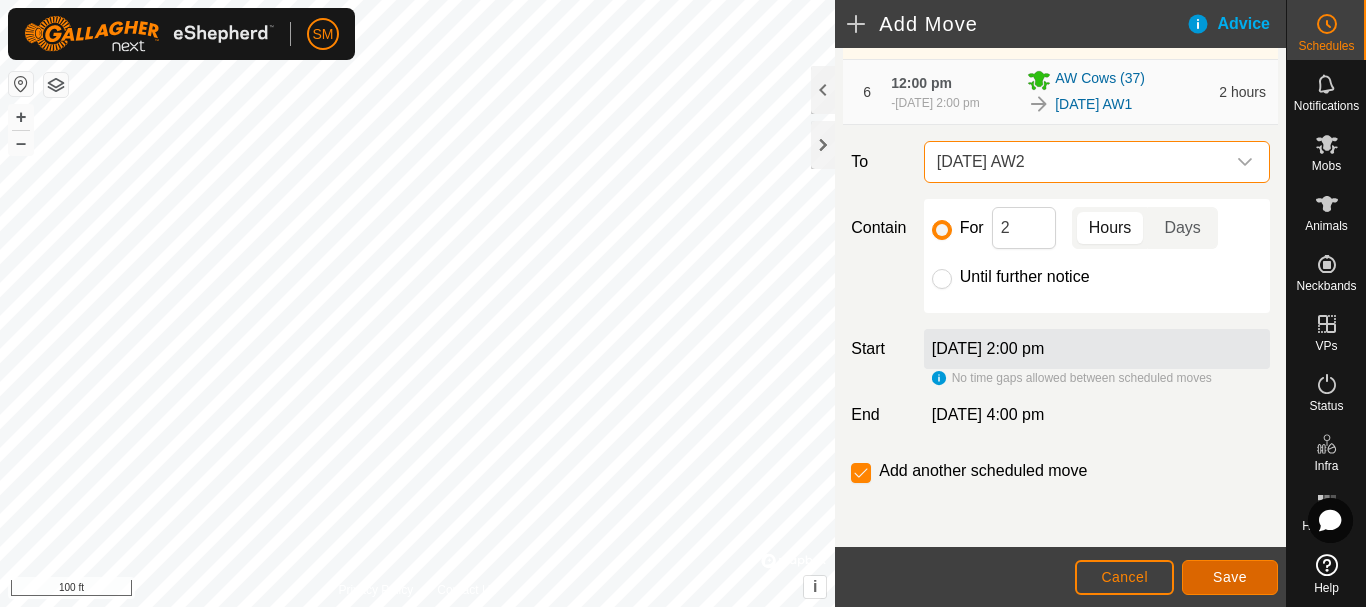 click on "Save" 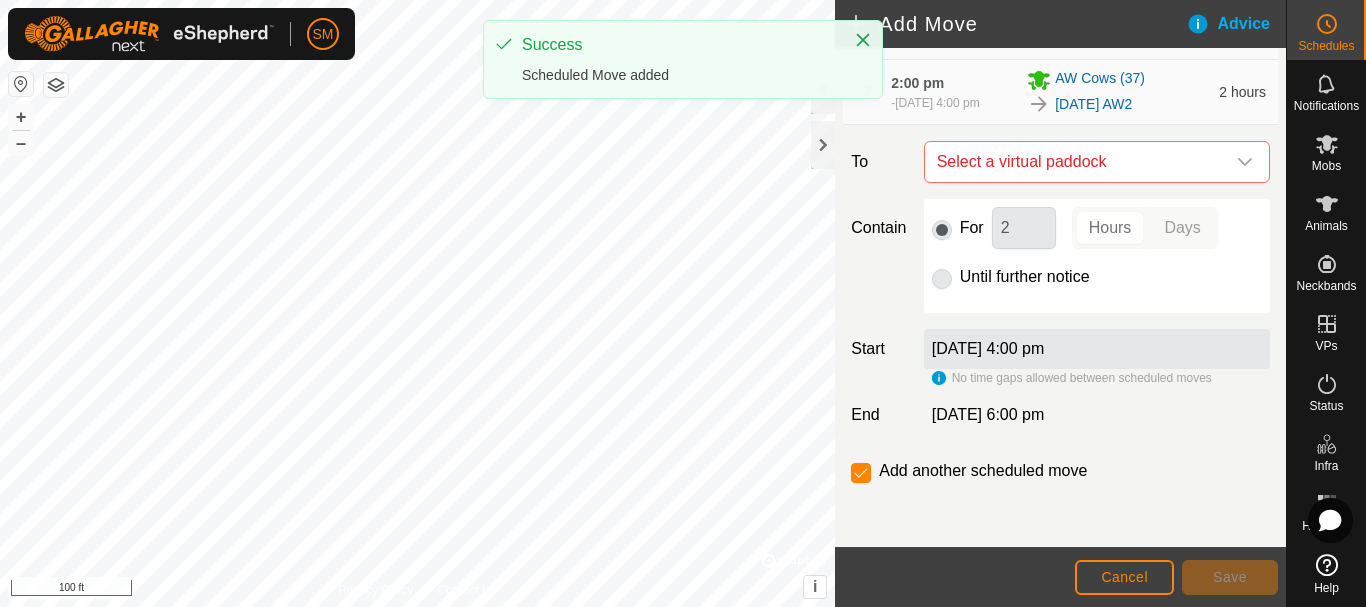 scroll, scrollTop: 697, scrollLeft: 0, axis: vertical 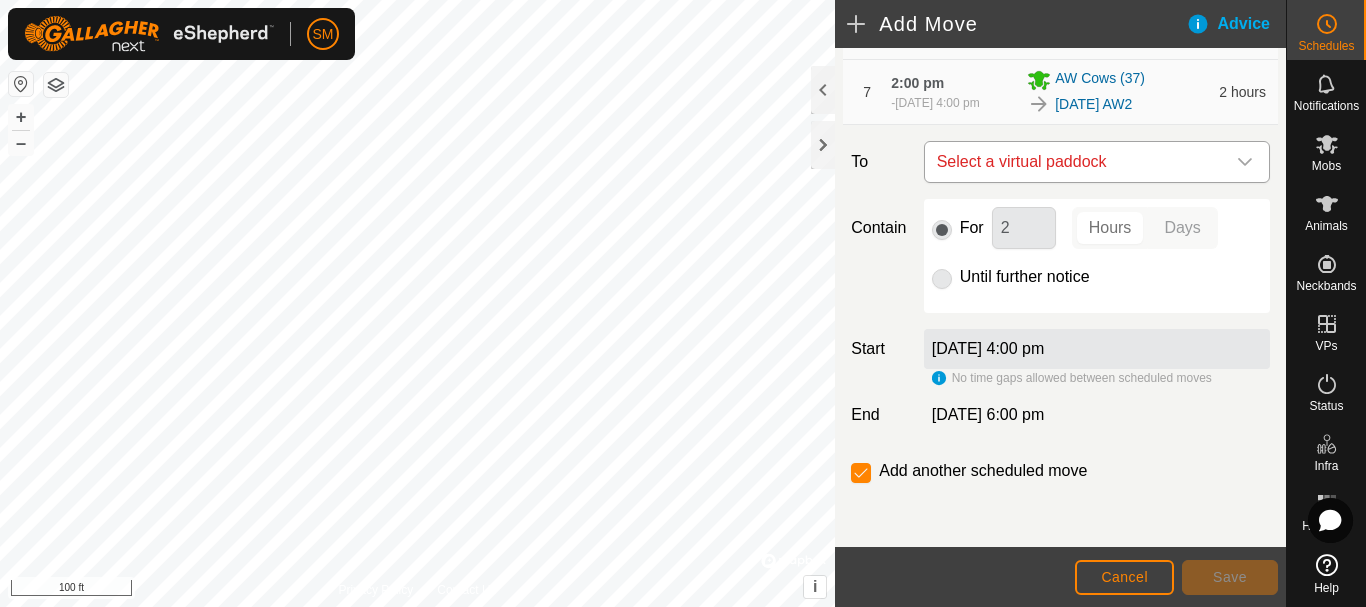 click 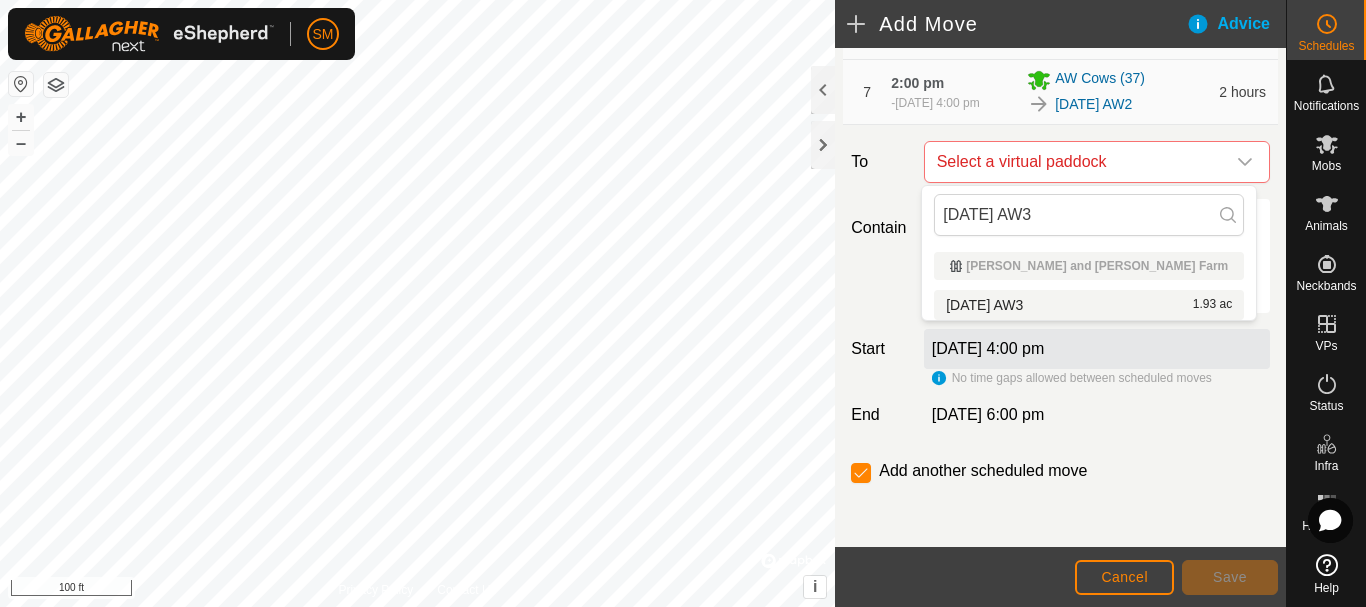 type on "[DATE] AW3" 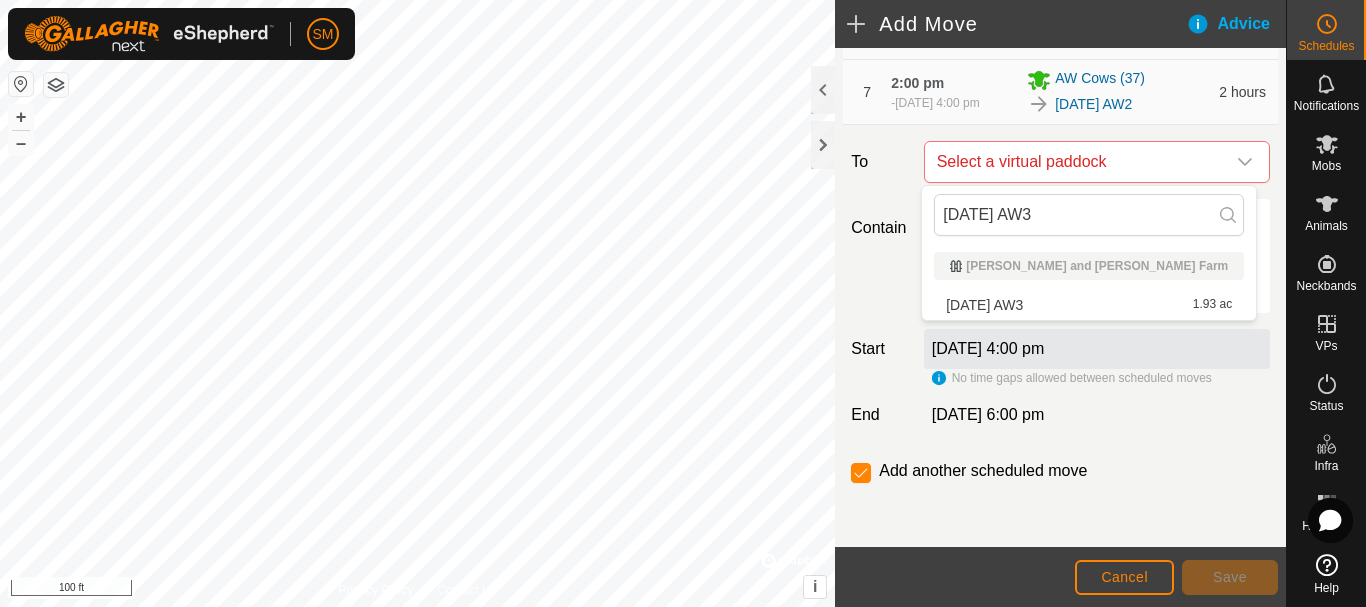 click on "[DATE] AW3  1.93 ac" at bounding box center [1089, 305] 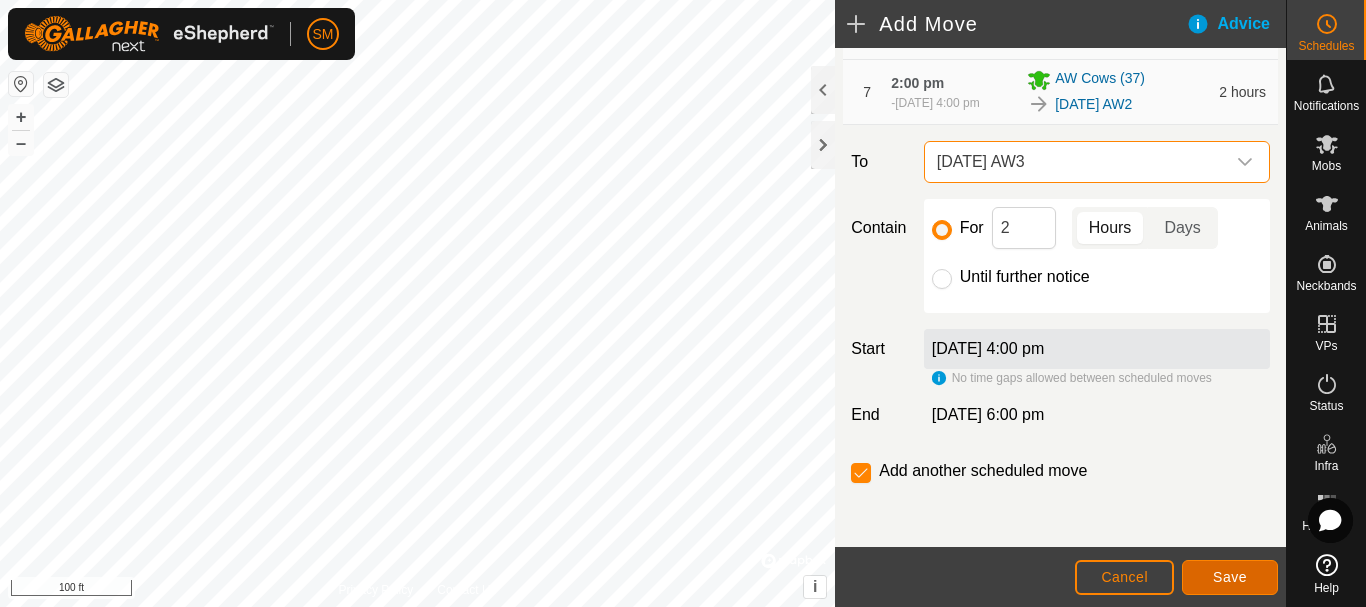 click on "Save" 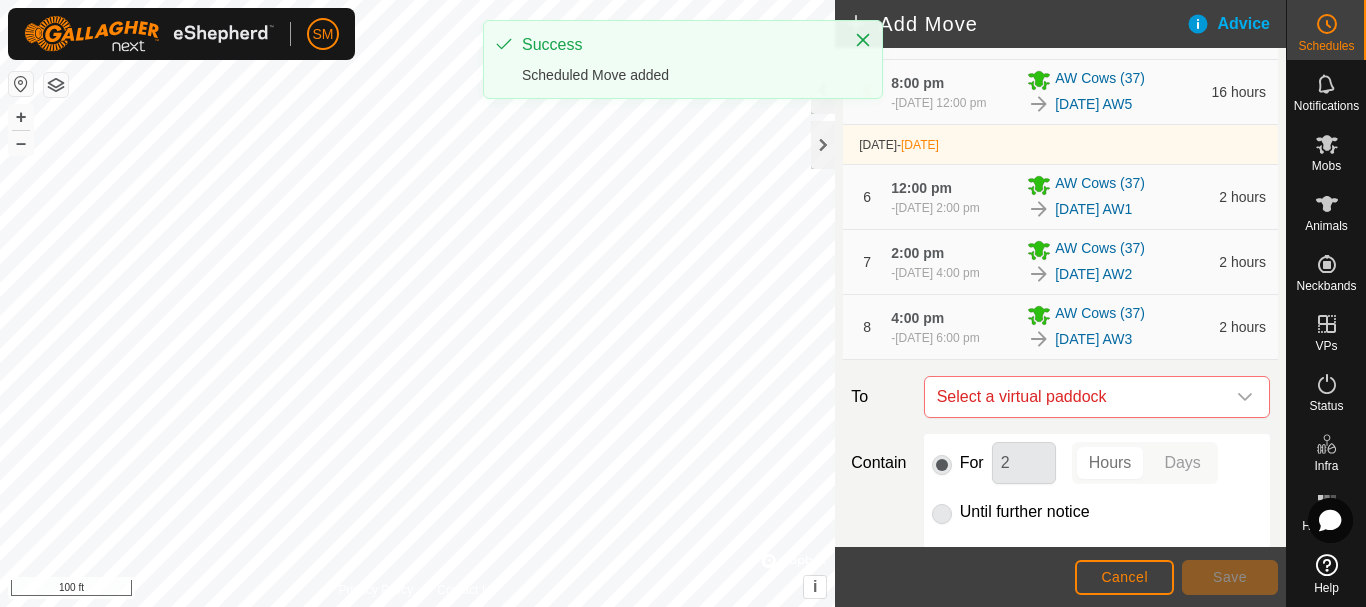 scroll, scrollTop: 771, scrollLeft: 0, axis: vertical 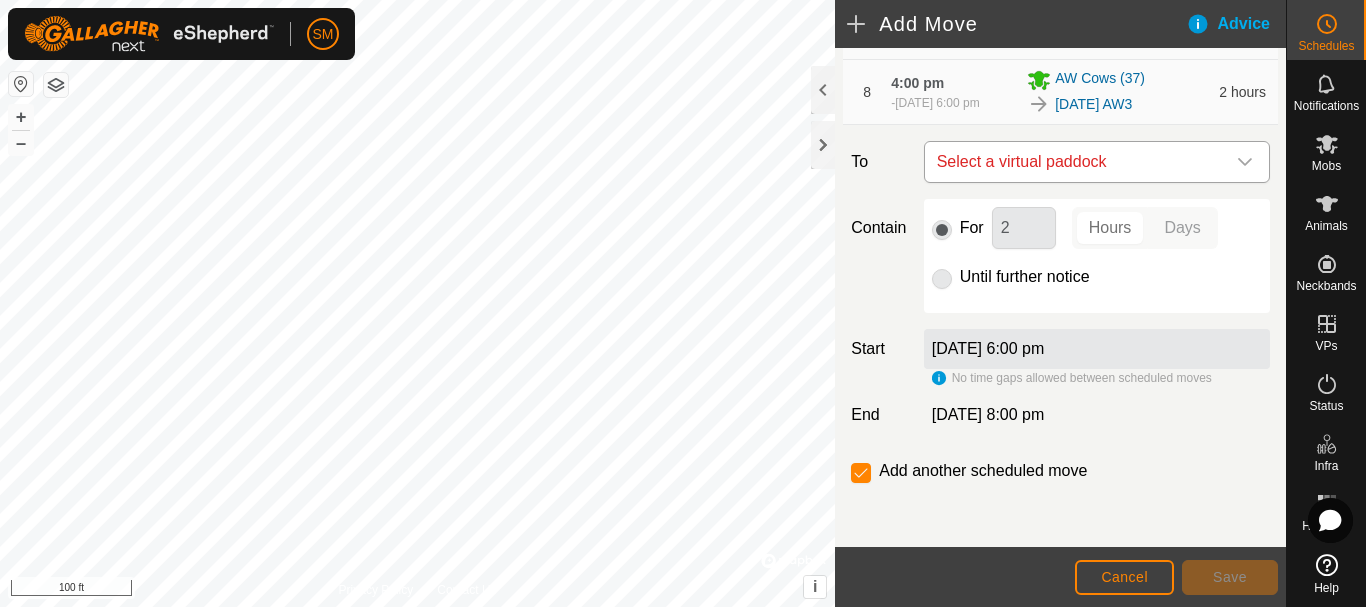 click at bounding box center [1245, 162] 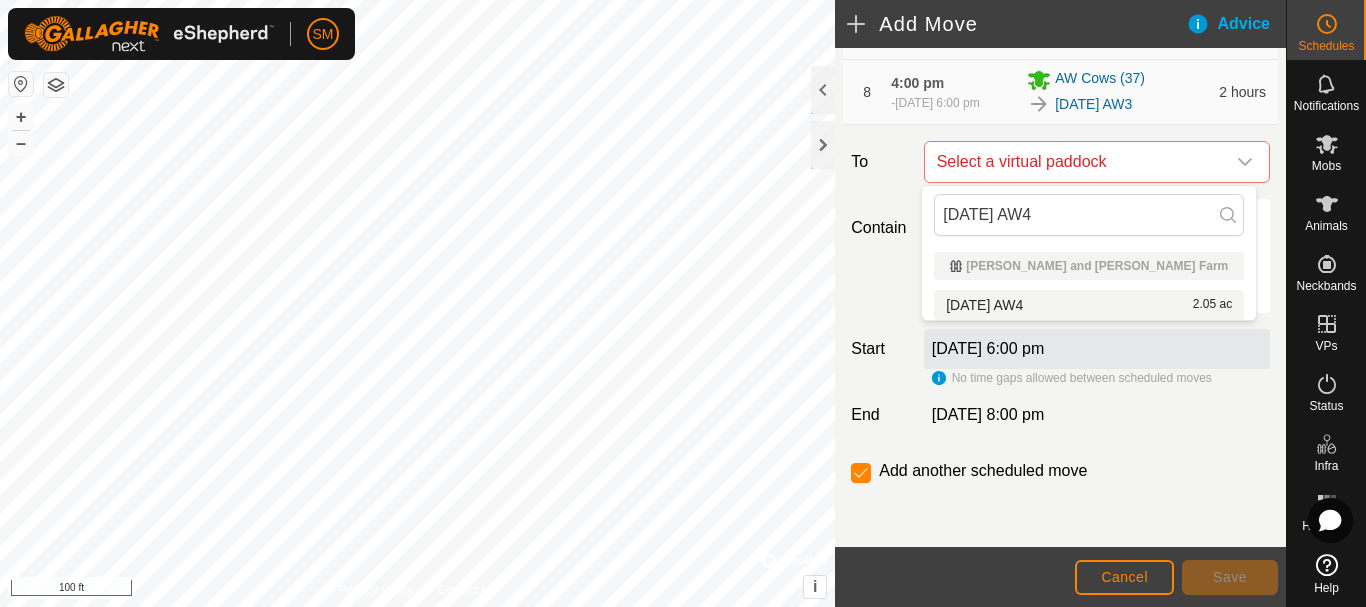type on "[DATE] AW4" 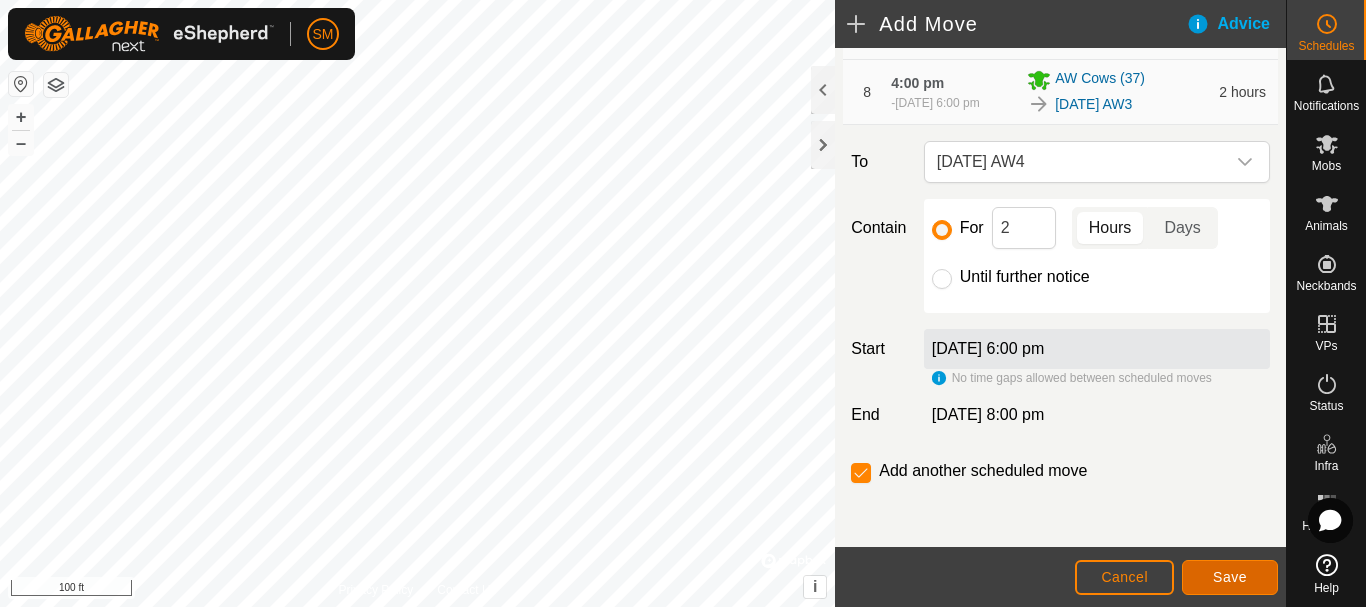 click on "Save" 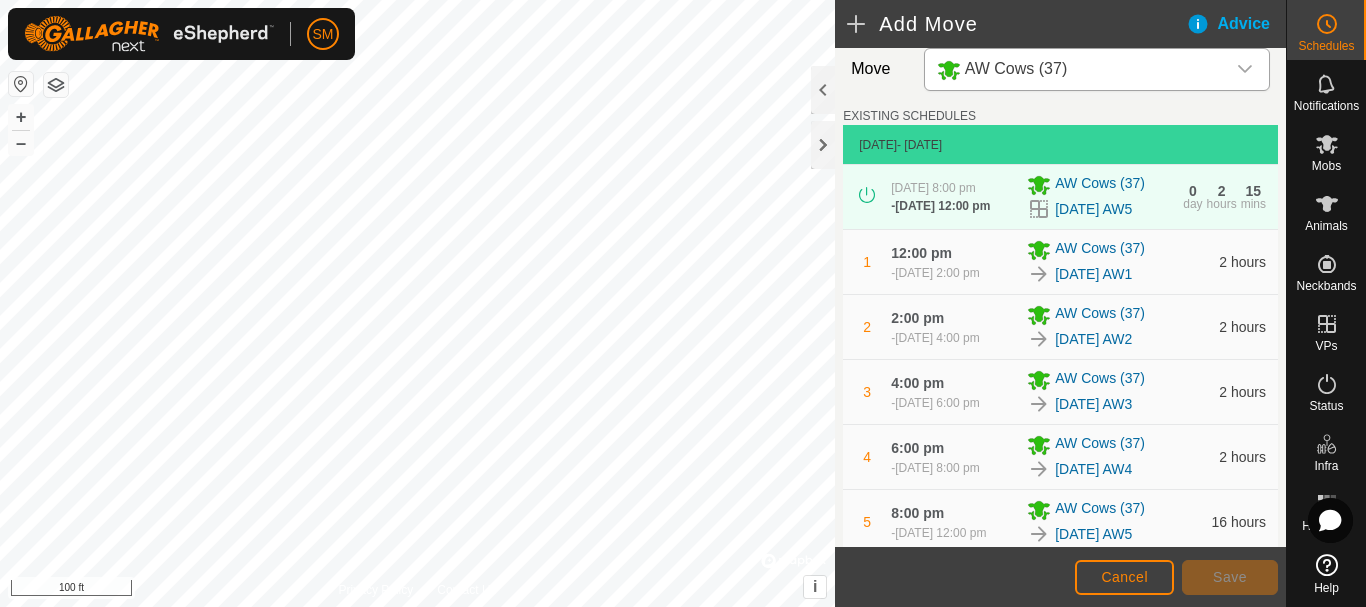 scroll, scrollTop: 845, scrollLeft: 0, axis: vertical 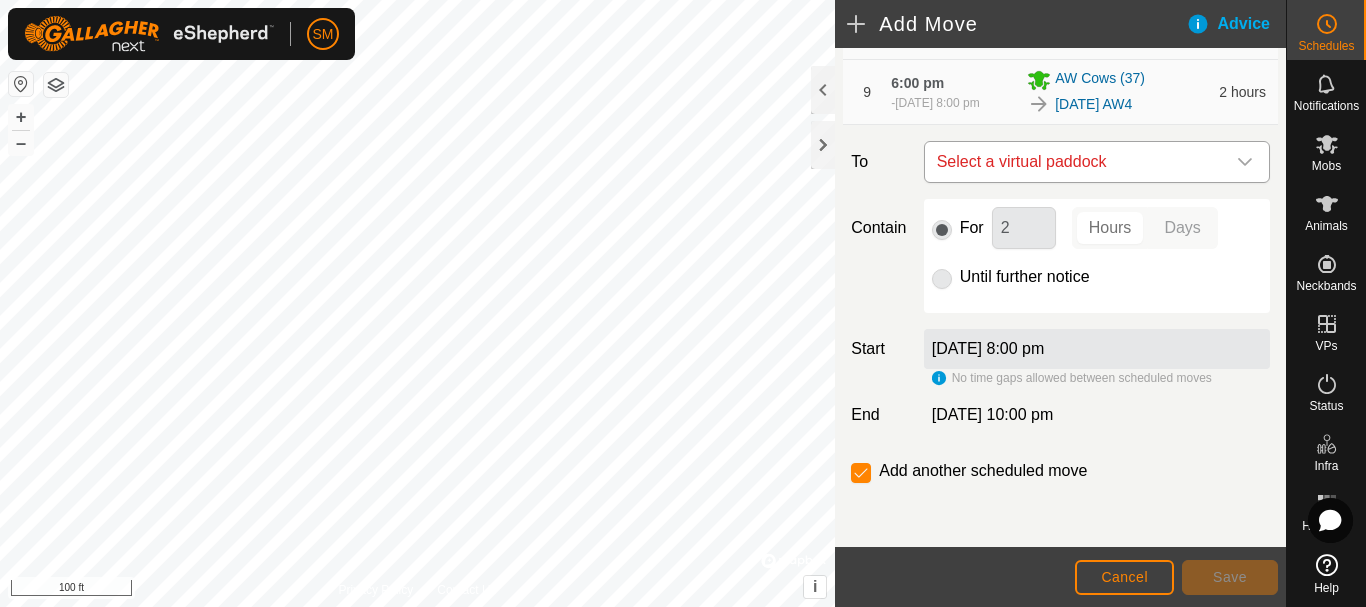 click 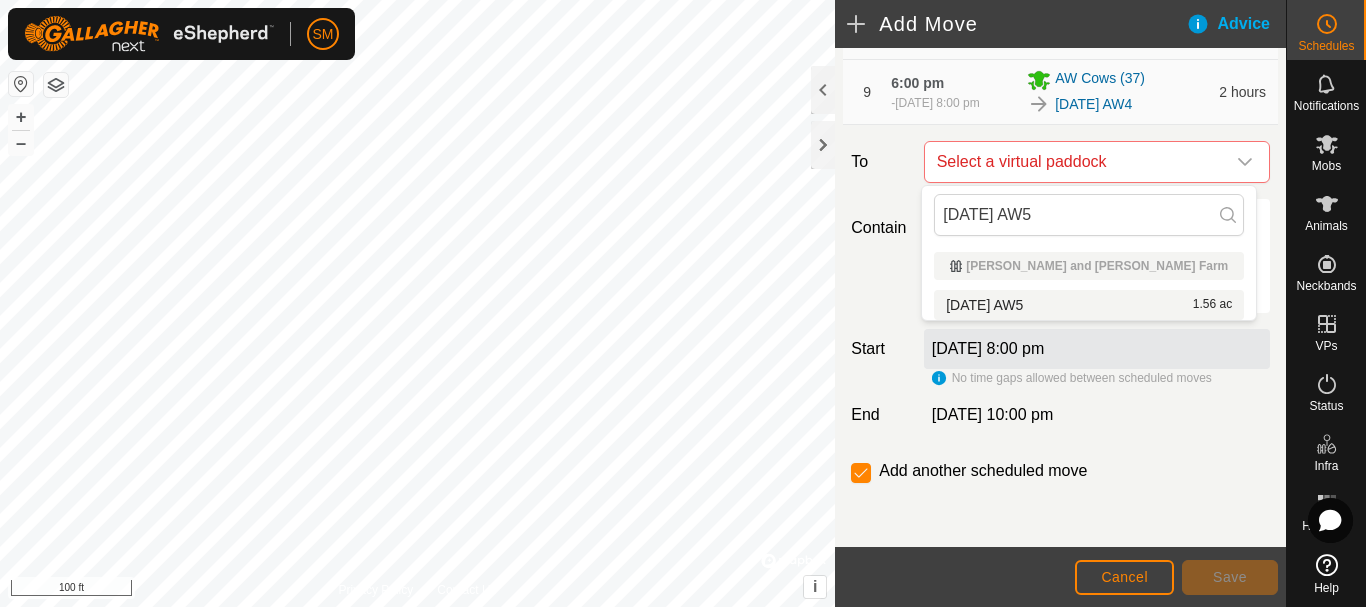 type on "[DATE] AW5" 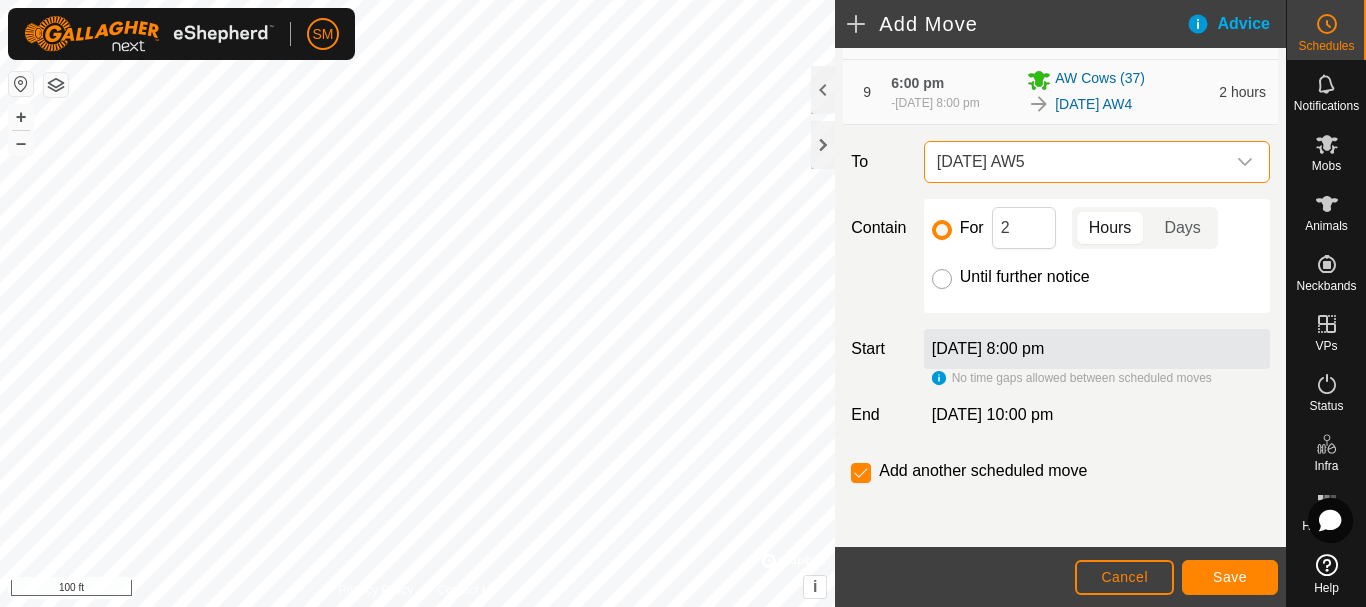 click on "Until further notice" at bounding box center (942, 279) 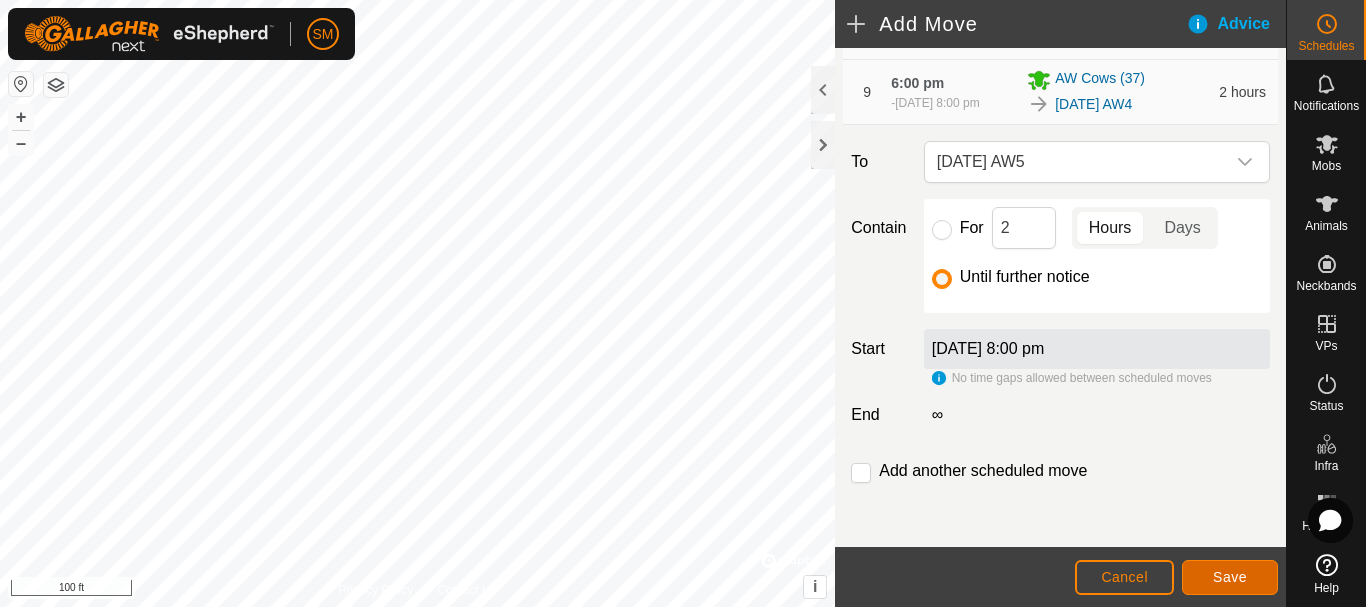 click on "Save" 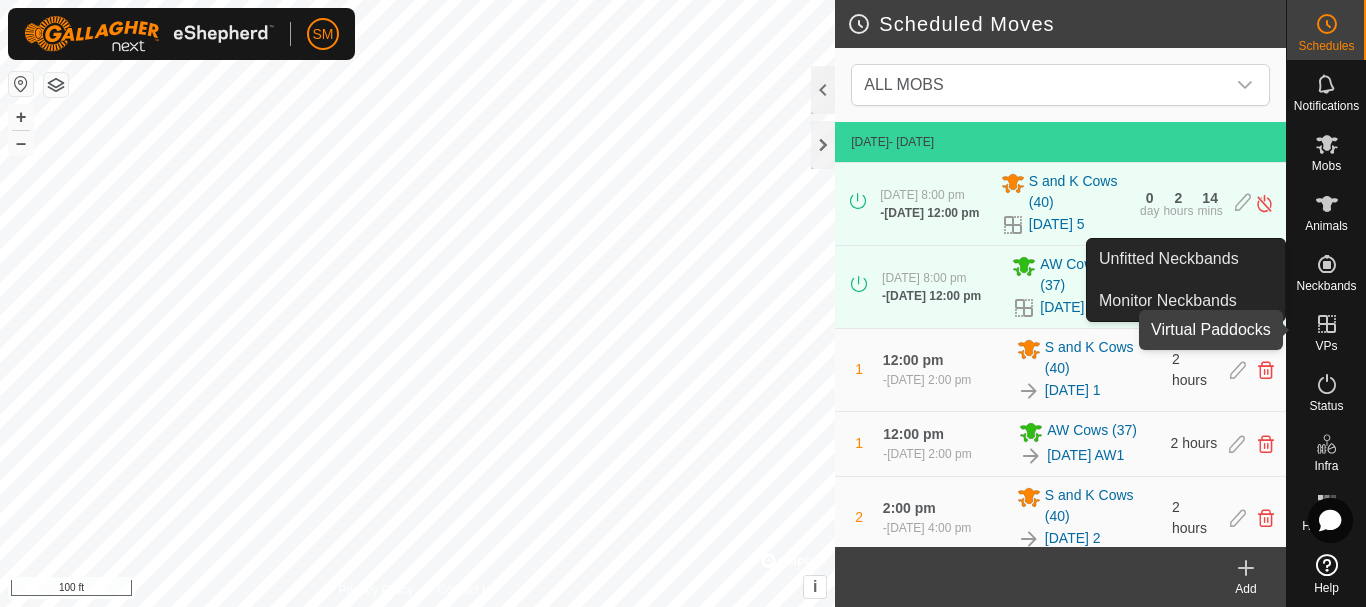 click at bounding box center [1327, 324] 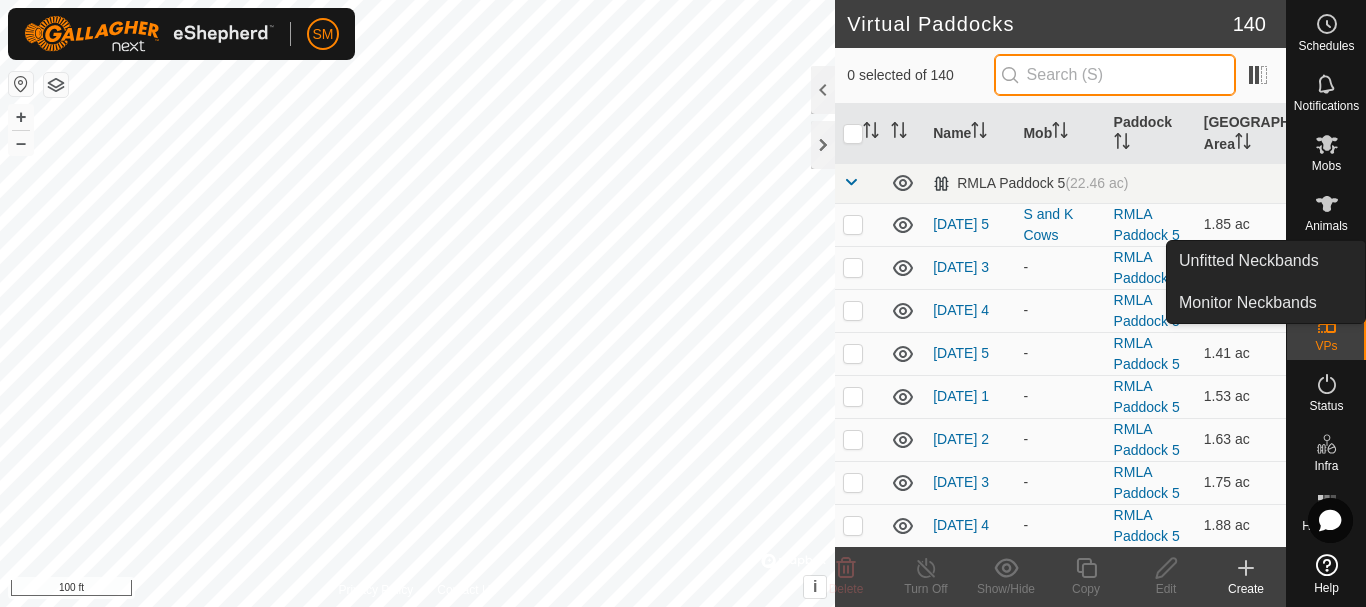 click at bounding box center [1115, 75] 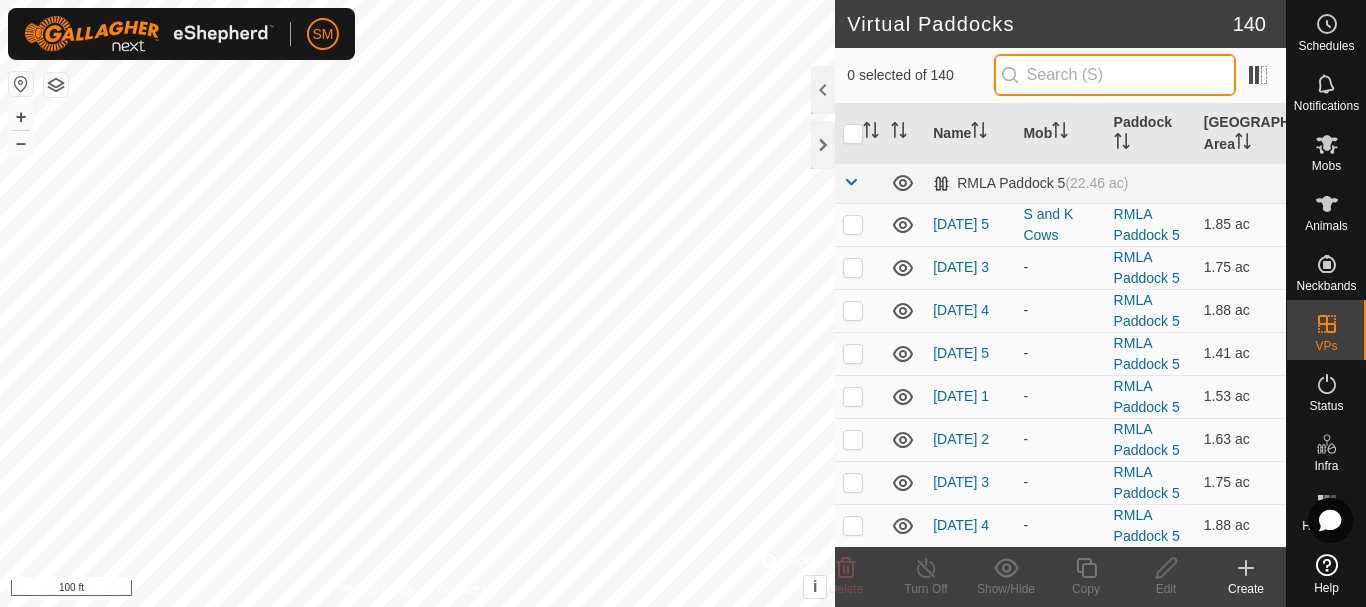 paste on "[DATE] AW" 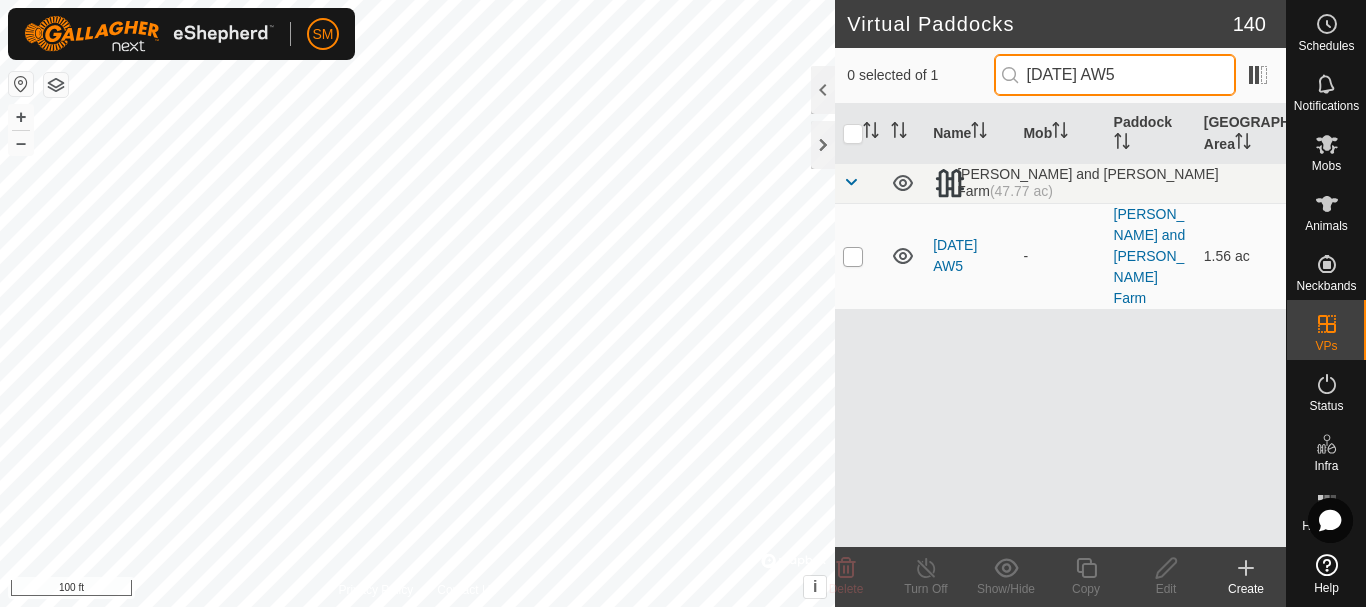 type on "[DATE] AW5" 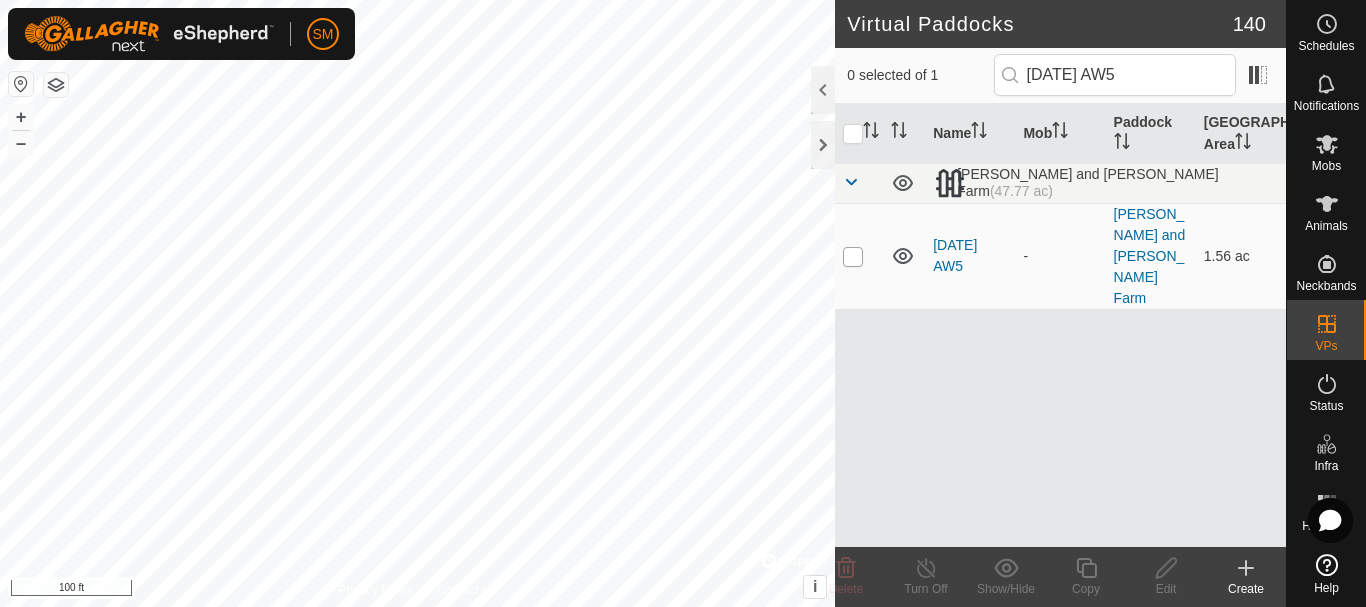 click at bounding box center [853, 257] 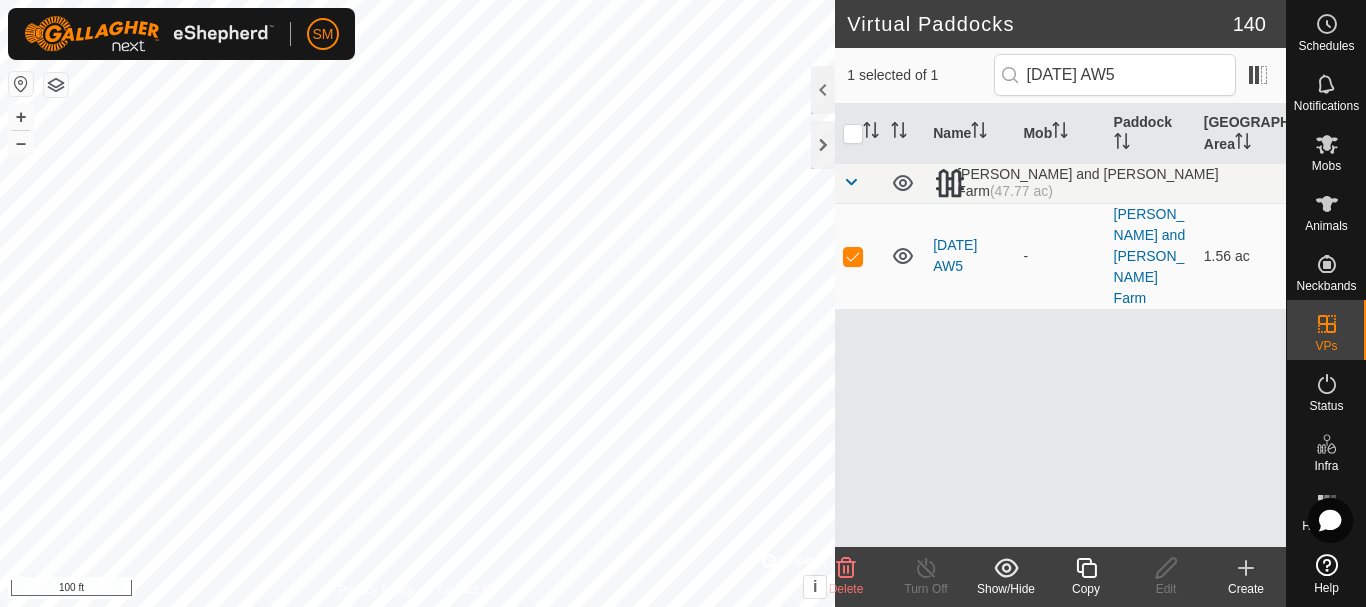 click 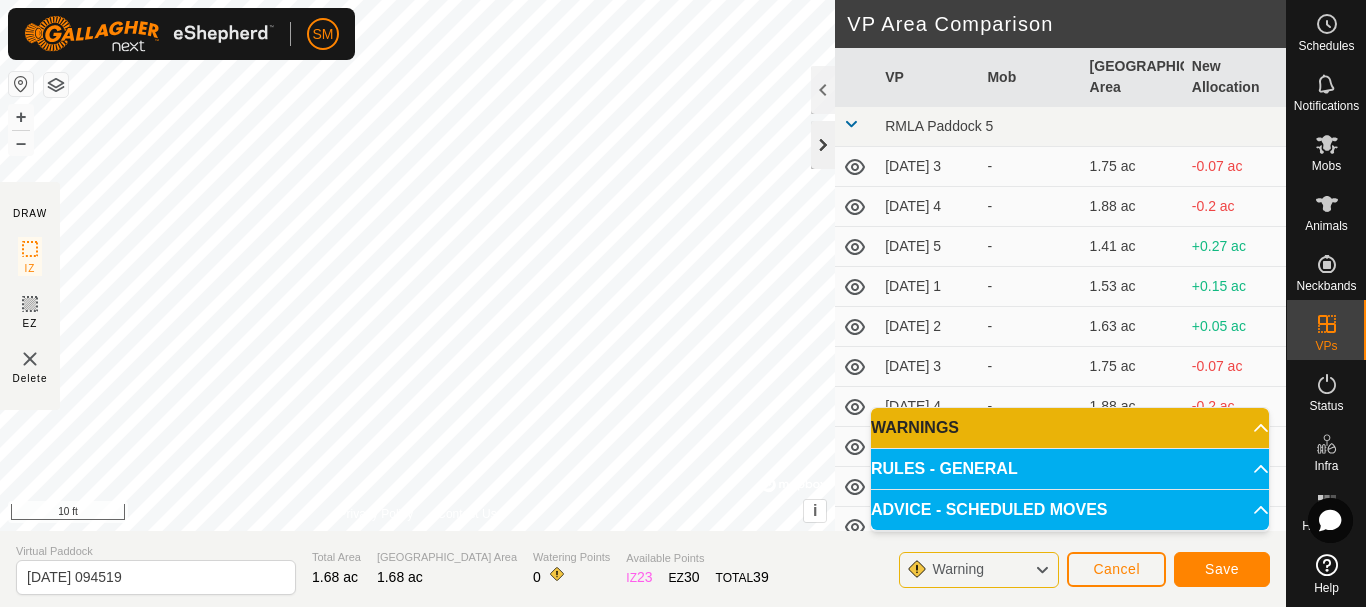 click 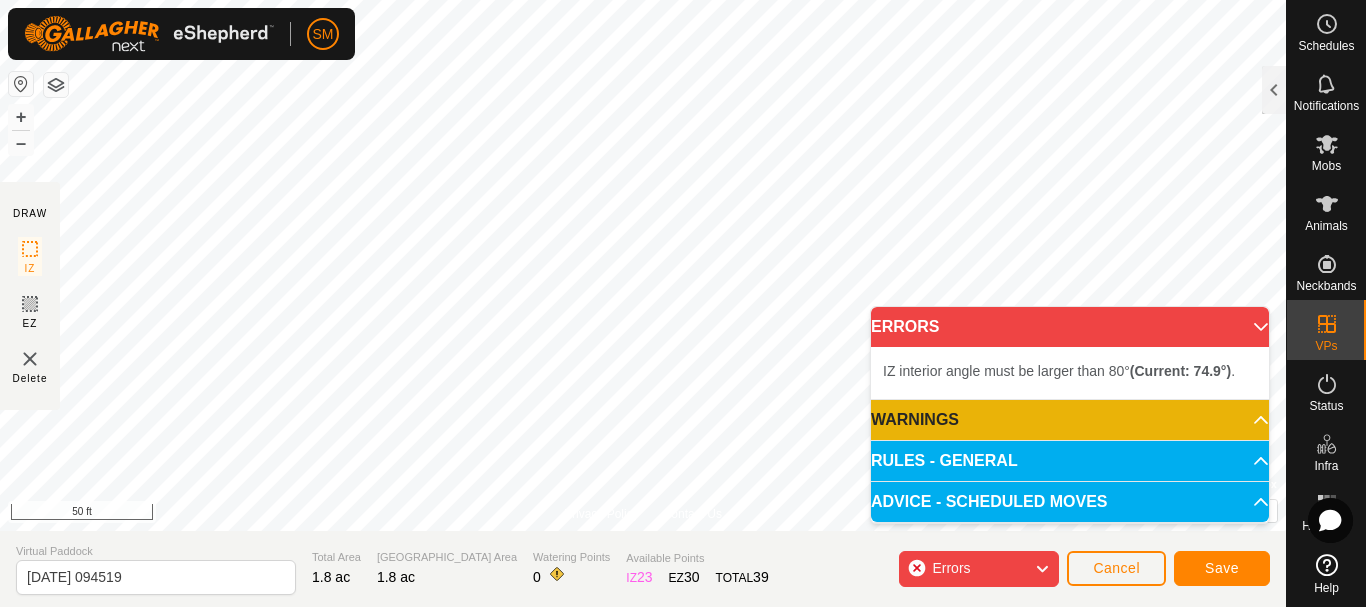 click on "DRAW IZ EZ Delete Privacy Policy Contact Us + – ⇧ i ©  Mapbox , ©  OpenStreetMap ,  Improve this map 50 ft VP Area Comparison     VP   Mob   [GEOGRAPHIC_DATA] Area   New Allocation  RMLA Paddock 5  [DATE] 3  -  1.75 ac  +0.05 ac  [DATE] 4  -  1.88 ac  -0.07 ac  [DATE] 5  -  1.41 ac  +0.4 ac  [DATE] 1  -  1.53 ac  +0.27 ac  [DATE] 2  -  1.63 ac  +0.17 ac  [DATE] 3  -  1.75 ac  +0.05 ac  [DATE] 4  -  1.88 ac  -0.07 ac  [DATE] 5  -  1.41 ac  +0.4 ac  [DATE] 1  -  1.53 ac  +0.27 ac  [DATE] 2  -  1.63 ac  +0.17 ac  [DATE] 3  -  1.75 ac  +0.05 ac  [DATE] 4  -  1.88 ac  -0.07 ac  [DATE] 5  -  1.41 ac  +0.4 ac  [DATE] 1  -  1.53 ac  +0.27 ac  [DATE] 2  -  1.66 ac  +0.15 ac  [DATE] 3  -  1.75 ac  +0.05 ac  [DATE] 4  -  1.88 ac  -0.07 ac  [DATE] 5  -  1.41 ac  +0.4 ac  [DATE] 6  -  1.66 ac  +0.15 ac  [DATE] 1  -  1.75 ac  +0.05 ac  [DATE] 2  -  1.88 ac  -0.07 ac  [DATE] 3  -  2 ac  -0.2 ac  [DATE] 4  -  2.15 ac  -0.35 ac -  1.46 ac" 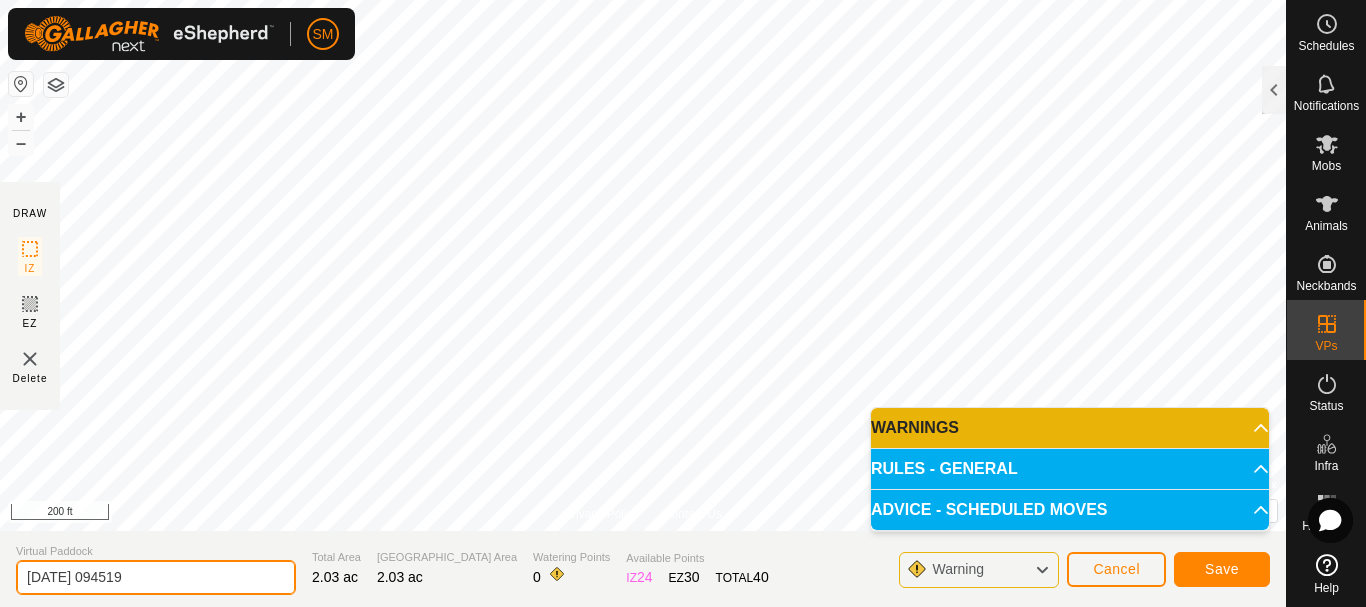 drag, startPoint x: 184, startPoint y: 580, endPoint x: 0, endPoint y: 583, distance: 184.02446 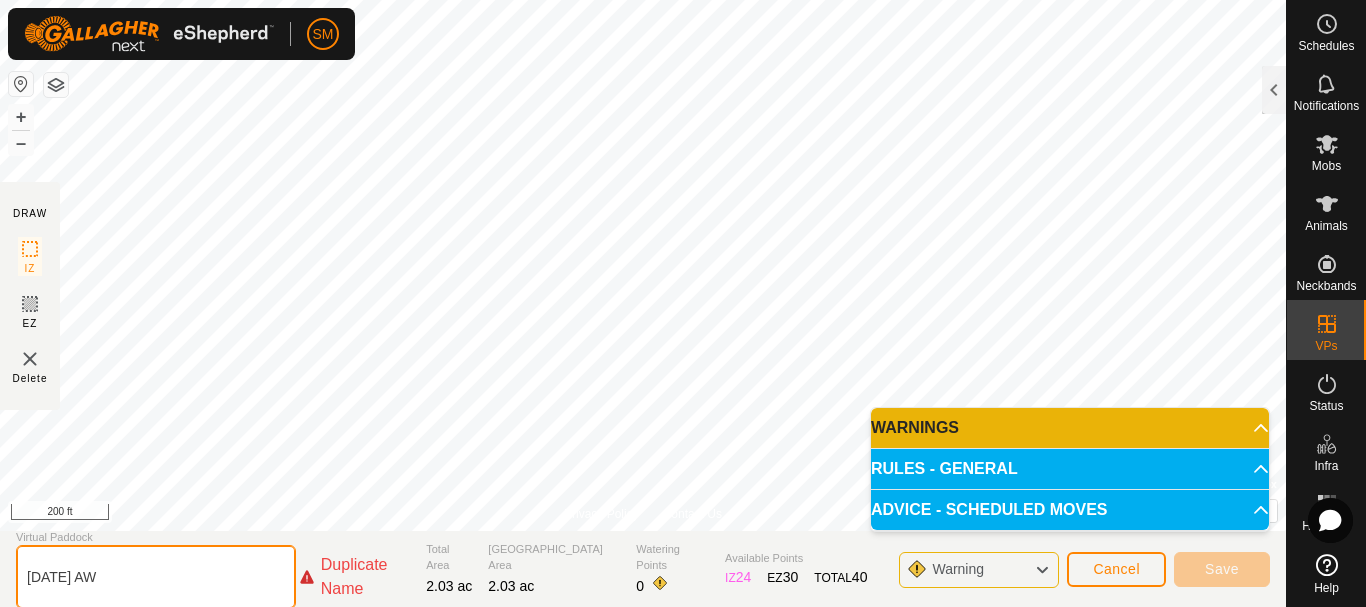 click on "[DATE] AW" 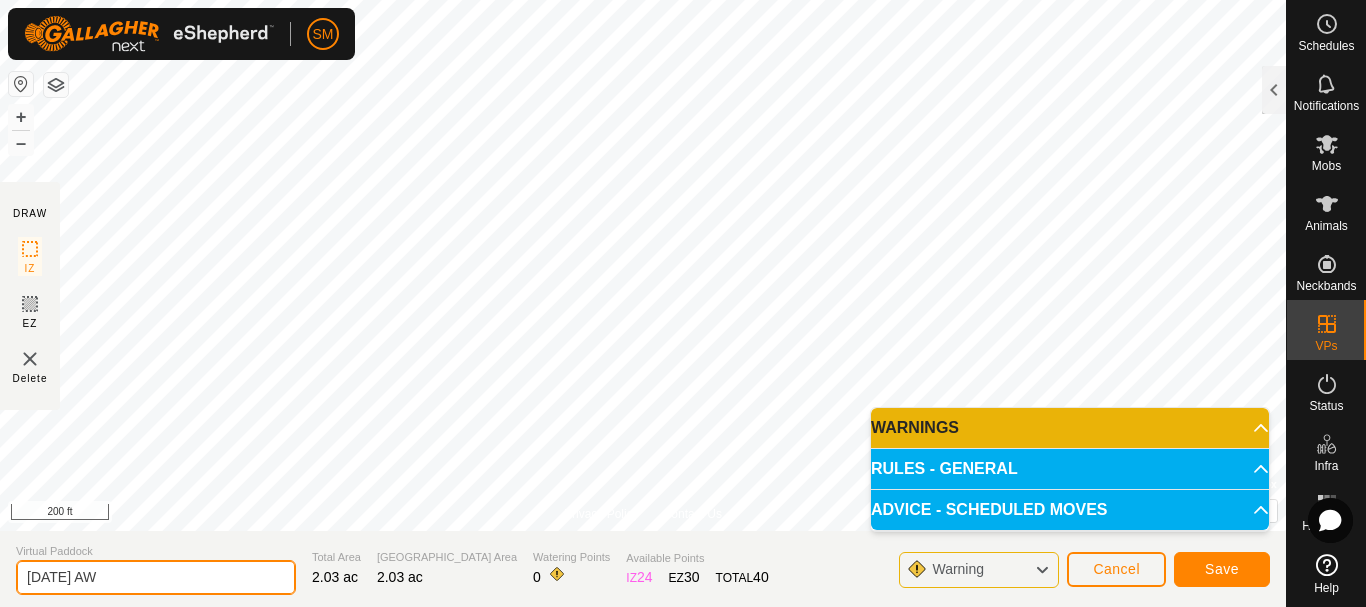 click on "[DATE] AW" 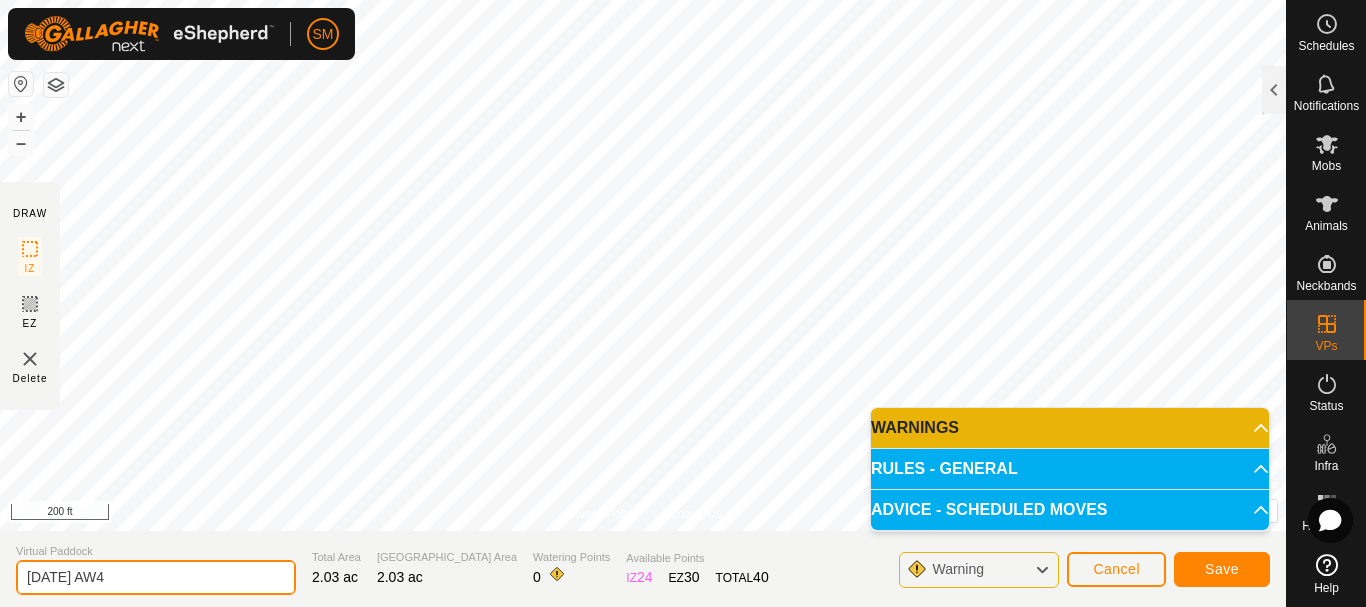 type on "[DATE] AW4" 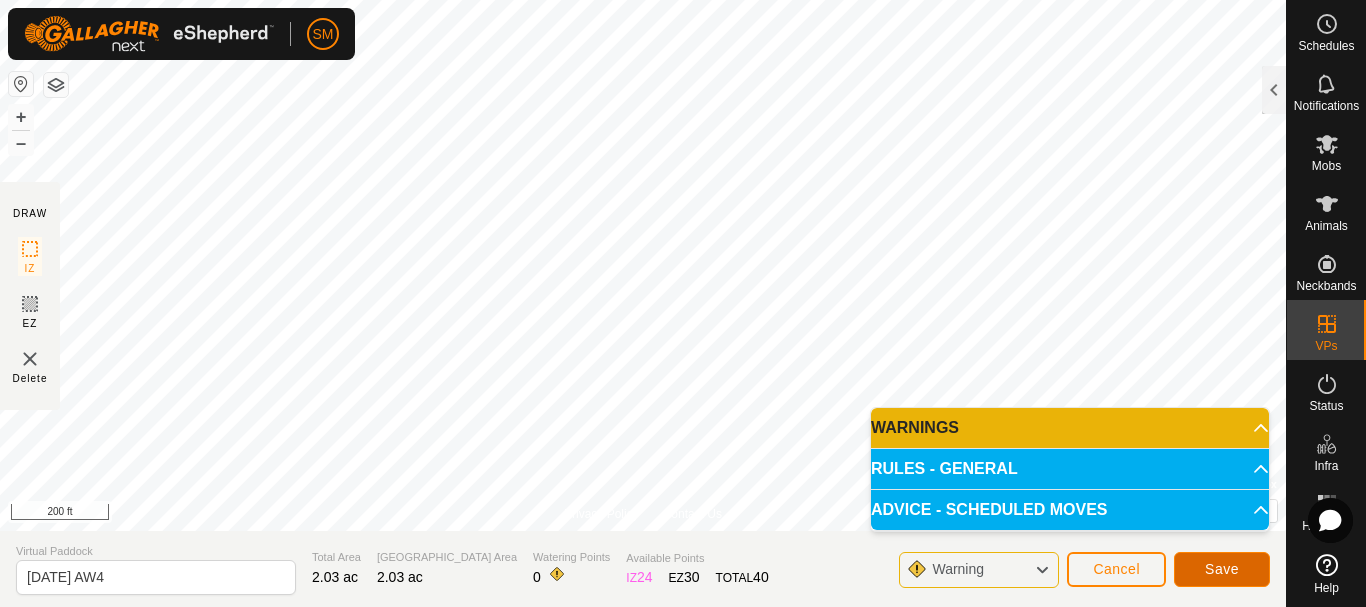 click on "Save" 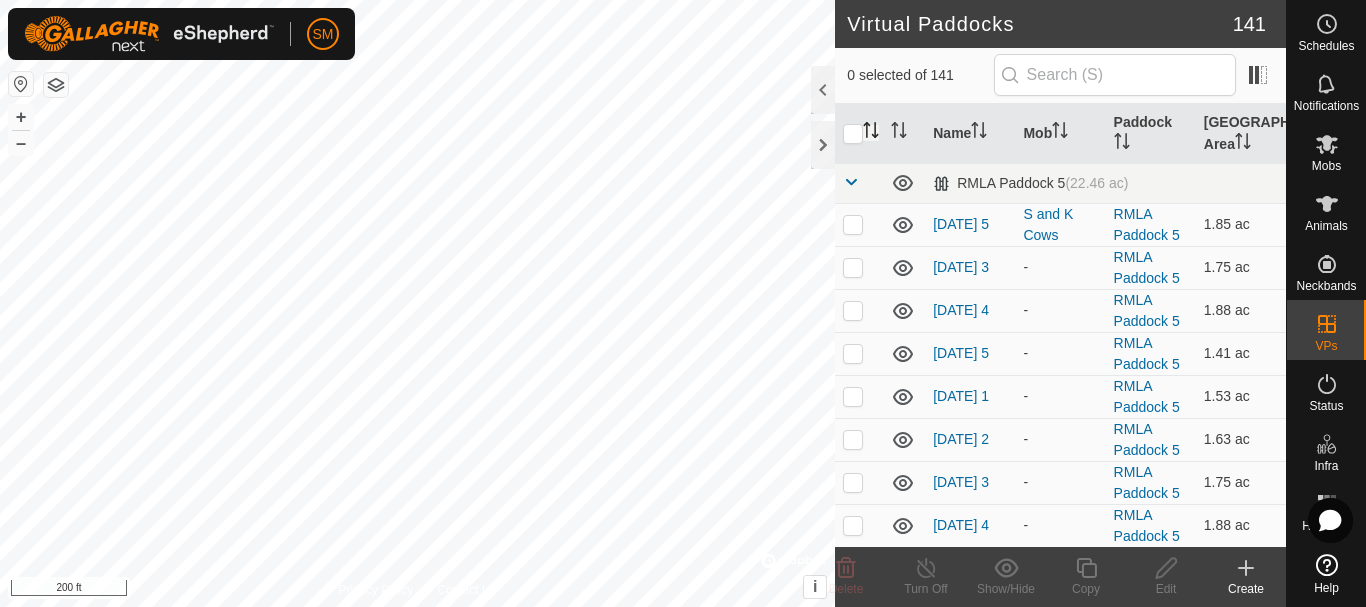 checkbox on "true" 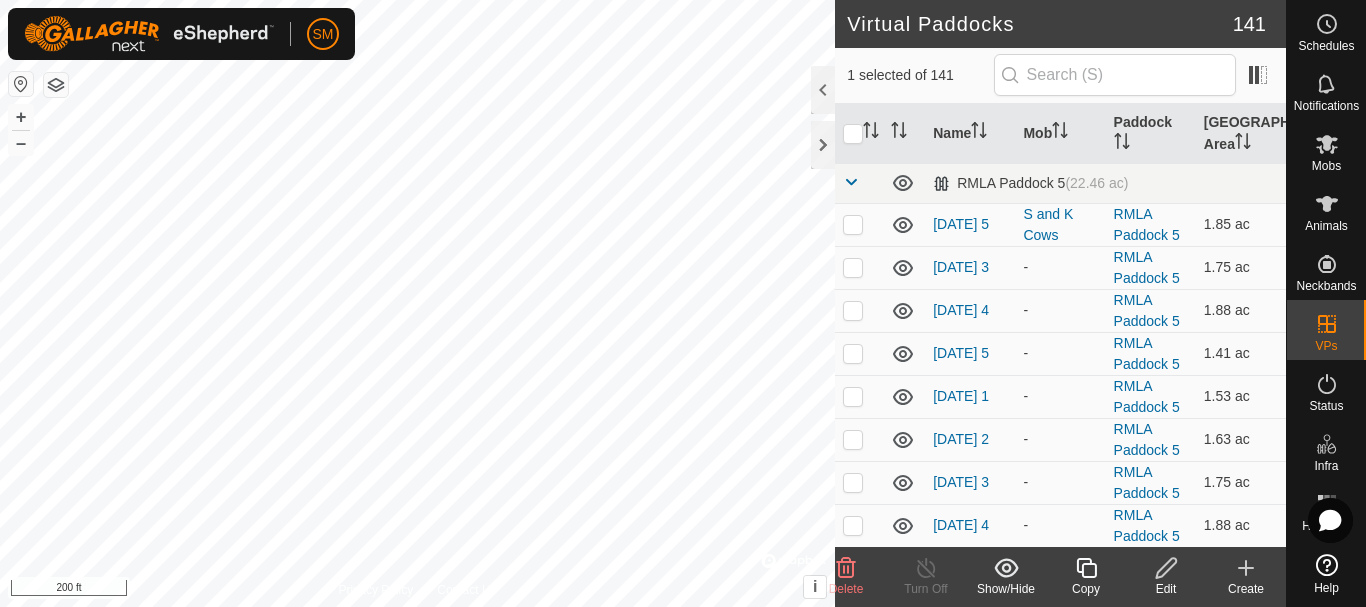 click at bounding box center (851, 182) 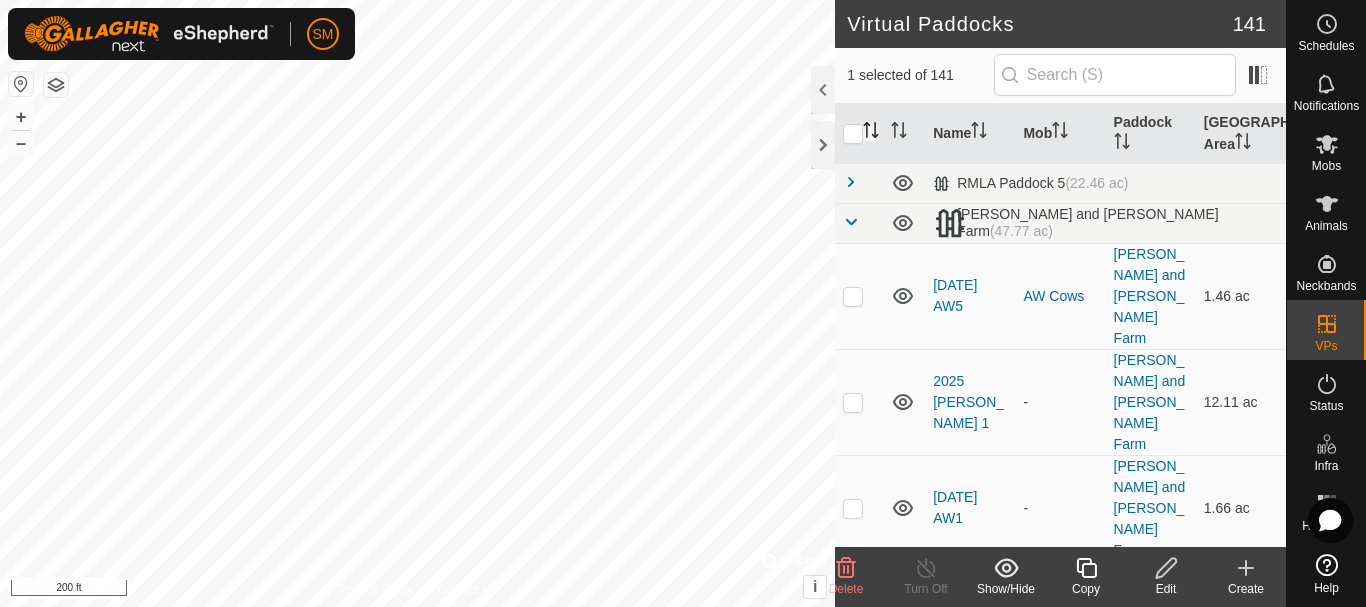 click 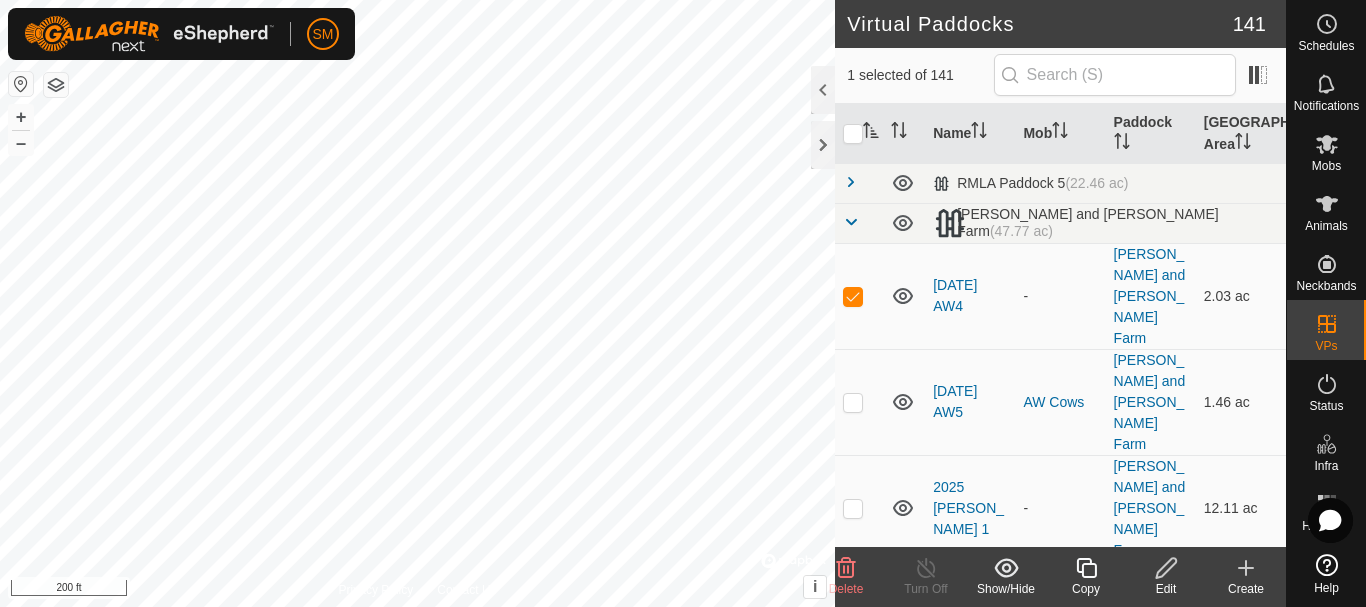 click 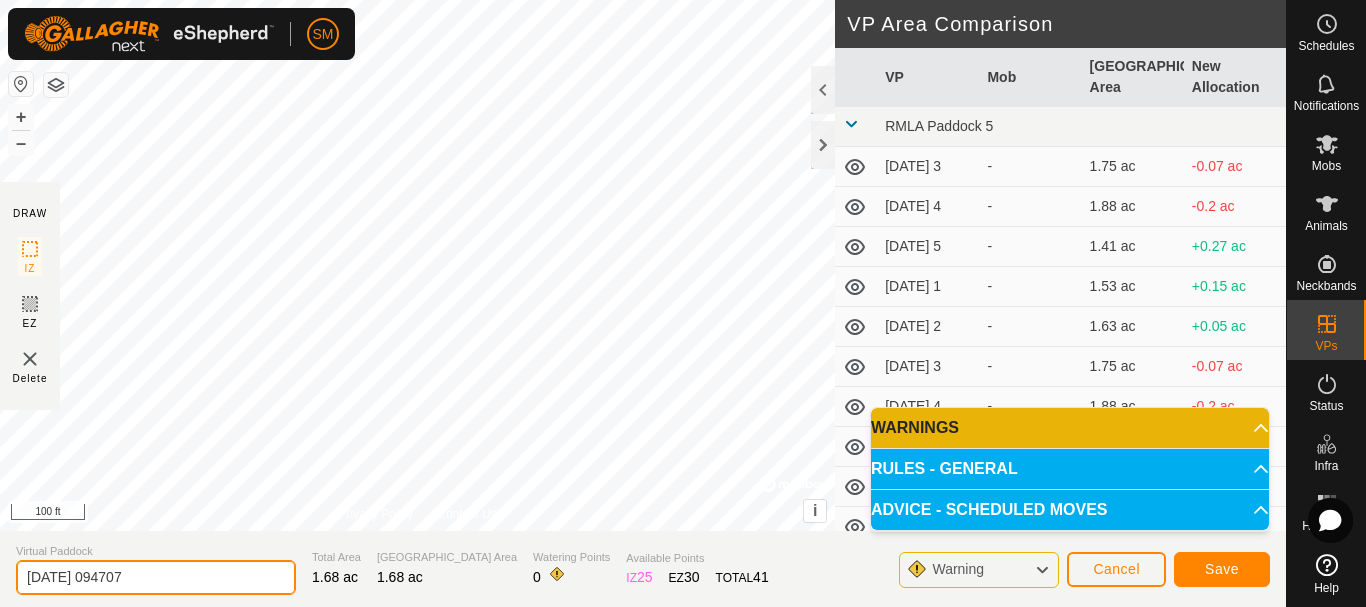 drag, startPoint x: 201, startPoint y: 576, endPoint x: 0, endPoint y: 592, distance: 201.6358 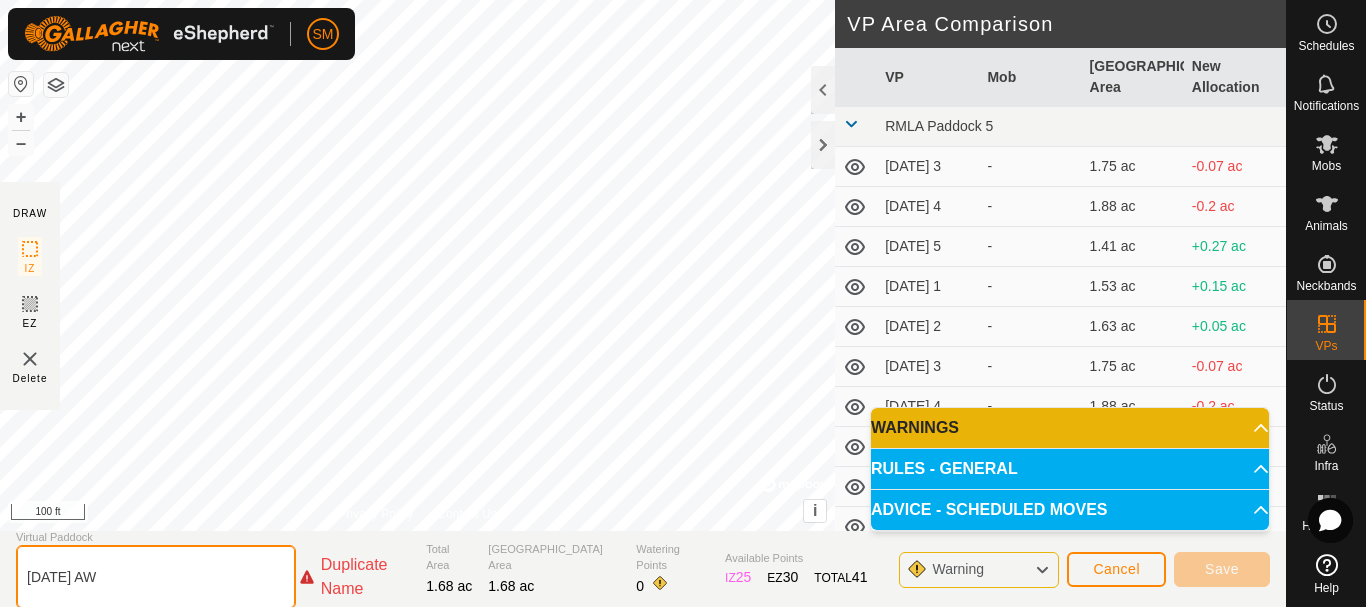 click on "[DATE] AW" 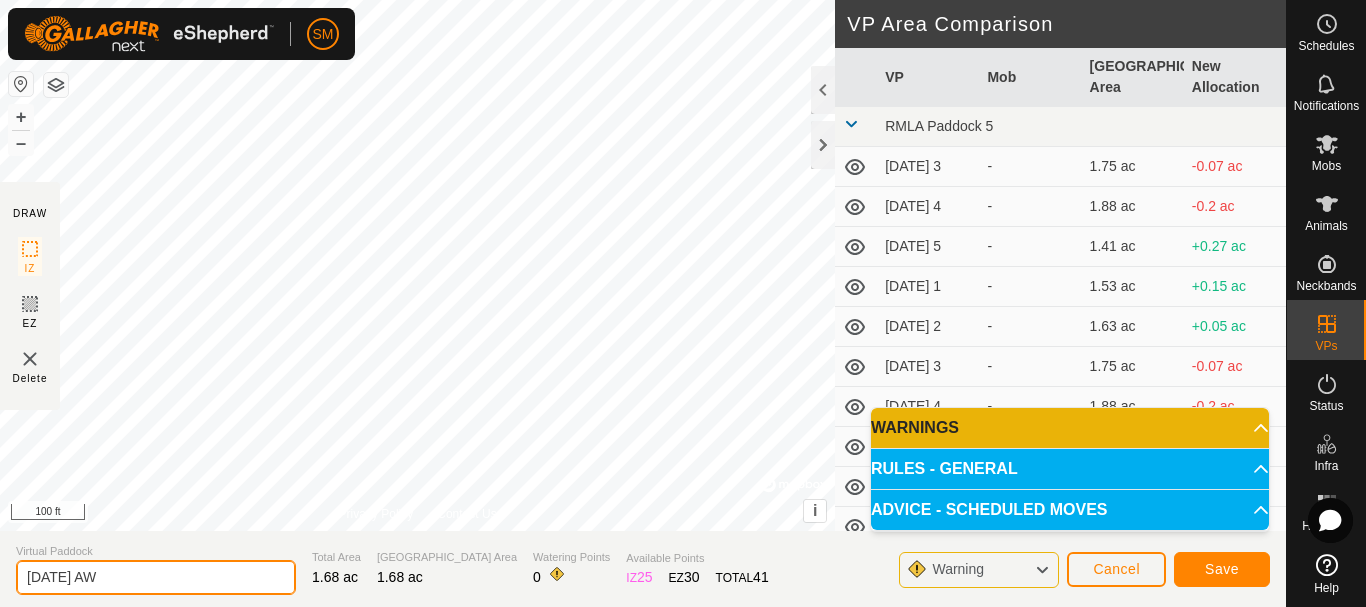 click on "[DATE] AW" 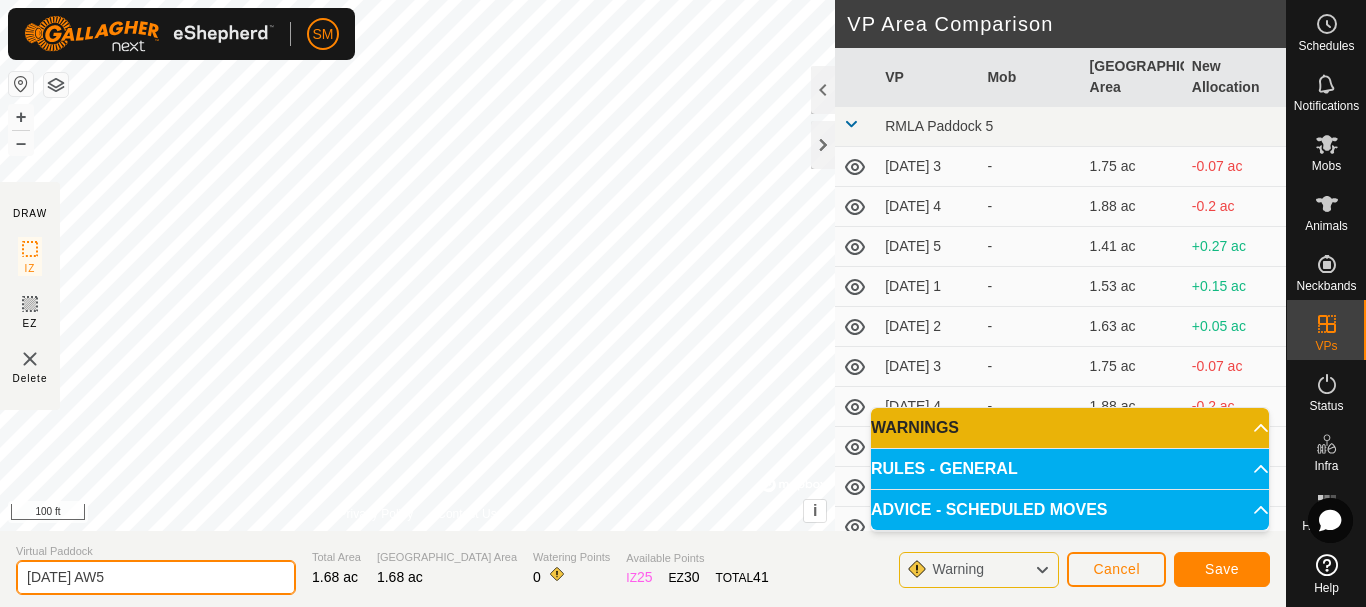 drag, startPoint x: 124, startPoint y: 573, endPoint x: 2, endPoint y: 583, distance: 122.40915 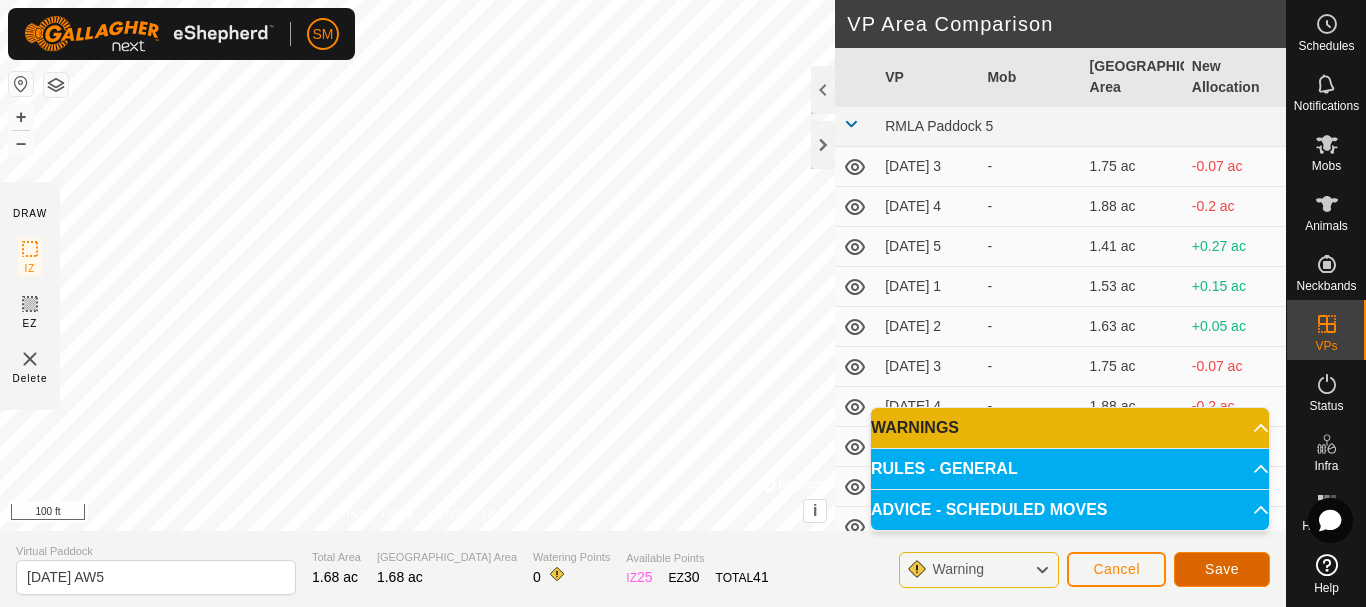 click on "Save" 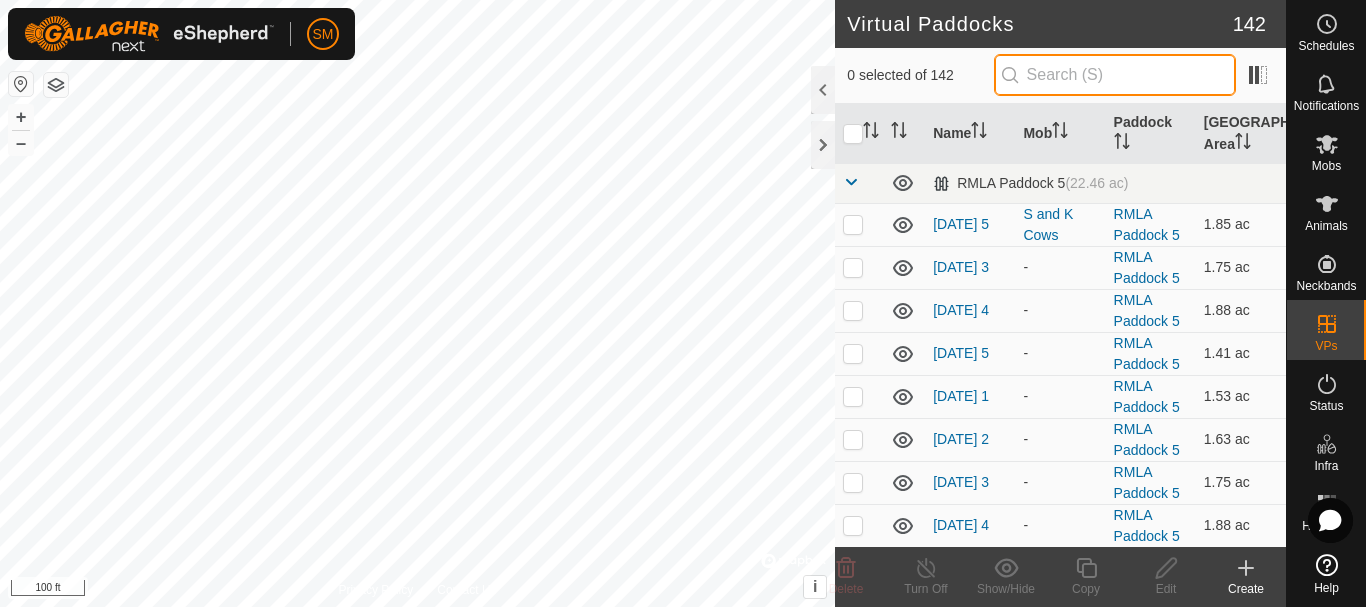 click at bounding box center (1115, 75) 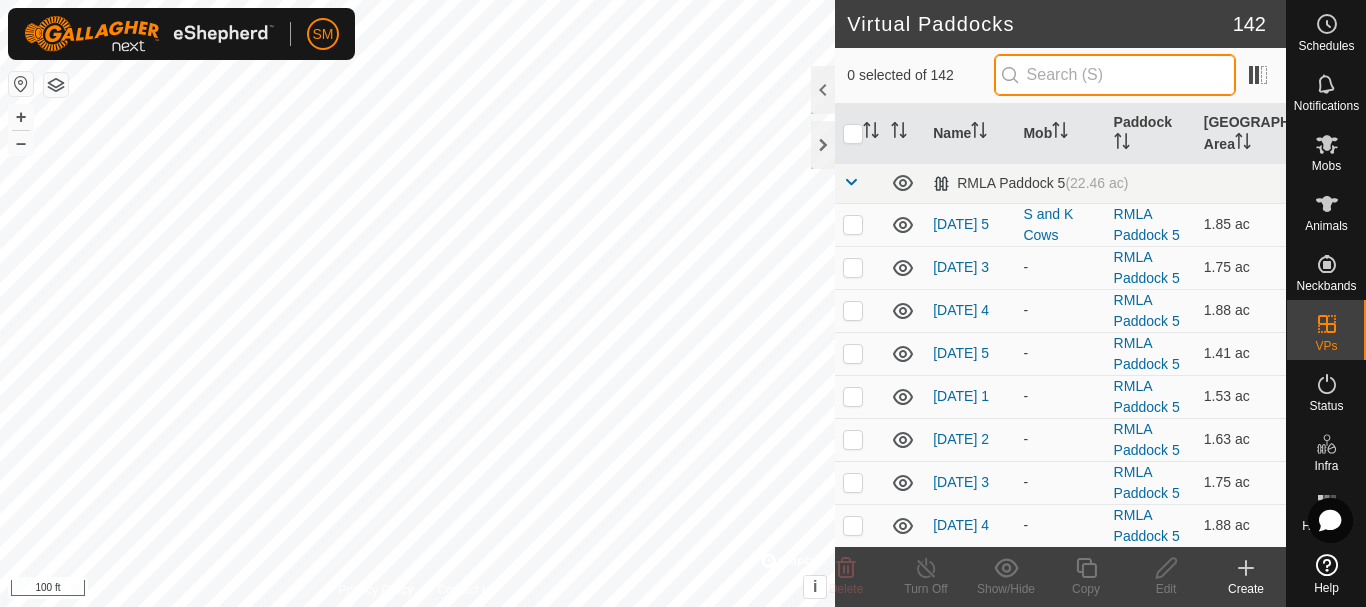 paste on "[DATE] AW" 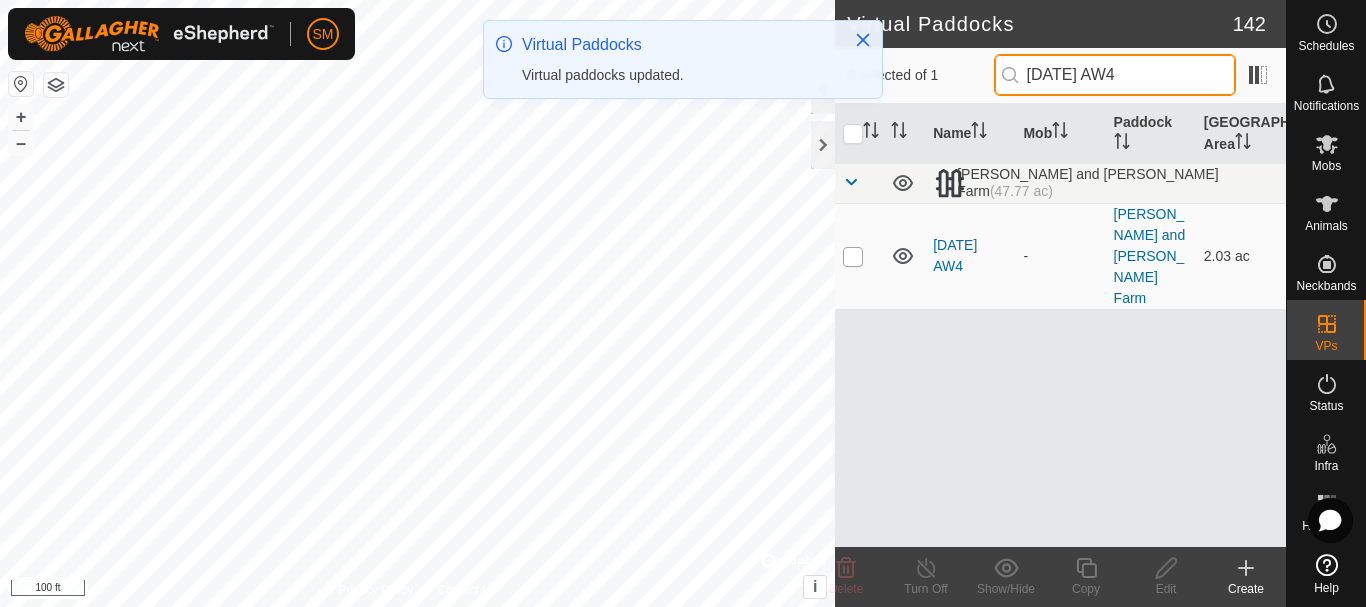 type on "[DATE] AW4" 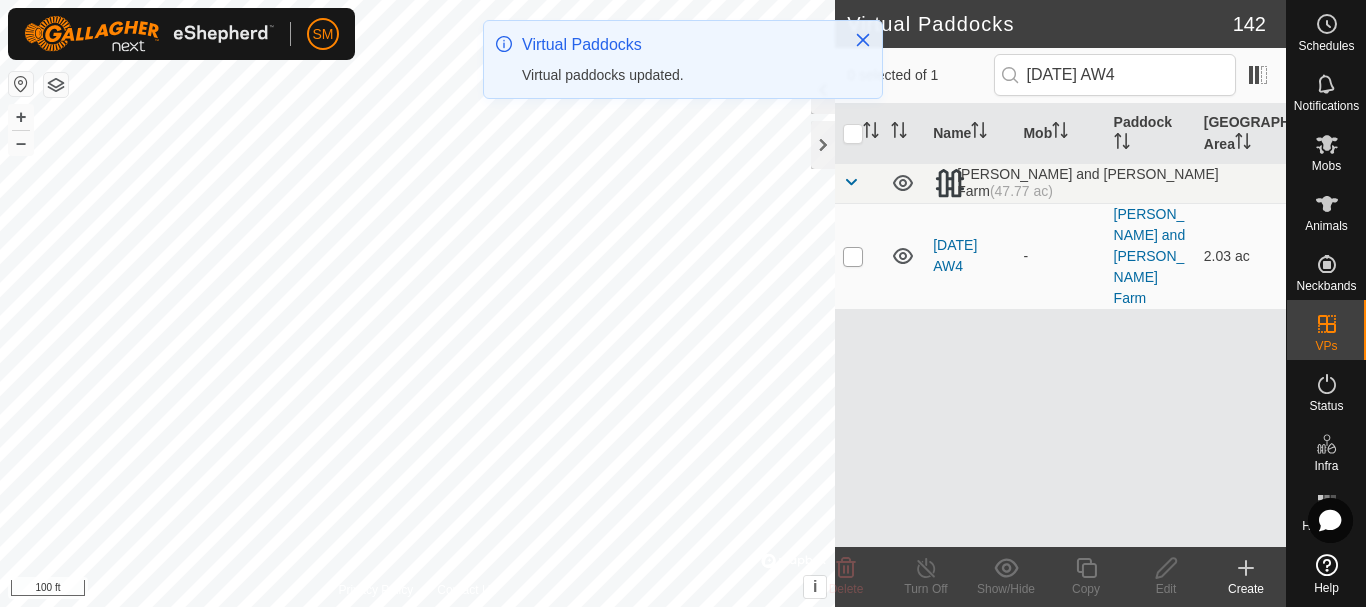 click at bounding box center [853, 257] 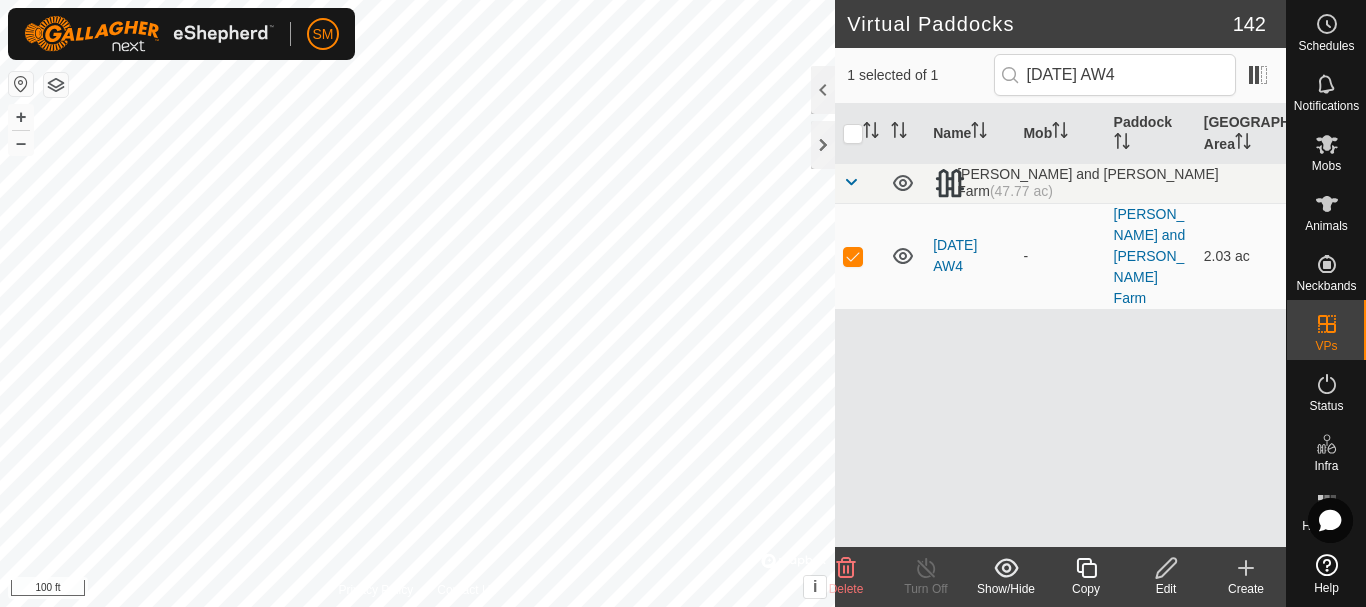 click 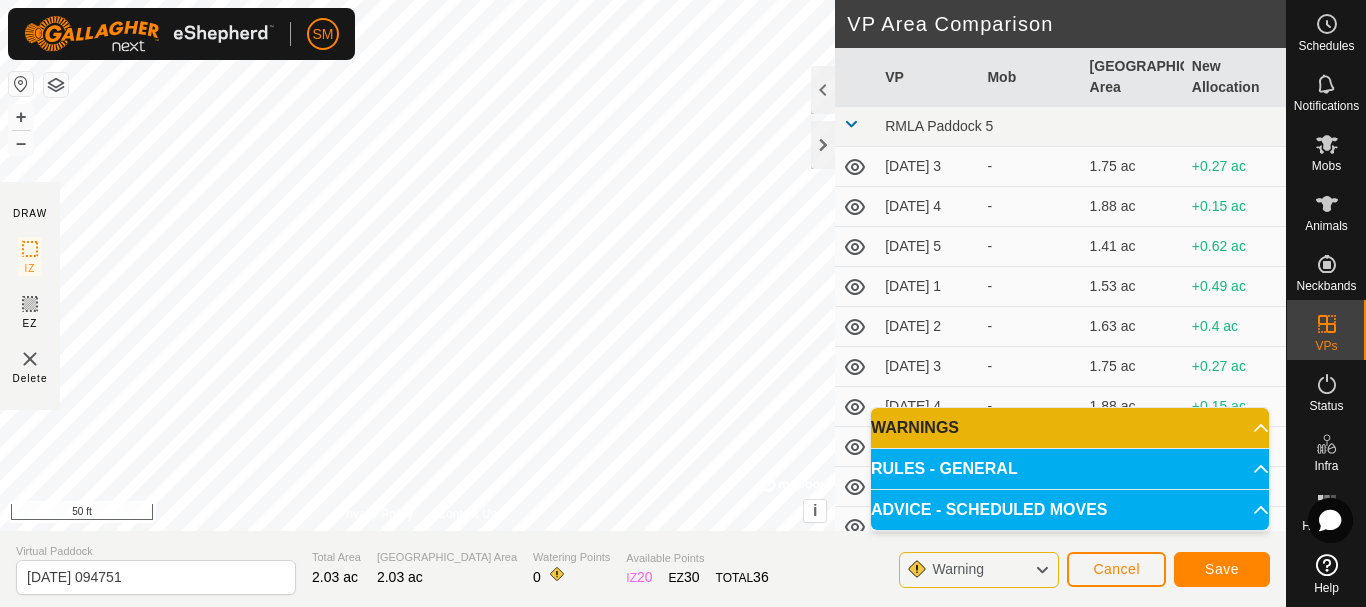 click on "SM Schedules Notifications Mobs Animals Neckbands VPs Status Infra Heatmap Help DRAW IZ EZ Delete Privacy Policy Contact Us + – ⇧ i ©  Mapbox , ©  OpenStreetMap ,  Improve this map 50 ft VP Area Comparison     VP   Mob   Grazing Area   New Allocation  RMLA Paddock 5  [DATE] 3  -  1.75 ac  +0.27 ac  [DATE] 4  -  1.88 ac  +0.15 ac  [DATE] 5  -  1.41 ac  +0.62 ac  [DATE] 1  -  1.53 ac  +0.49 ac  [DATE] 2  -  1.63 ac  +0.4 ac  [DATE] 3  -  1.75 ac  +0.27 ac  [DATE] 4  -  1.88 ac  +0.15 ac  [DATE] 5  -  1.41 ac  +0.62 ac  [DATE] 1  -  1.53 ac  +0.49 ac  [DATE] 2  -  1.63 ac  +0.4 ac  [DATE] 3  -  1.75 ac  +0.27 ac  [DATE] 4  -  1.88 ac  +0.15 ac  [DATE] 5  -  1.41 ac  +0.62 ac  [DATE] 1  -  1.53 ac  +0.49 ac  [DATE] 2  -  1.66 ac  +0.37 ac  [DATE] 3  -  1.75 ac  +0.27 ac  [DATE] 4  -  1.88 ac  +0.15 ac  [DATE] 5  -  1.41 ac  +0.62 ac  [DATE] 6  -  1.66 ac  +0.37 ac  [DATE] 1  -  1.75 ac  +0.27 ac  [DATE] 2  - - - -" at bounding box center (683, 303) 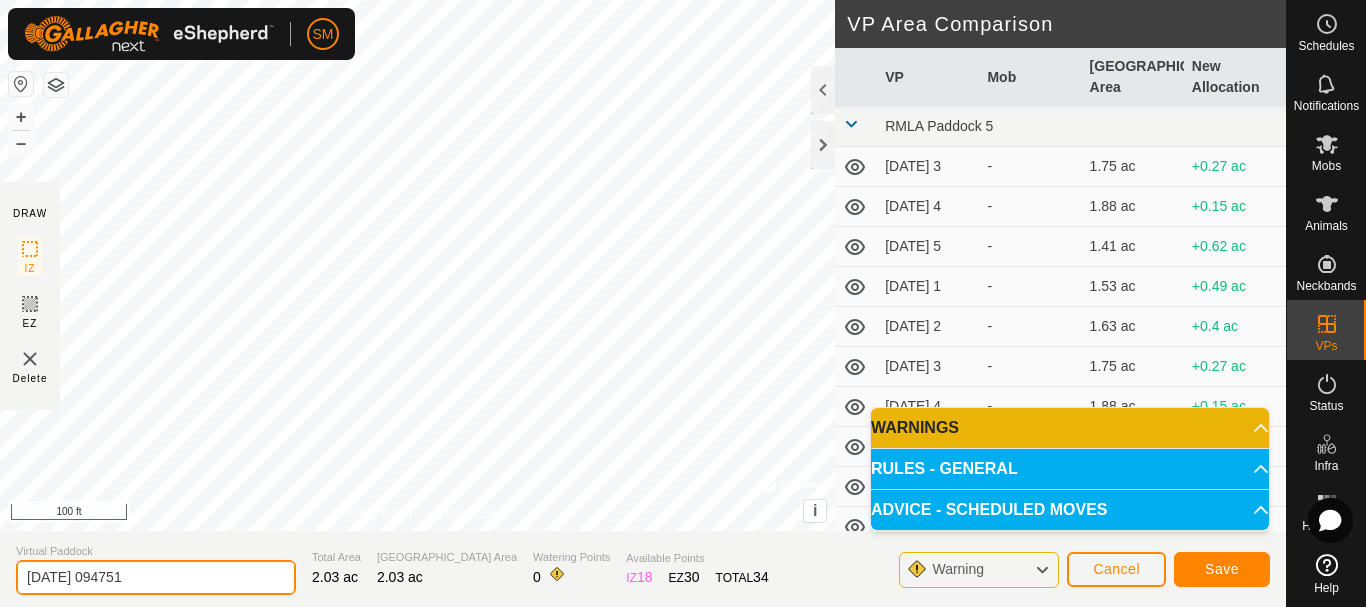 drag, startPoint x: 161, startPoint y: 574, endPoint x: 1, endPoint y: 582, distance: 160.19987 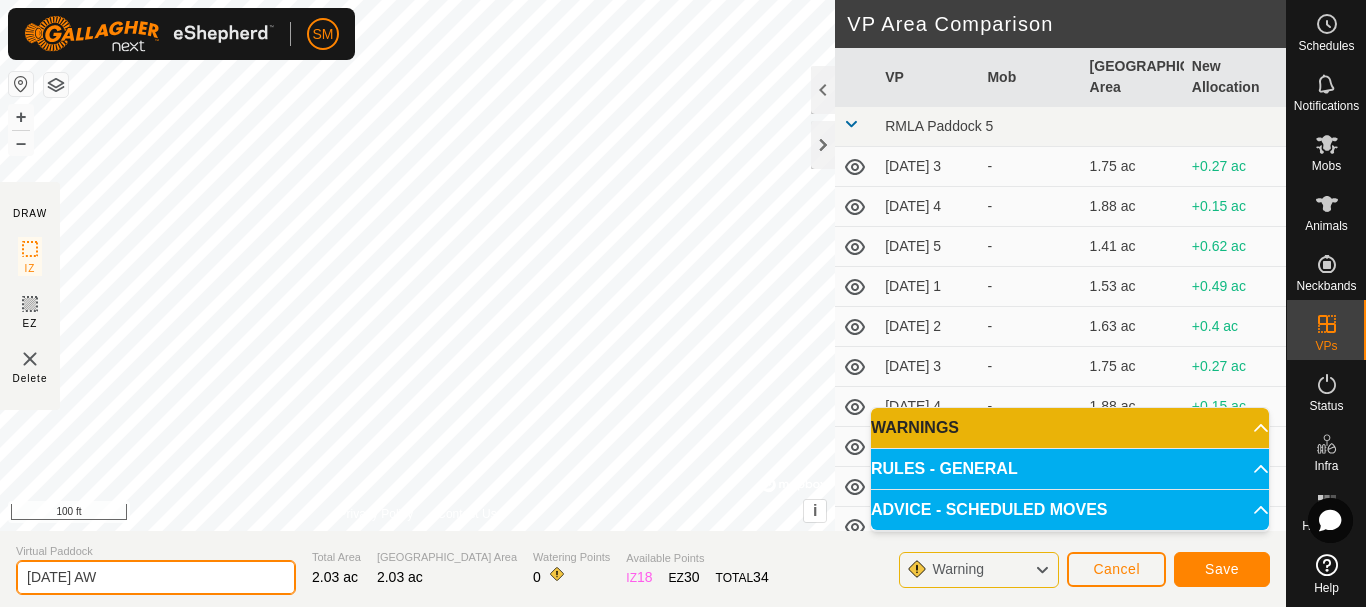 type on "[DATE] AW" 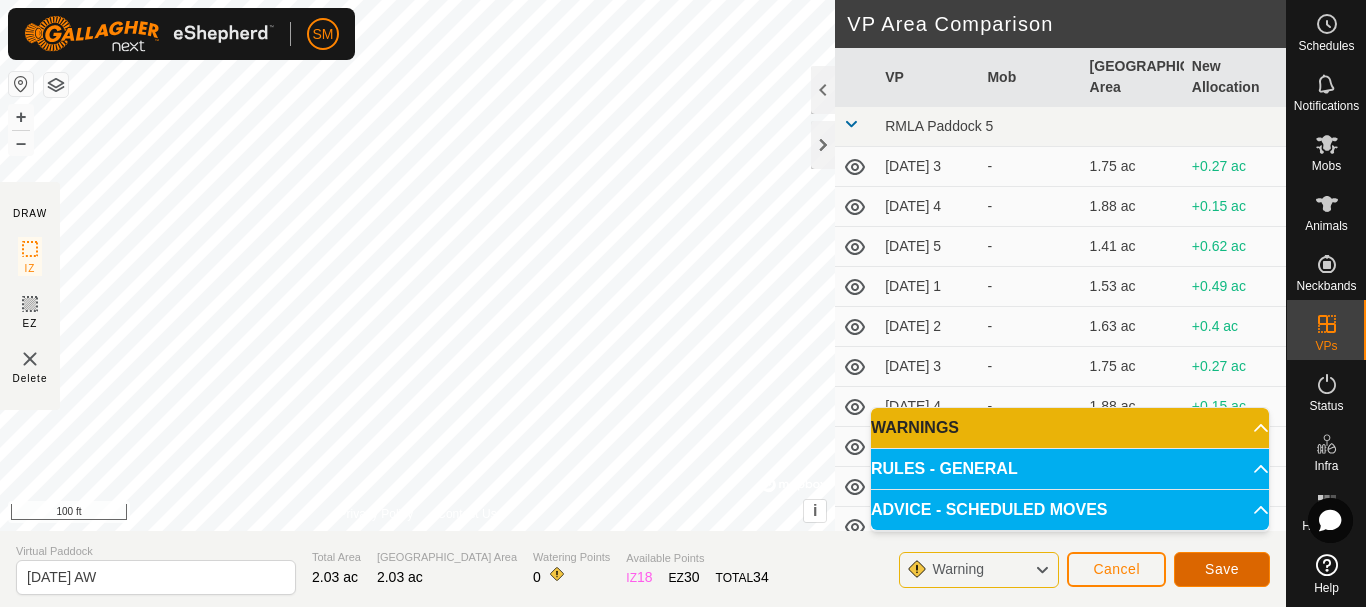 click on "Save" 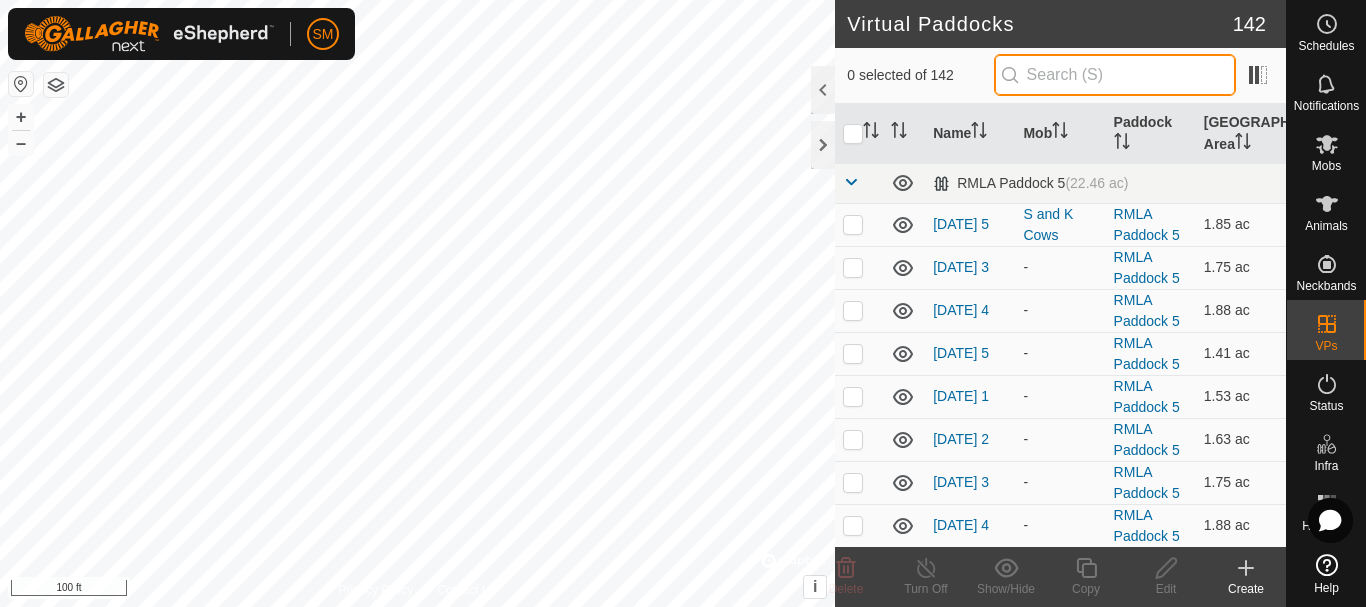 click at bounding box center [1115, 75] 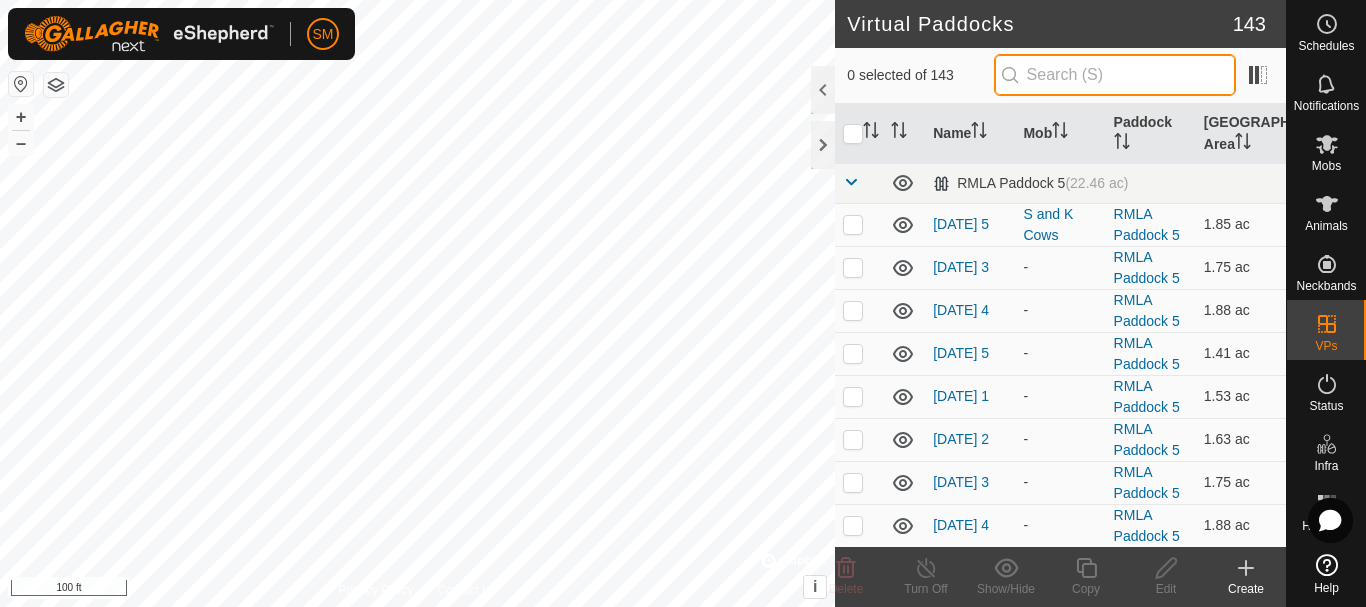 paste on "[DATE] AW" 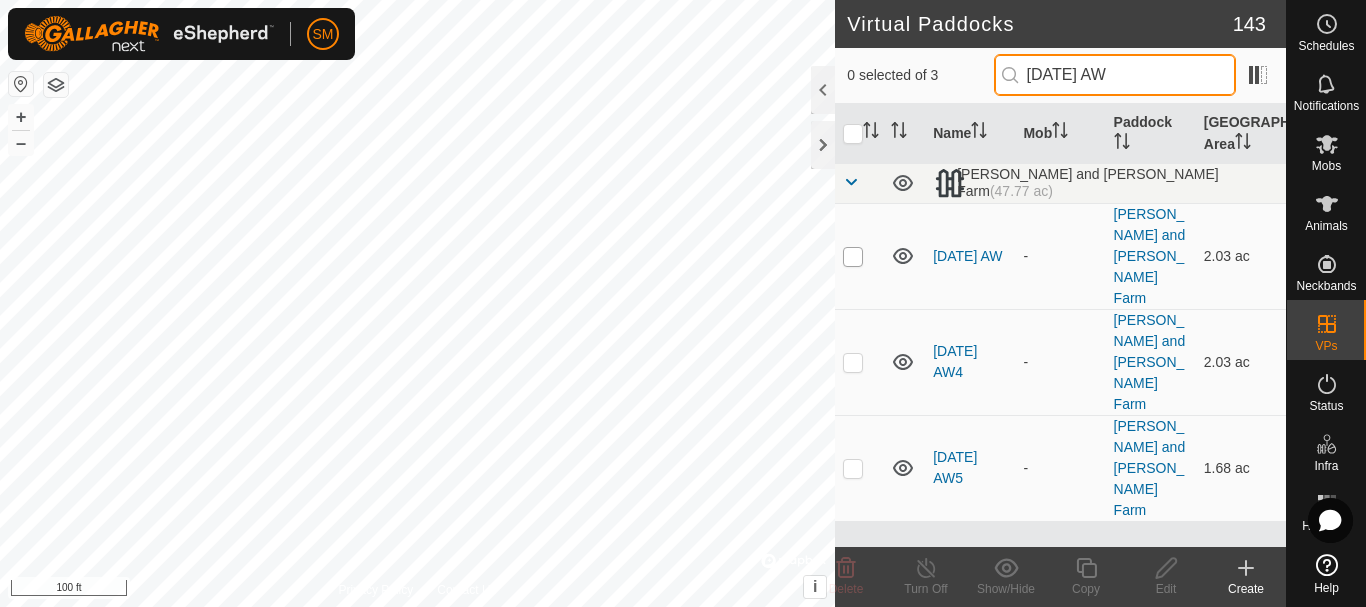 type on "[DATE] AW" 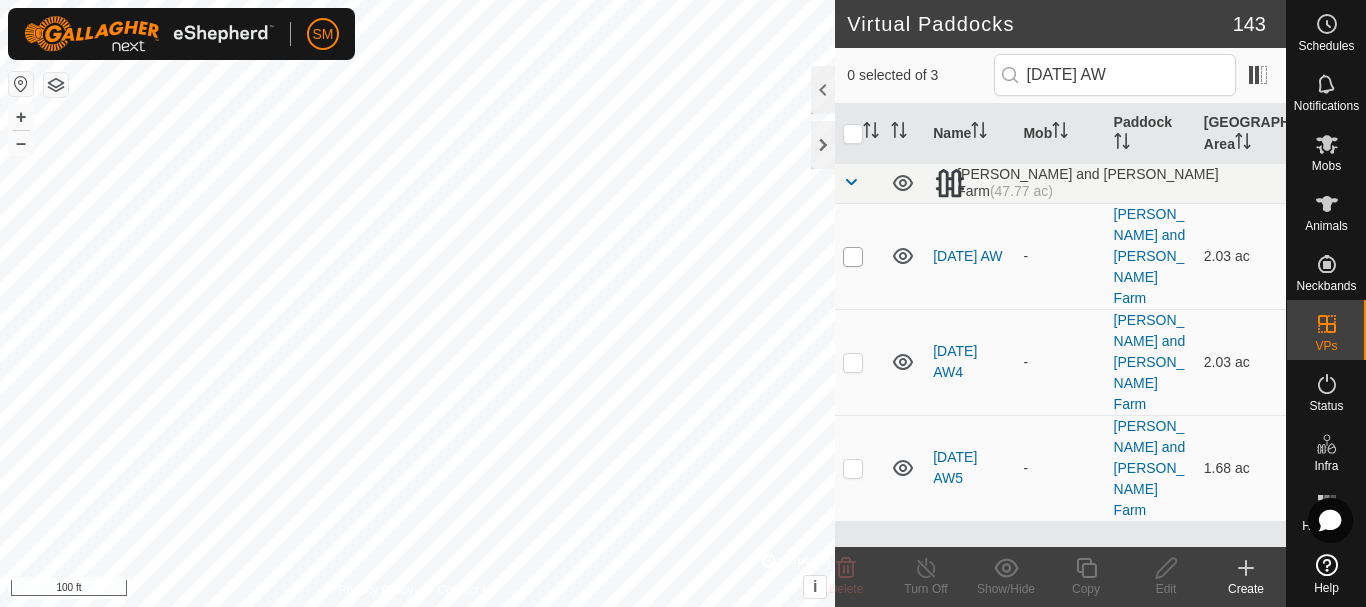 click at bounding box center [853, 257] 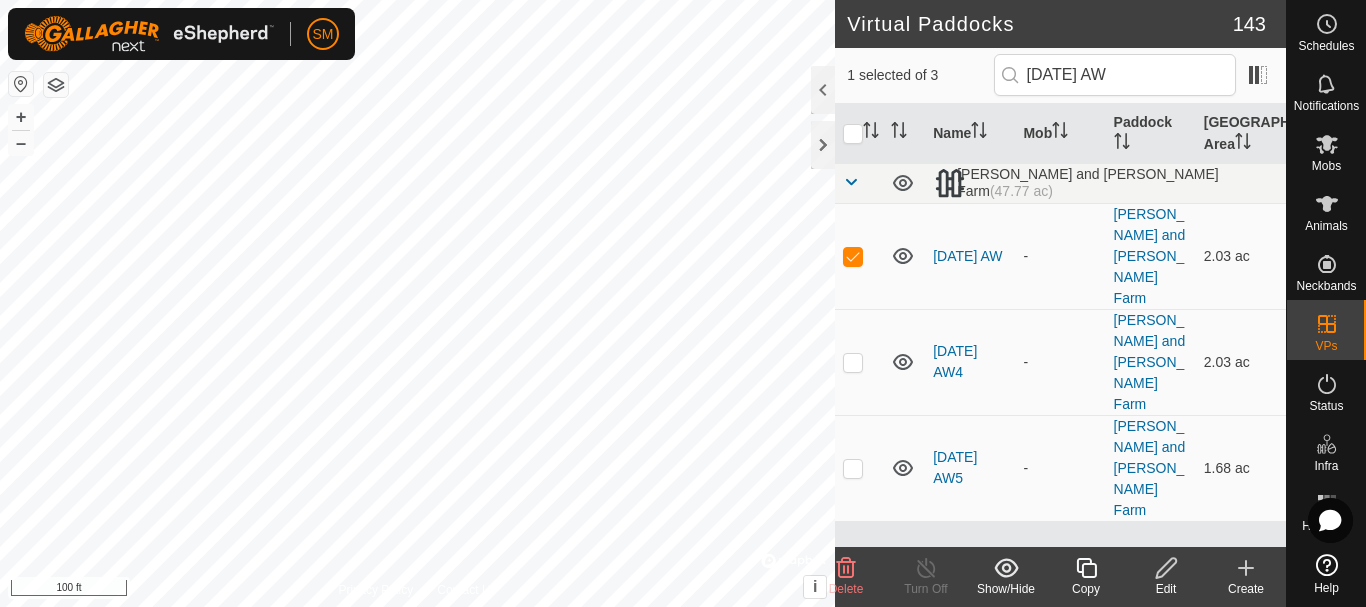 click 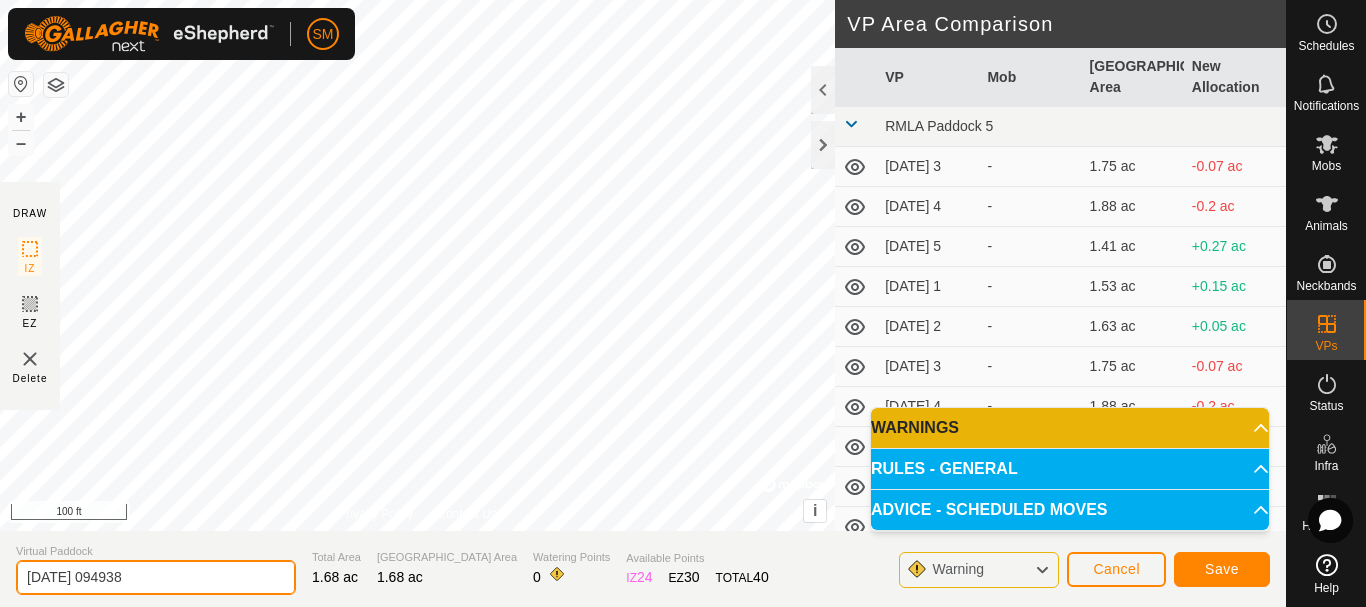 drag, startPoint x: 159, startPoint y: 570, endPoint x: 0, endPoint y: 585, distance: 159.70598 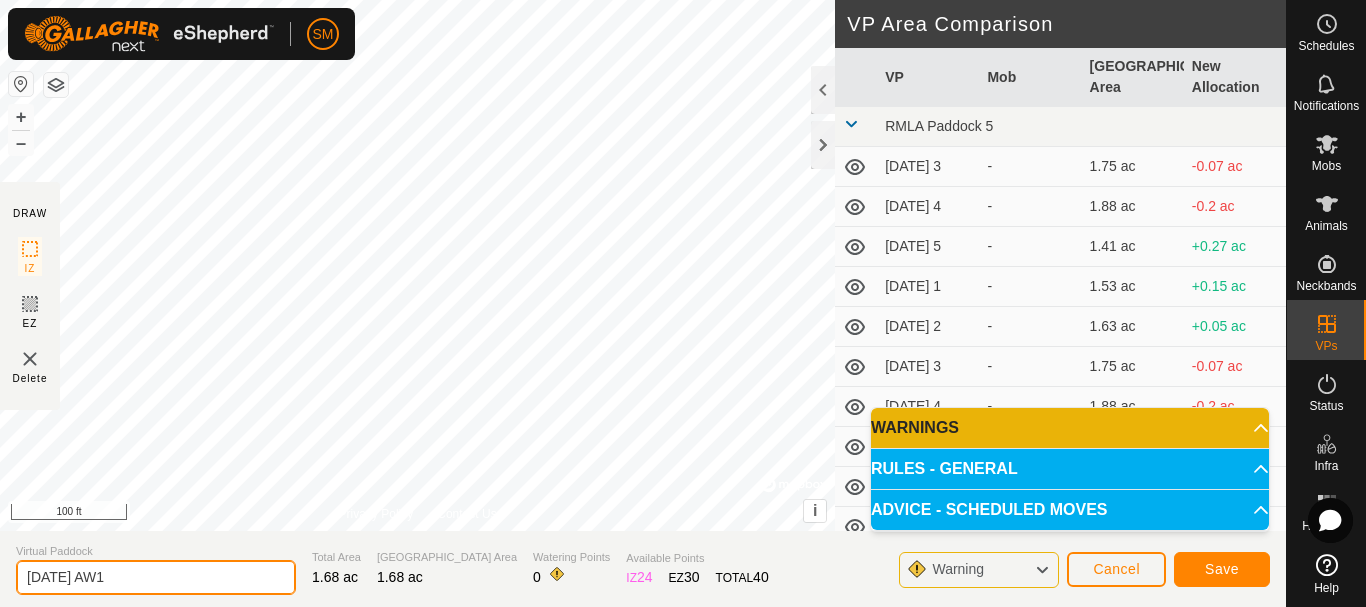 type on "[DATE] AW1" 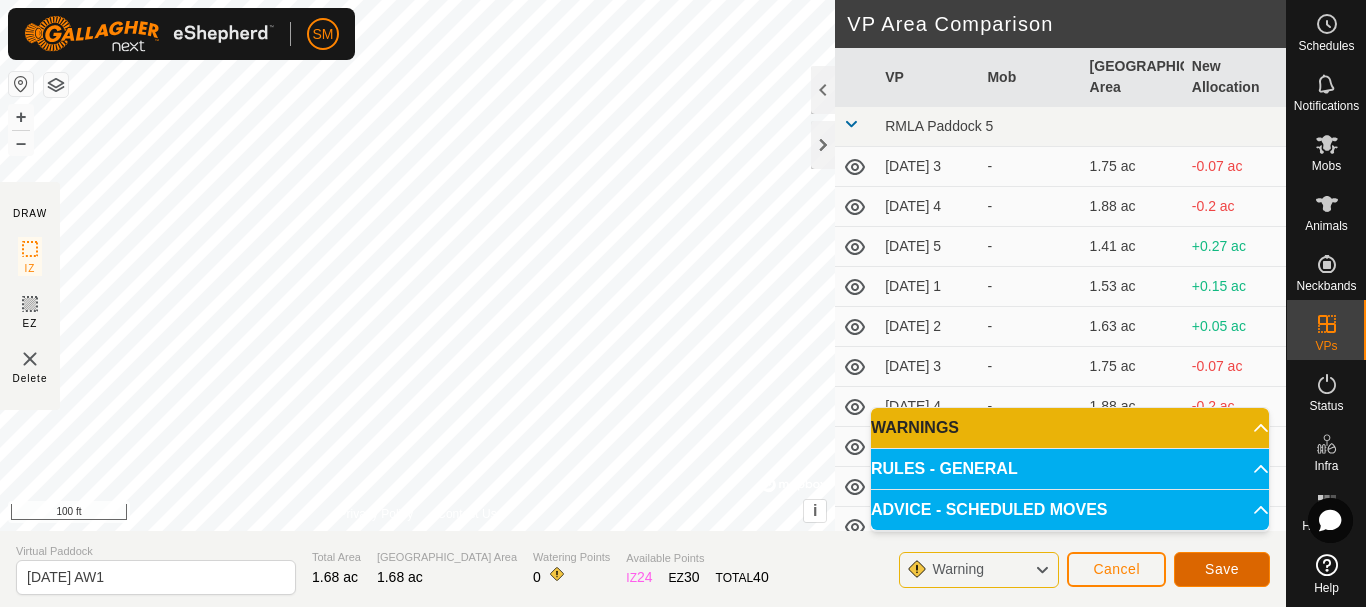 click on "Save" 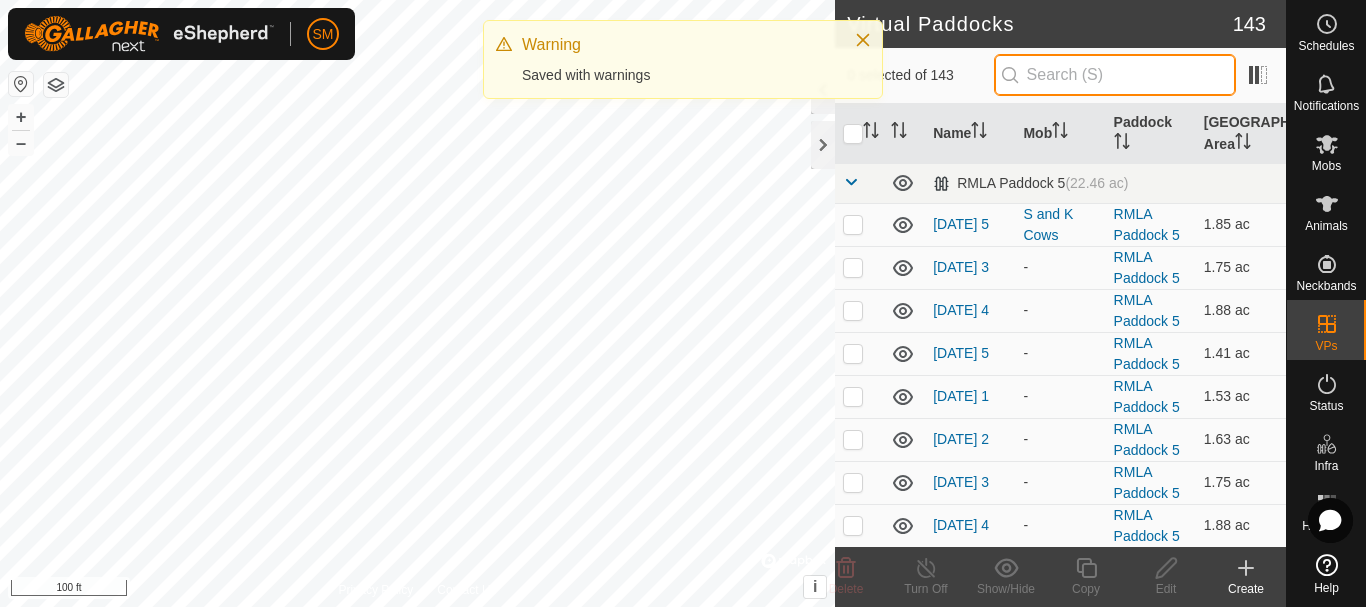 click at bounding box center (1115, 75) 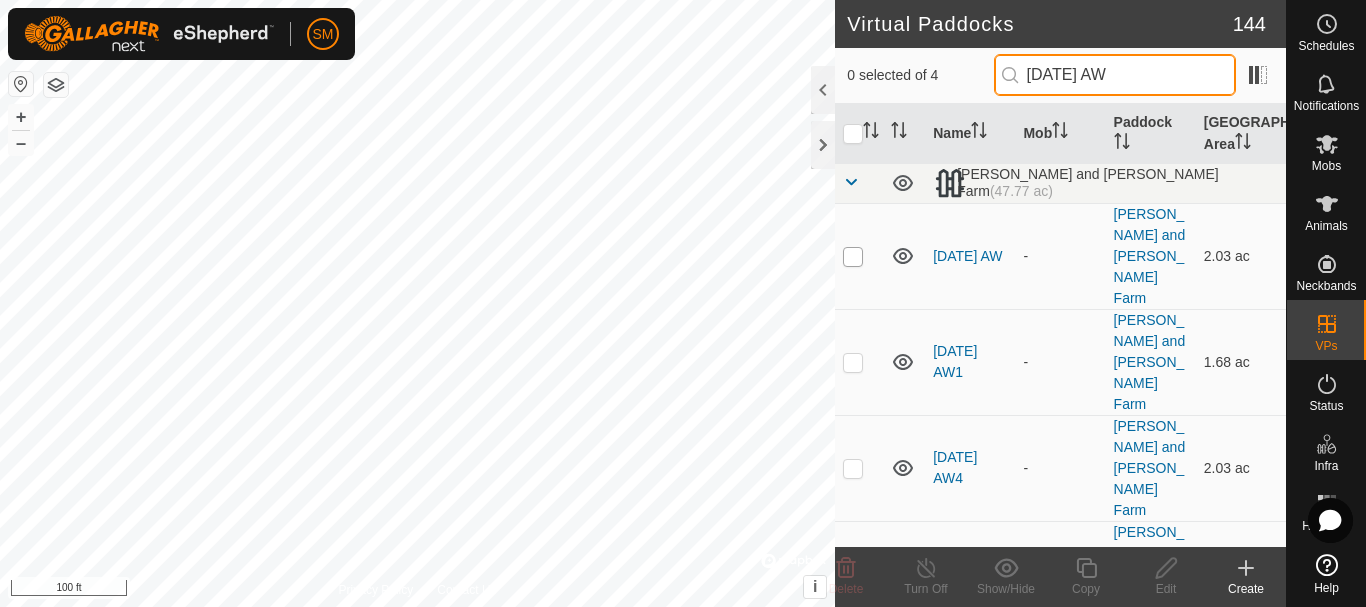 type on "[DATE] AW" 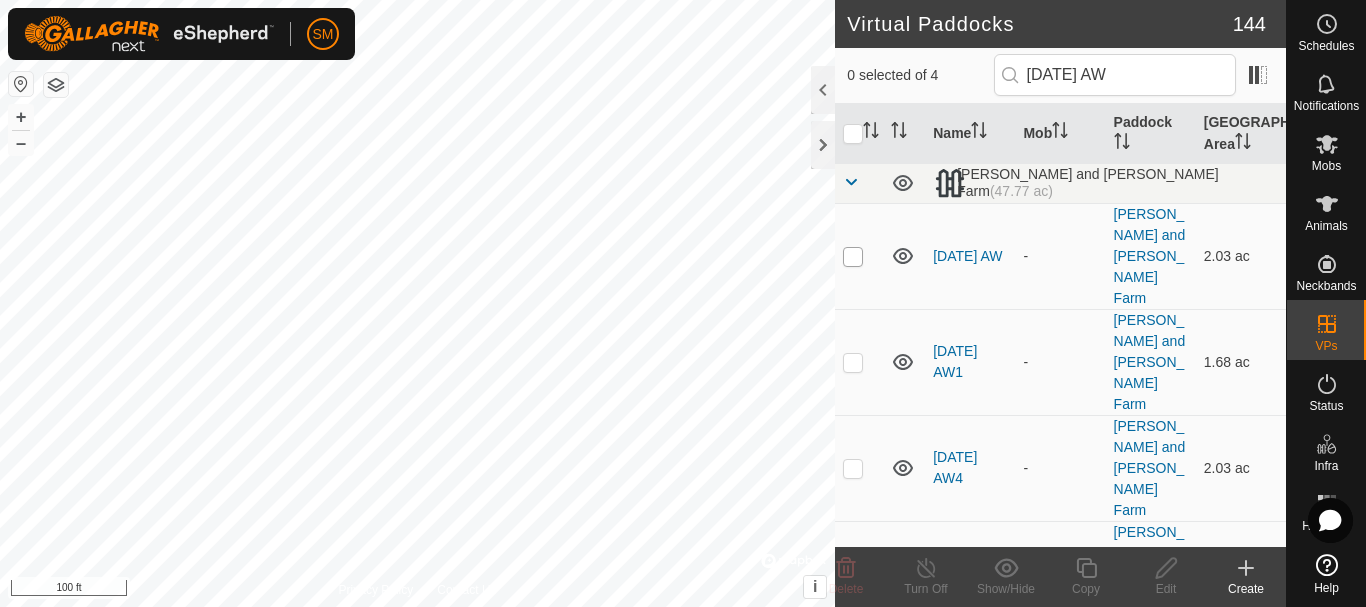 click at bounding box center [853, 257] 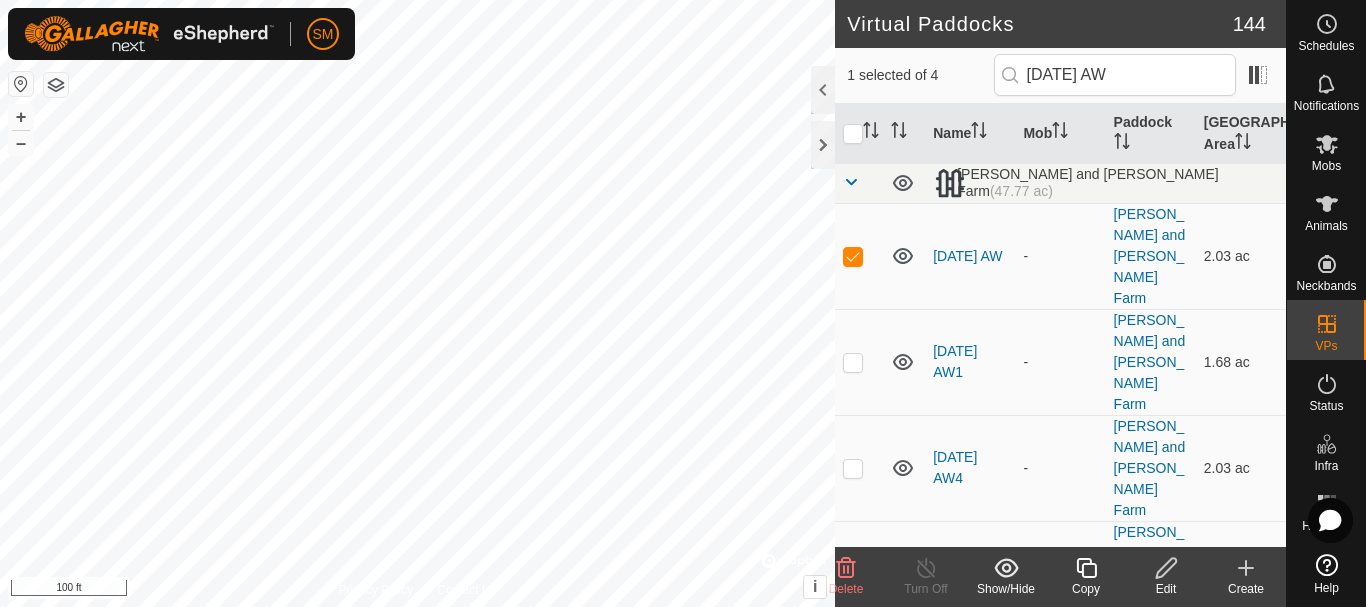 click 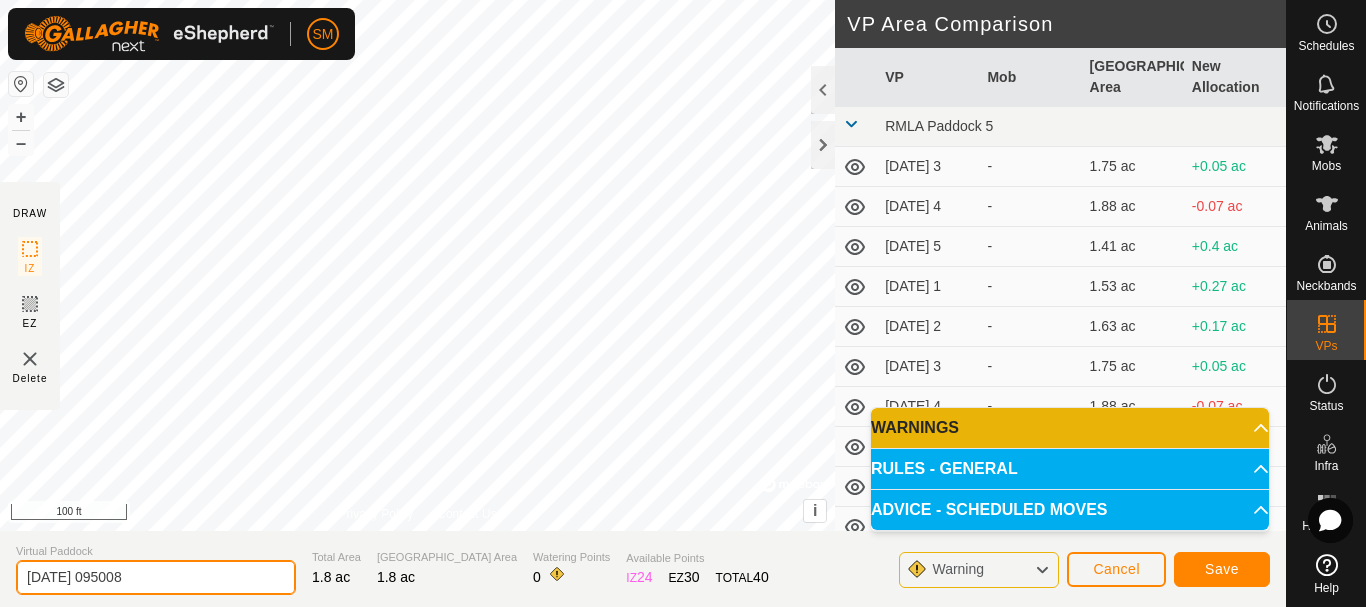 click on "[DATE] 095008" 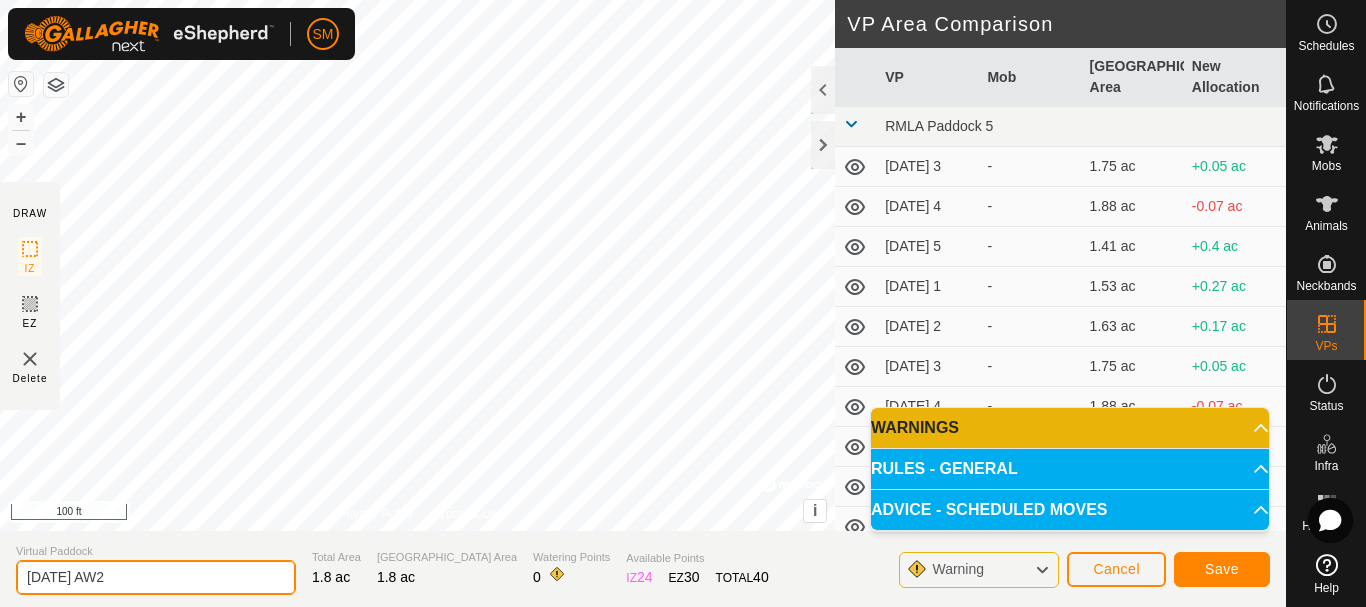 type on "[DATE] AW2" 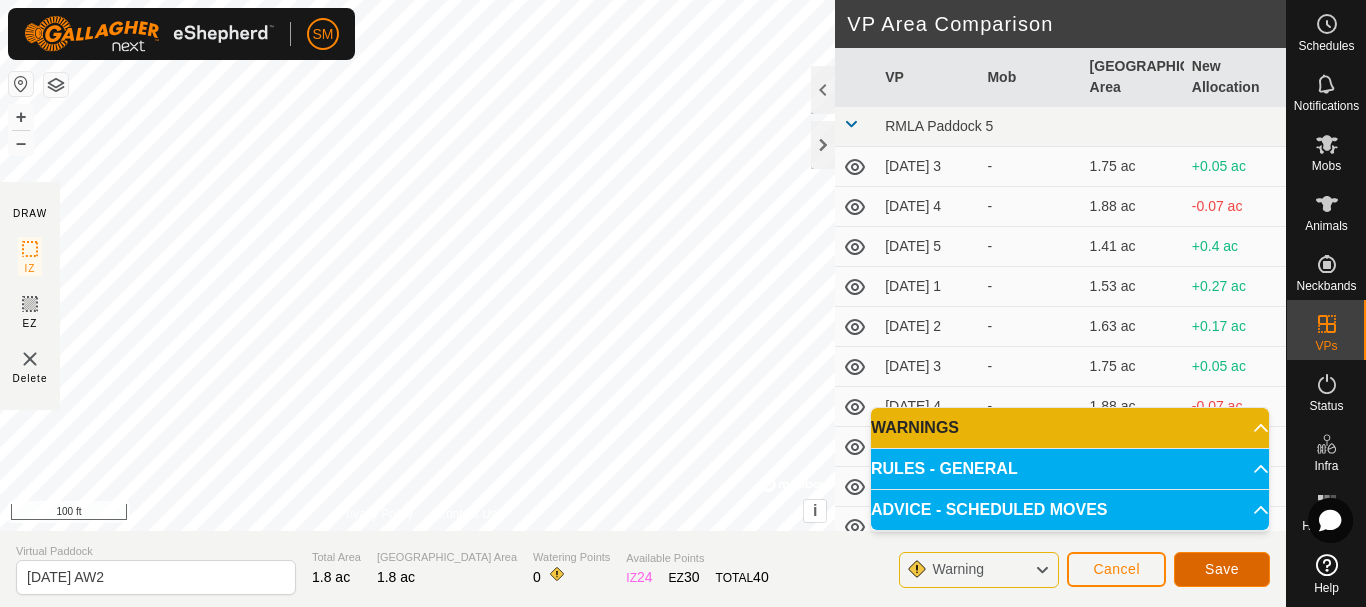 click on "Save" 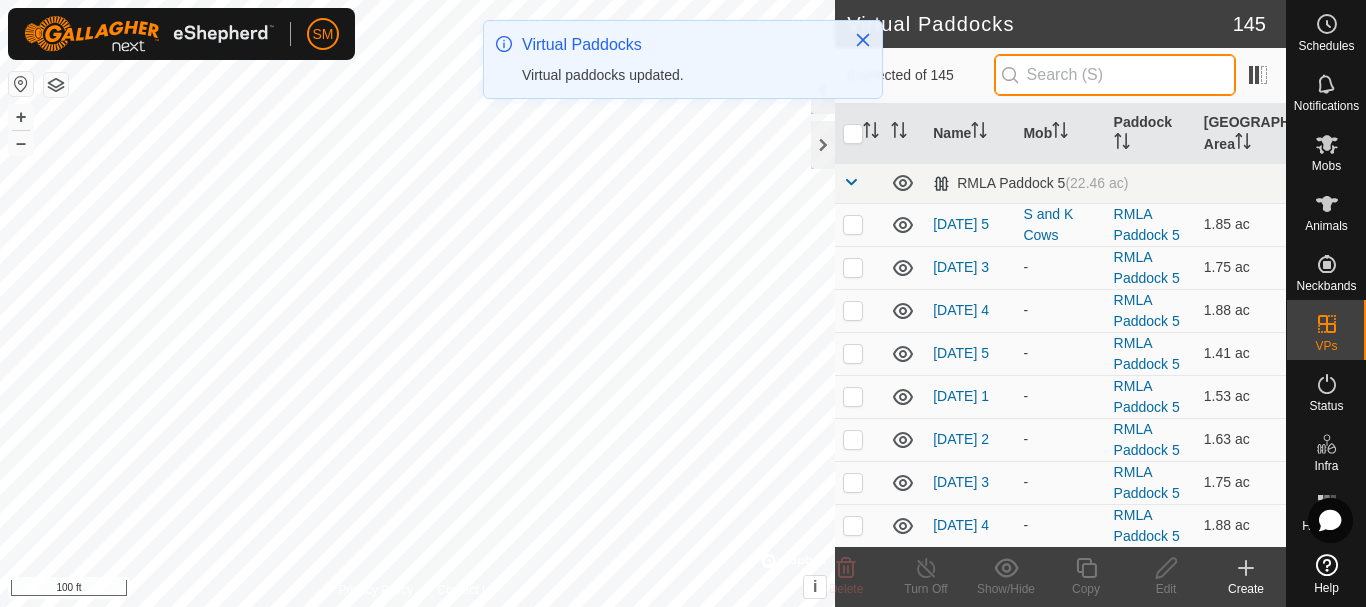 click at bounding box center (1115, 75) 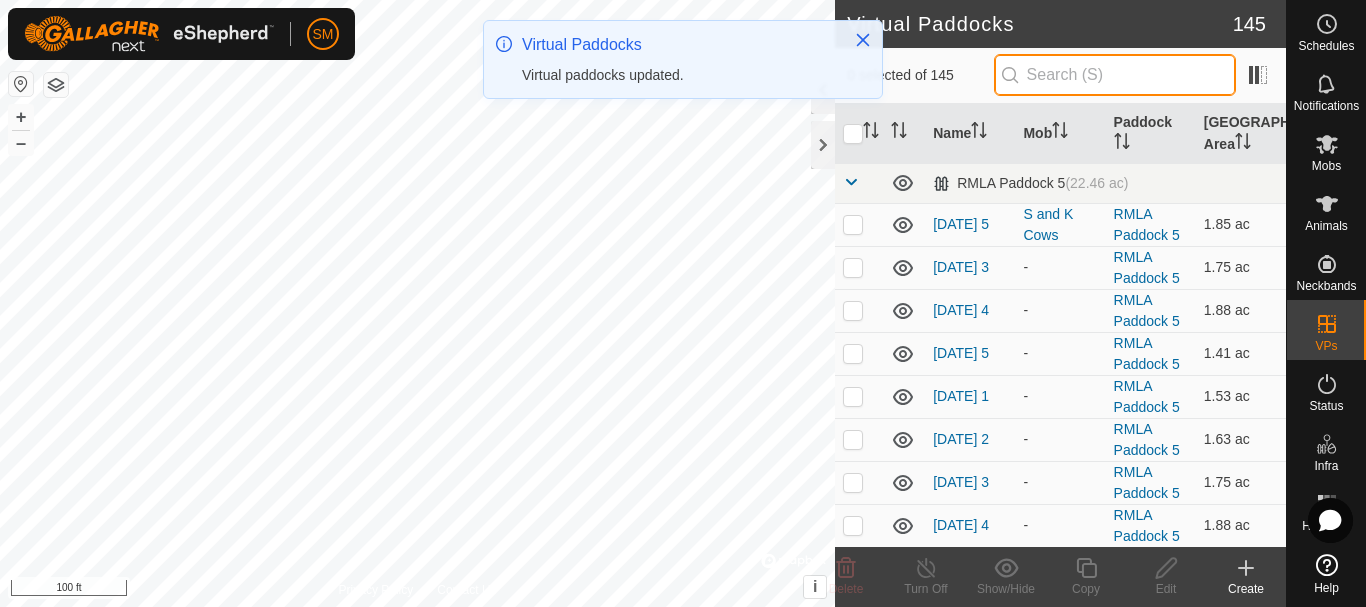 paste on "[DATE] AW" 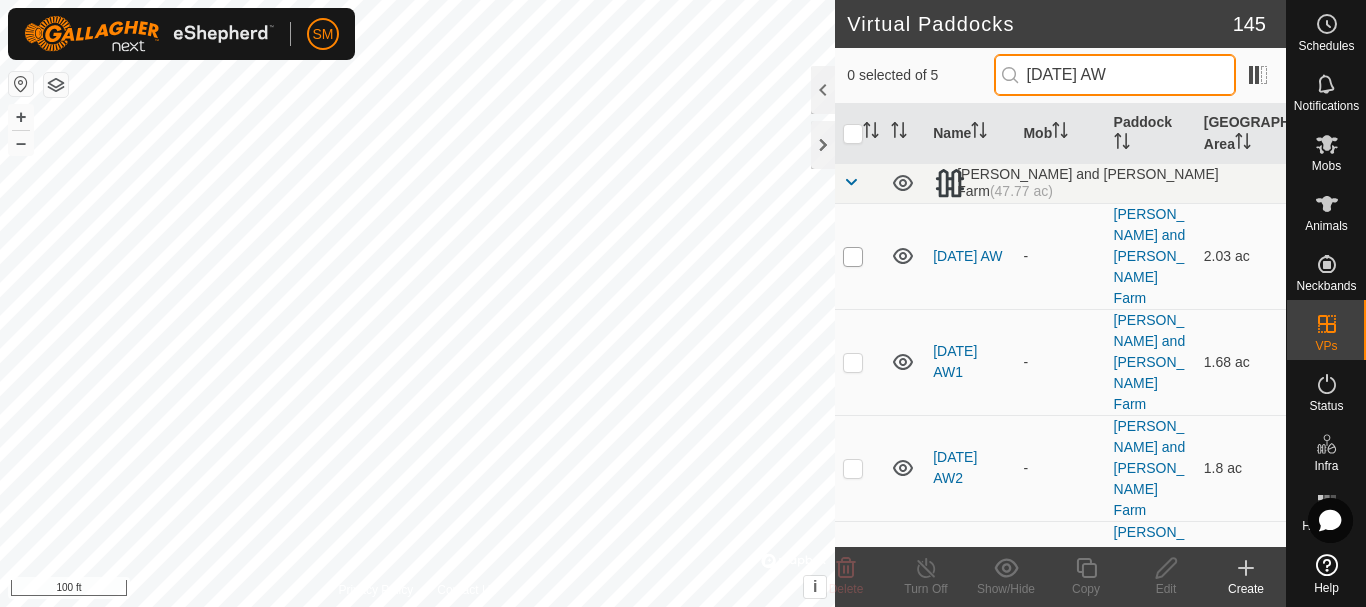 type on "[DATE] AW" 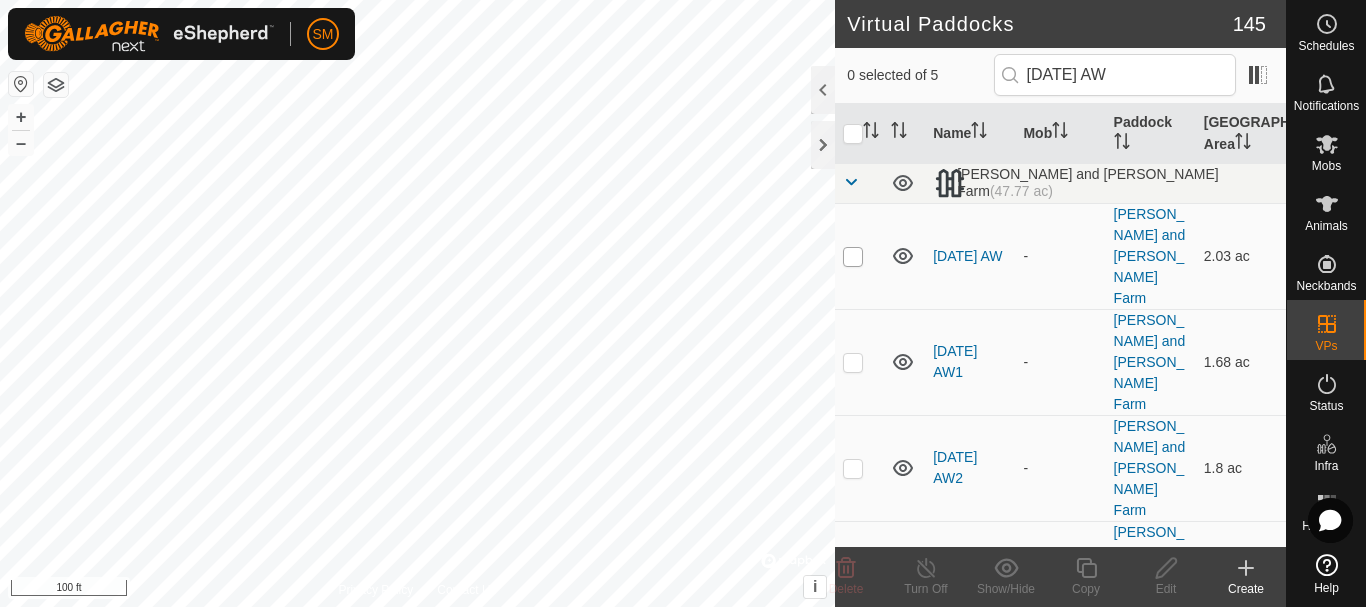 click at bounding box center [853, 257] 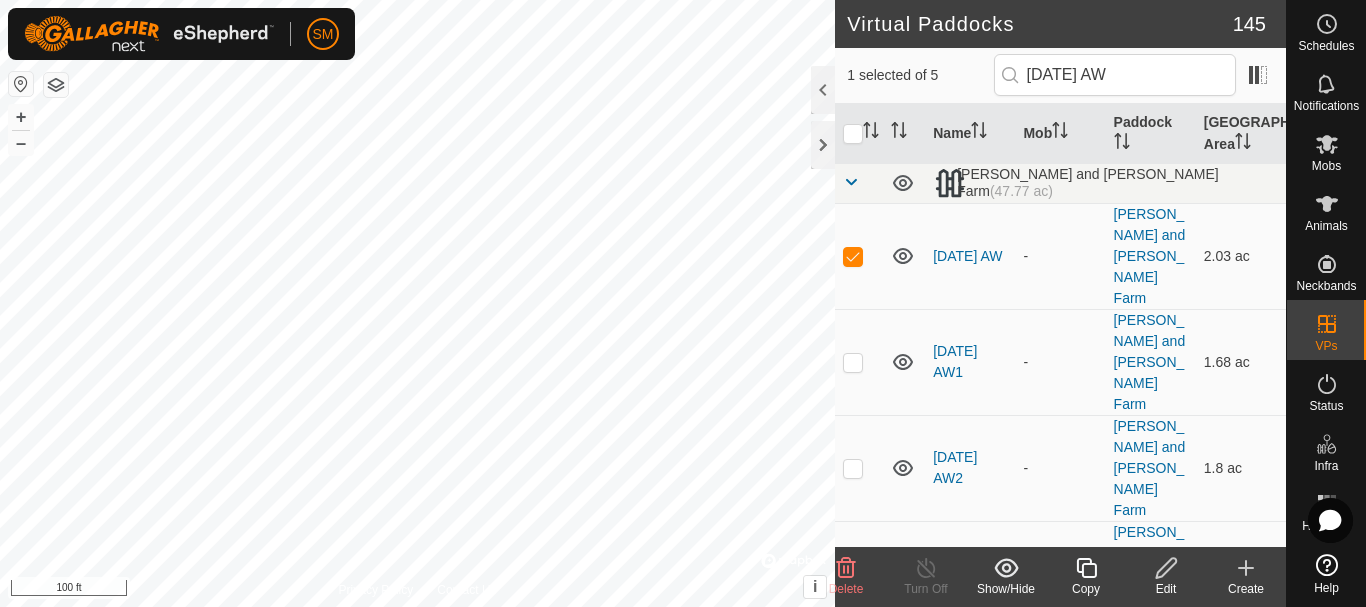 click 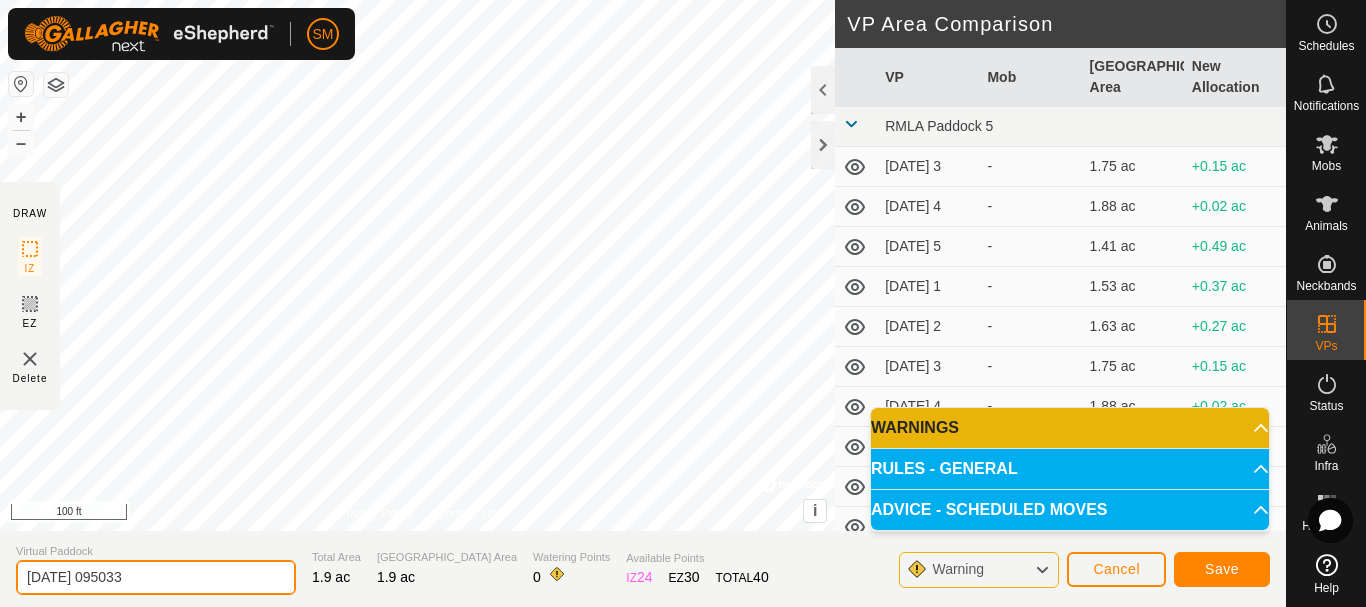 click on "[DATE] 095033" 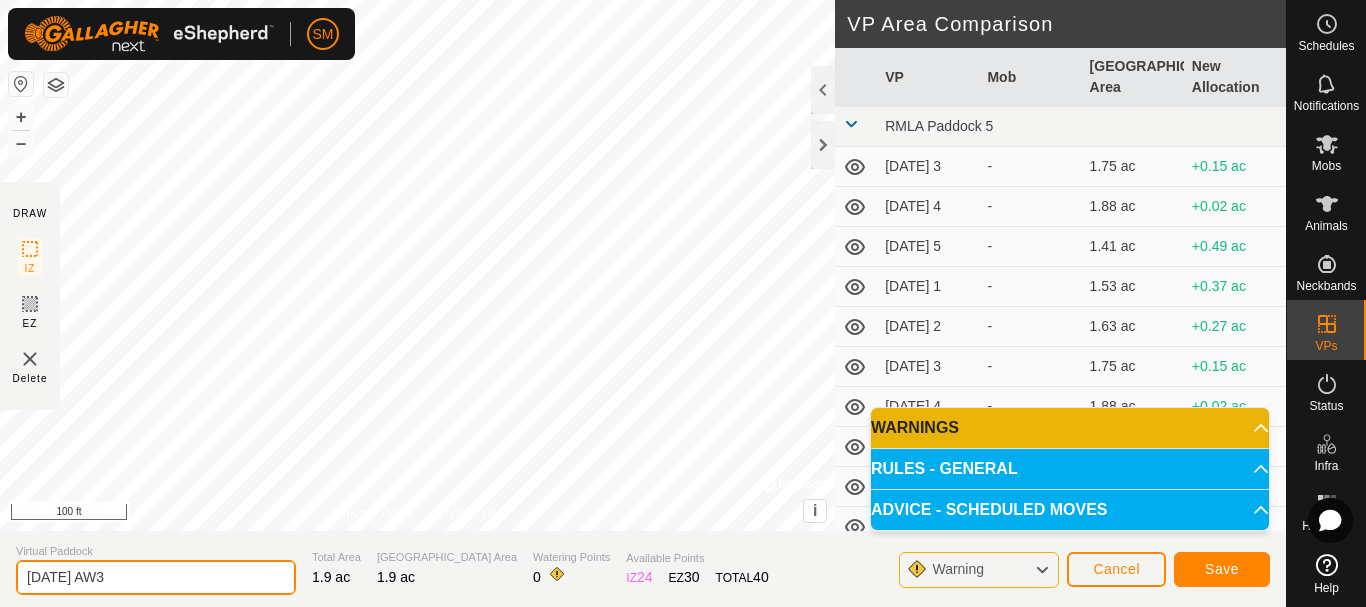 type on "[DATE] AW3" 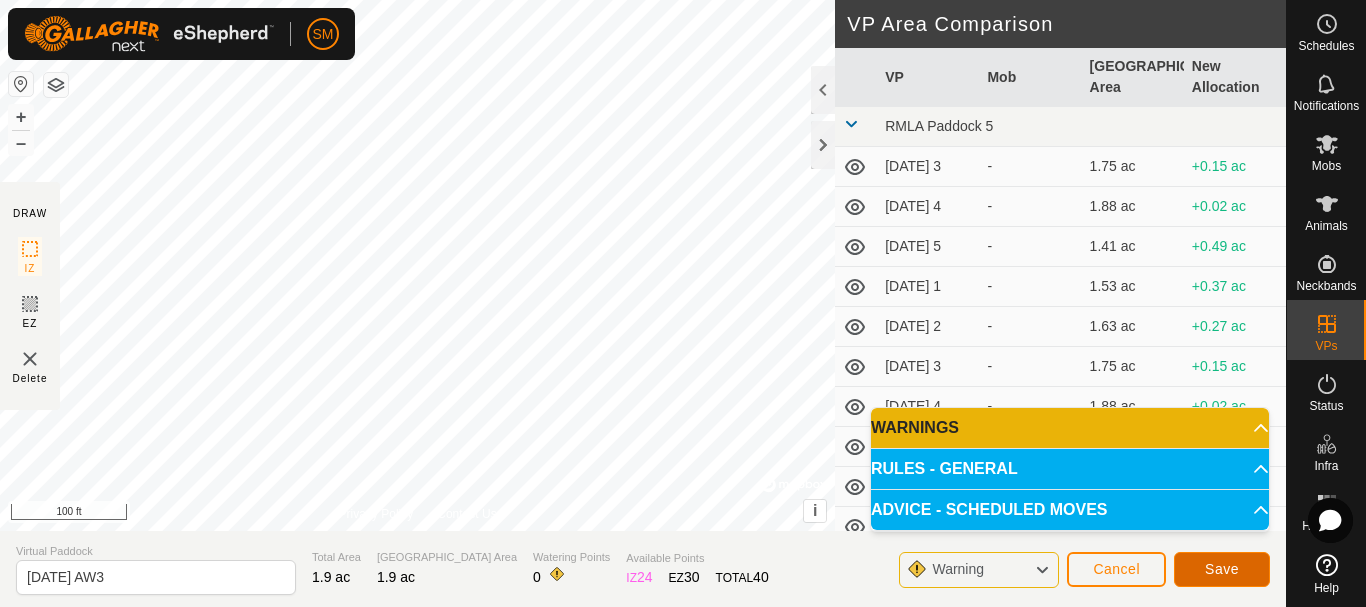 click on "Save" 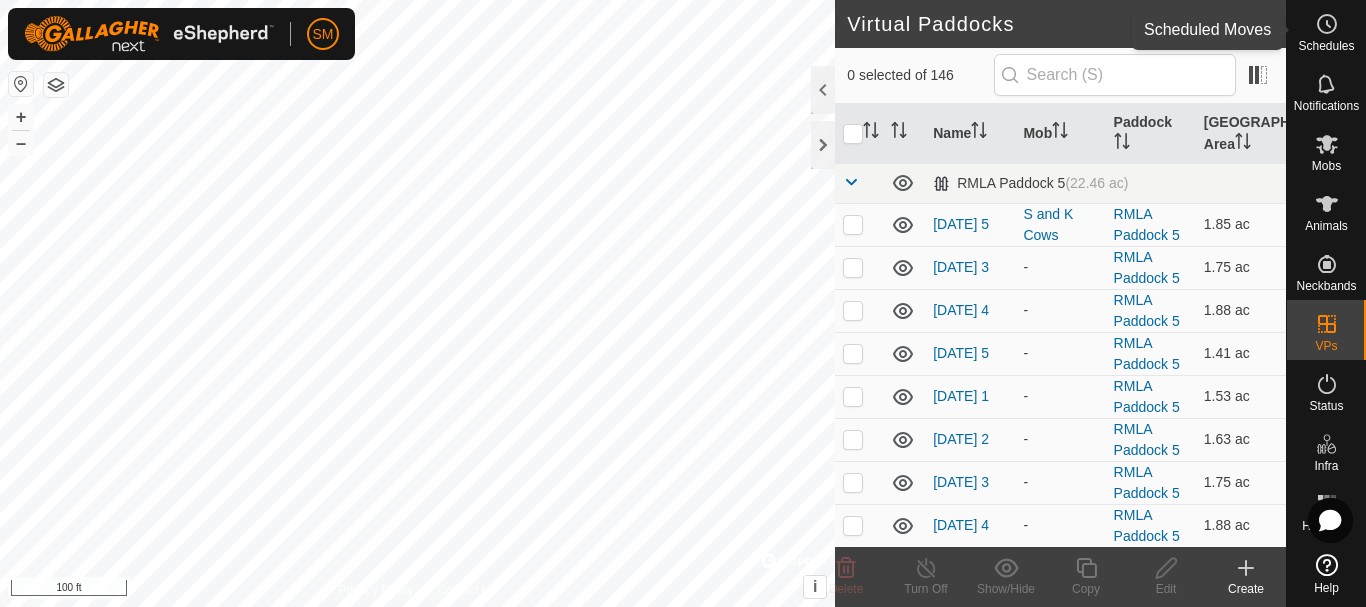 click 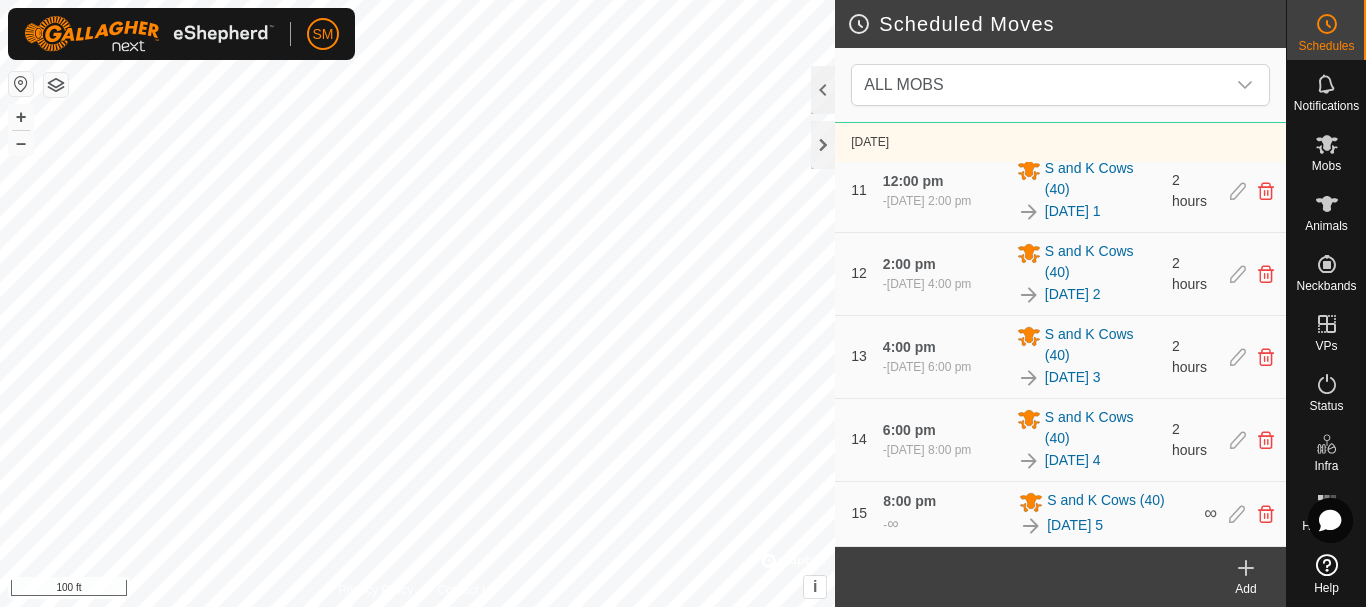 scroll, scrollTop: 1600, scrollLeft: 0, axis: vertical 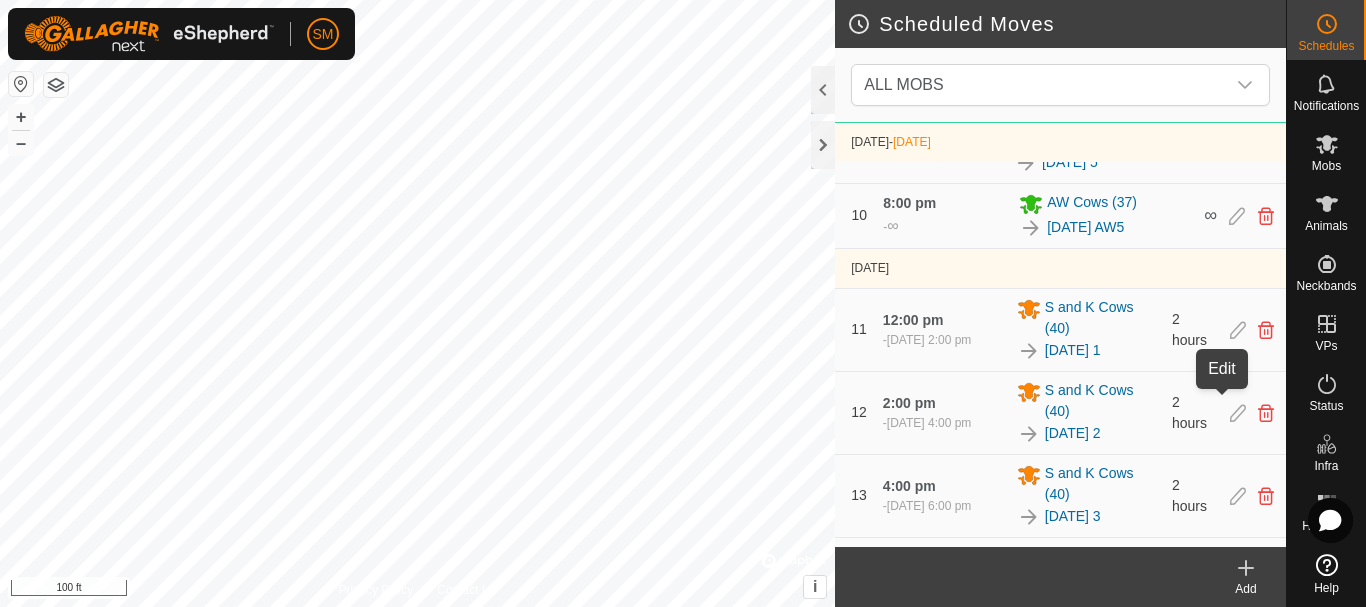 click at bounding box center [1237, 216] 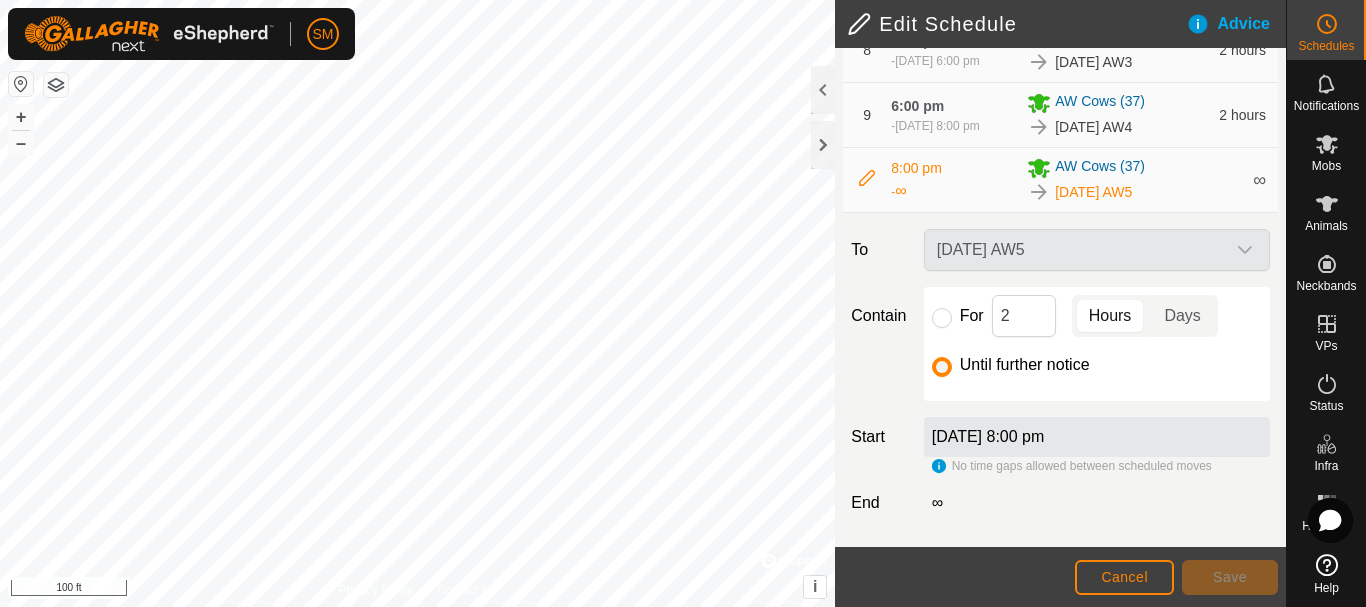 scroll, scrollTop: 822, scrollLeft: 0, axis: vertical 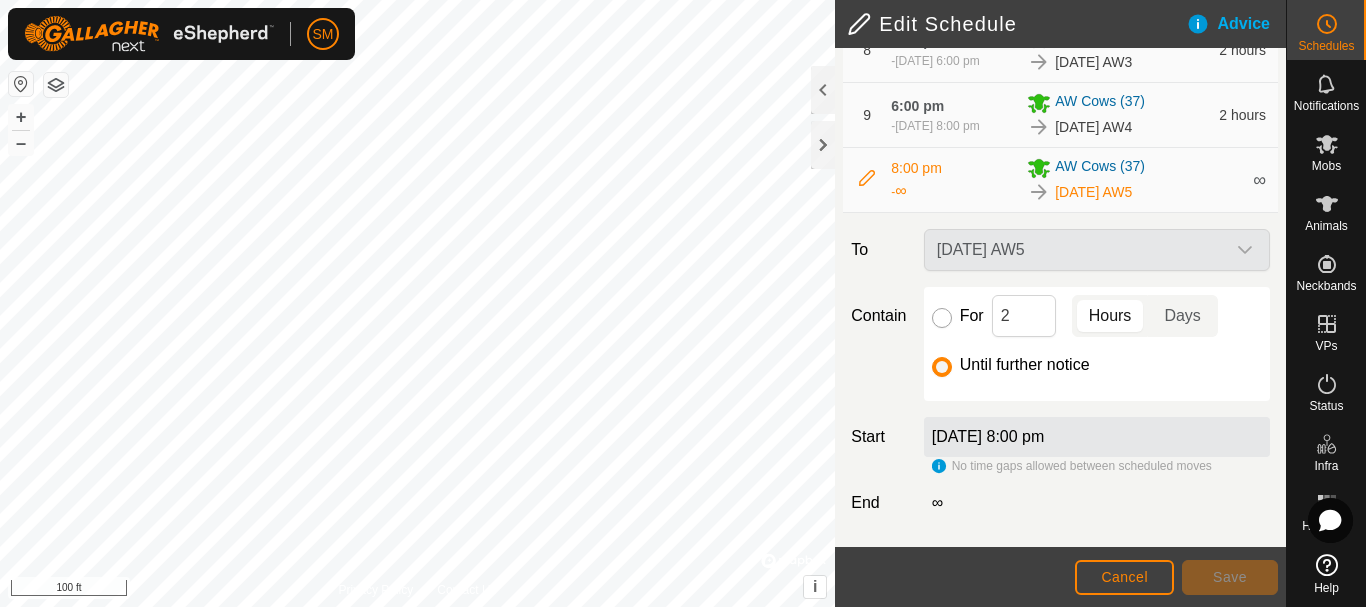 click on "For" at bounding box center (942, 318) 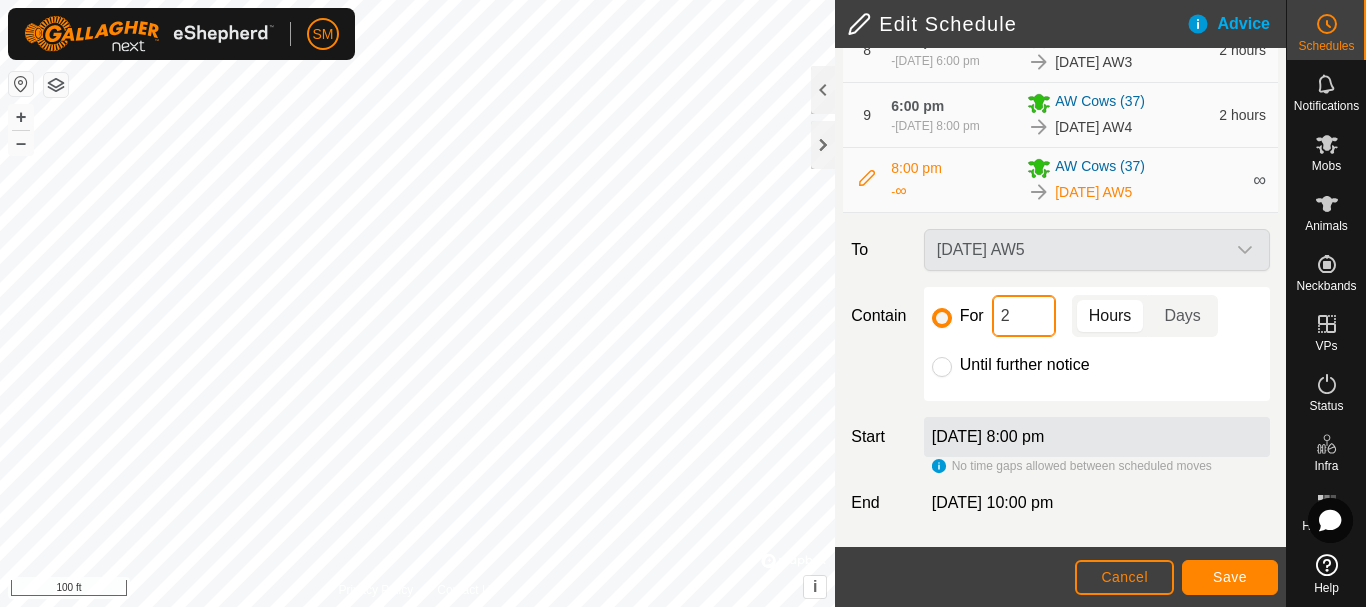 click on "2" 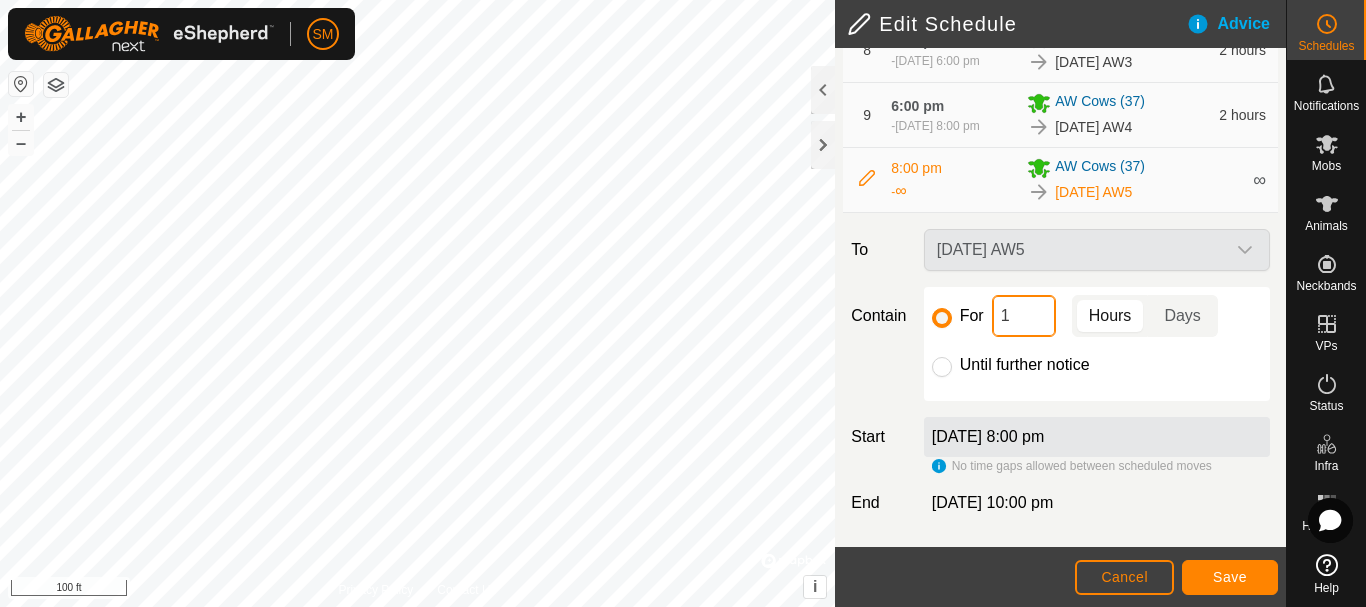 type on "16" 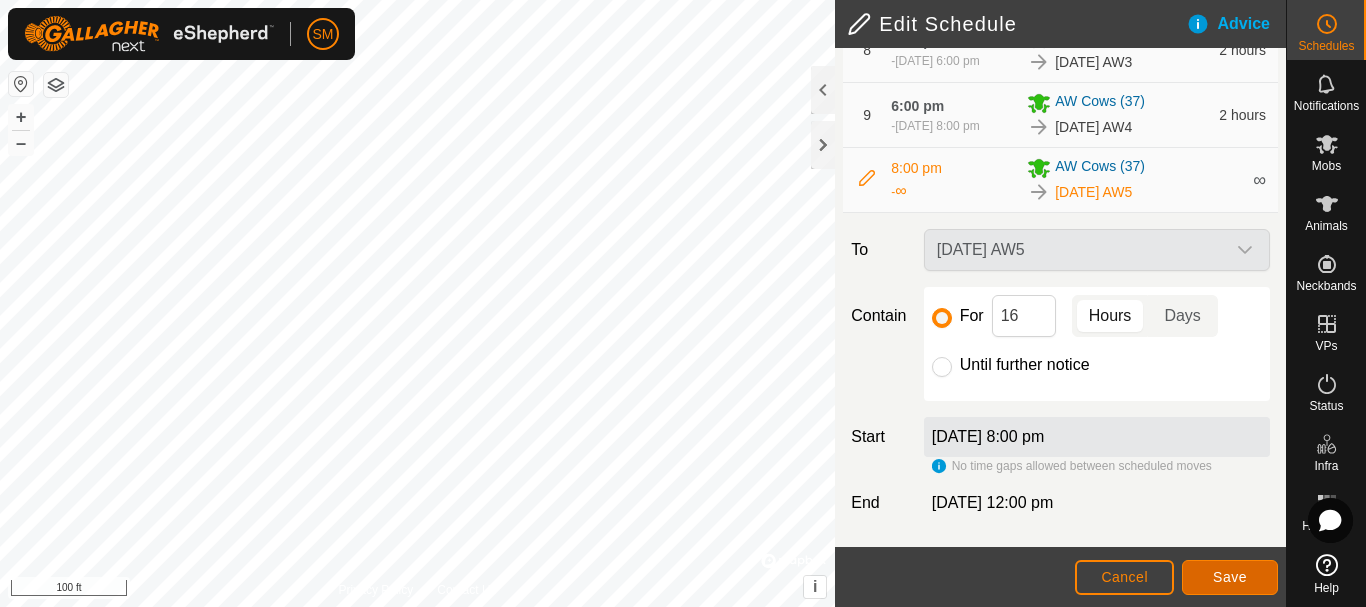 click on "Save" 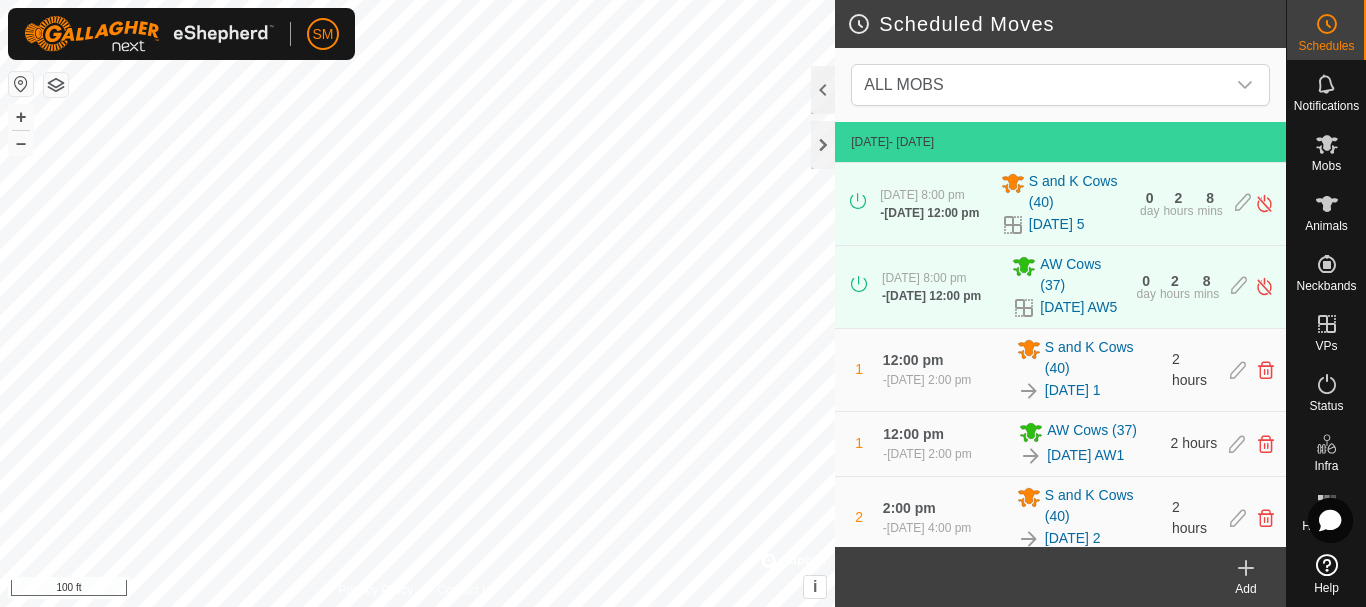 click on "Add" 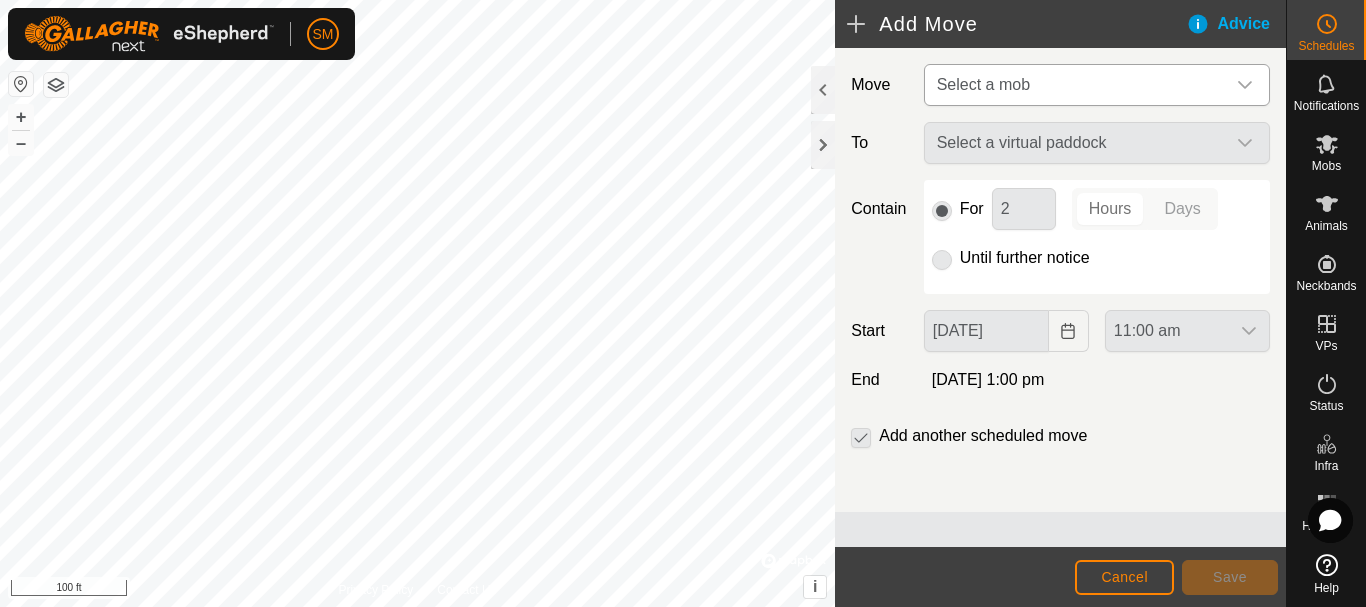 click on "Select a mob" at bounding box center [1077, 85] 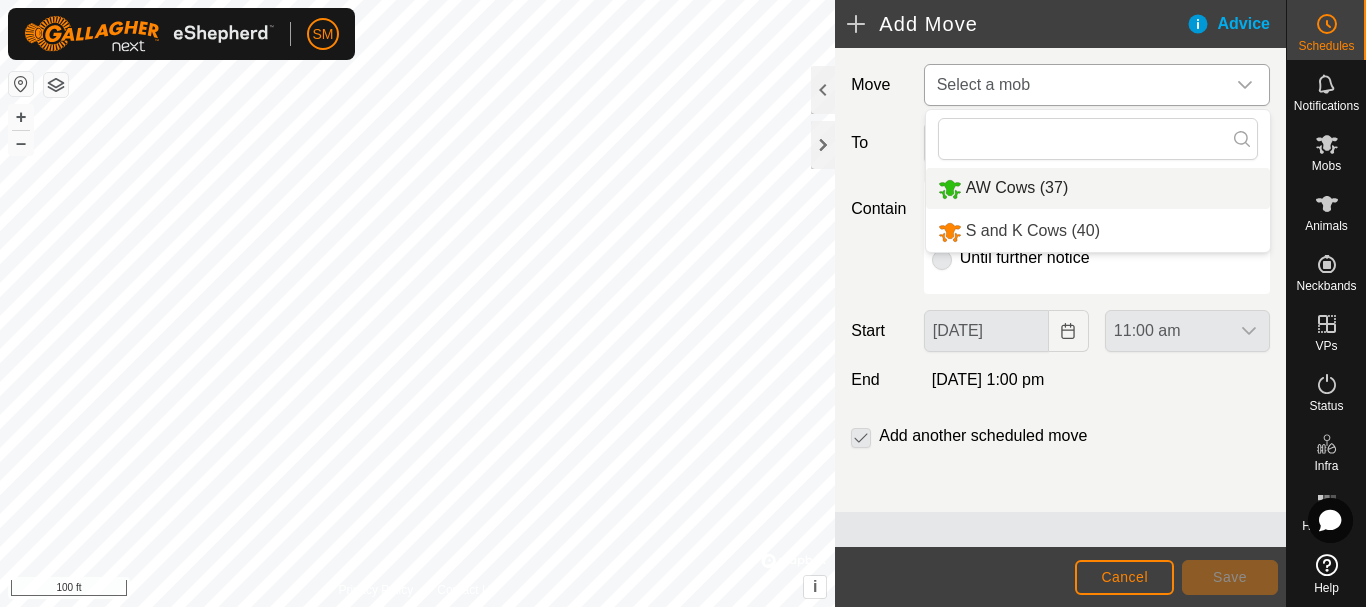 click on "AW Cows (37)" at bounding box center [1098, 188] 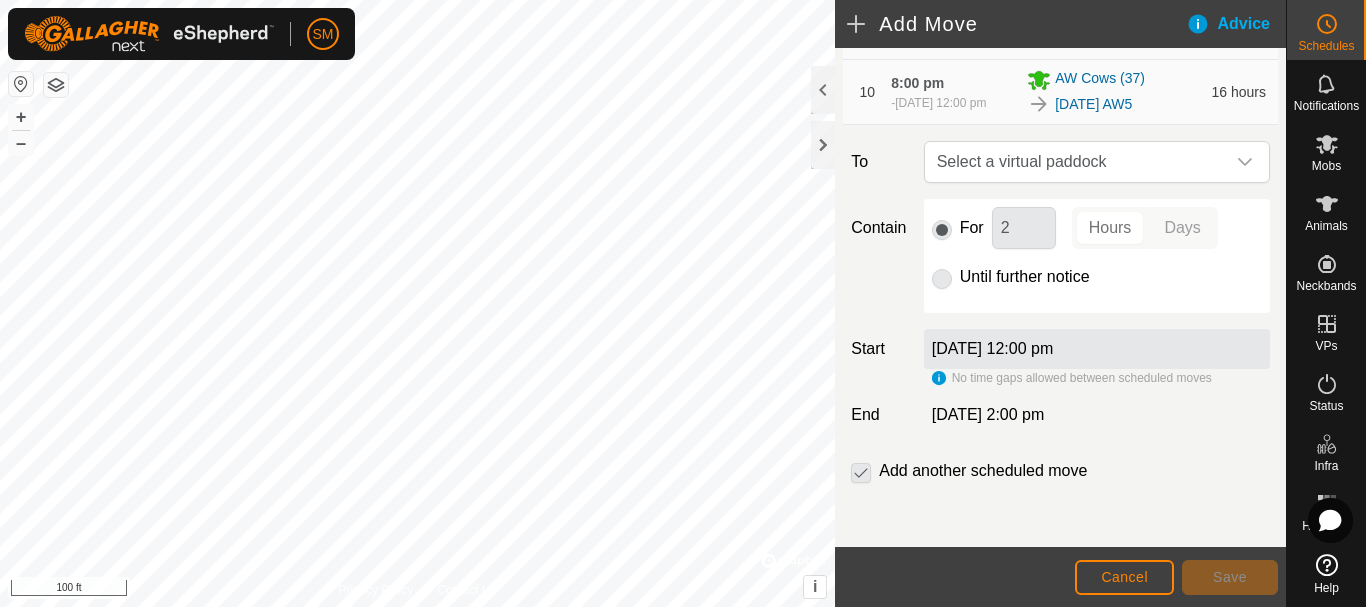 scroll, scrollTop: 919, scrollLeft: 0, axis: vertical 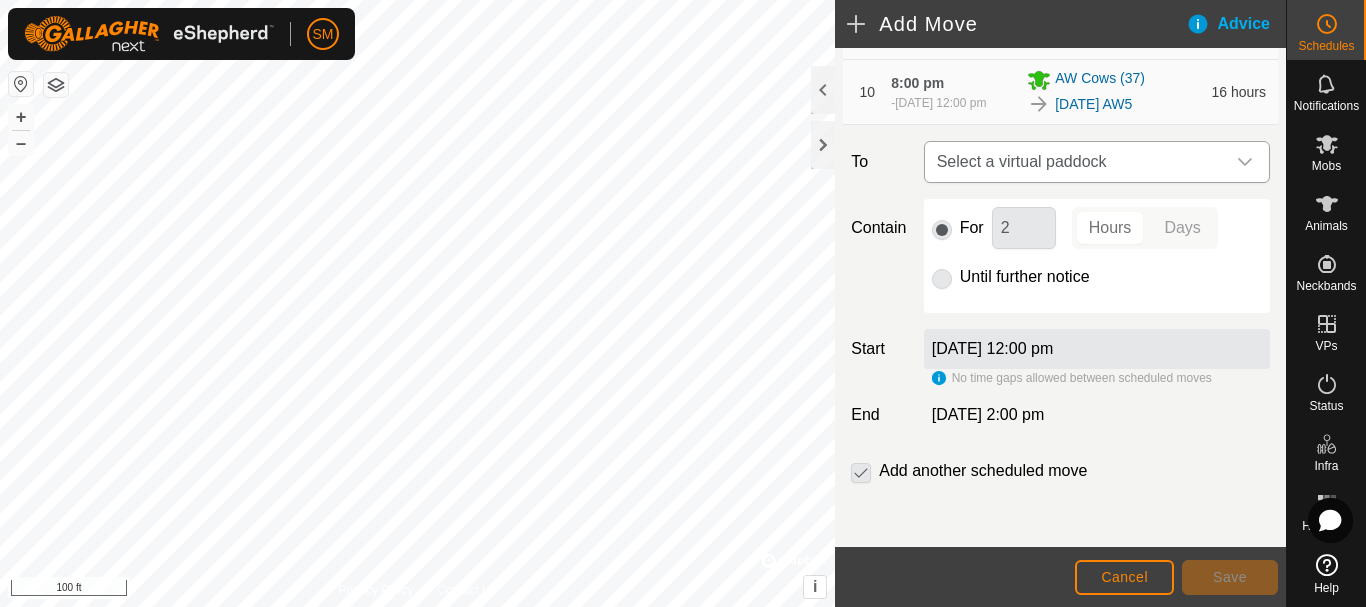 click on "Select a virtual paddock" at bounding box center (1077, 162) 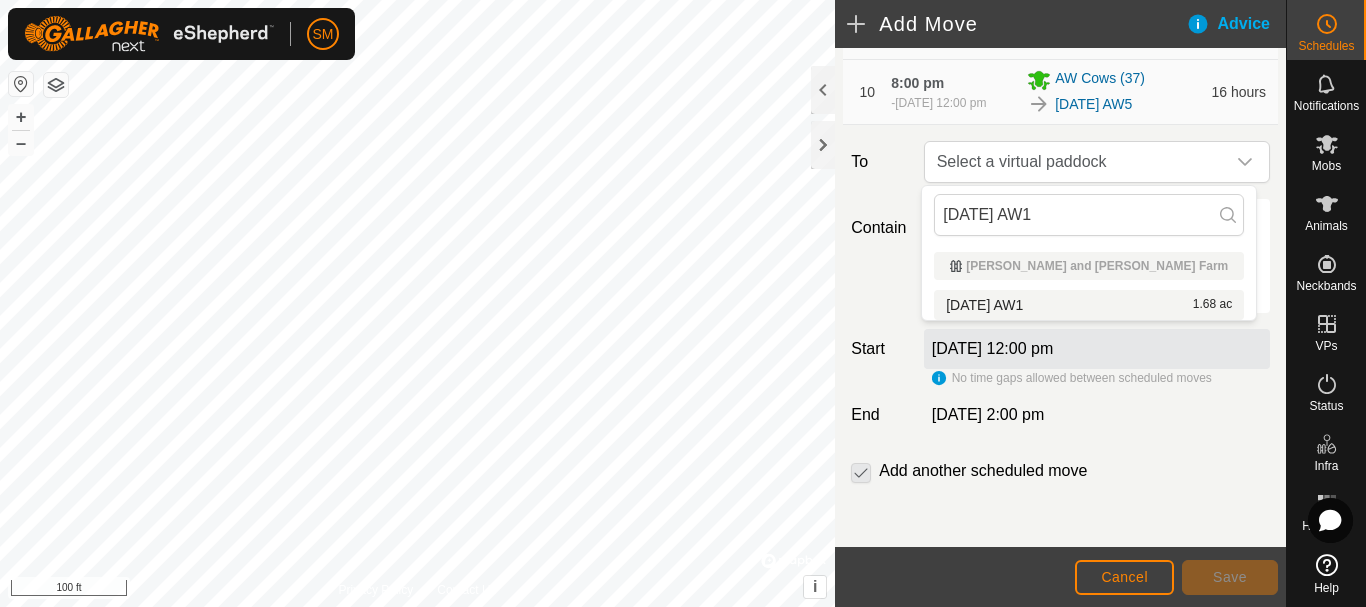 type on "[DATE] AW1" 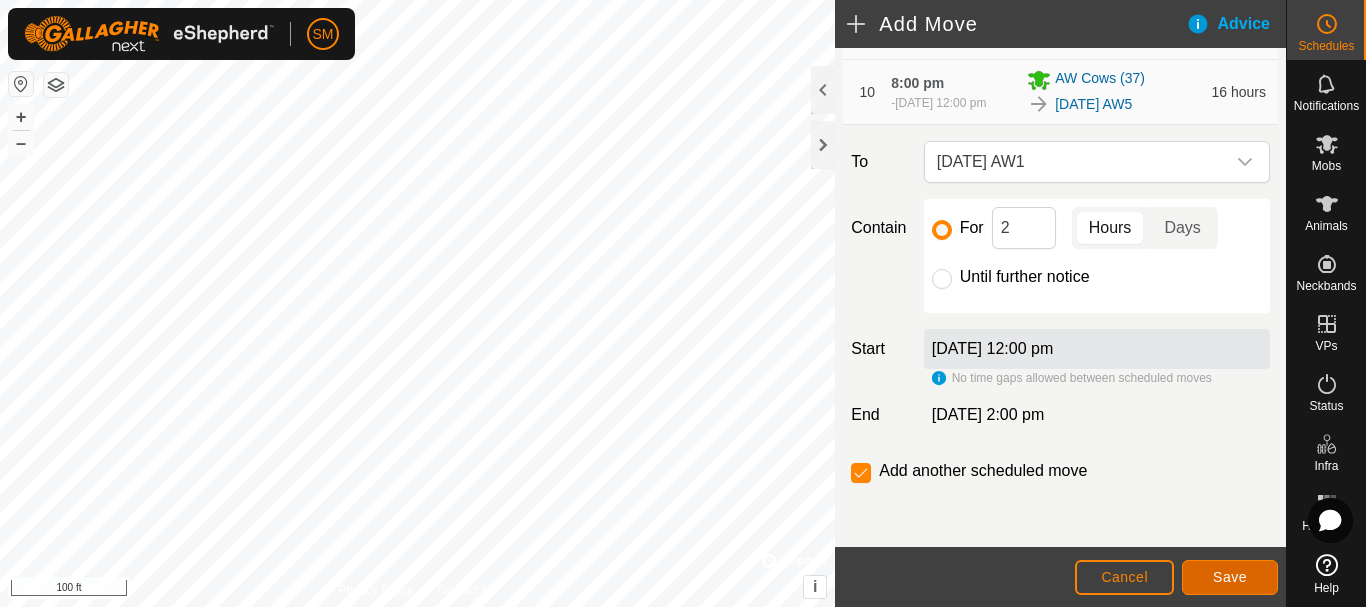 click on "Save" 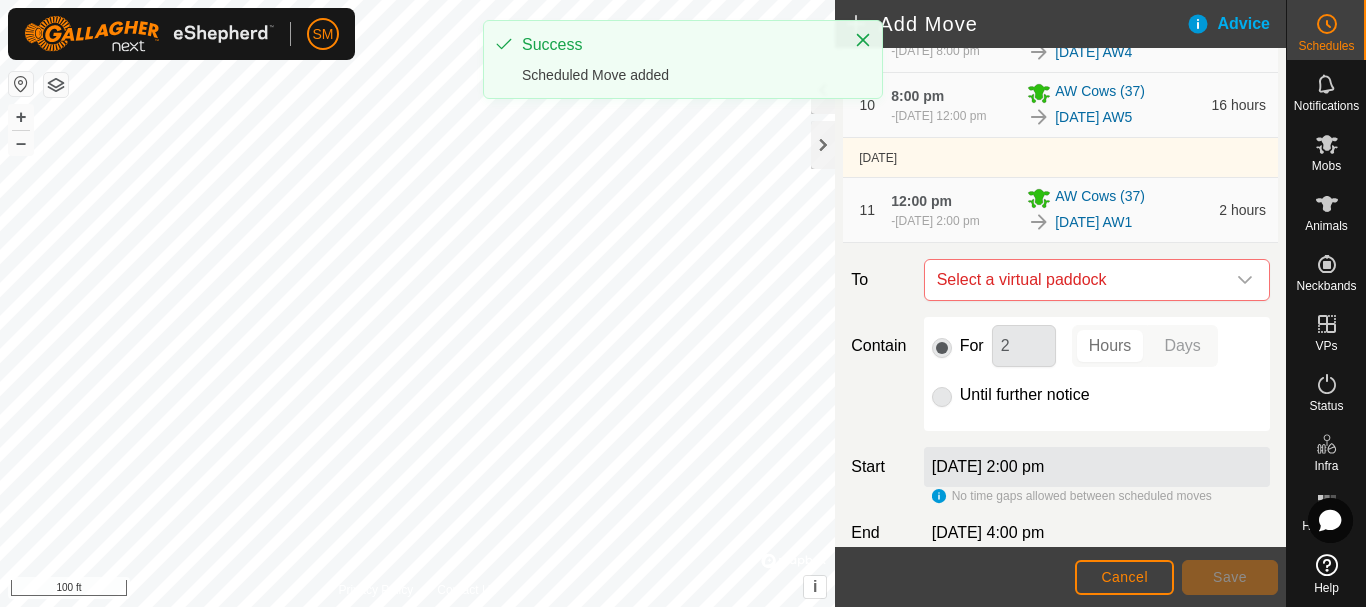 scroll, scrollTop: 916, scrollLeft: 0, axis: vertical 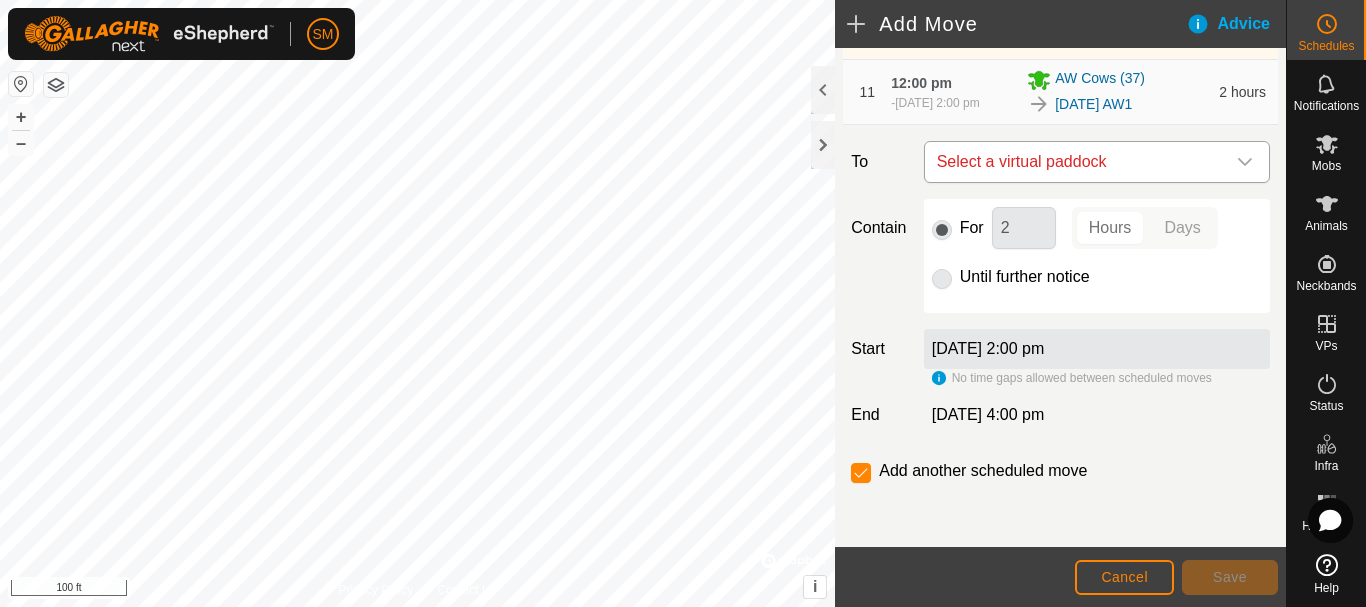 click 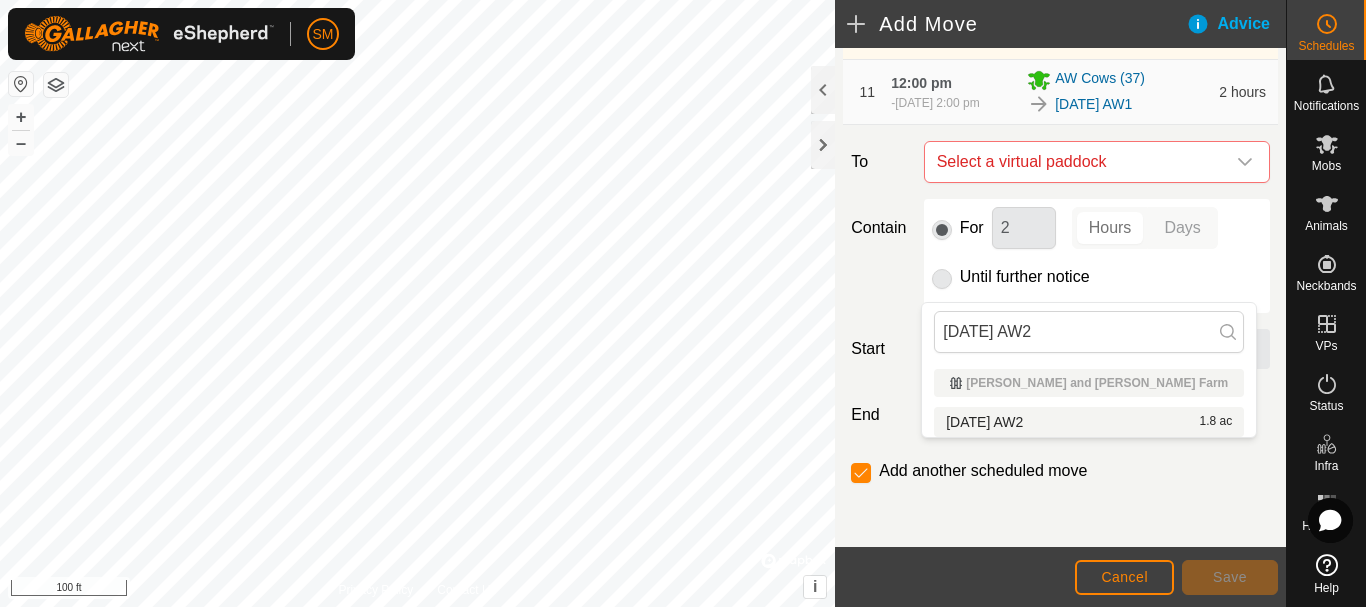 type on "[DATE] AW2" 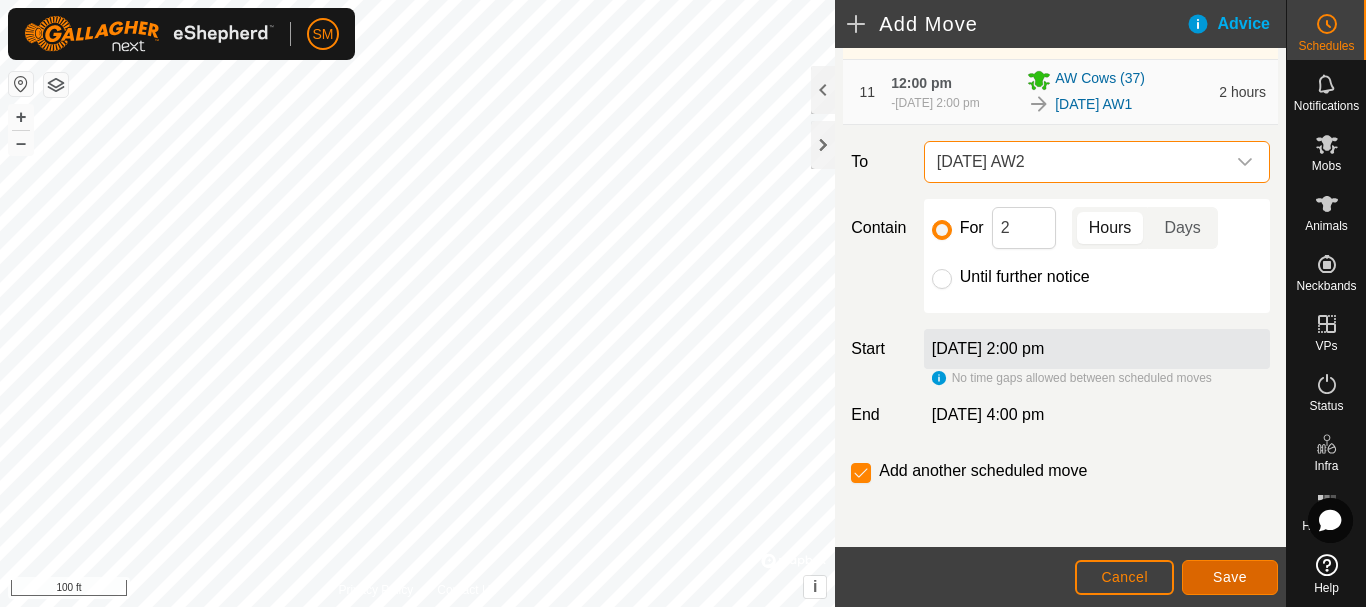 click on "Save" 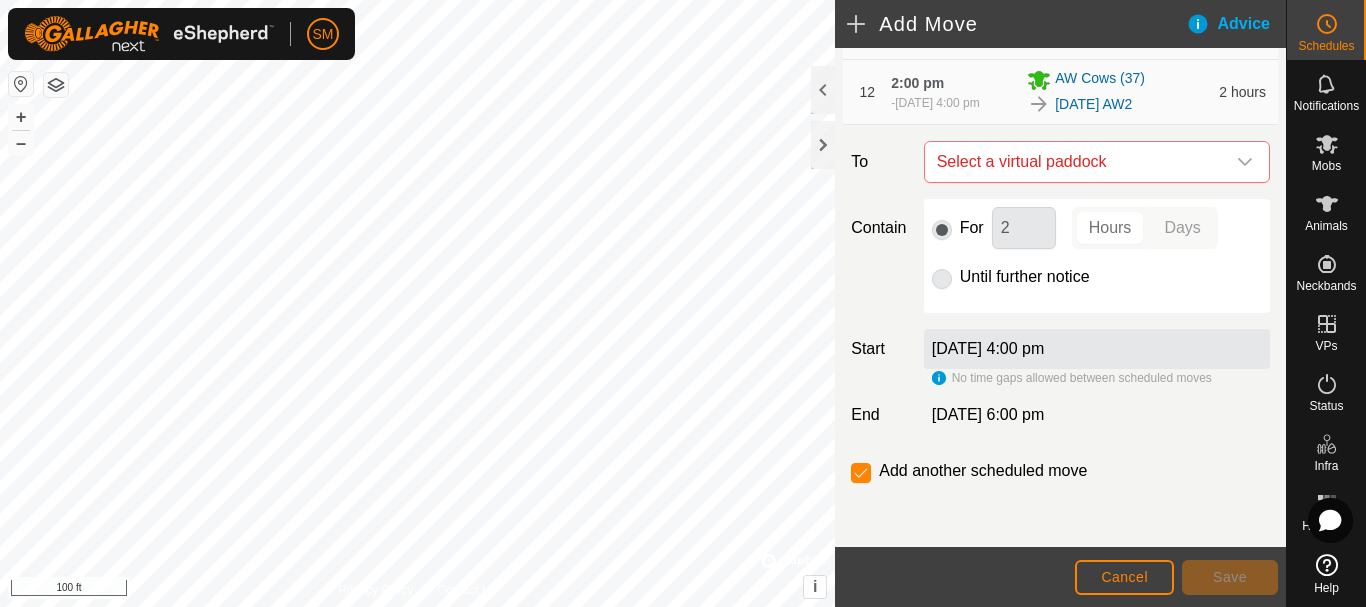 scroll, scrollTop: 1107, scrollLeft: 0, axis: vertical 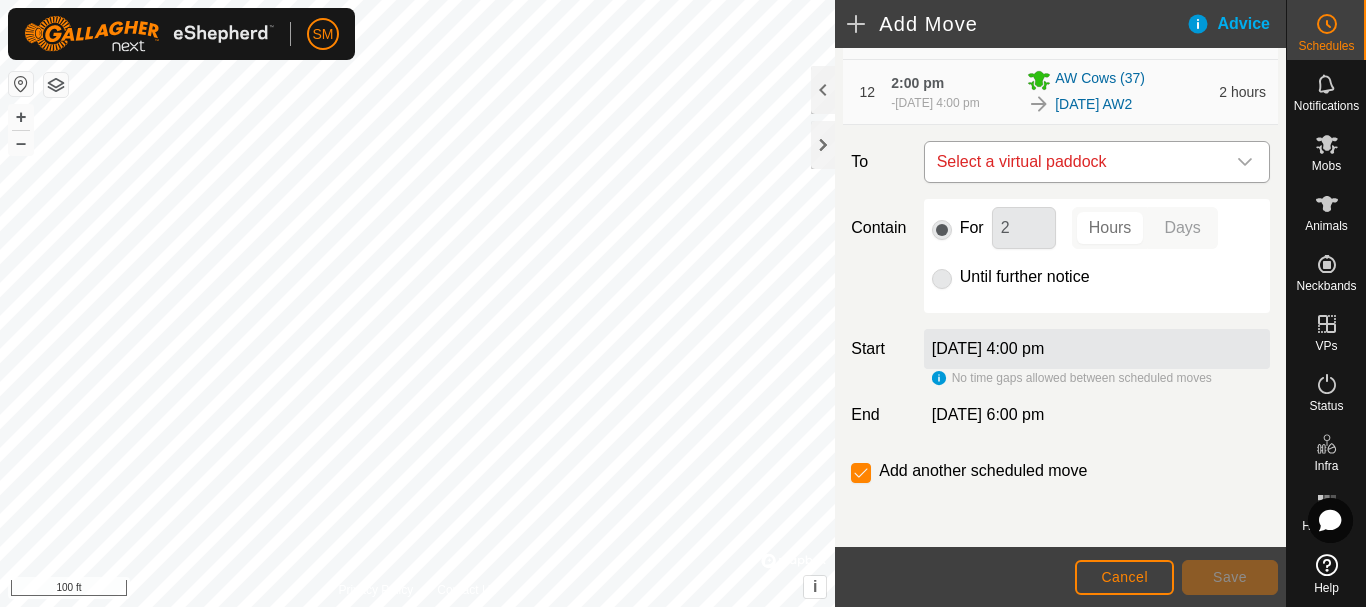 click 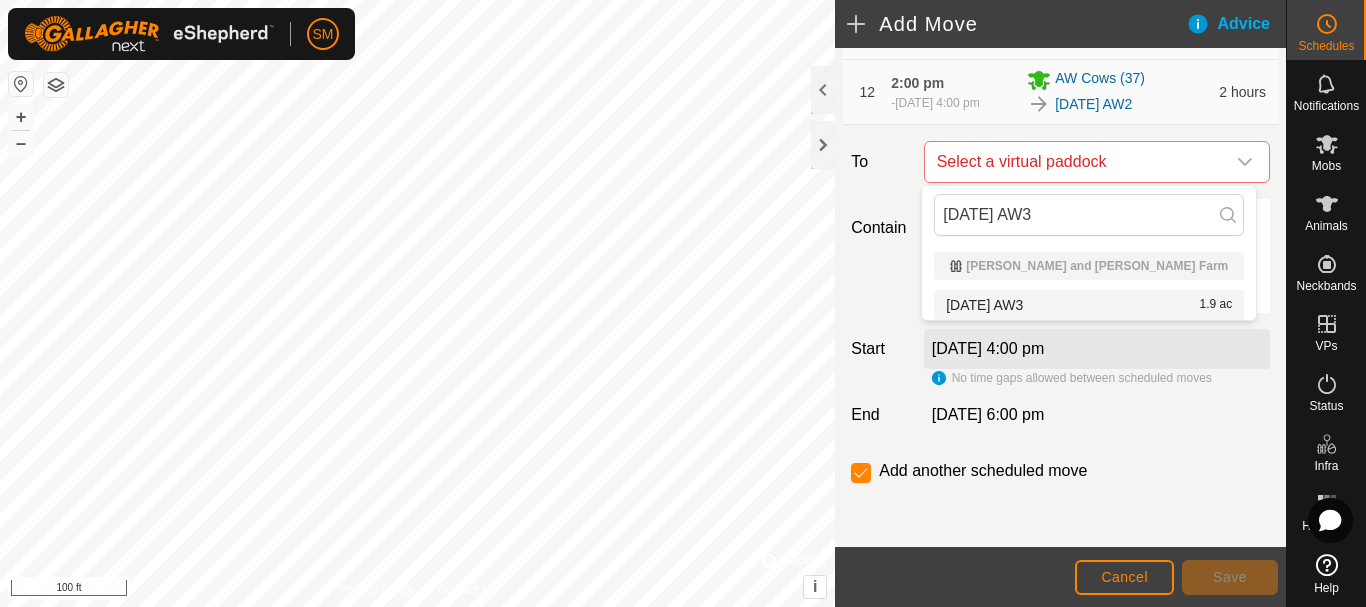 type on "[DATE] AW3" 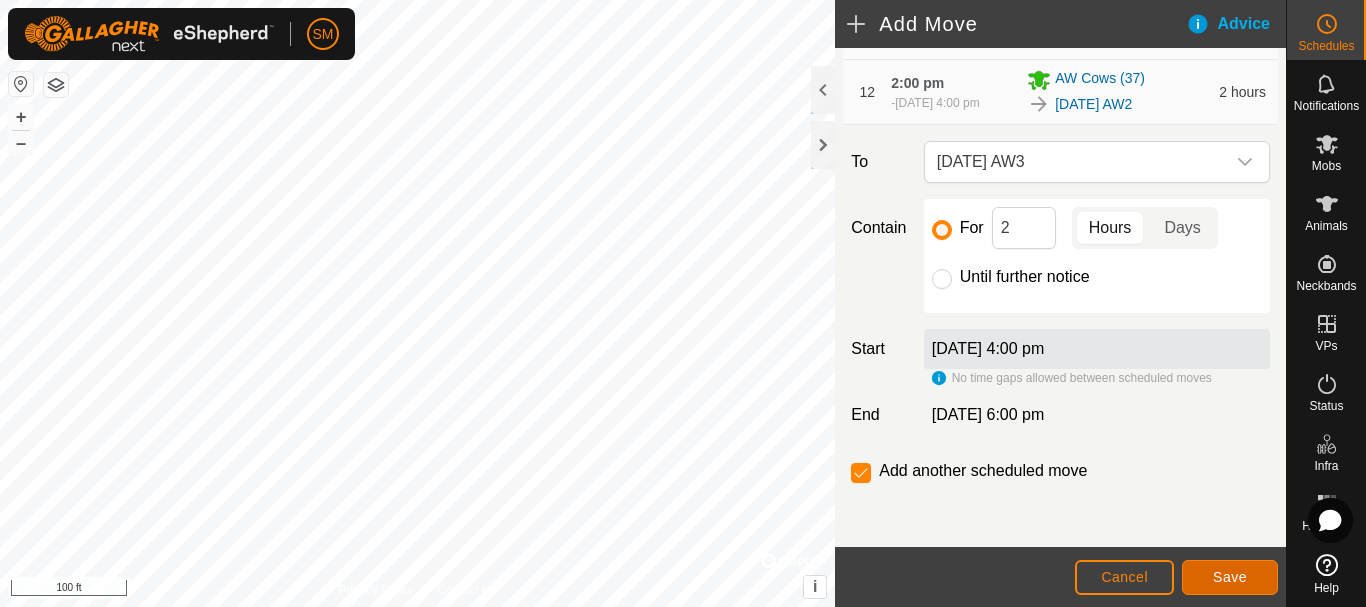 click on "Save" 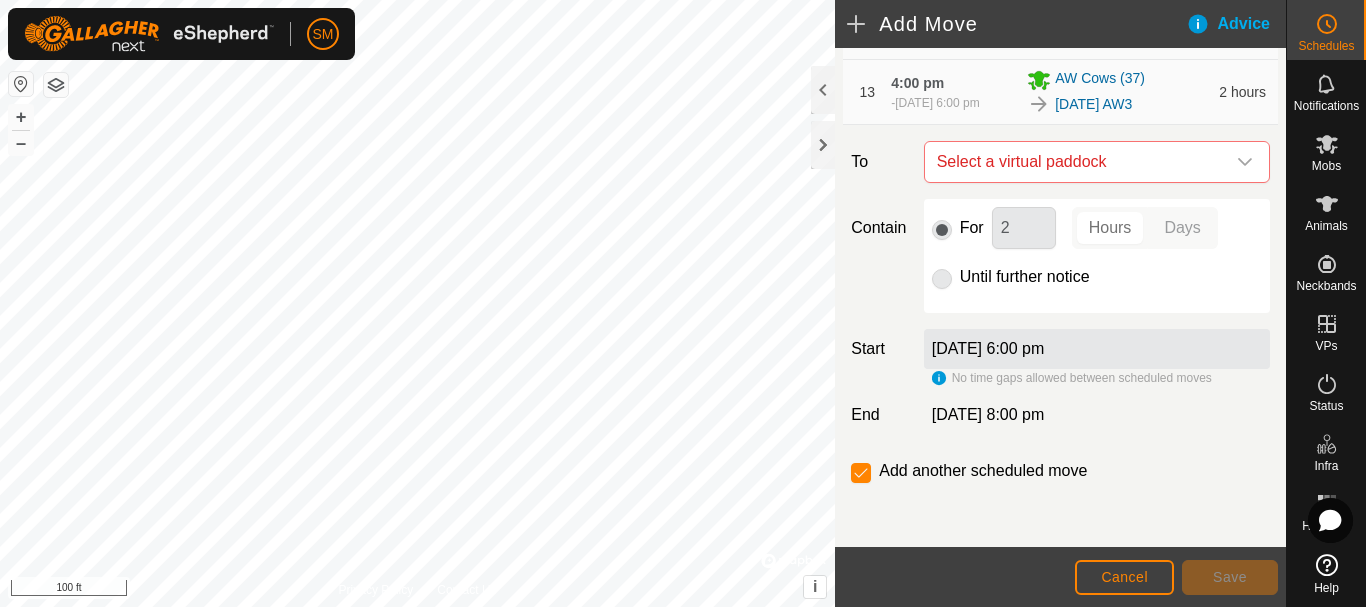scroll, scrollTop: 1181, scrollLeft: 0, axis: vertical 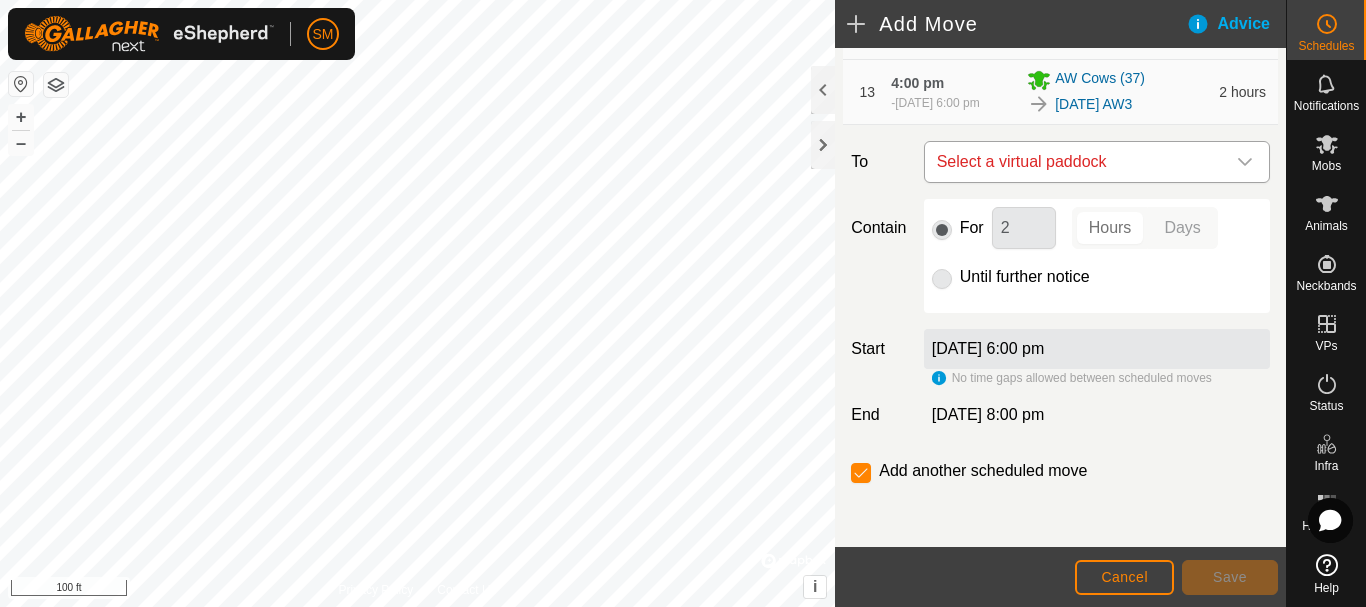 click 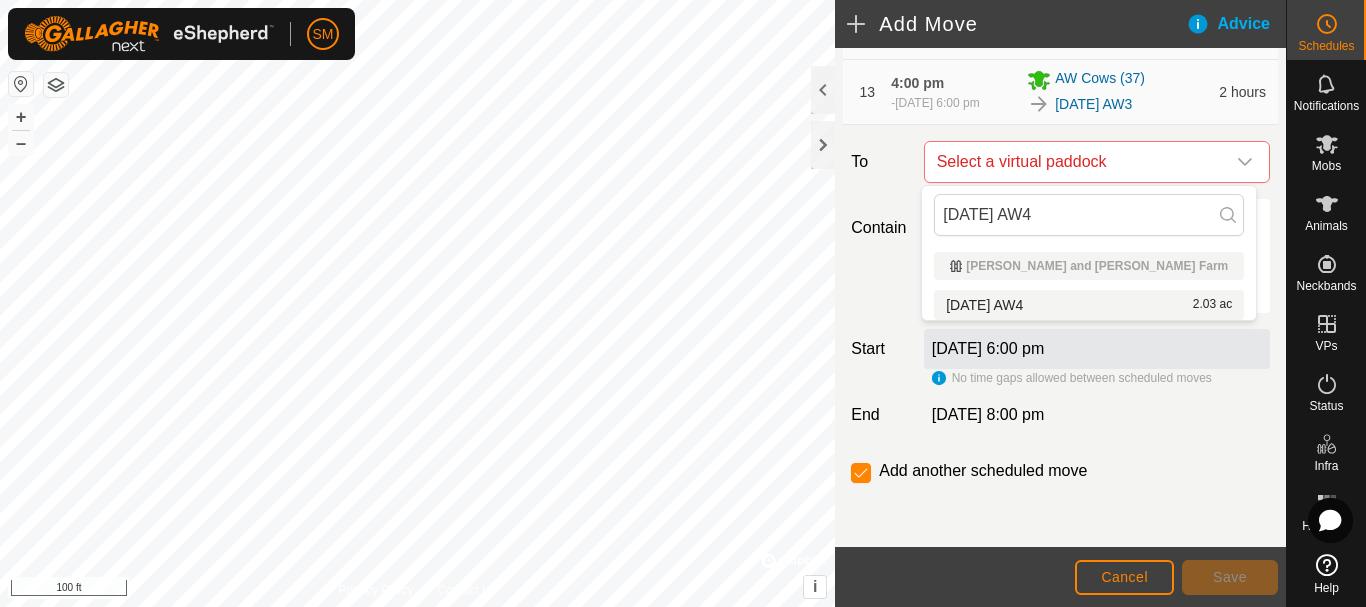 type on "[DATE] AW4" 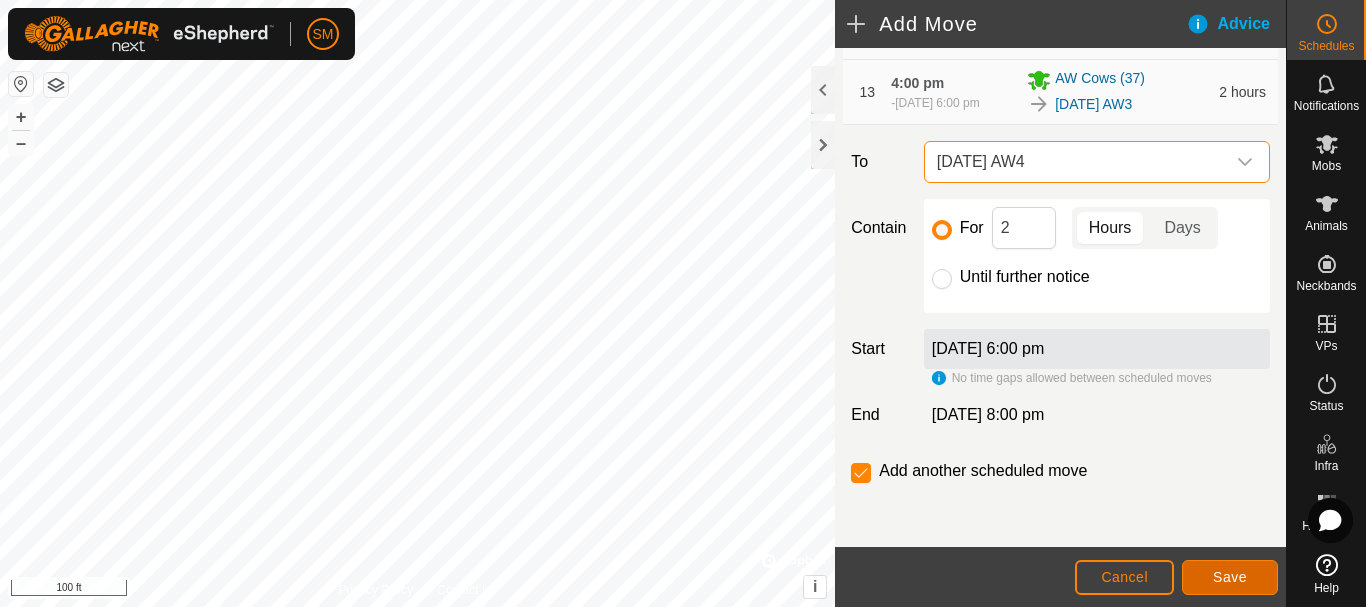 click on "Save" 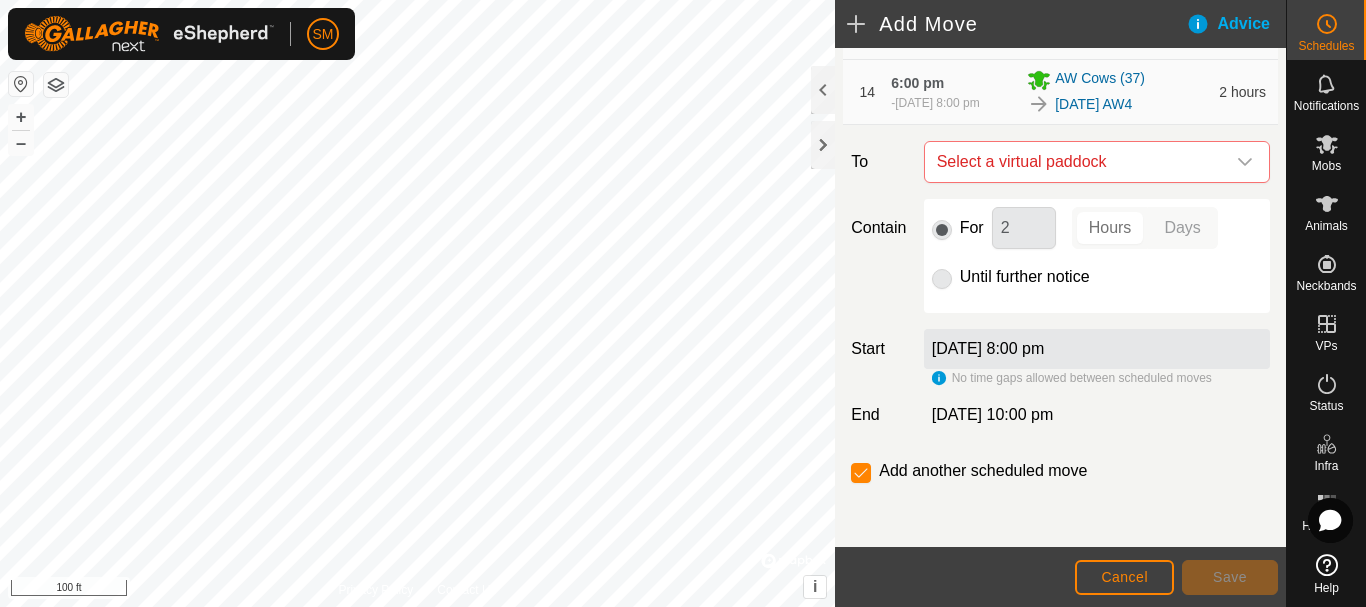 scroll, scrollTop: 1255, scrollLeft: 0, axis: vertical 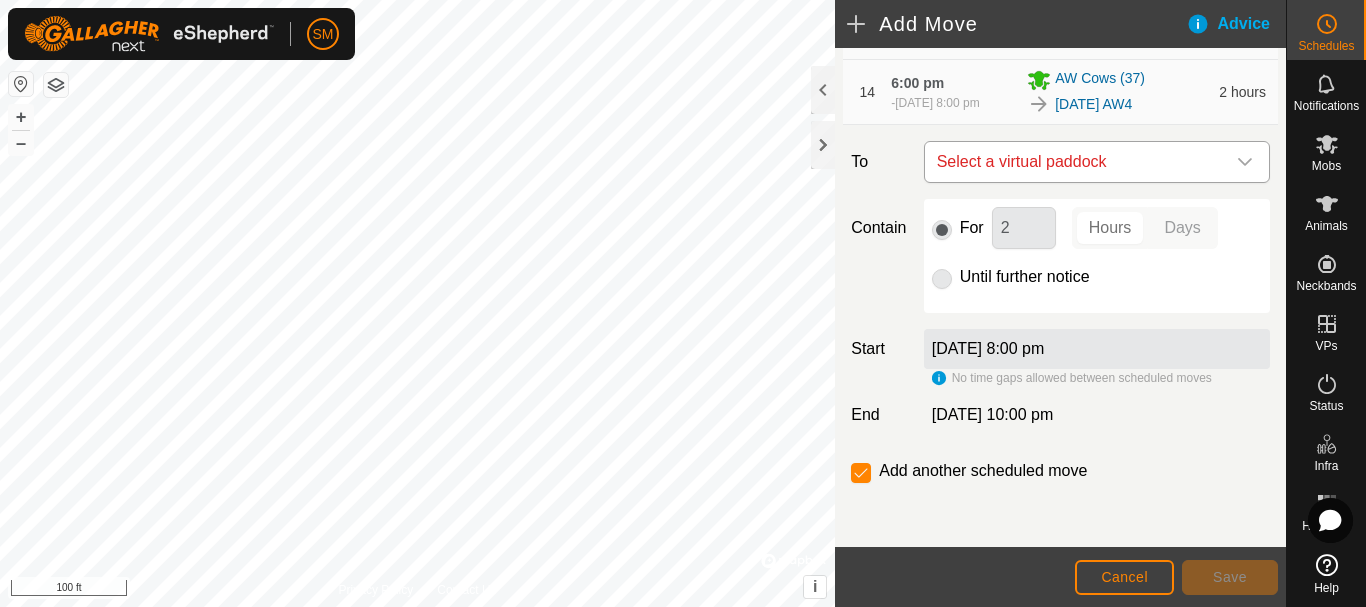 click at bounding box center [1245, 162] 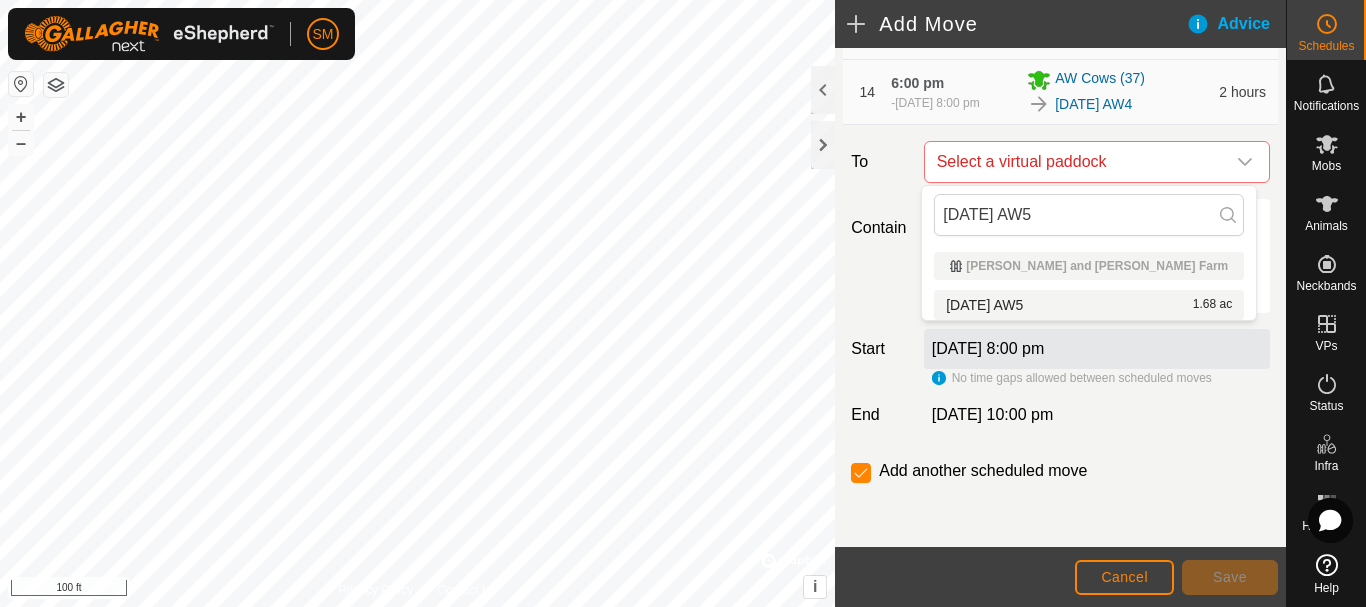 type on "[DATE] AW5" 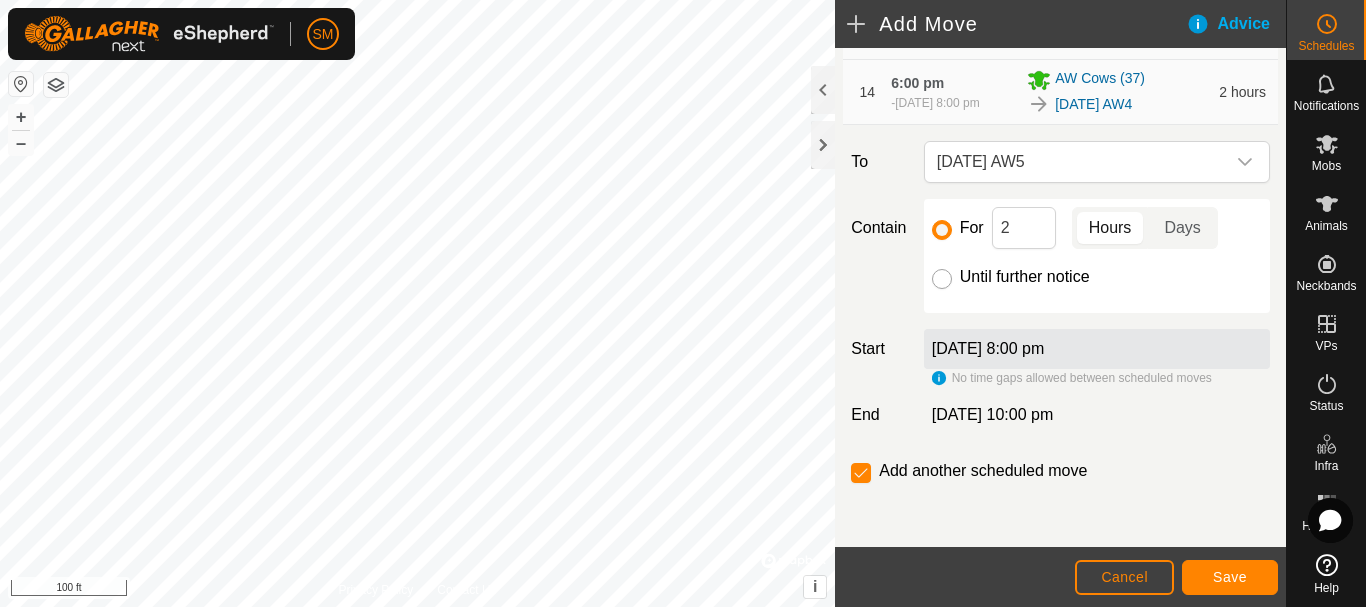click on "Until further notice" at bounding box center (942, 279) 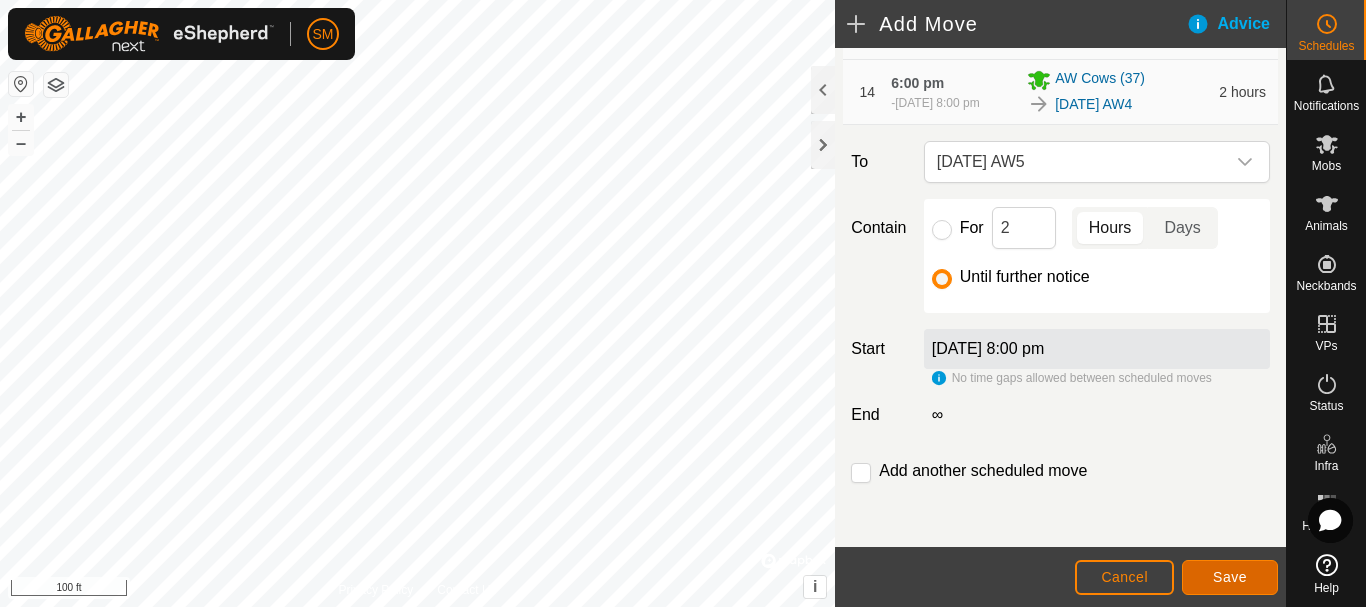 click on "Save" 